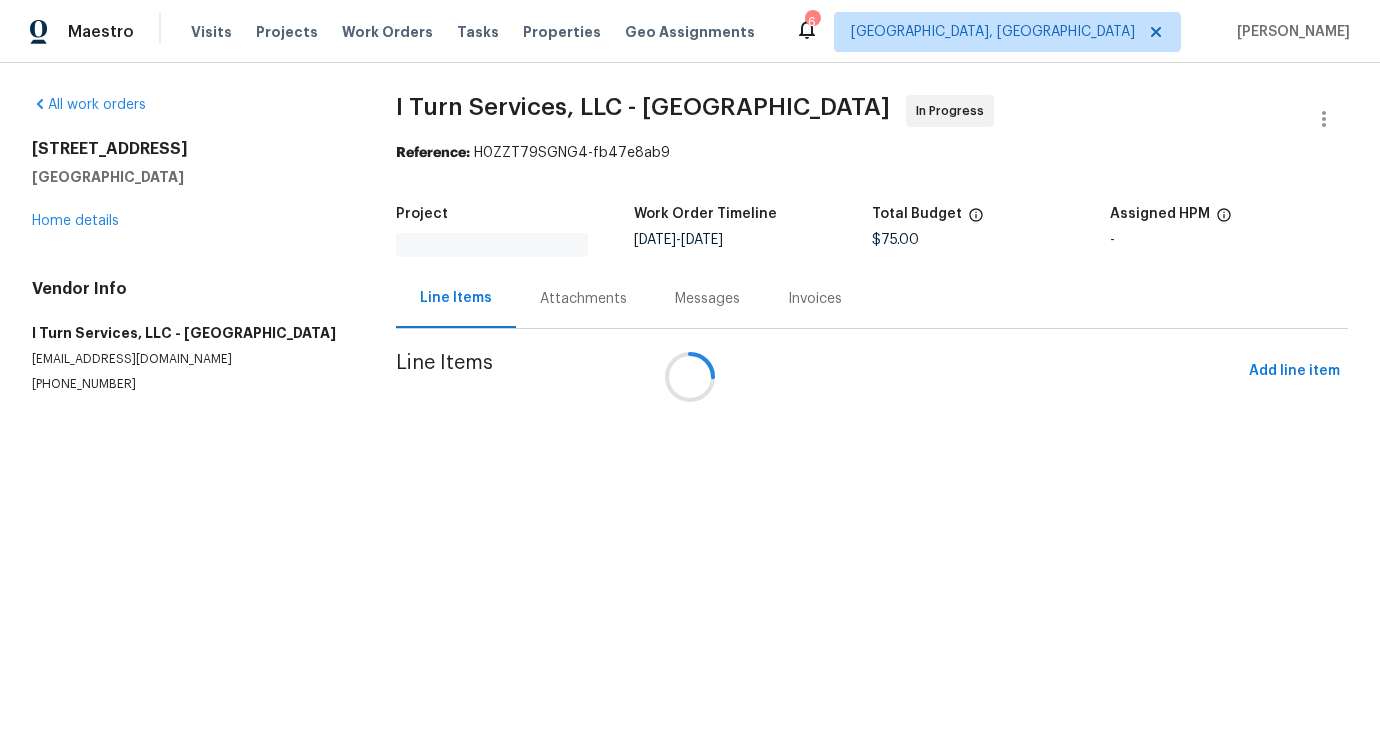 scroll, scrollTop: 0, scrollLeft: 0, axis: both 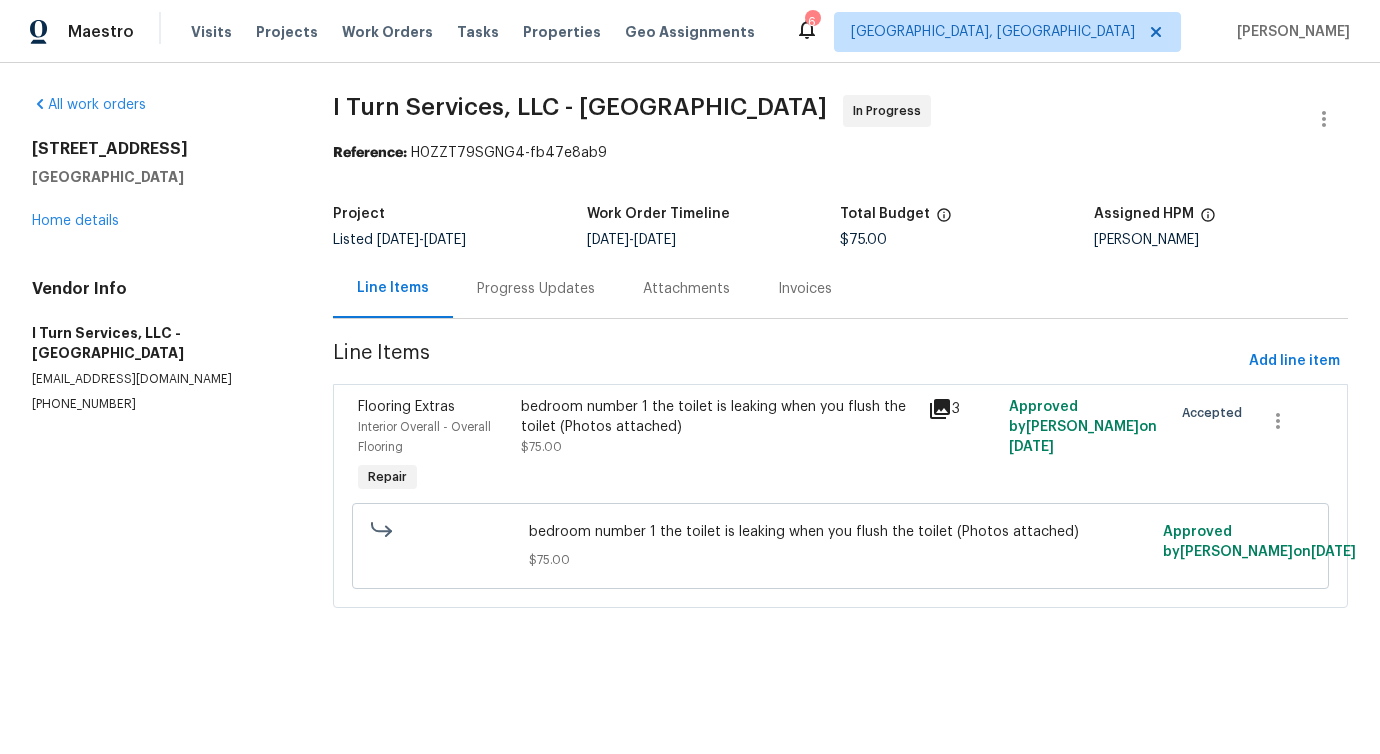 click on "Progress Updates" at bounding box center [536, 289] 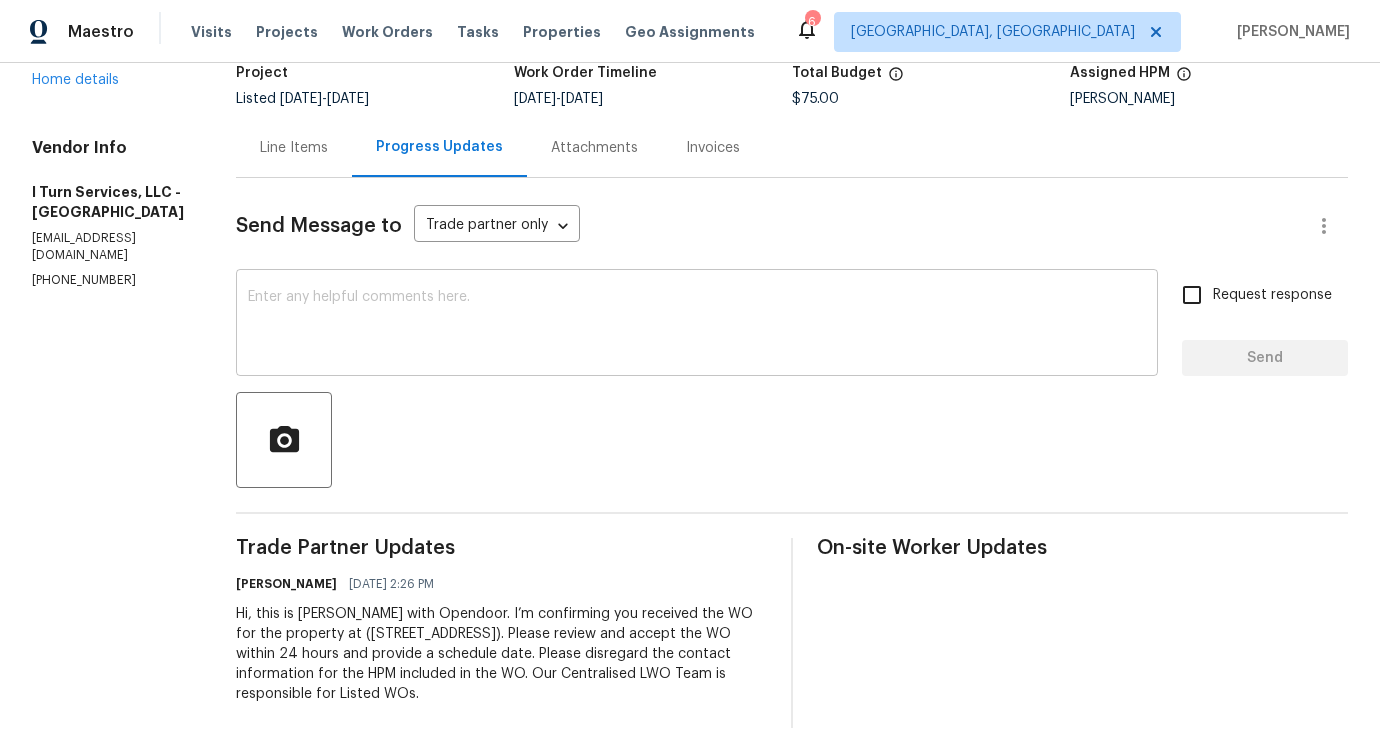 scroll, scrollTop: 147, scrollLeft: 0, axis: vertical 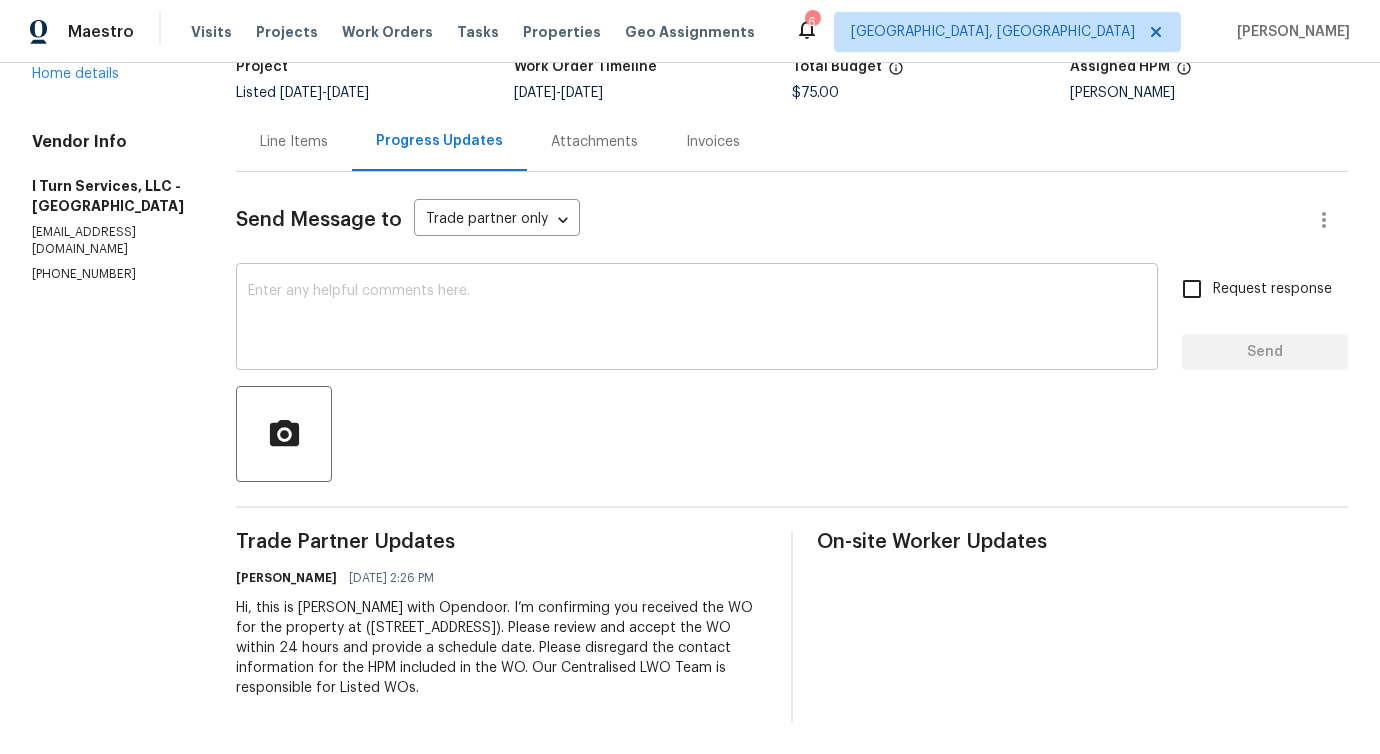 click at bounding box center [697, 319] 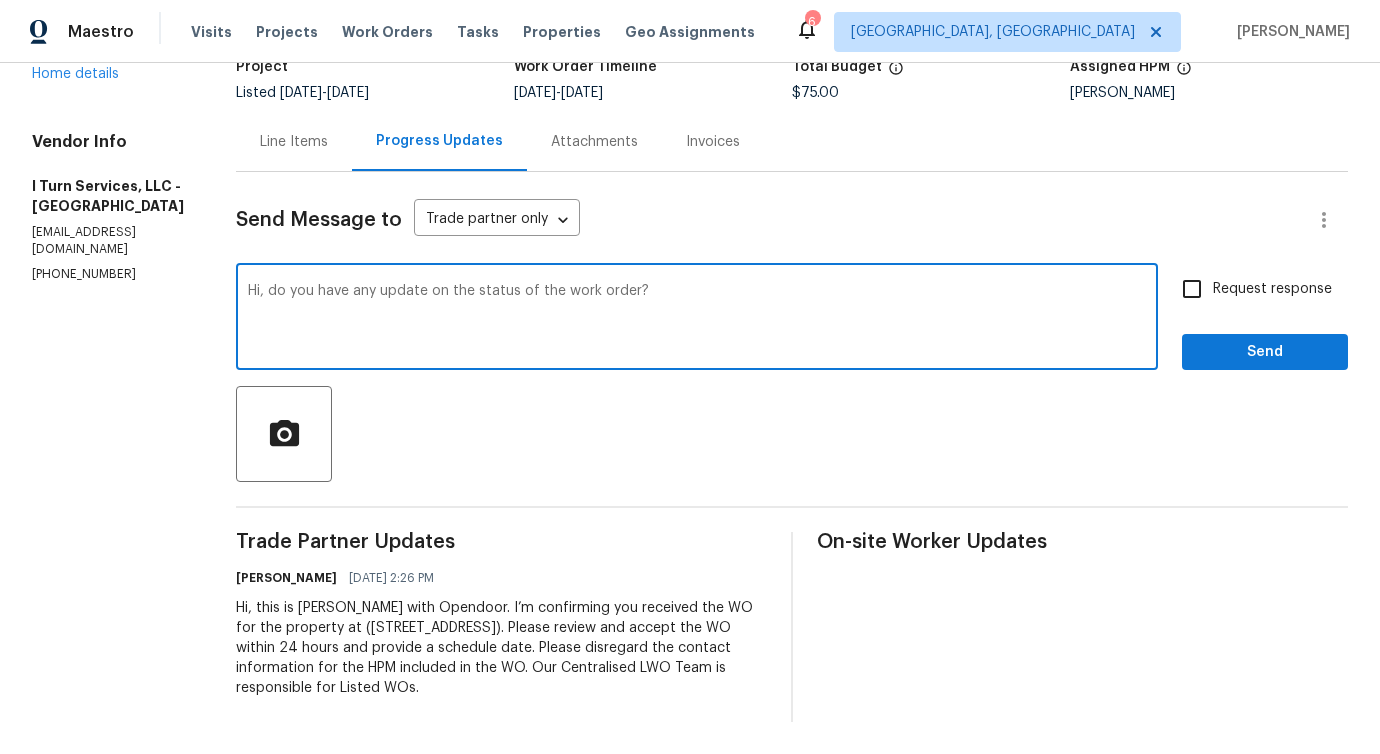 type on "Hi, do you have any update on the status of the work order?" 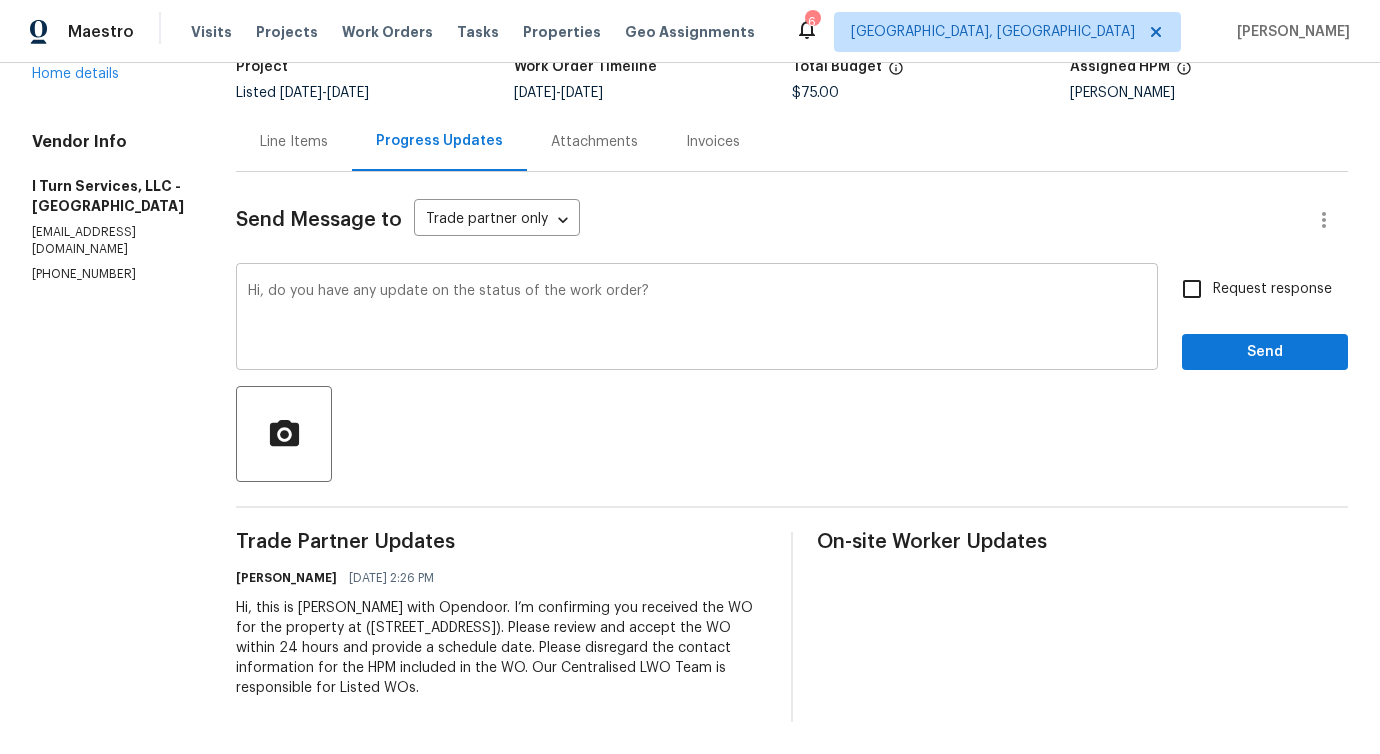 drag, startPoint x: 237, startPoint y: 283, endPoint x: 758, endPoint y: 285, distance: 521.00385 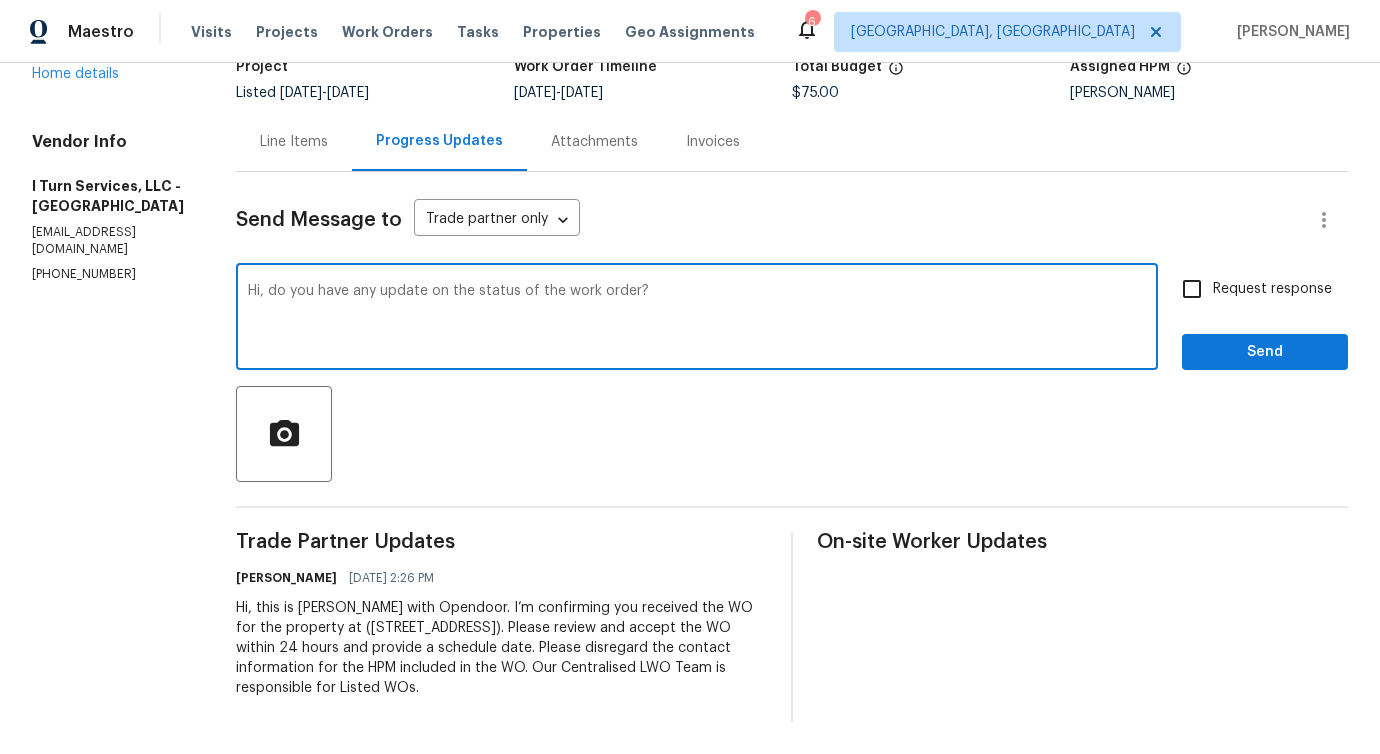 click on "Request response" at bounding box center [1192, 289] 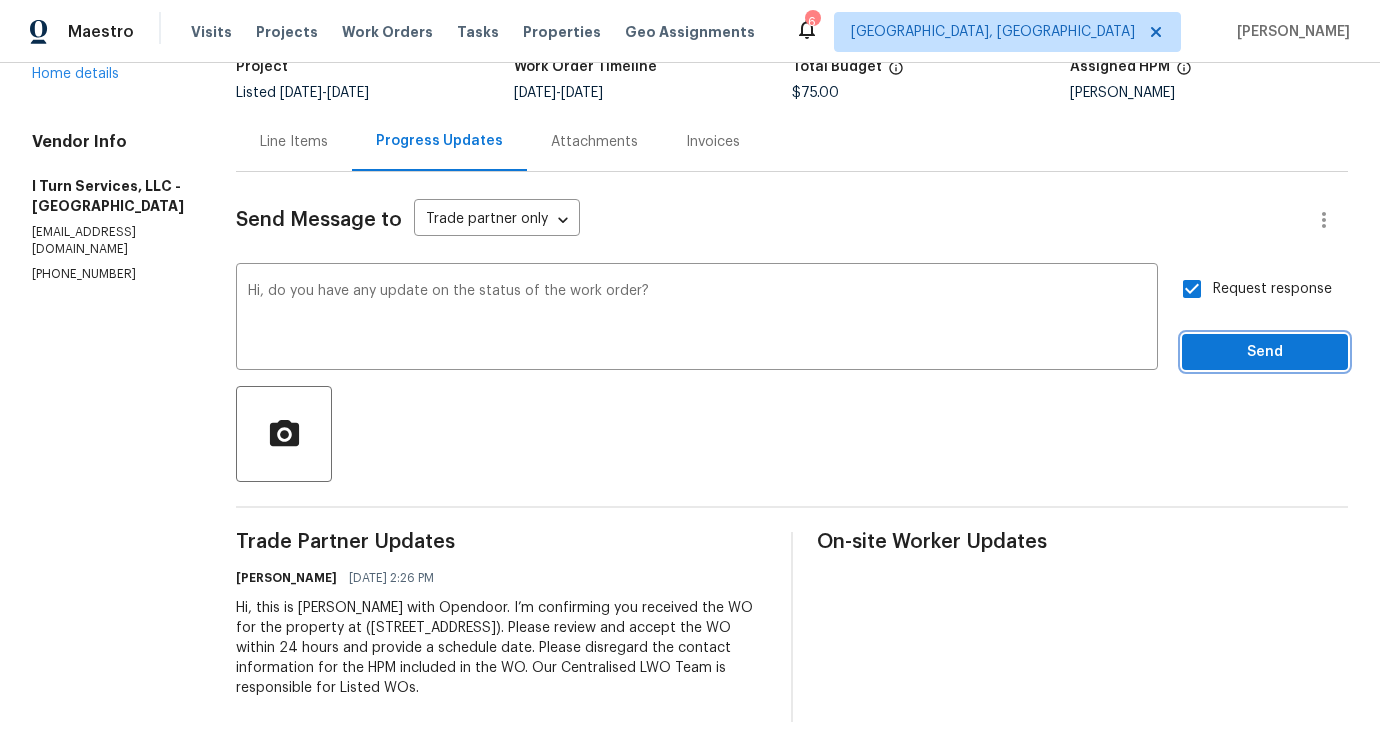 click on "Send" at bounding box center (1265, 352) 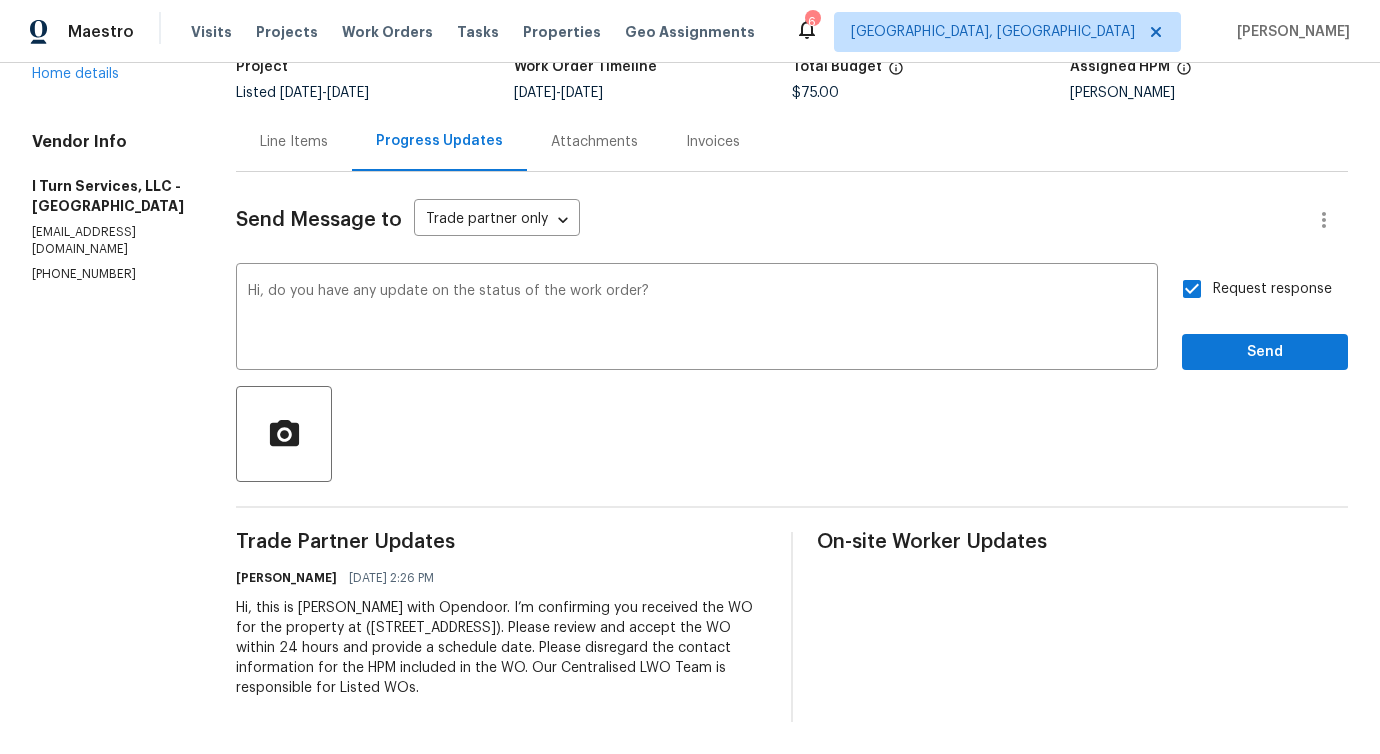 scroll, scrollTop: 0, scrollLeft: 0, axis: both 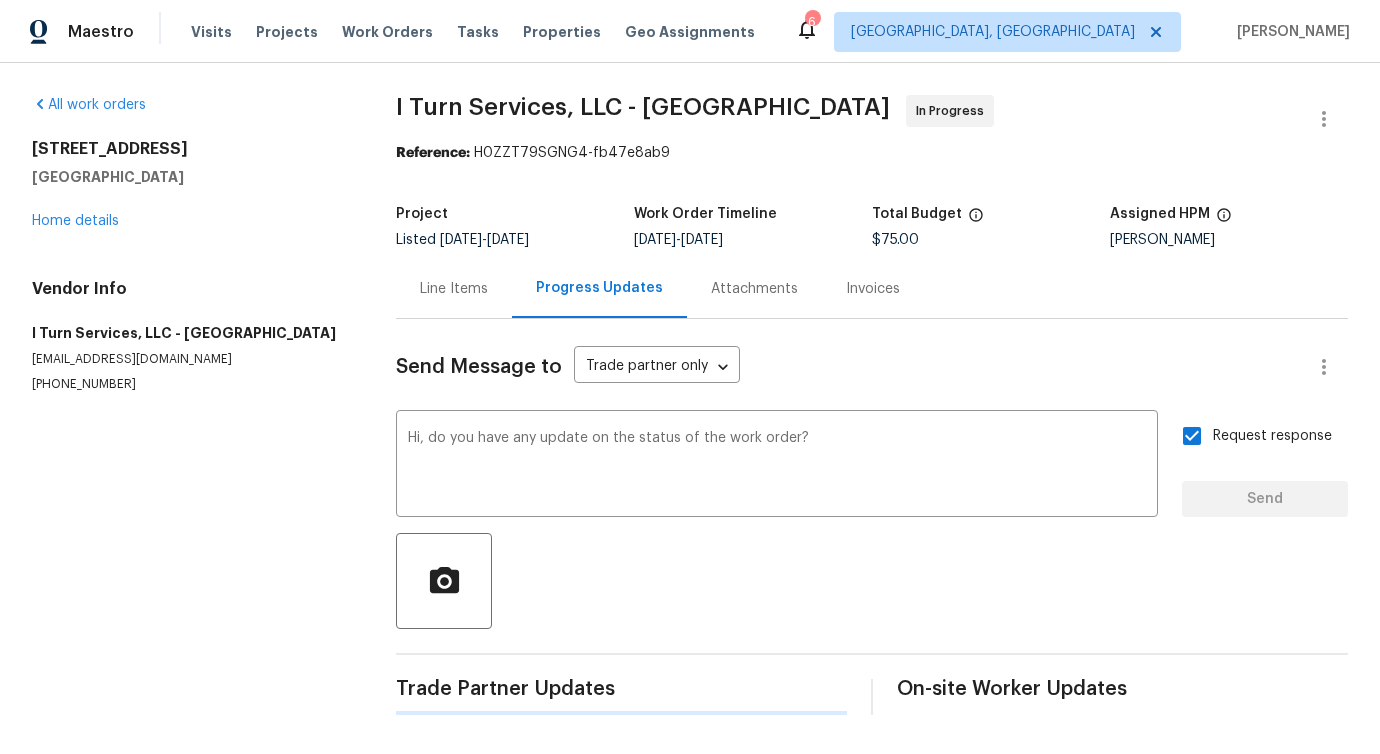 type 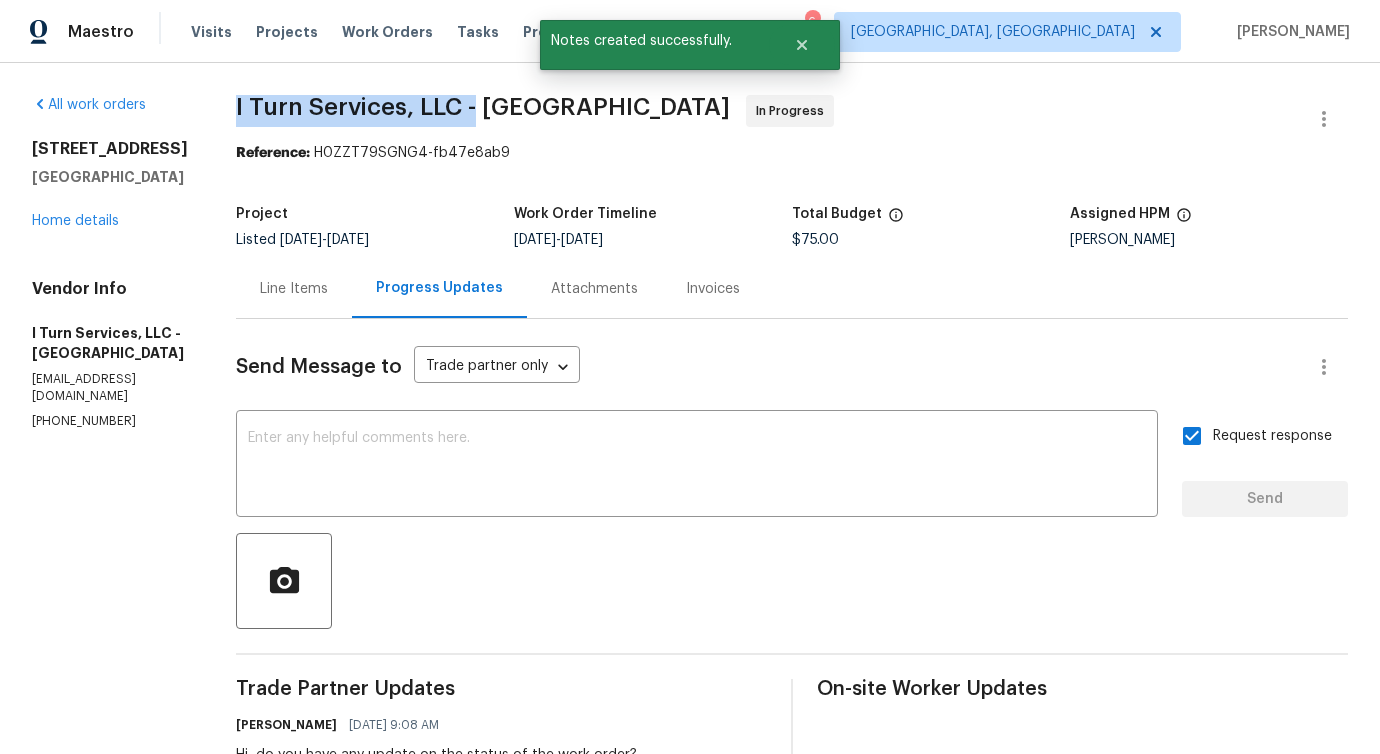 drag, startPoint x: 219, startPoint y: 101, endPoint x: 460, endPoint y: 104, distance: 241.01868 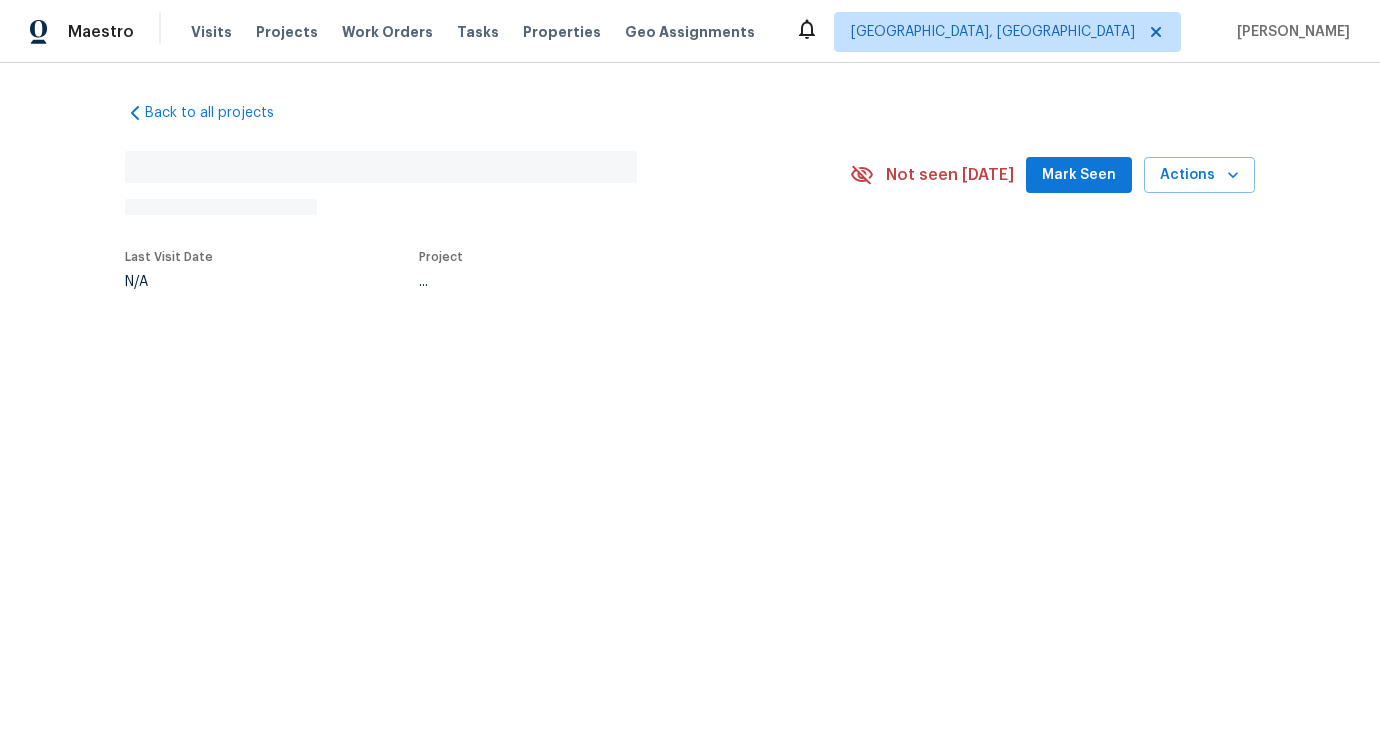 scroll, scrollTop: 0, scrollLeft: 0, axis: both 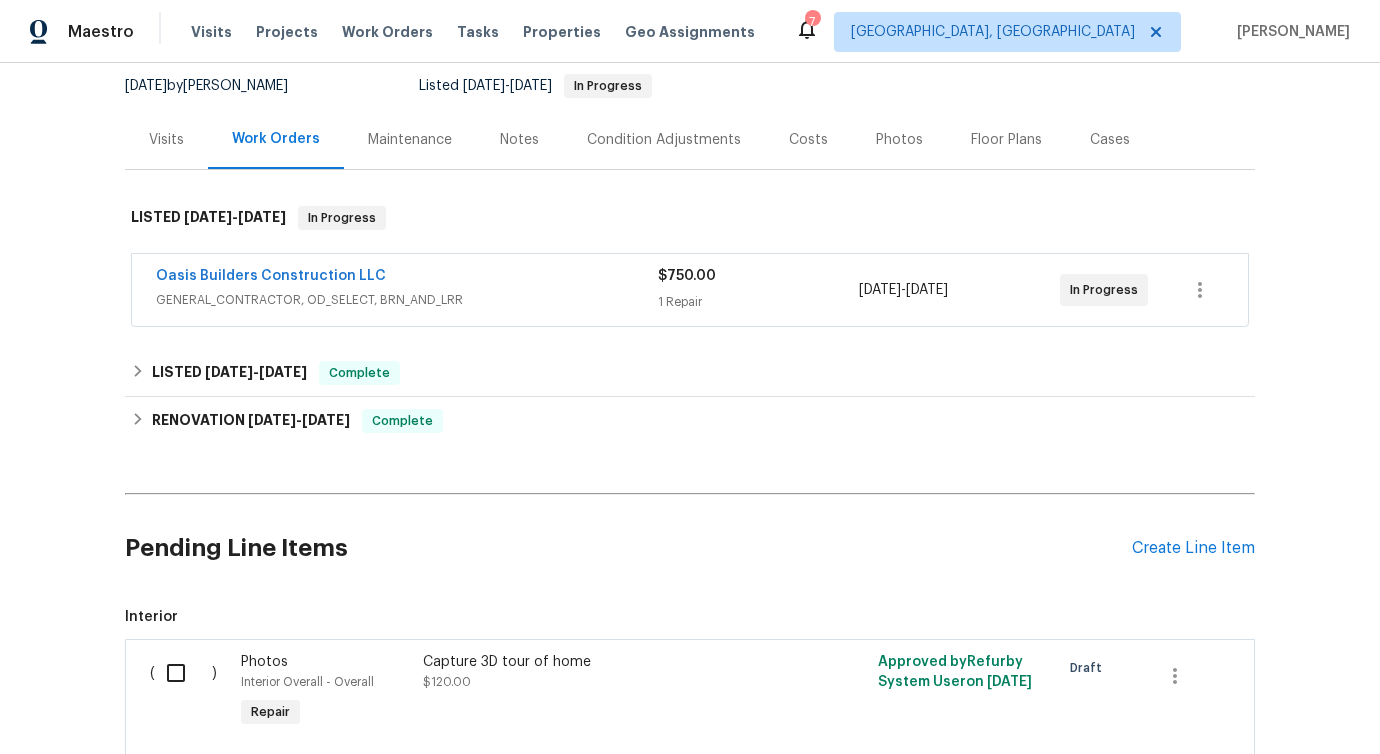 click on "Oasis Builders Construction LLC" at bounding box center [407, 278] 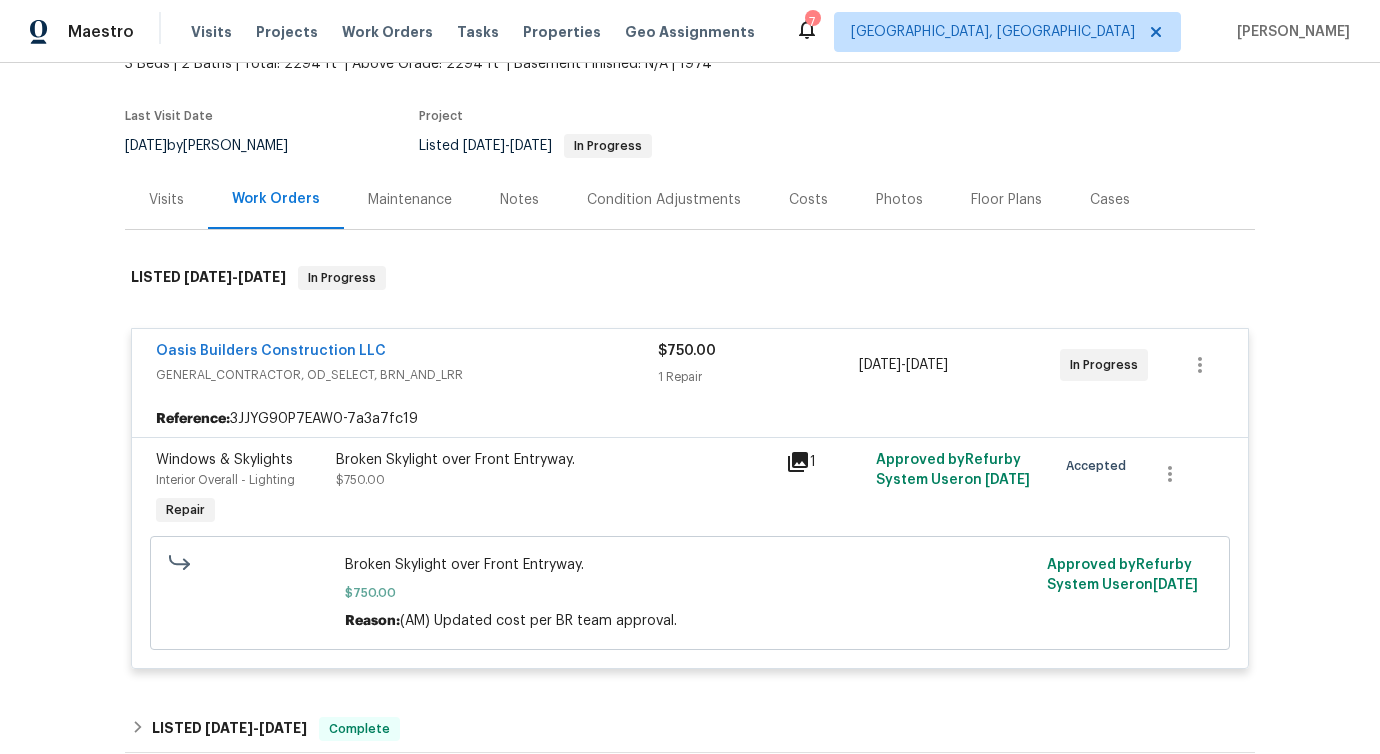 scroll, scrollTop: 129, scrollLeft: 0, axis: vertical 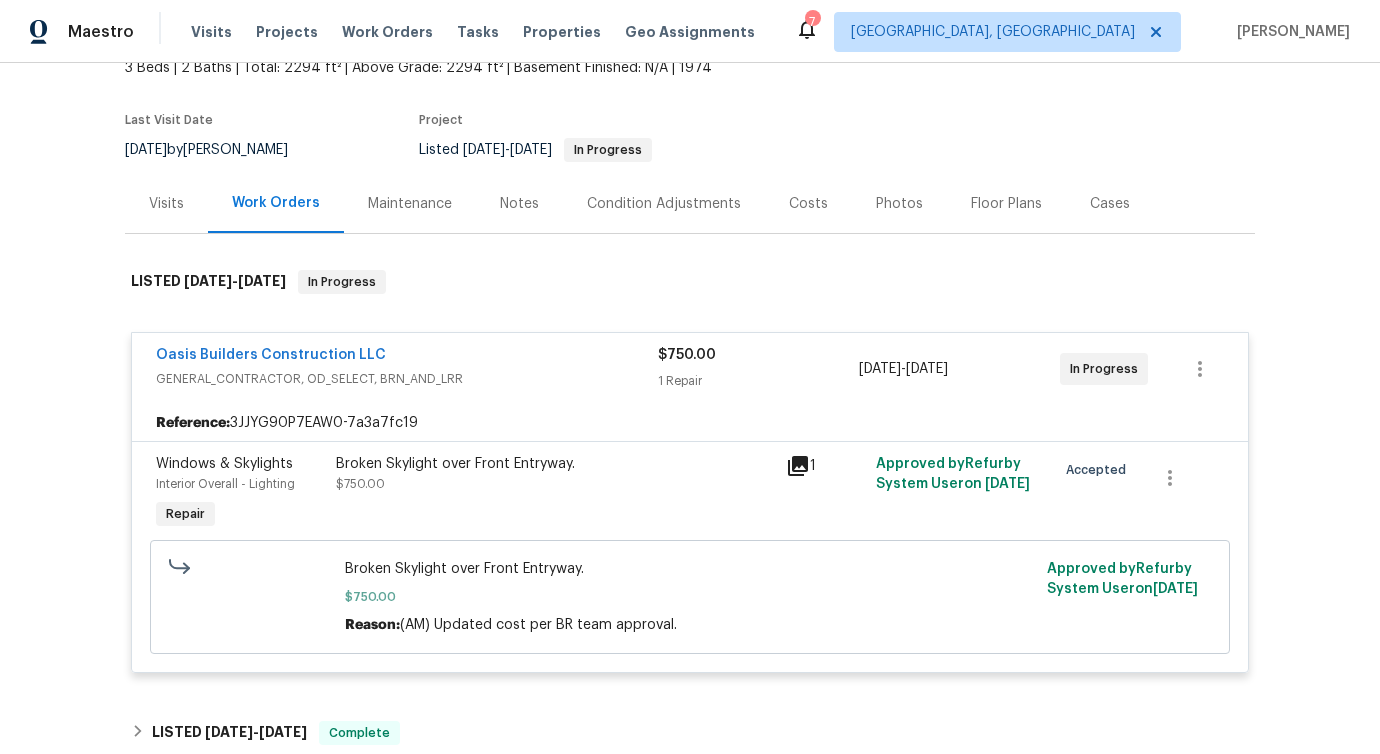 click on "Oasis Builders Construction LLC" at bounding box center [407, 357] 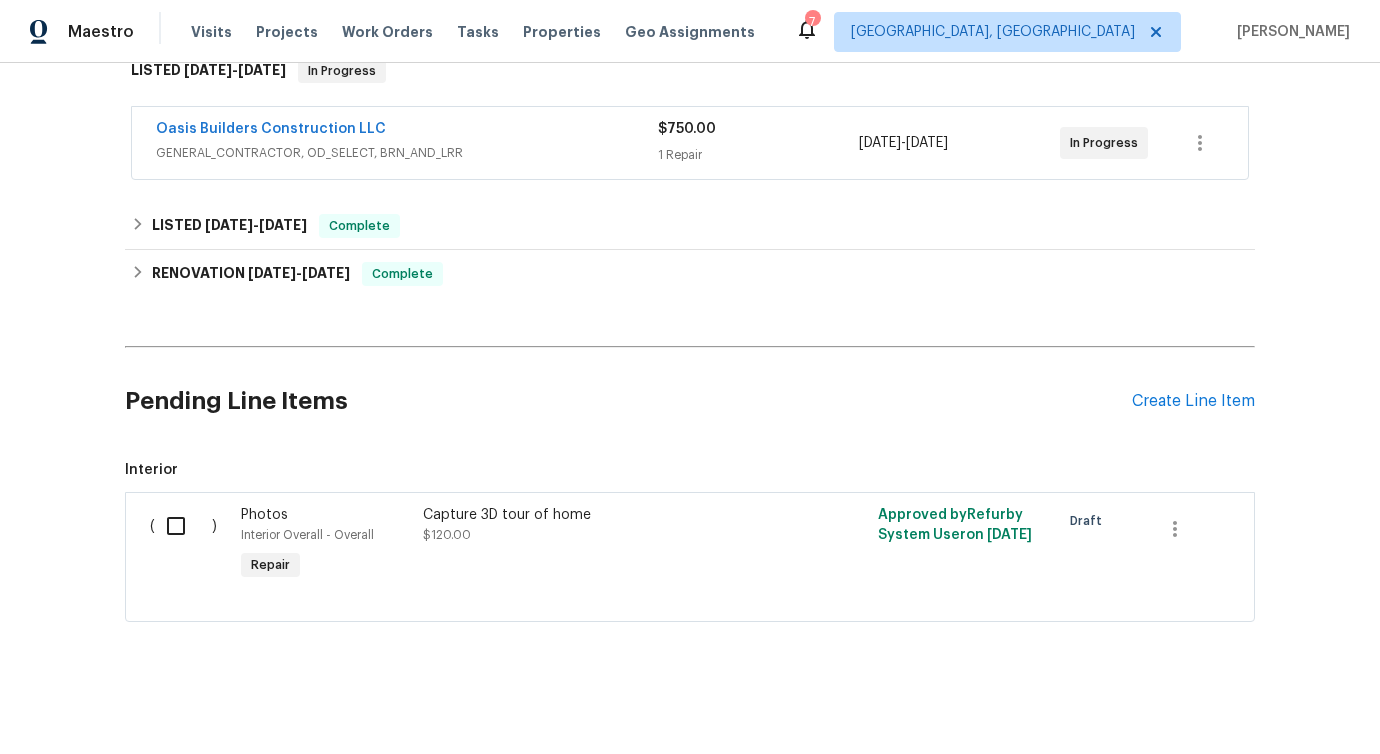 scroll, scrollTop: 344, scrollLeft: 0, axis: vertical 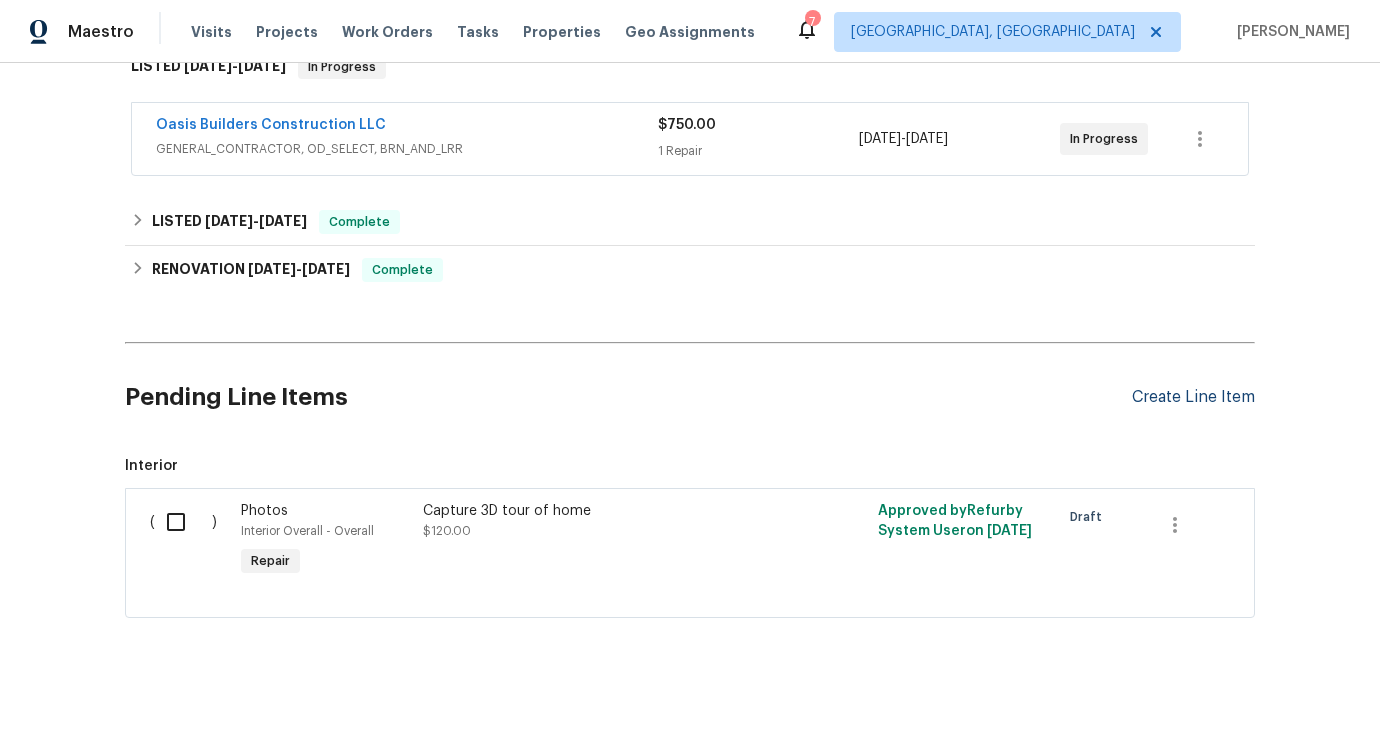 click on "Create Line Item" at bounding box center [1193, 397] 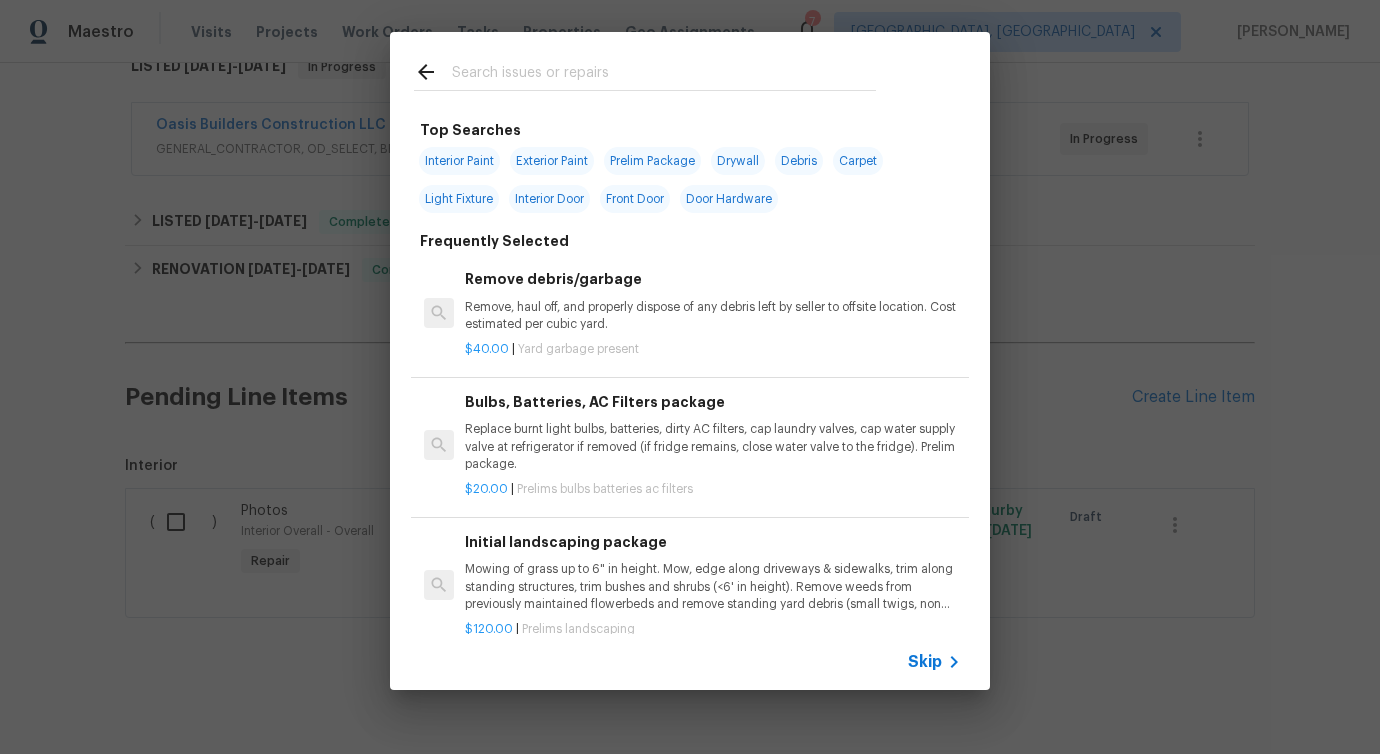 click at bounding box center (664, 75) 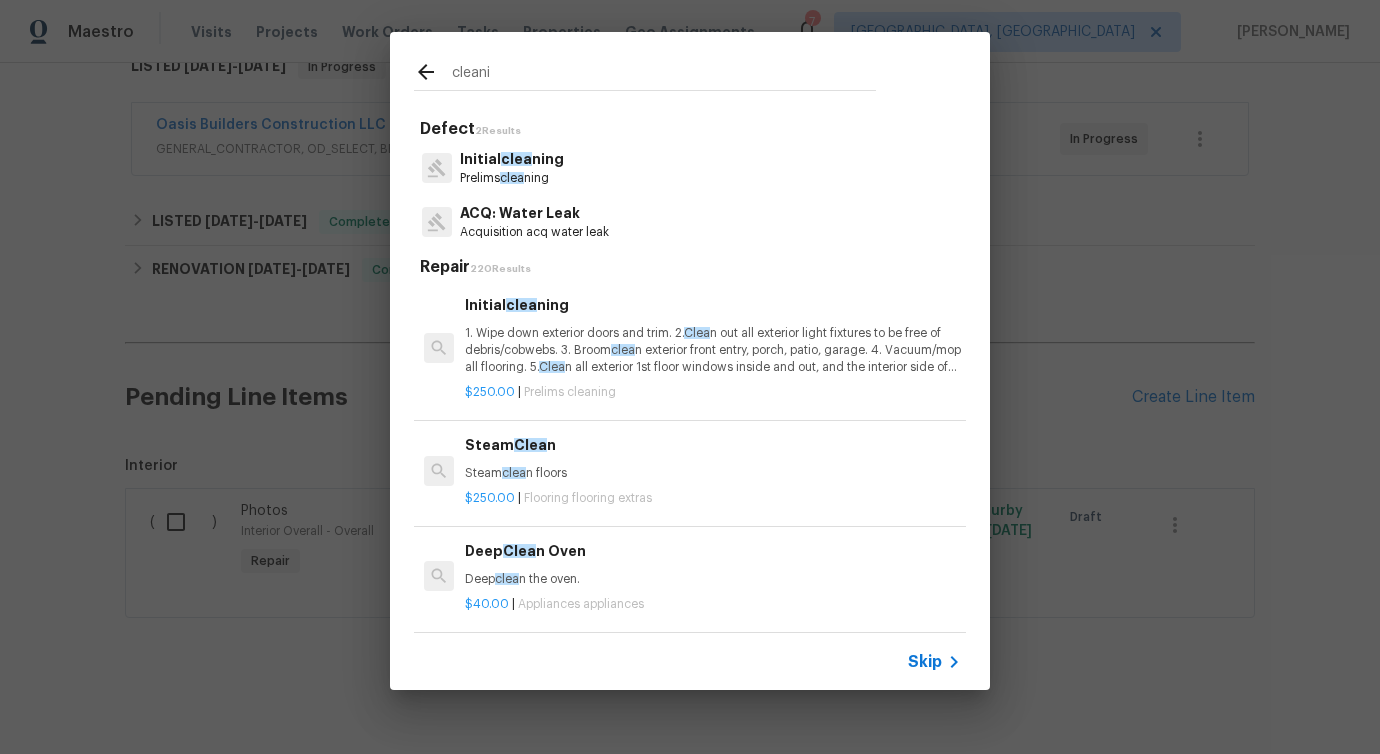 type on "cleanin" 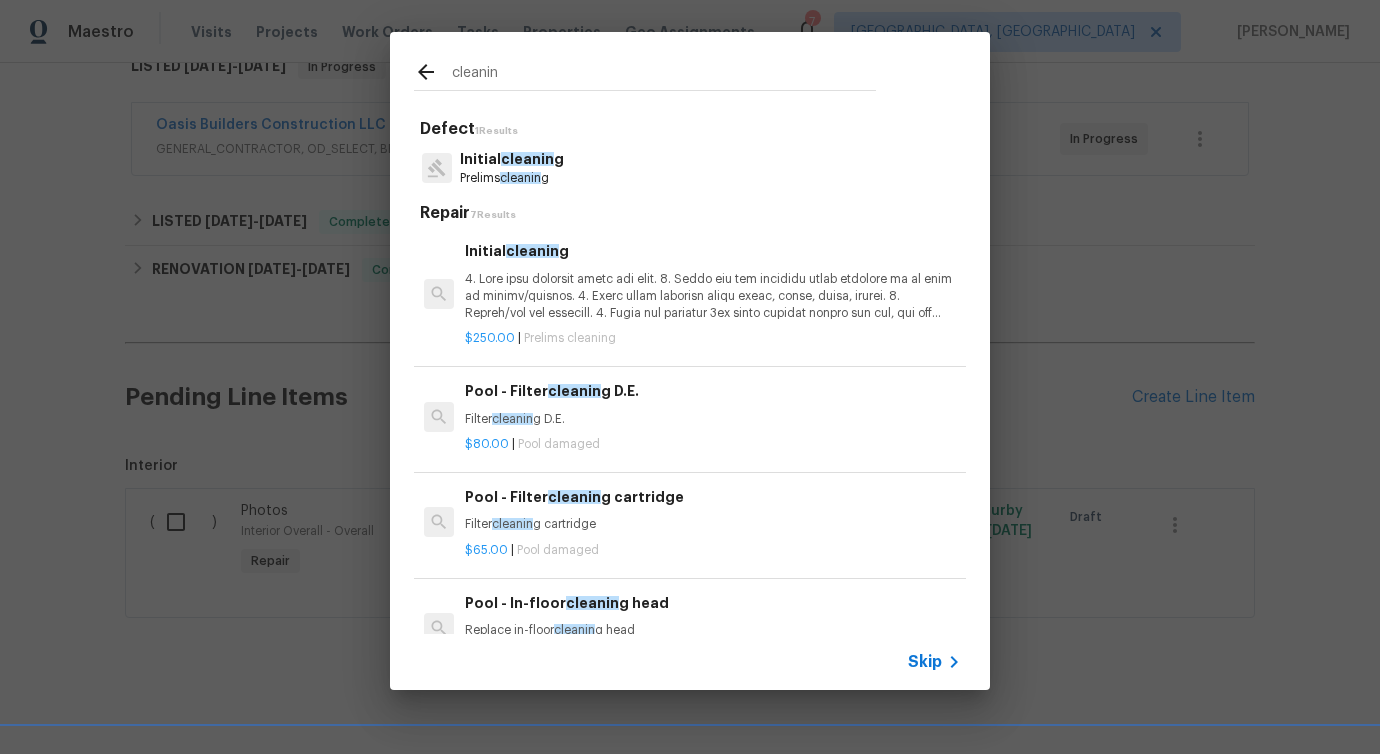 click on "Initial  cleanin g" at bounding box center (512, 159) 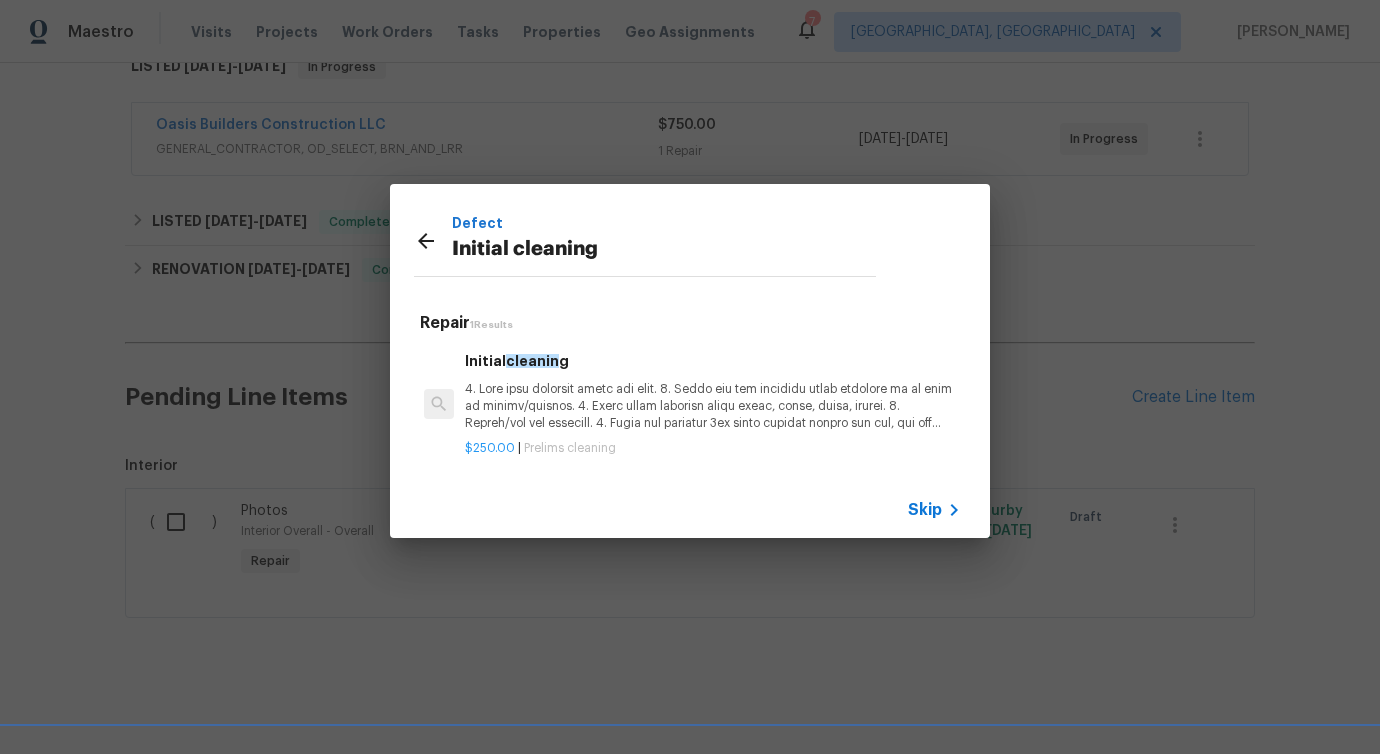 click at bounding box center (713, 406) 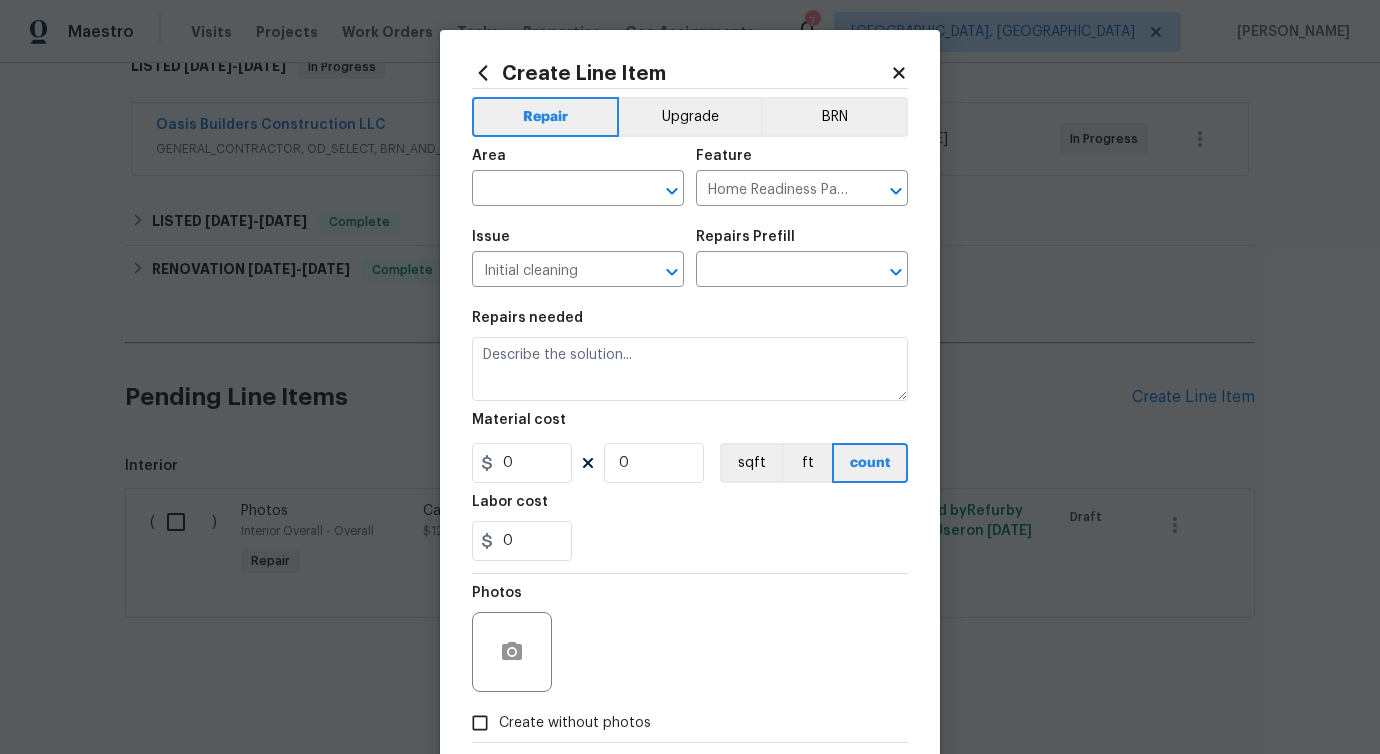 type on "Initial cleaning $250.00" 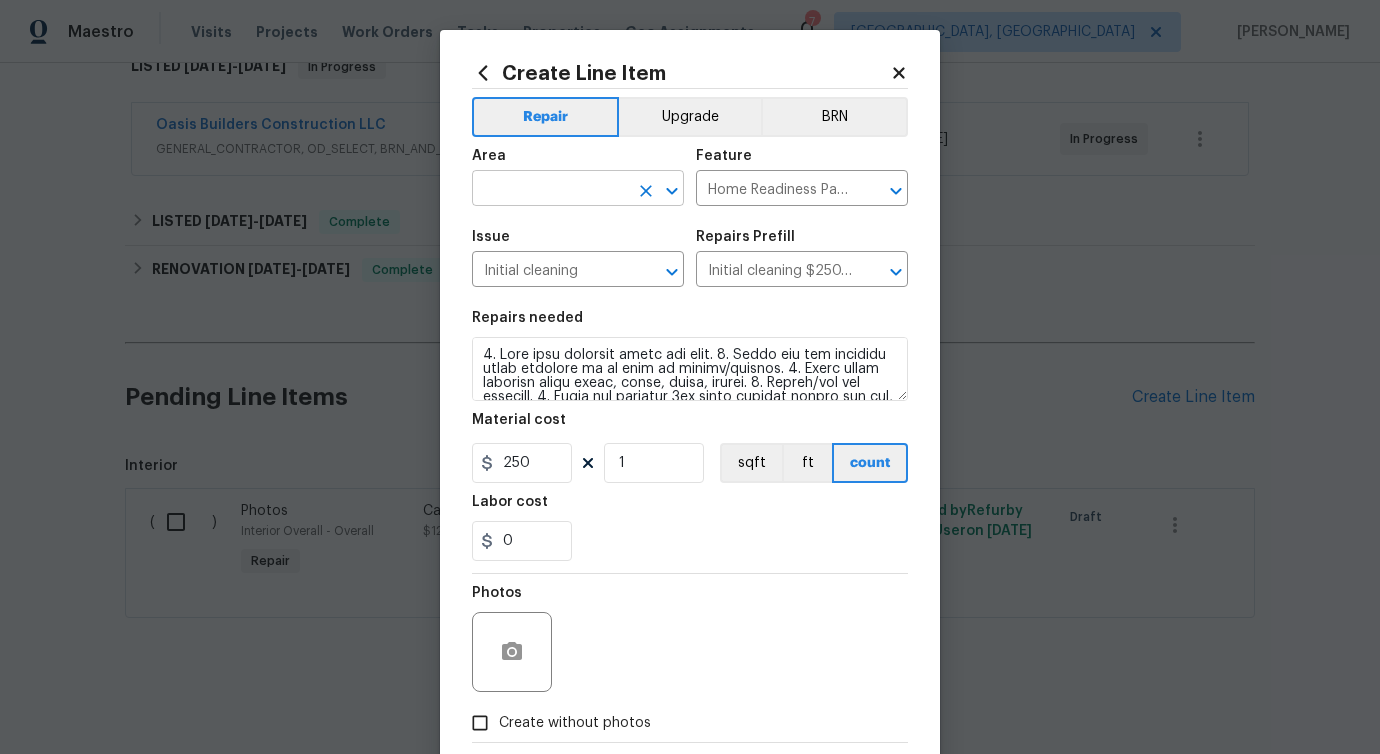 click at bounding box center [550, 190] 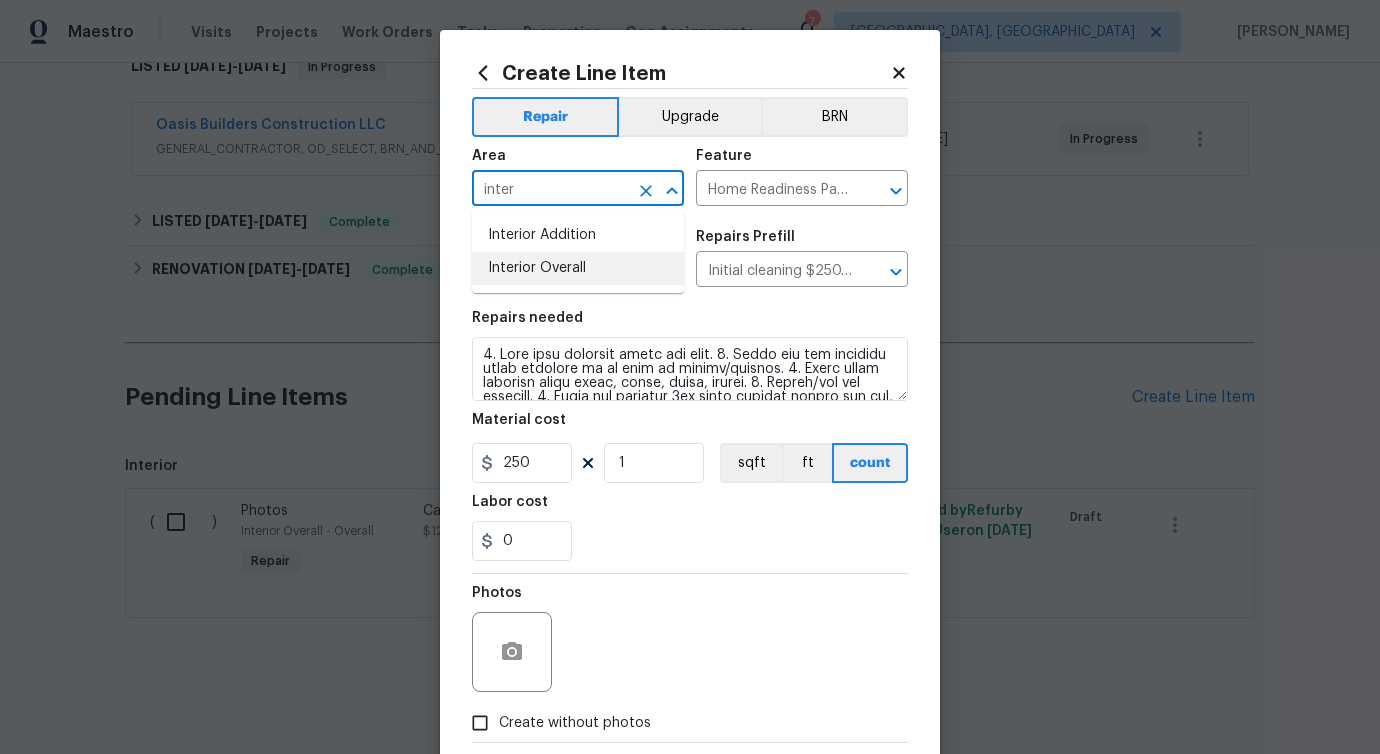 click on "Interior Overall" at bounding box center [578, 268] 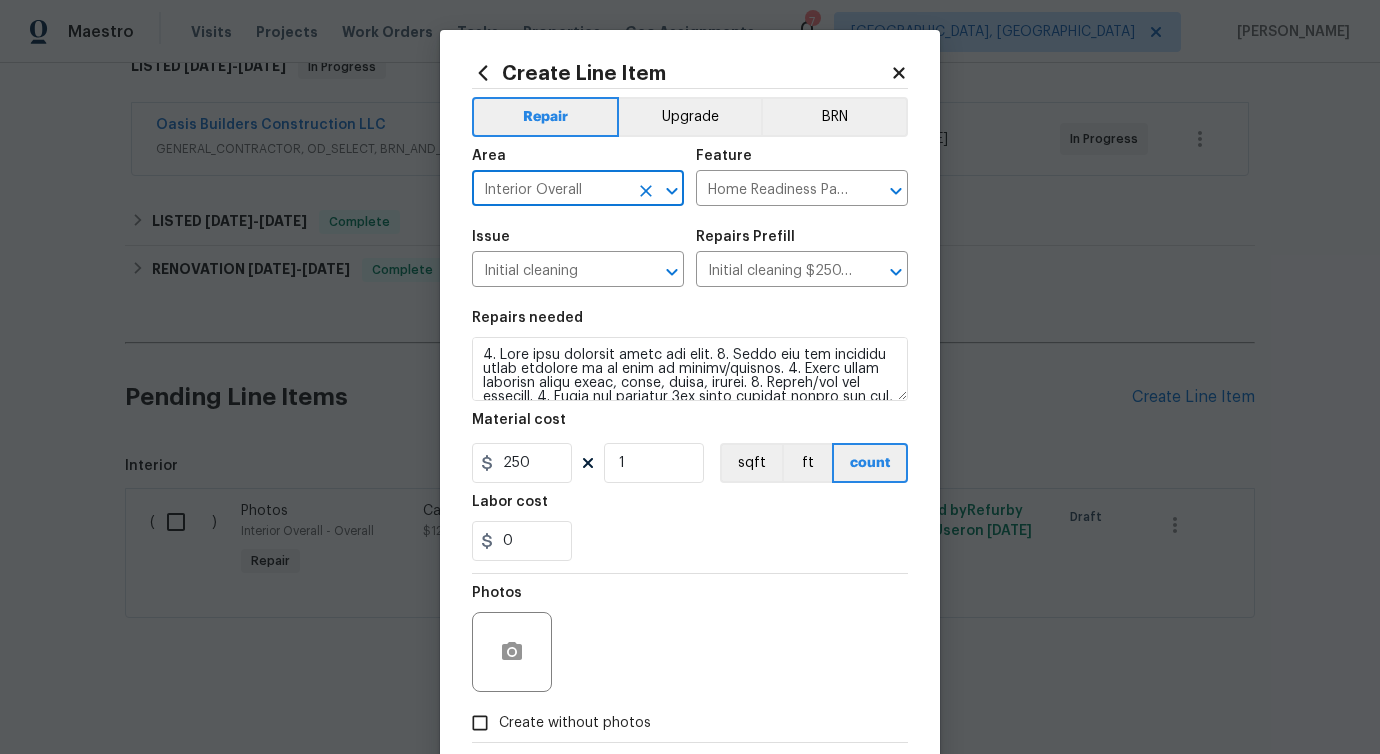 type on "Interior Overall" 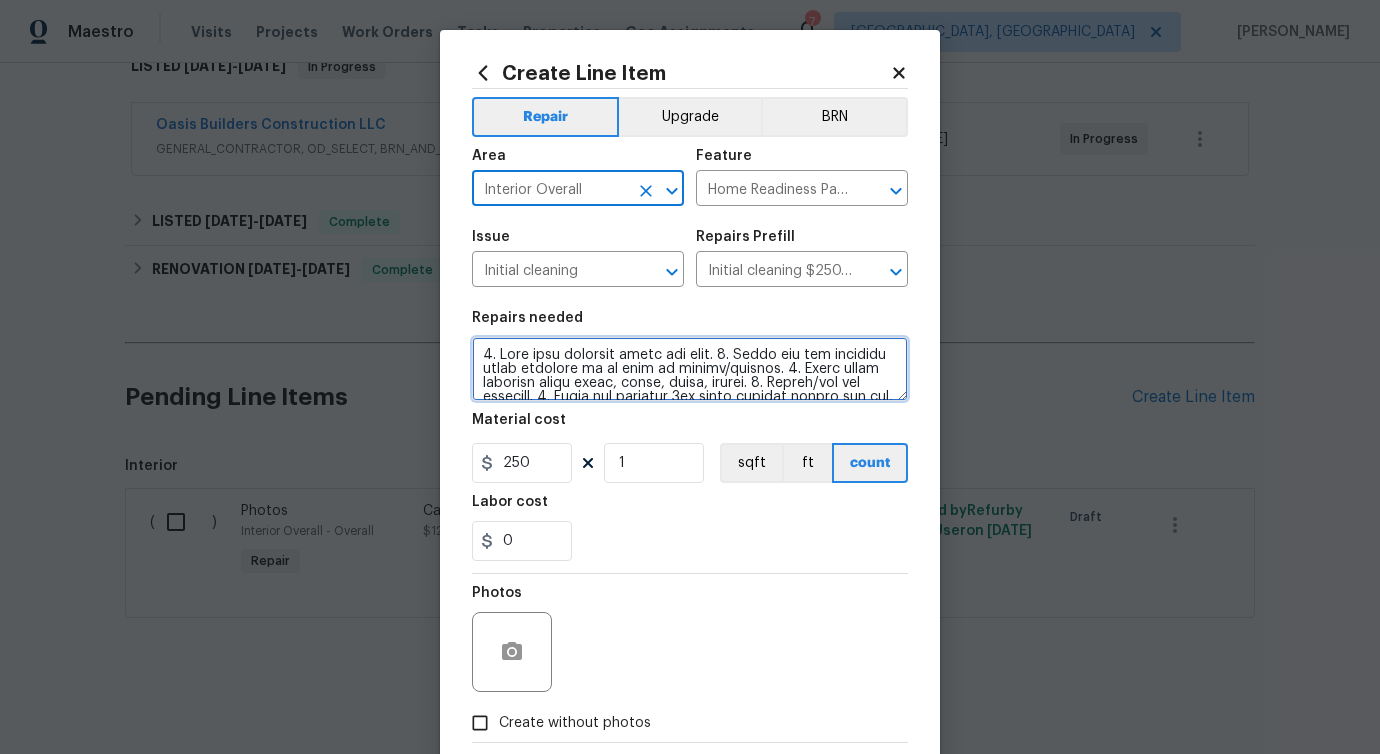 click at bounding box center [690, 369] 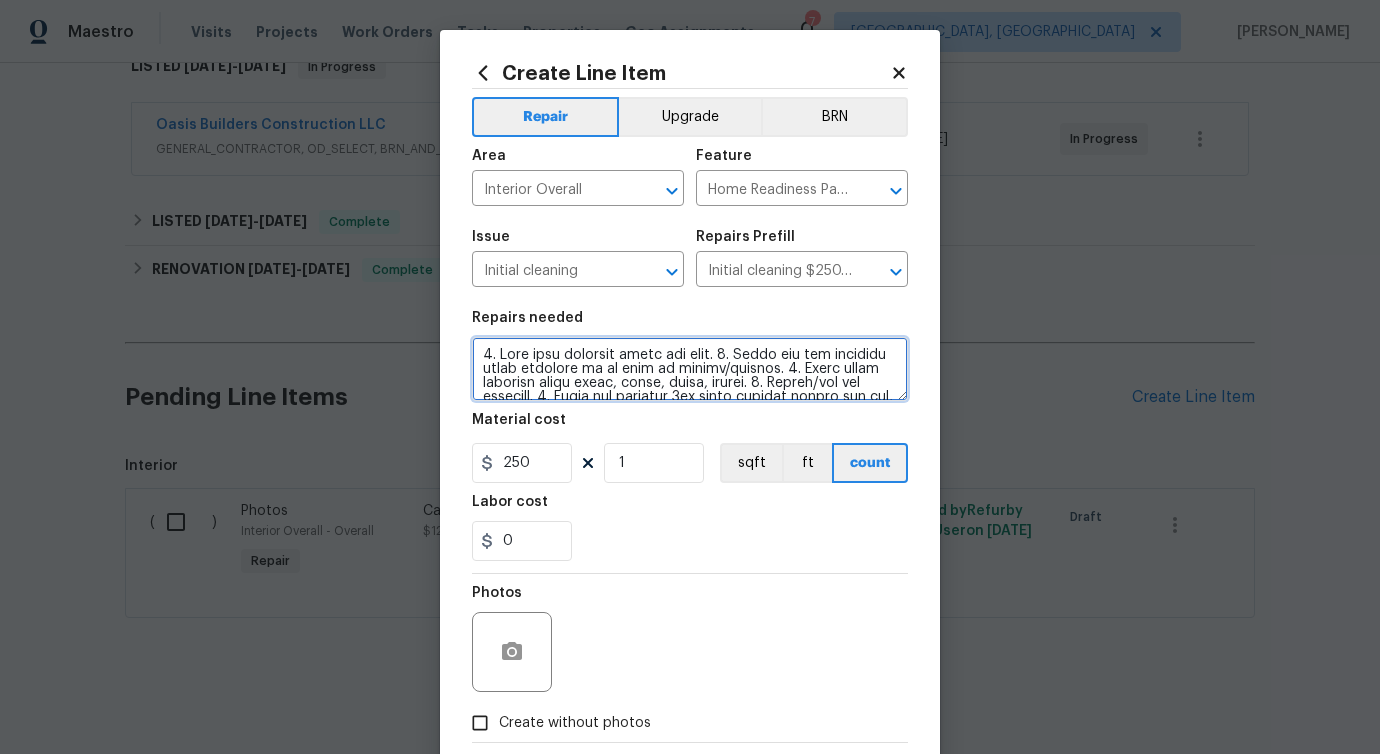 click at bounding box center [690, 369] 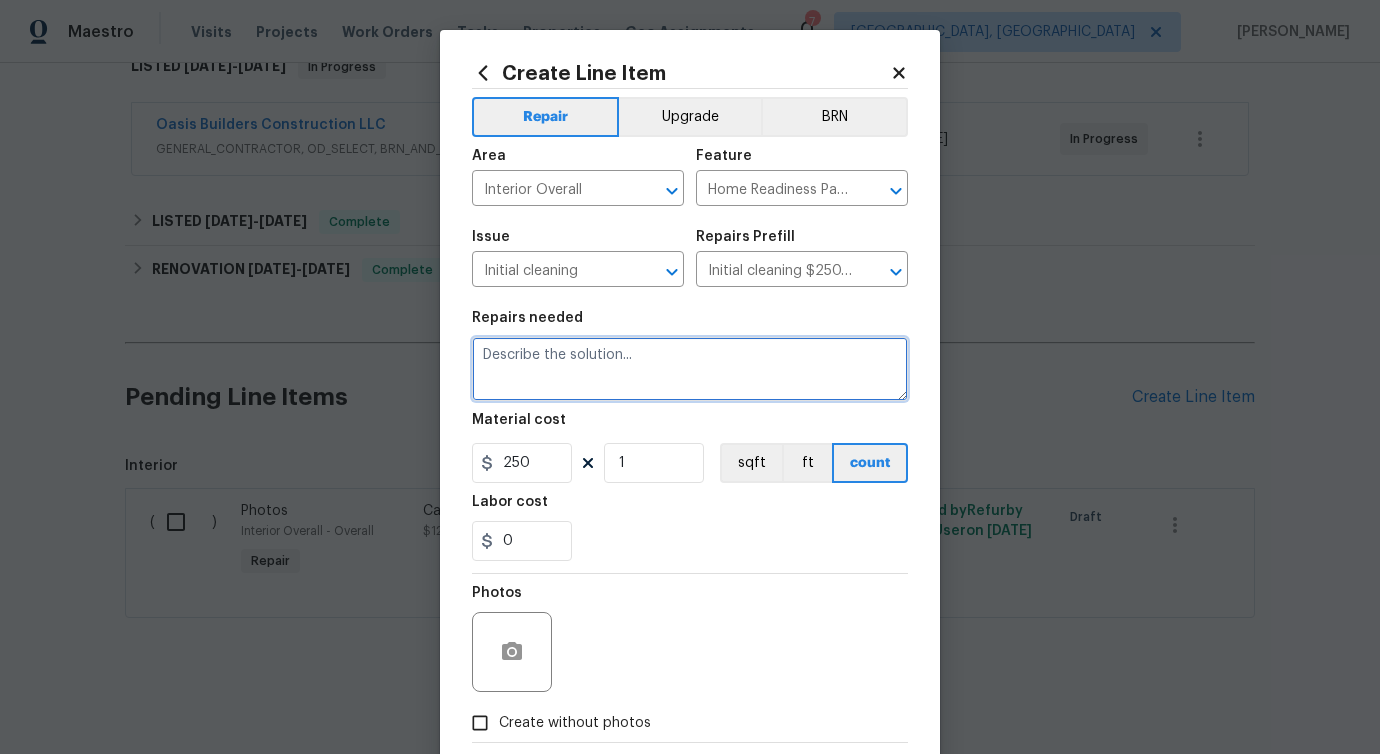 paste on "Please remove all contents from the refrigerator and clean property due to squatters.  Haul the trash offsite." 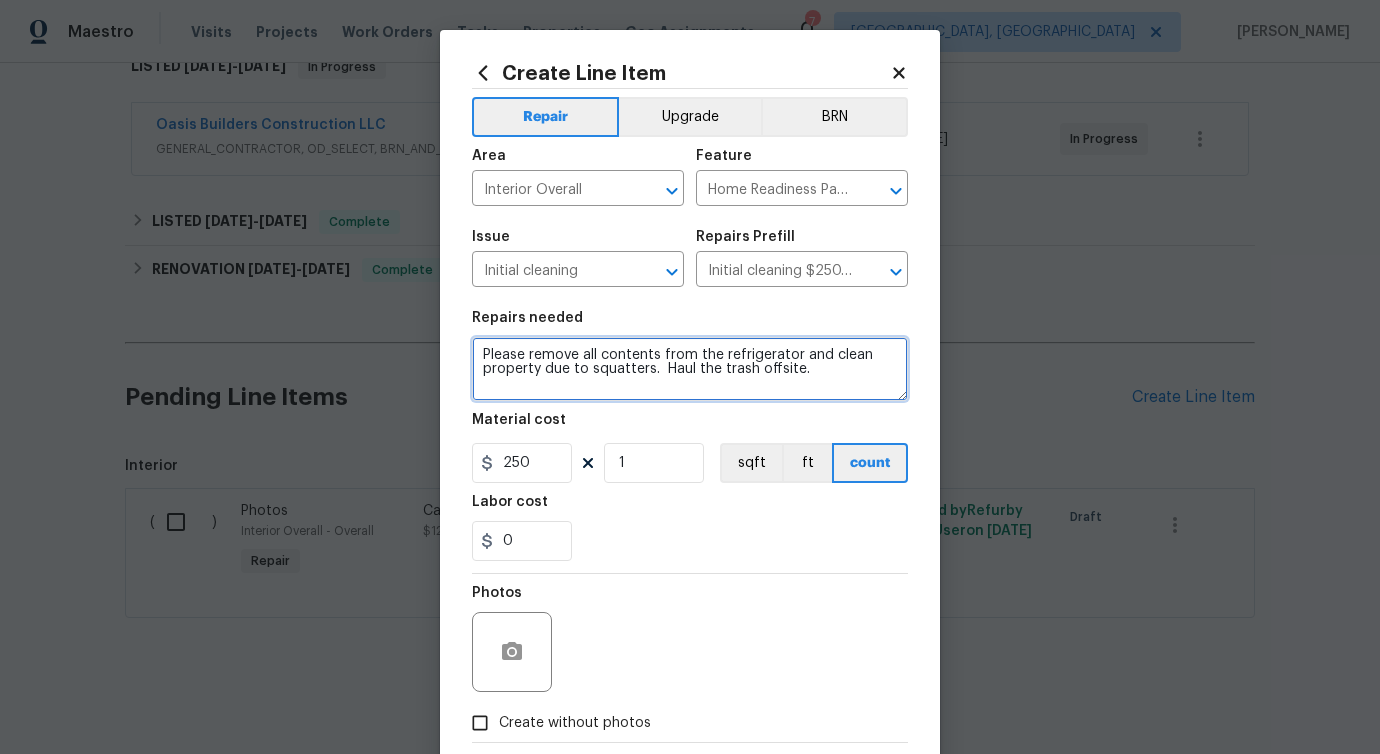 type on "Please remove all contents from the refrigerator and clean property due to squatters.  Haul the trash offsite." 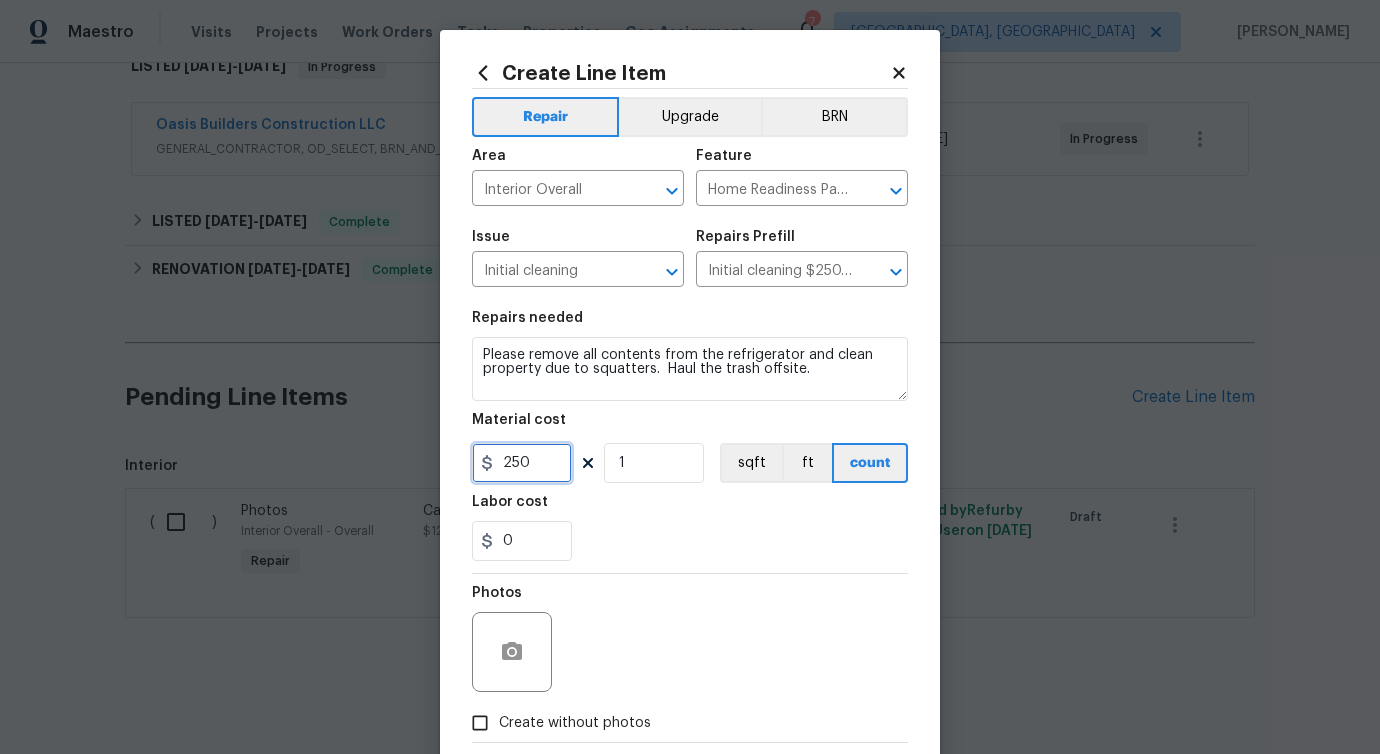 click on "250" at bounding box center [522, 463] 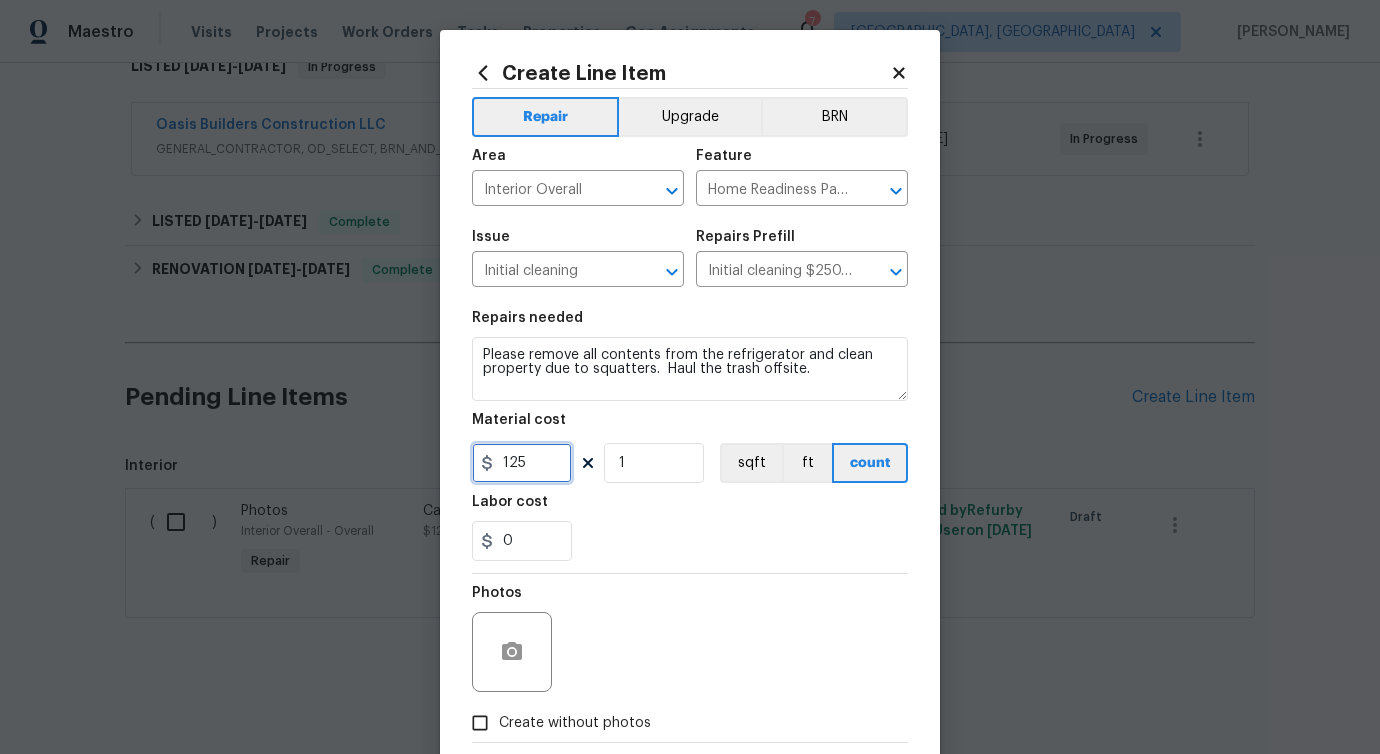 scroll, scrollTop: 108, scrollLeft: 0, axis: vertical 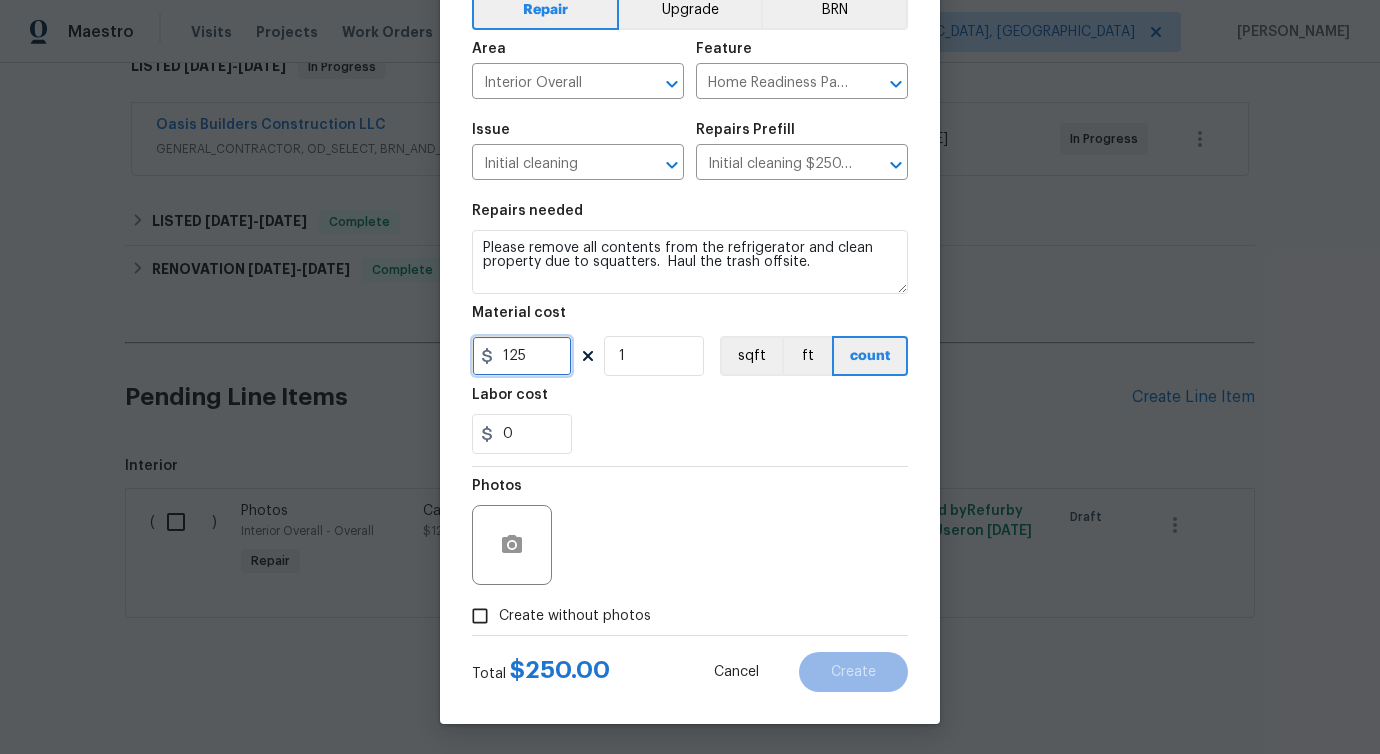 type on "125" 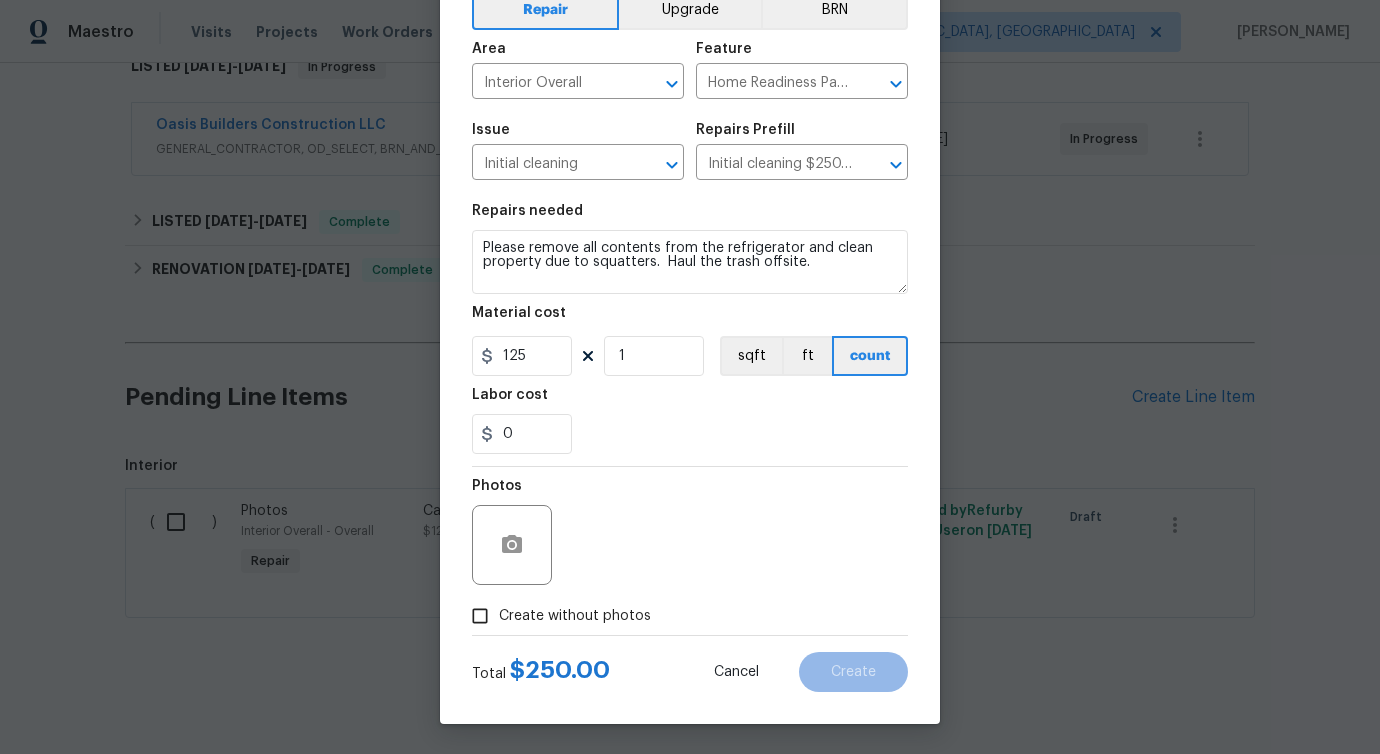 click on "Create without photos" at bounding box center (575, 616) 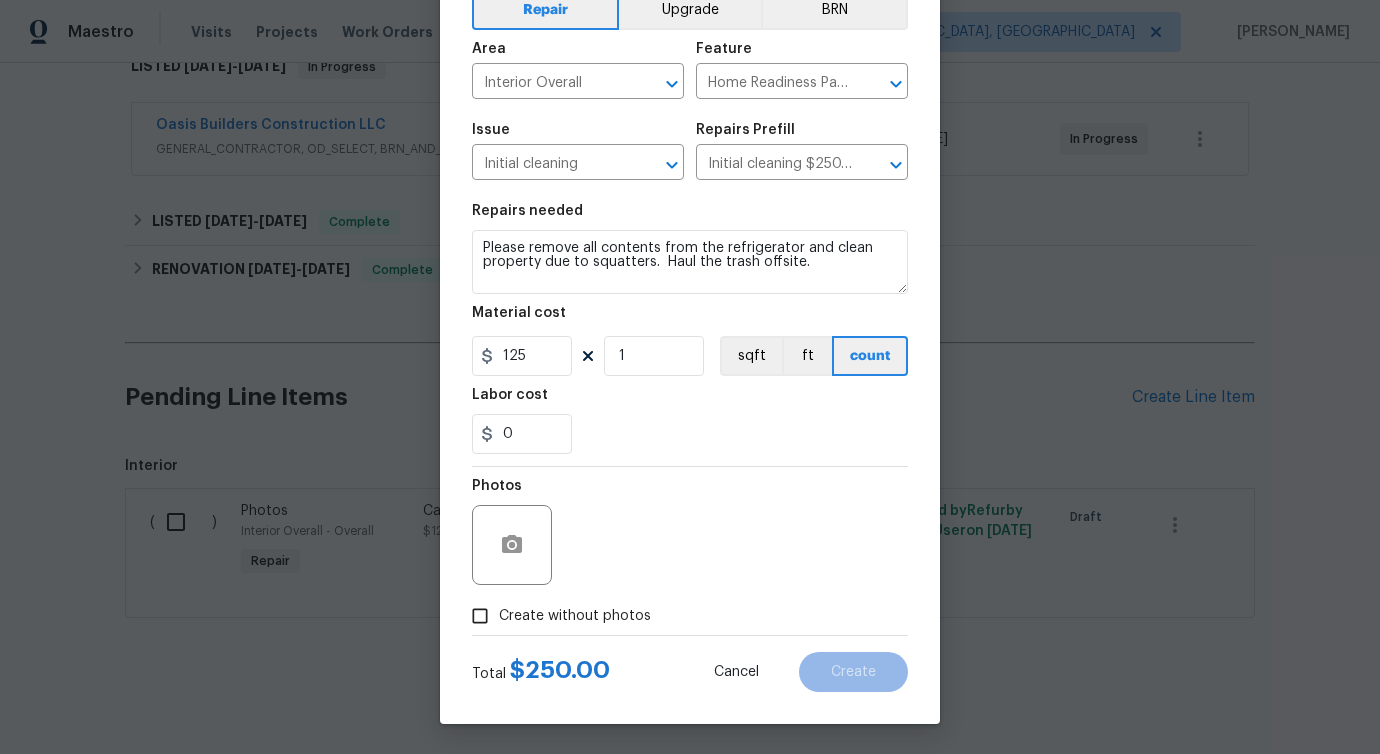 click on "Create without photos" at bounding box center [480, 616] 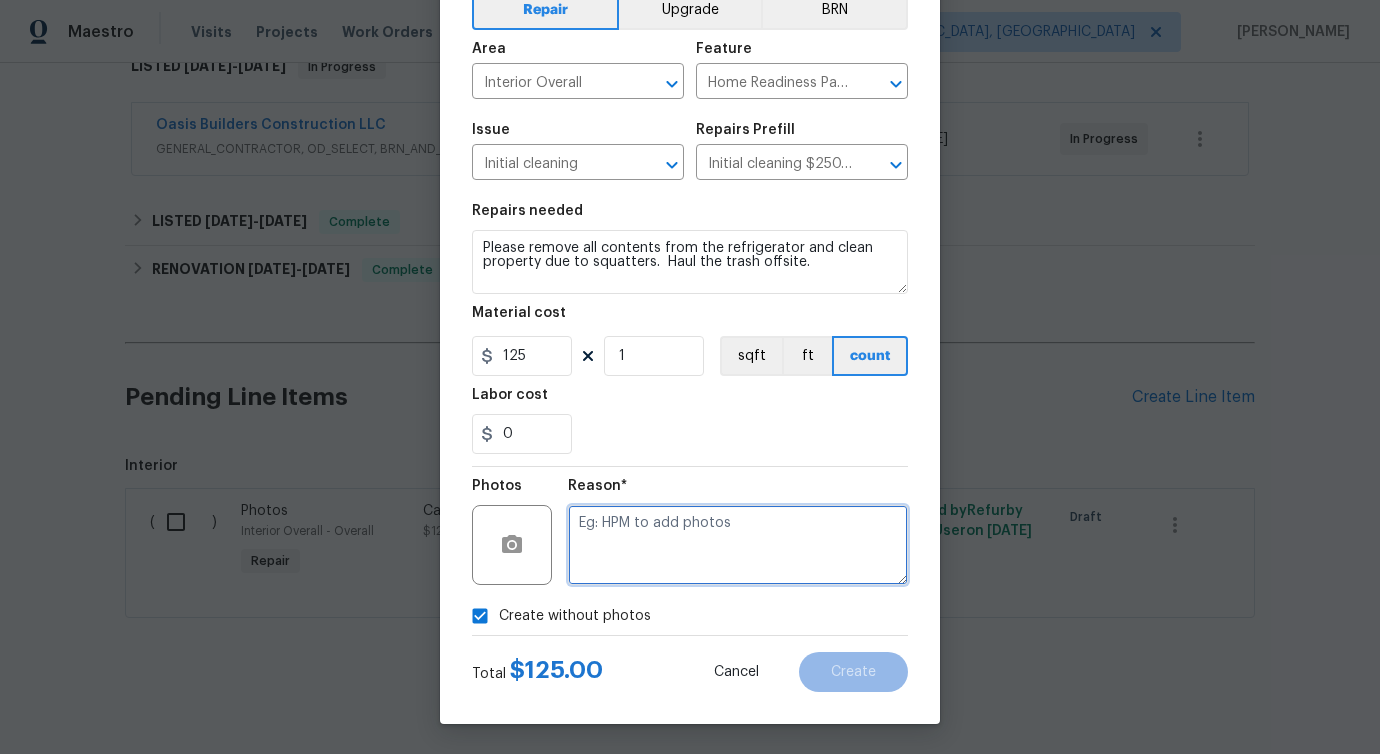 click at bounding box center [738, 545] 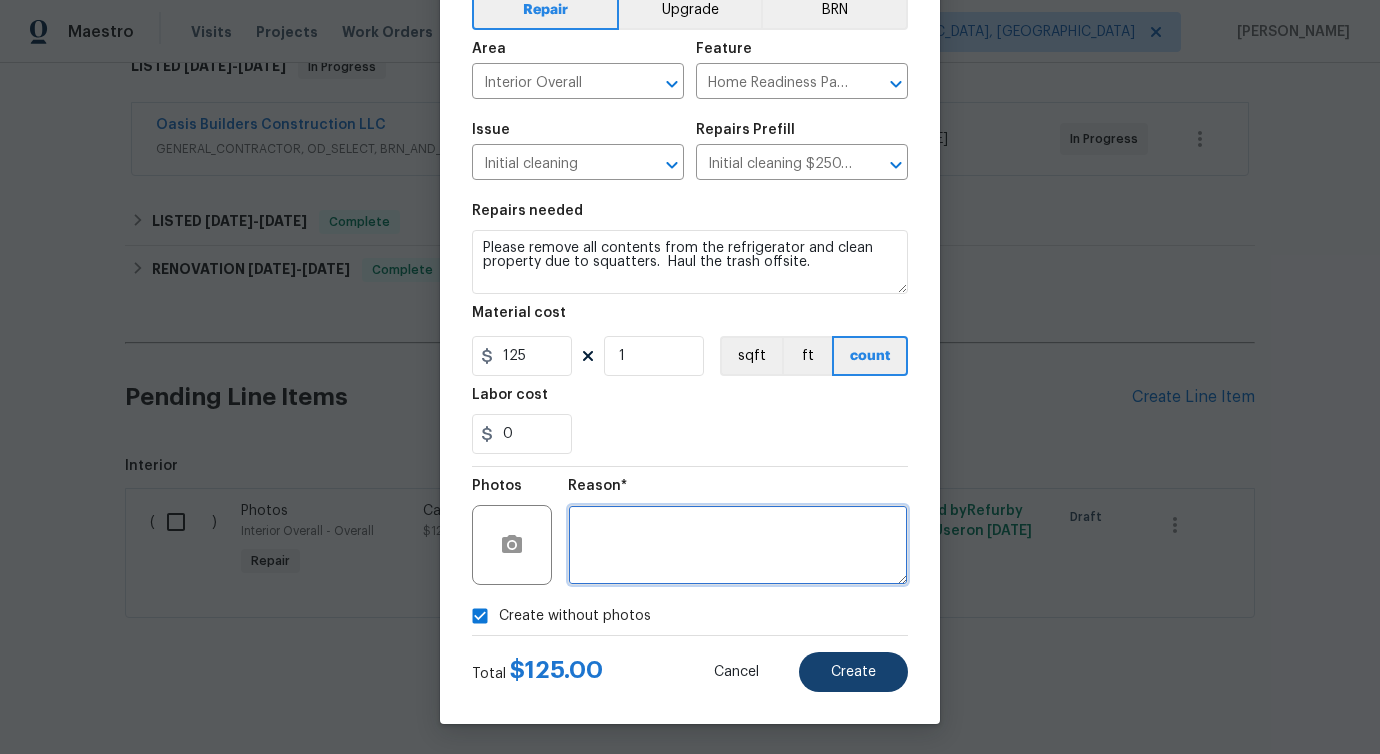 type 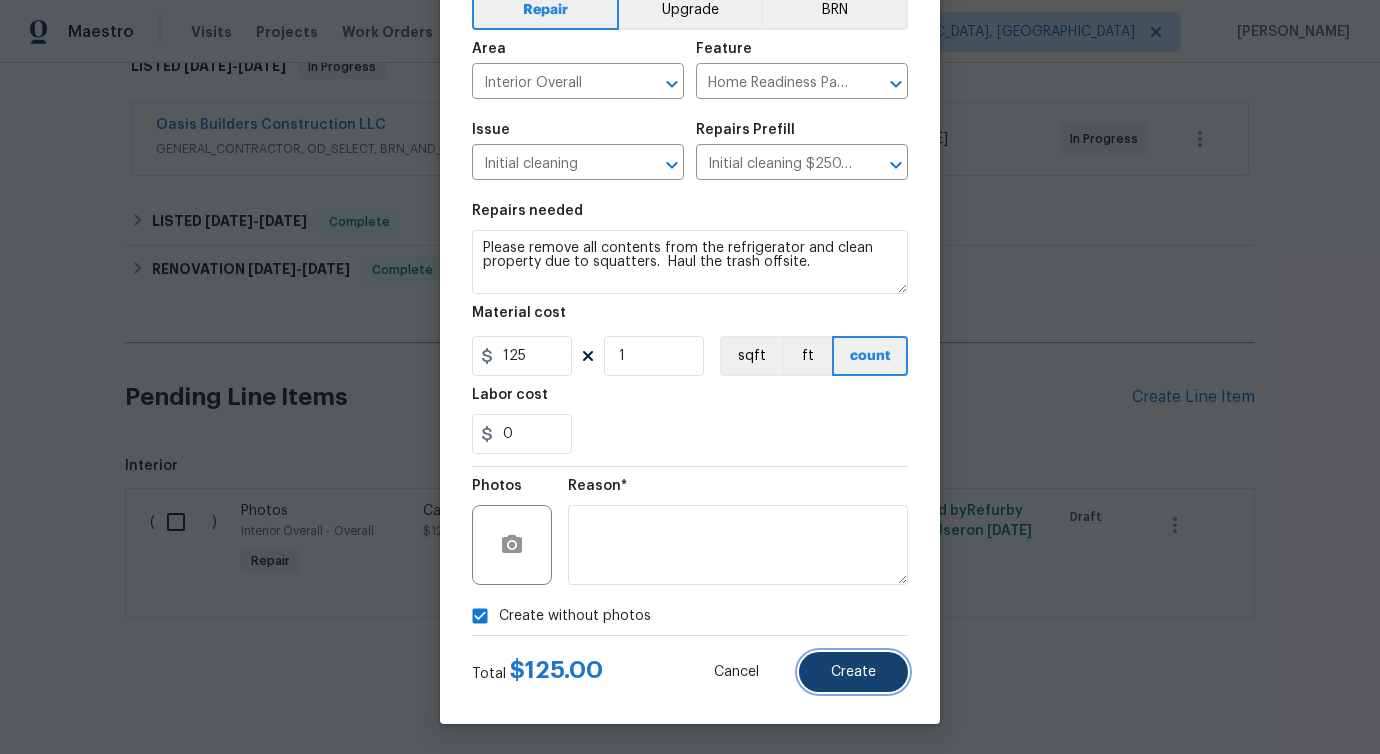 click on "Create" at bounding box center (853, 672) 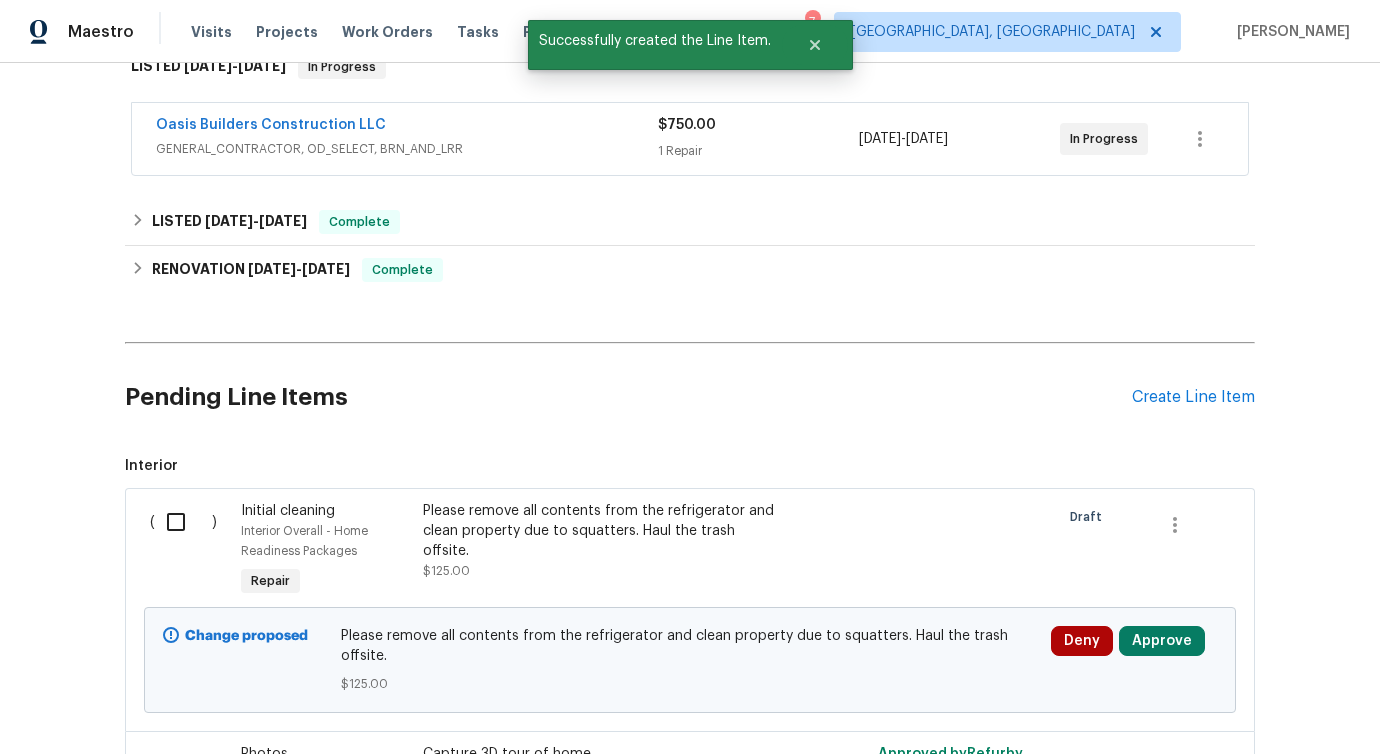 scroll, scrollTop: 588, scrollLeft: 0, axis: vertical 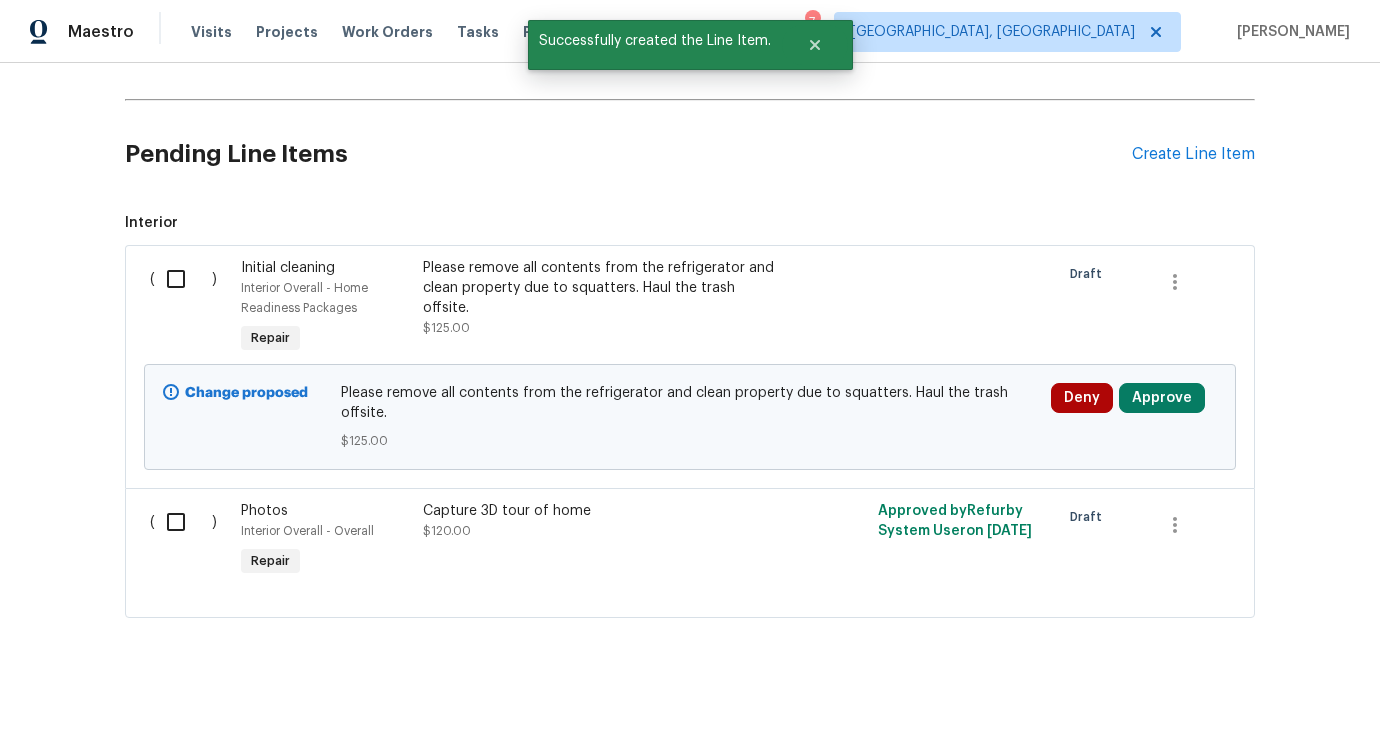 click at bounding box center (183, 279) 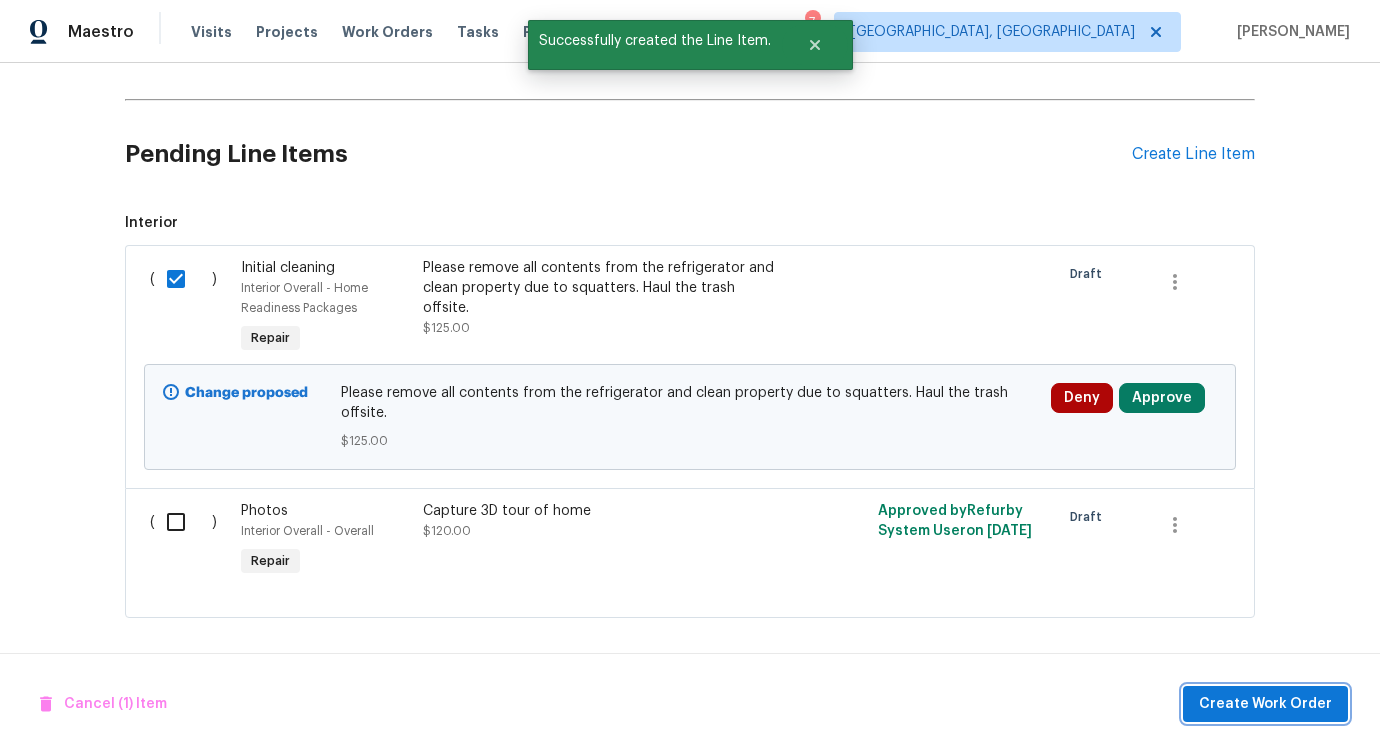 click on "Create Work Order" at bounding box center [1265, 704] 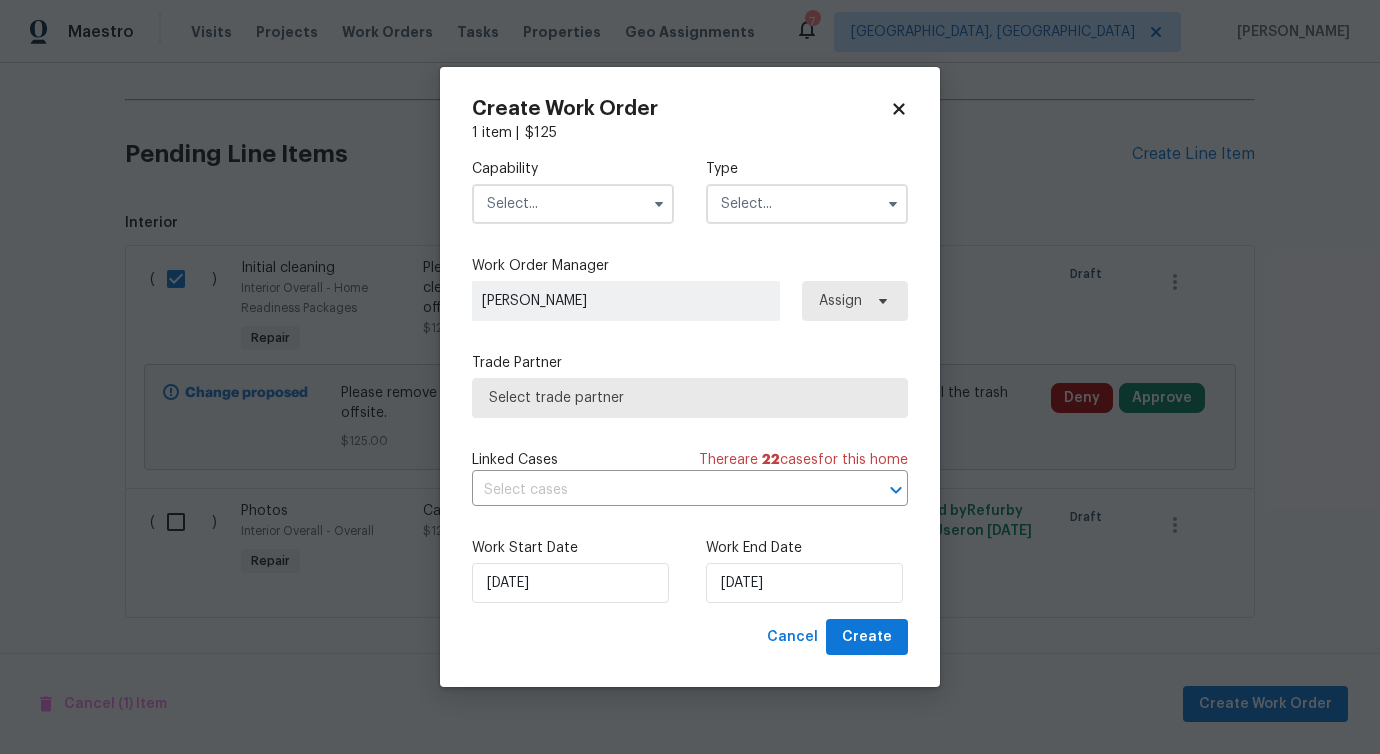 click at bounding box center [573, 204] 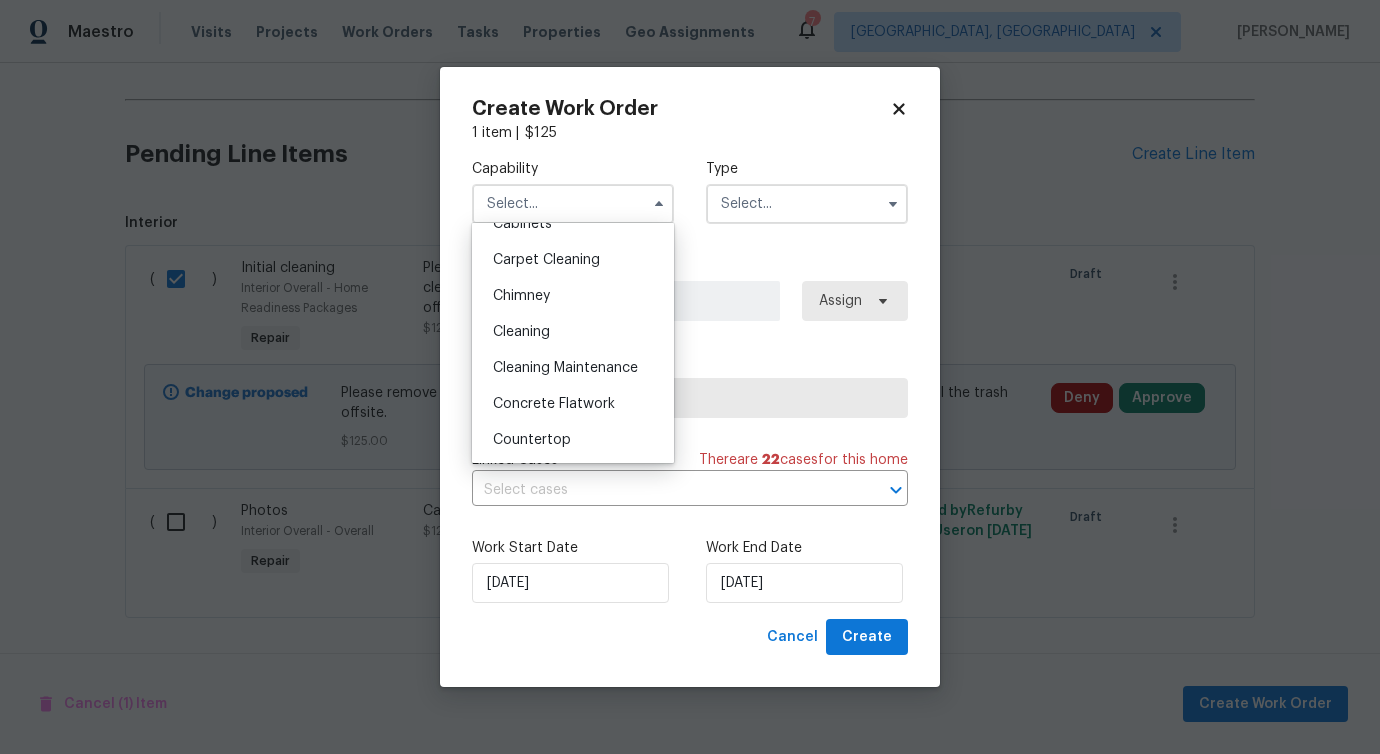 scroll, scrollTop: 188, scrollLeft: 0, axis: vertical 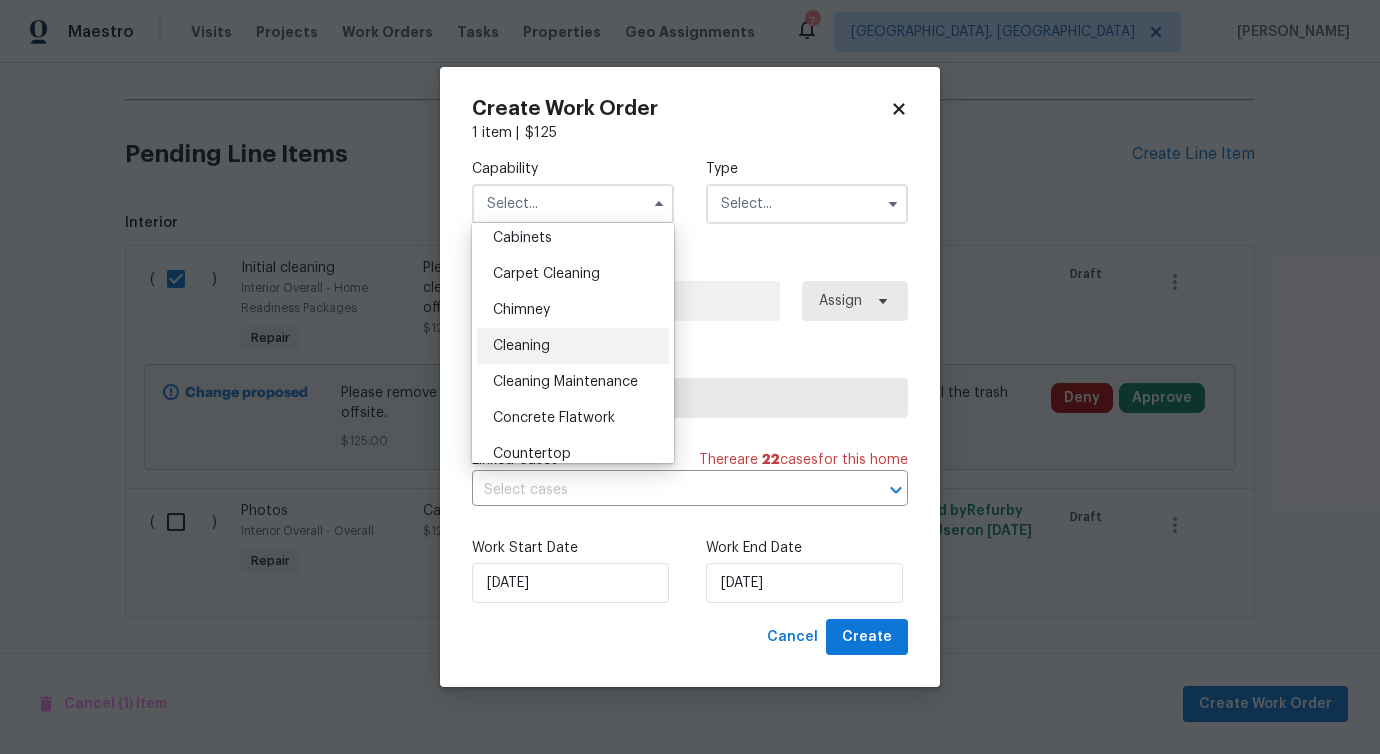 click on "Cleaning" at bounding box center (573, 346) 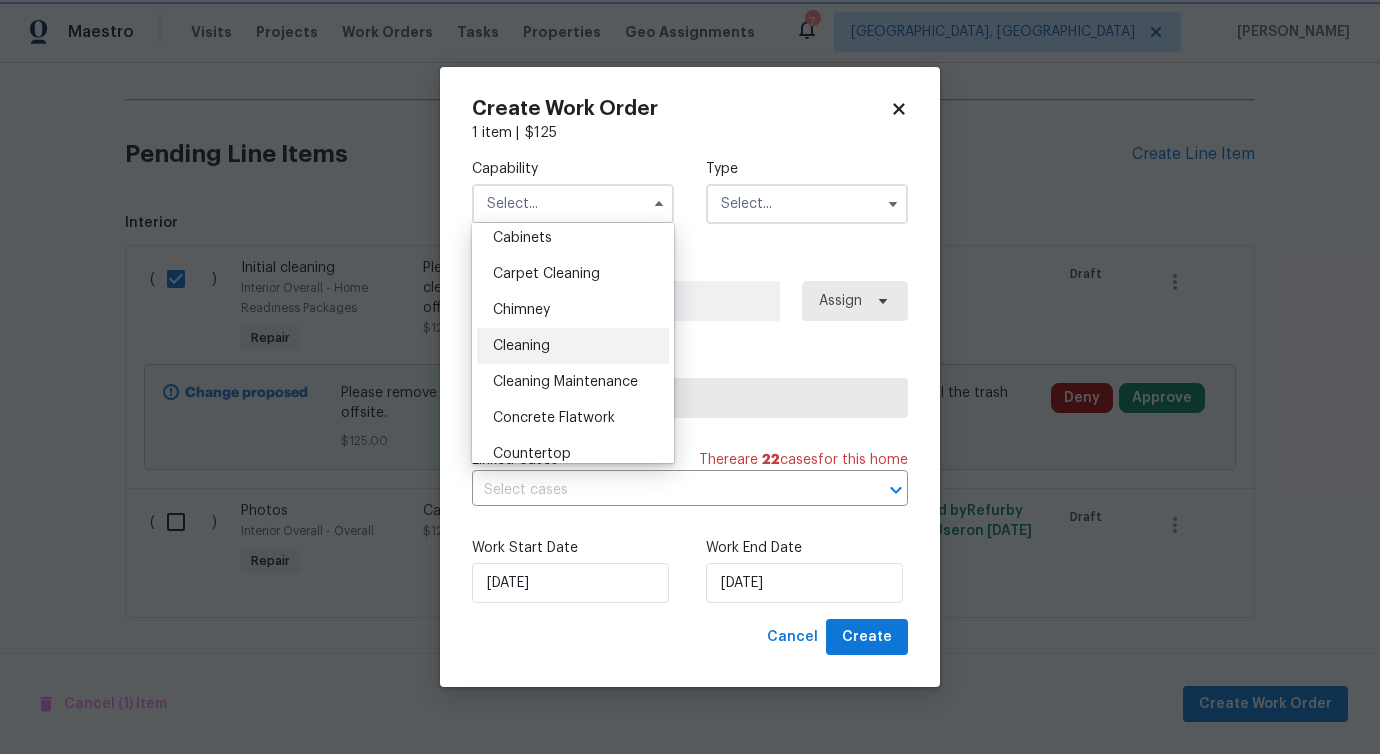type on "Cleaning" 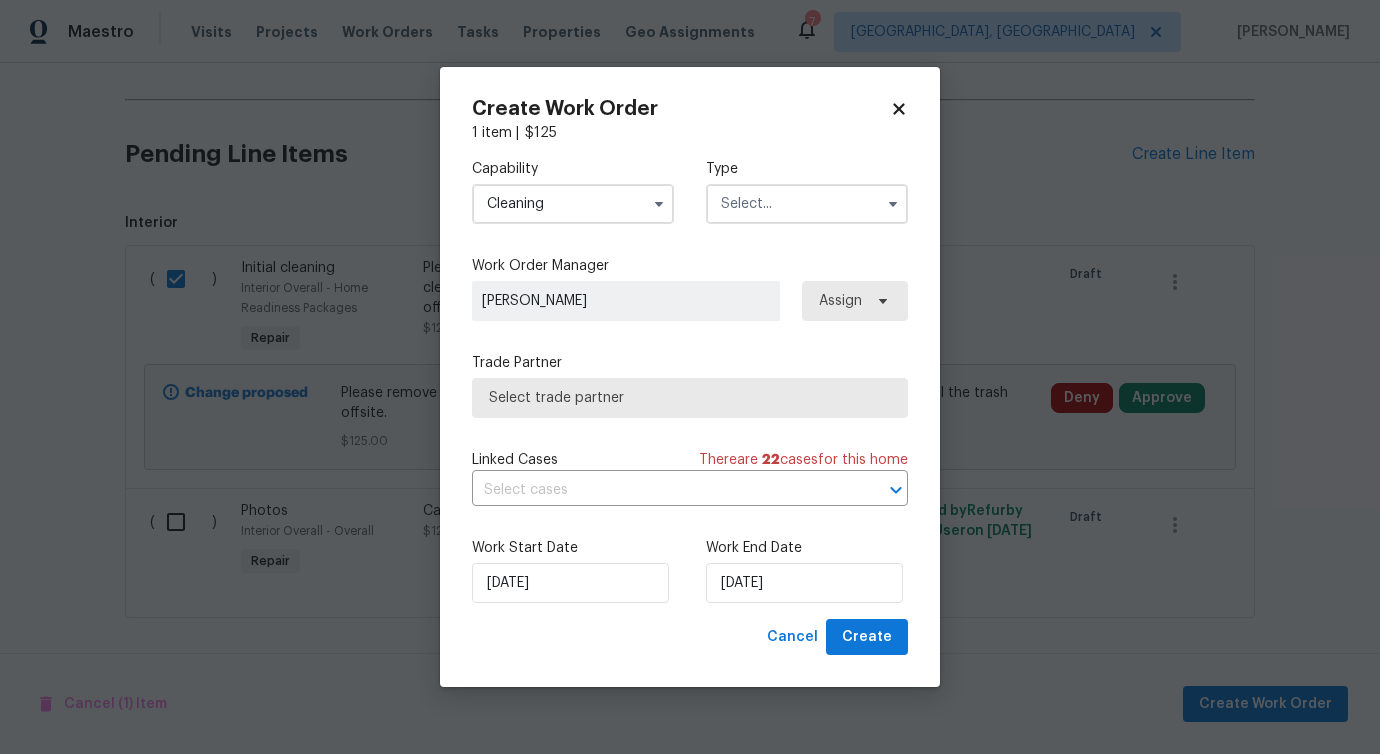 click at bounding box center (807, 204) 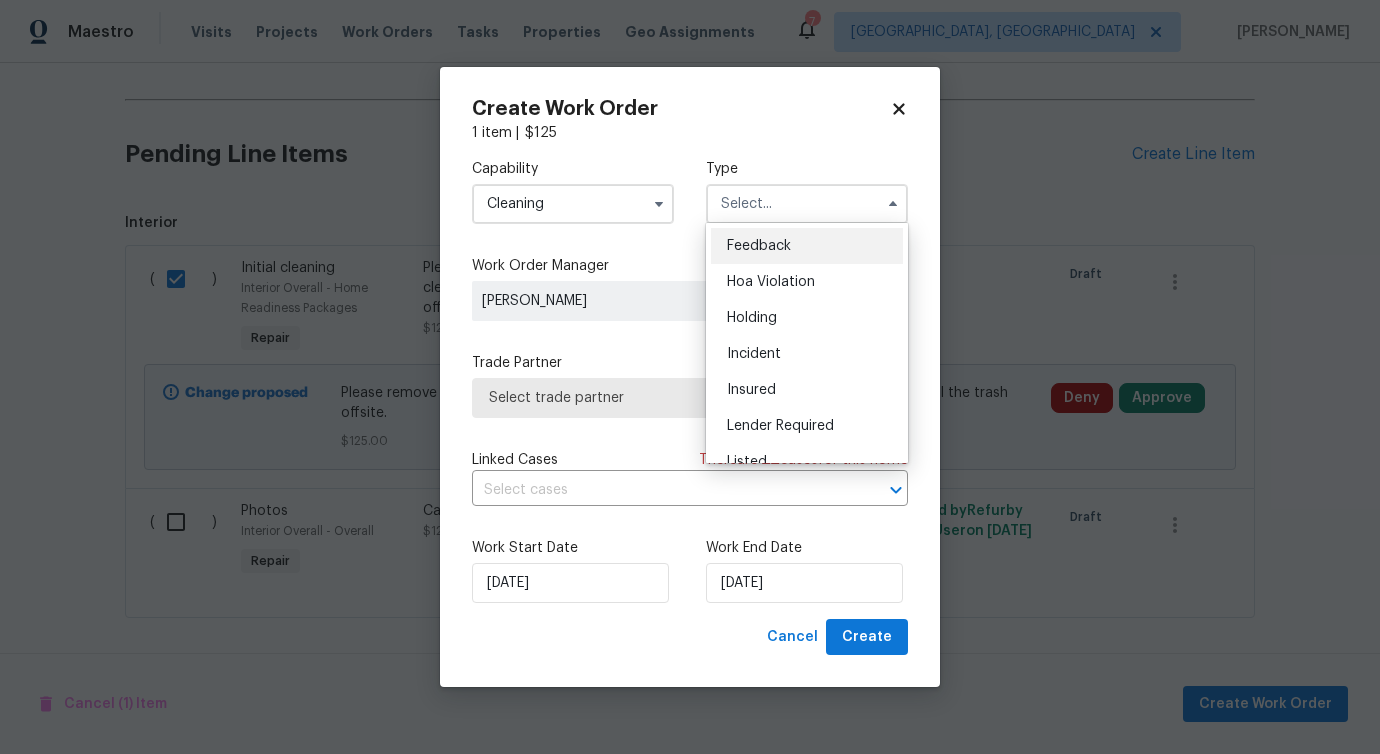click on "Feedback" at bounding box center [807, 246] 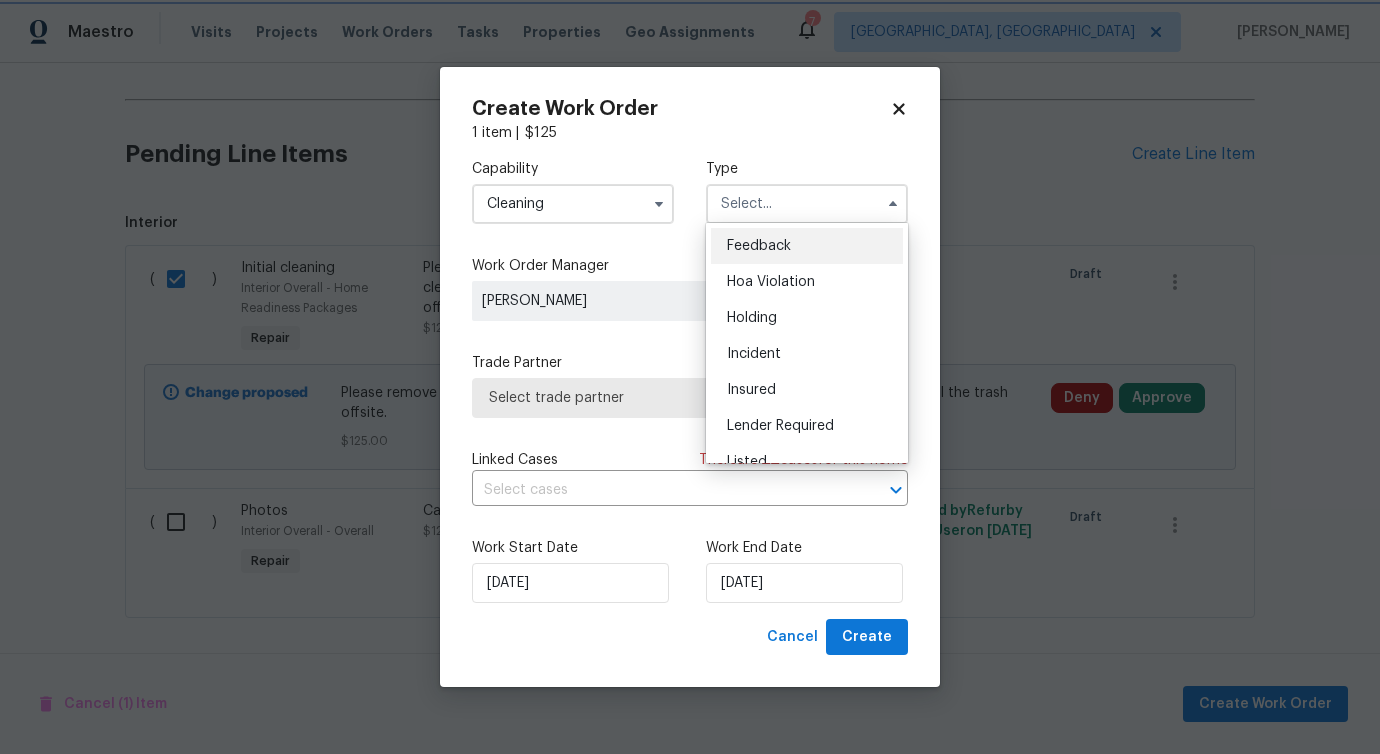 type on "Feedback" 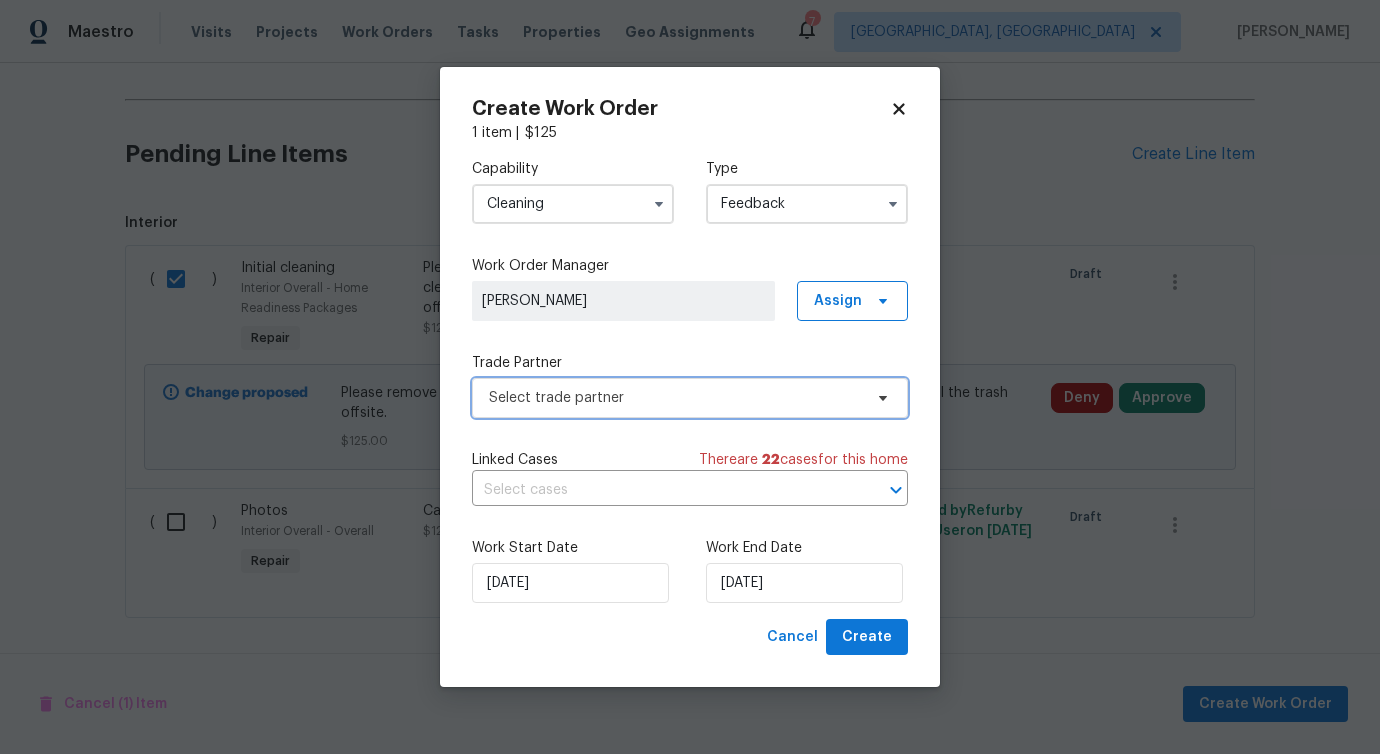 click on "Select trade partner" at bounding box center [690, 398] 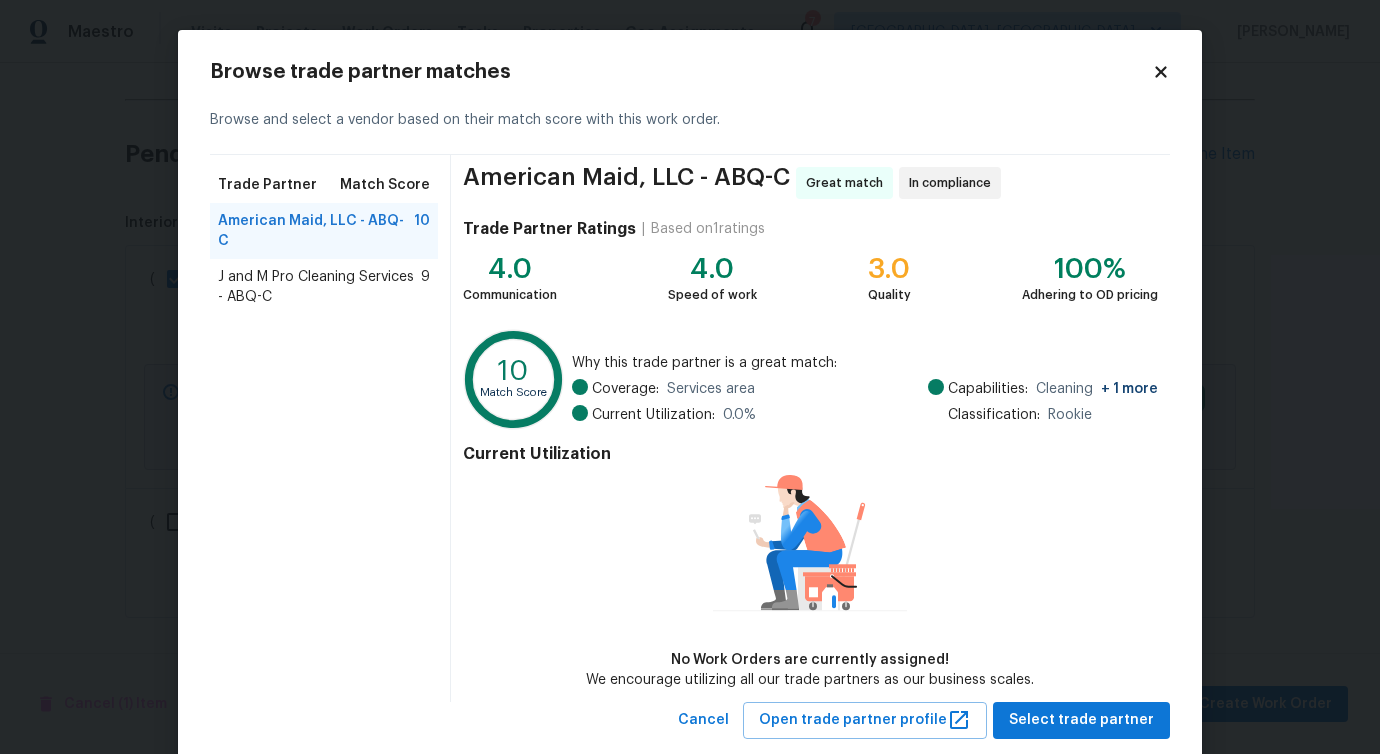 click on "J and M Pro Cleaning Services - ABQ-C" at bounding box center (319, 287) 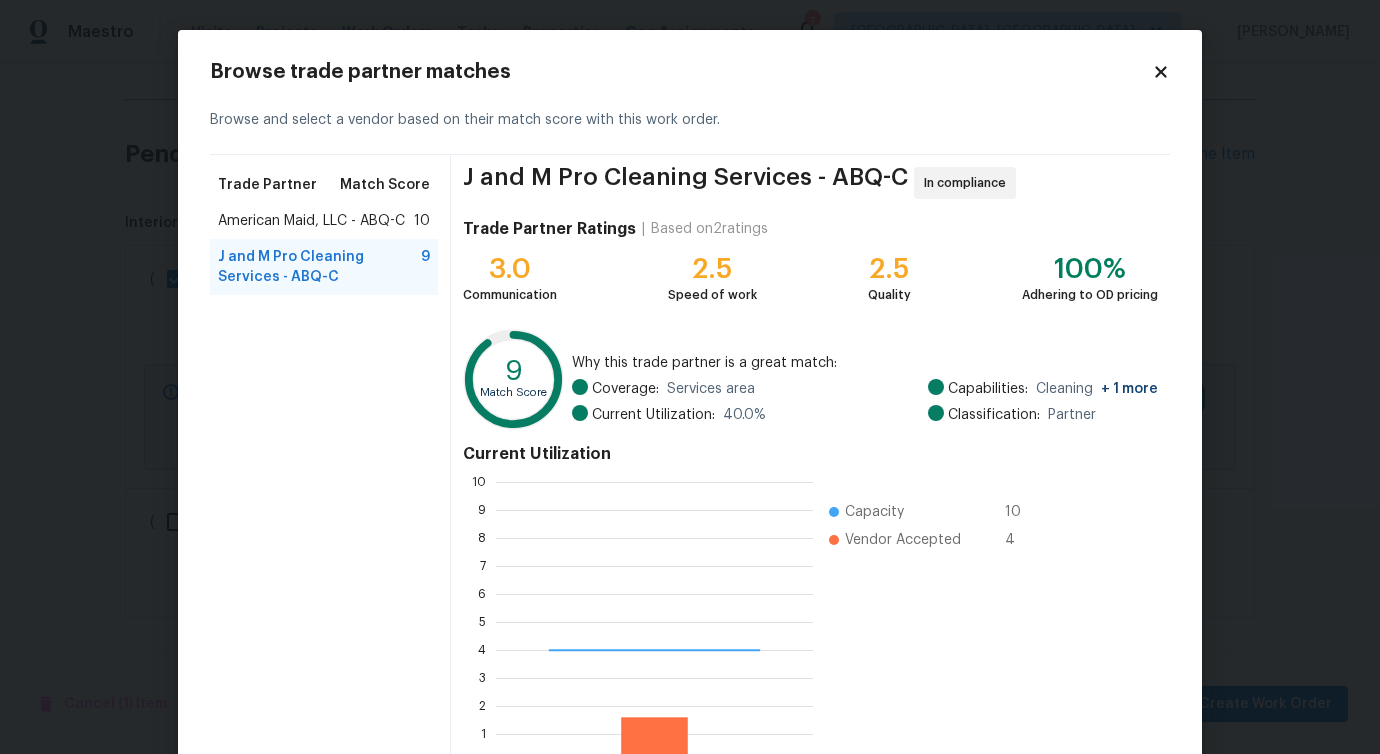 scroll, scrollTop: 2, scrollLeft: 2, axis: both 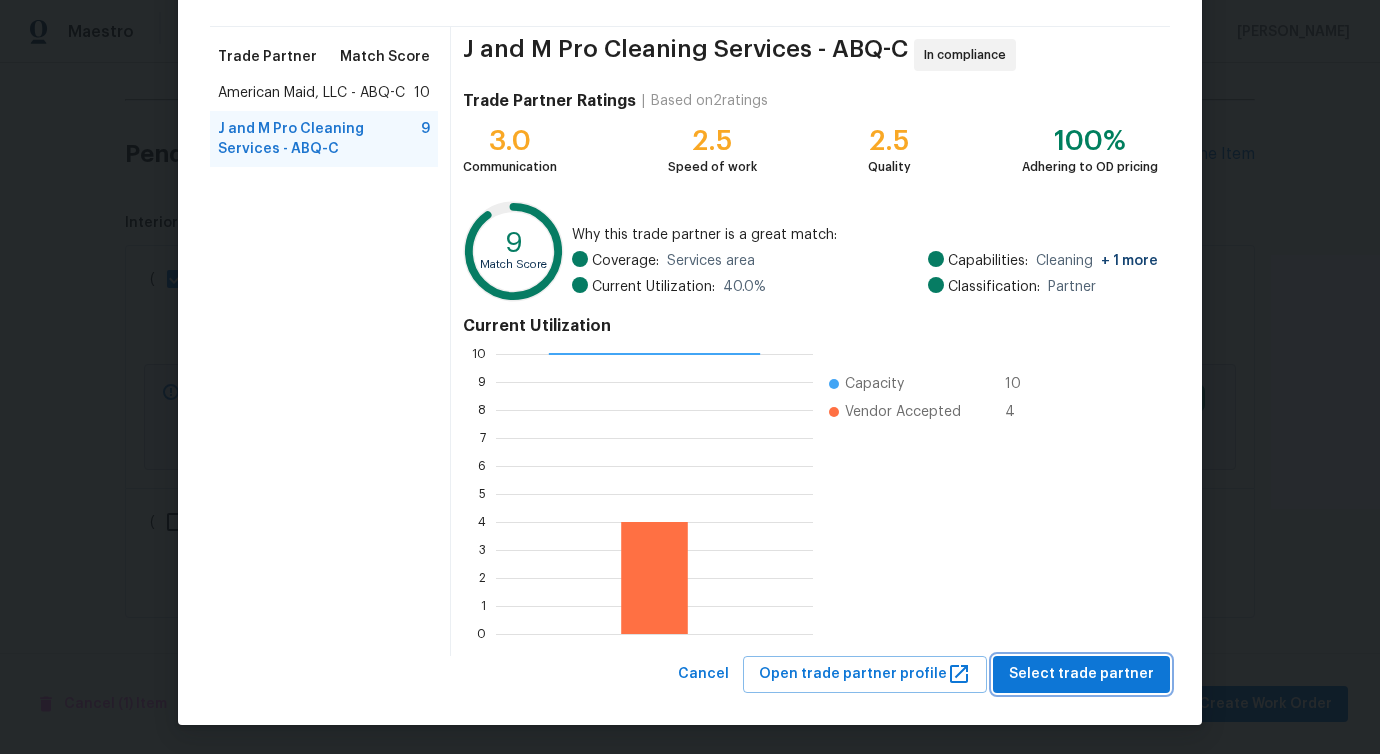 click on "Select trade partner" at bounding box center (1081, 674) 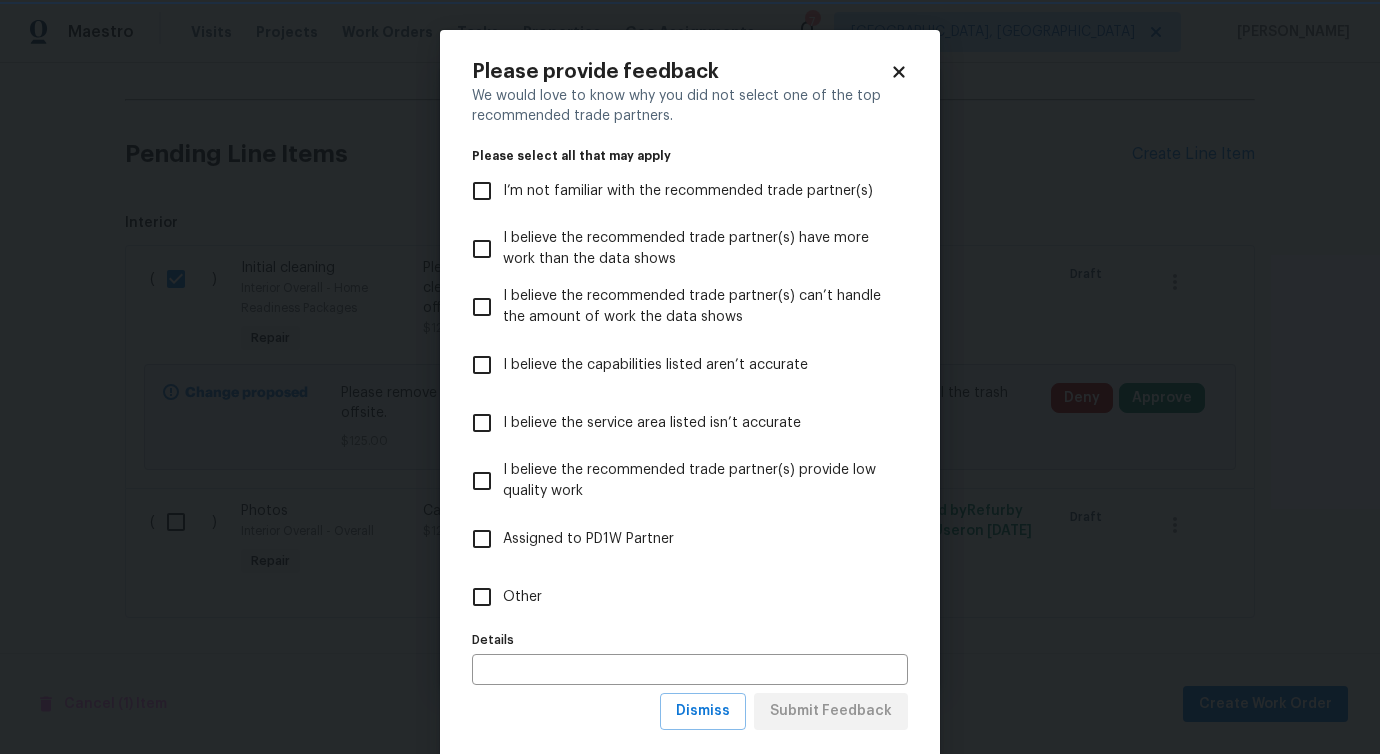 scroll, scrollTop: 0, scrollLeft: 0, axis: both 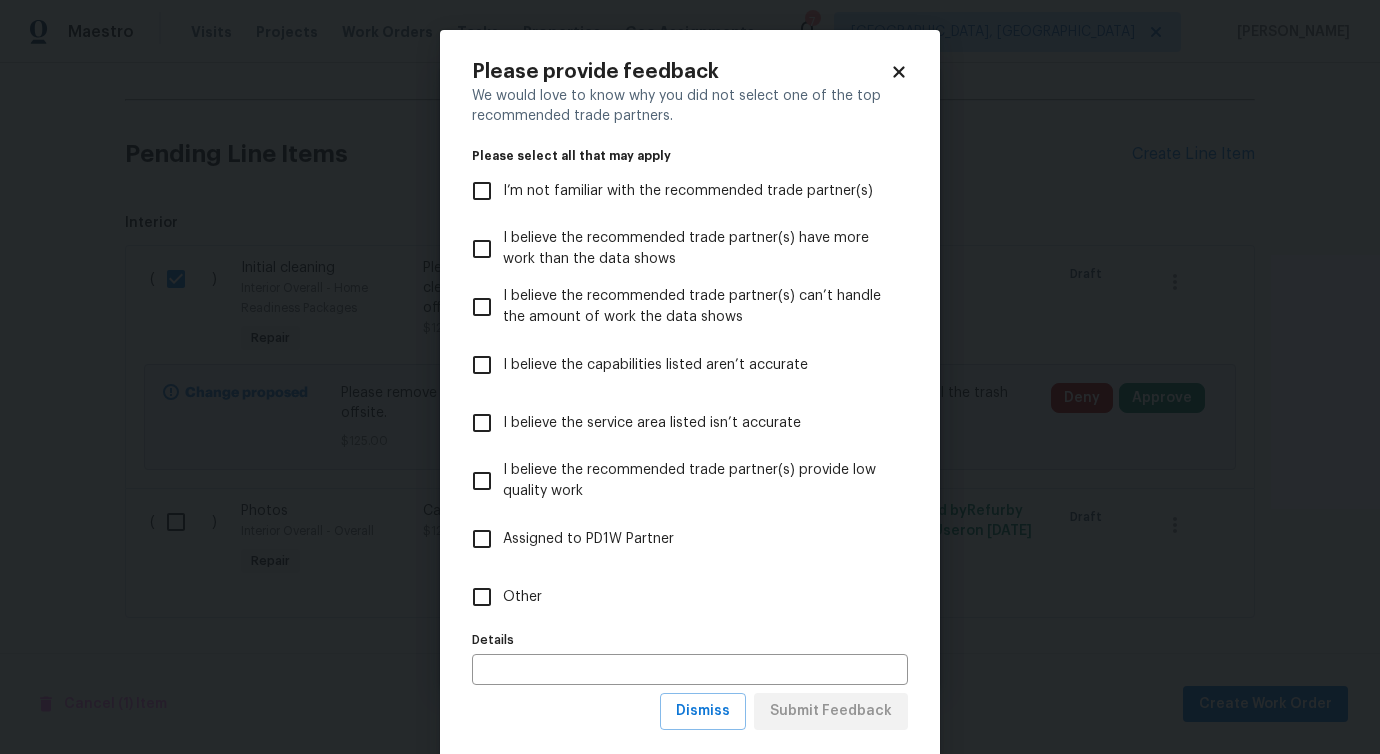 click on "Other" at bounding box center [522, 597] 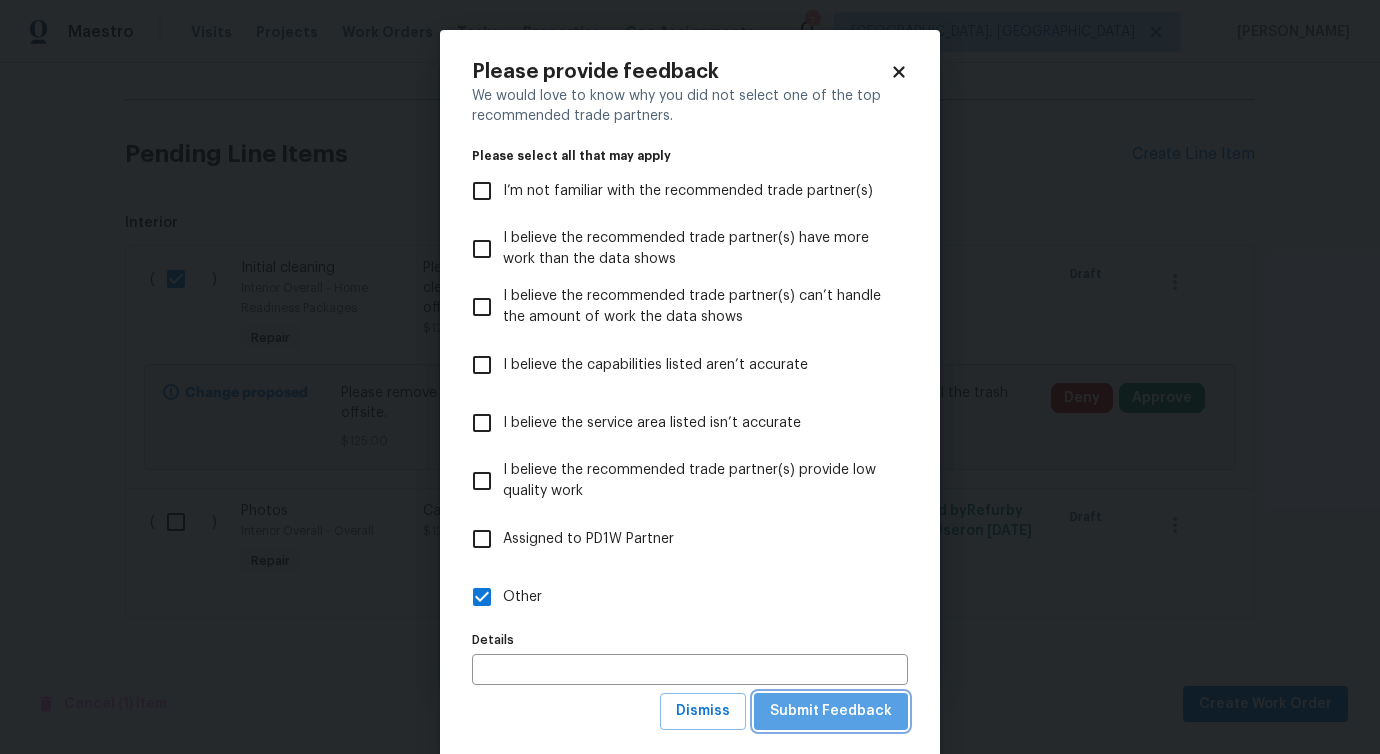 click on "Submit Feedback" at bounding box center (831, 711) 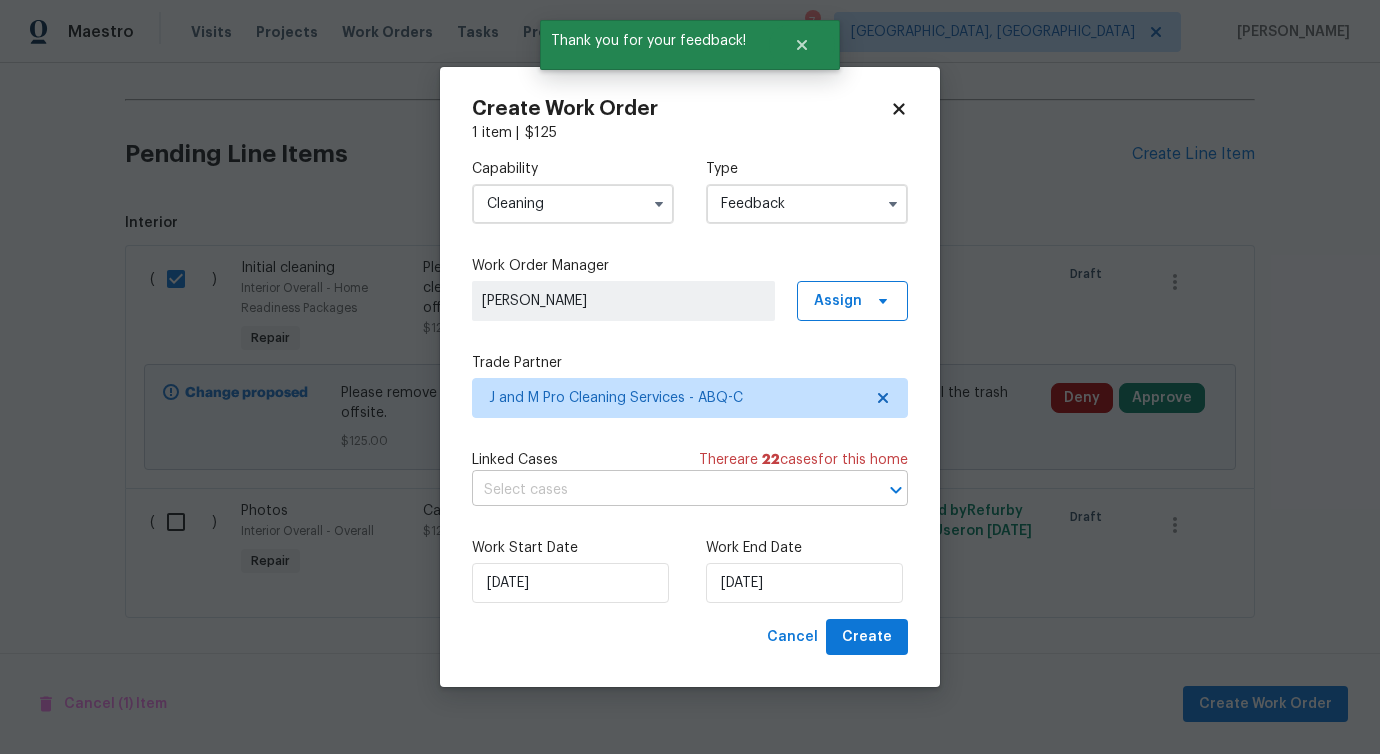 click at bounding box center (662, 490) 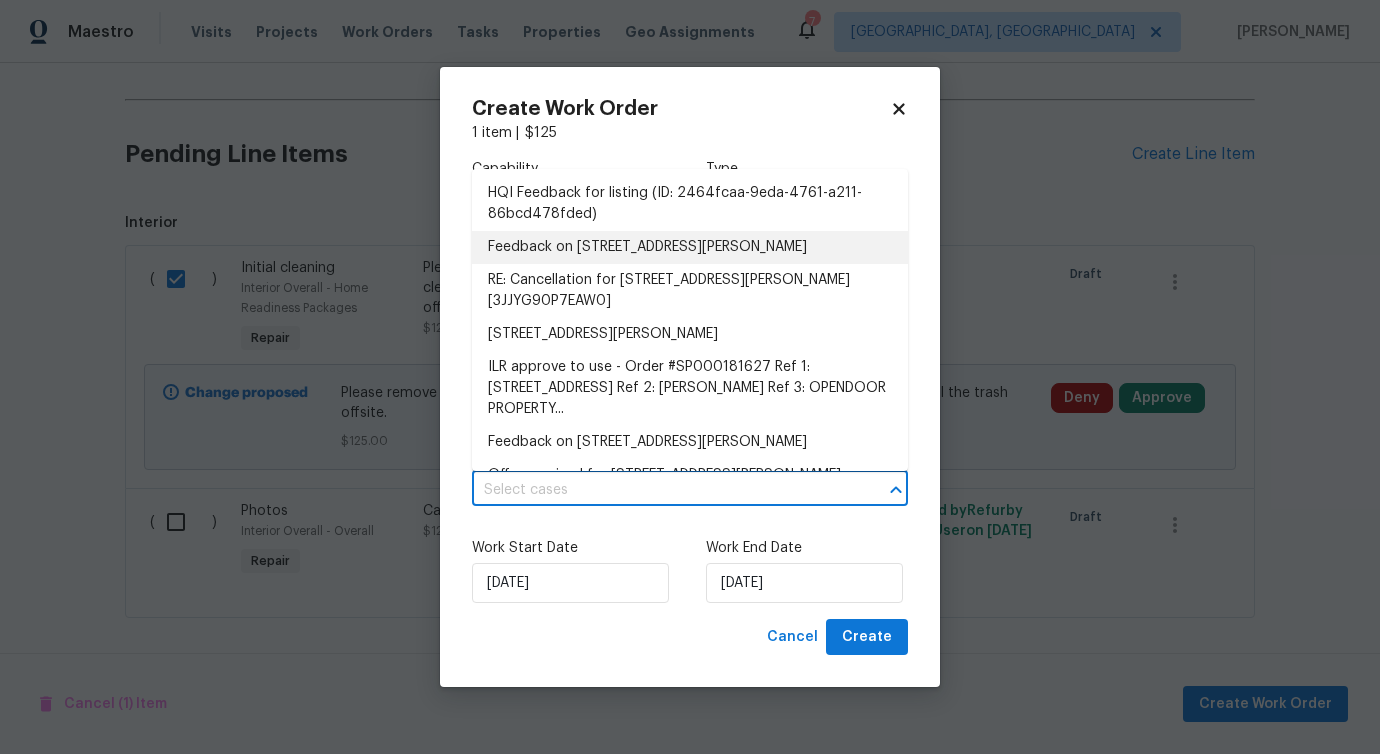 click on "Feedback on 3912 Wellesley Dr NE, Albuquerque, NM 87107" at bounding box center (690, 247) 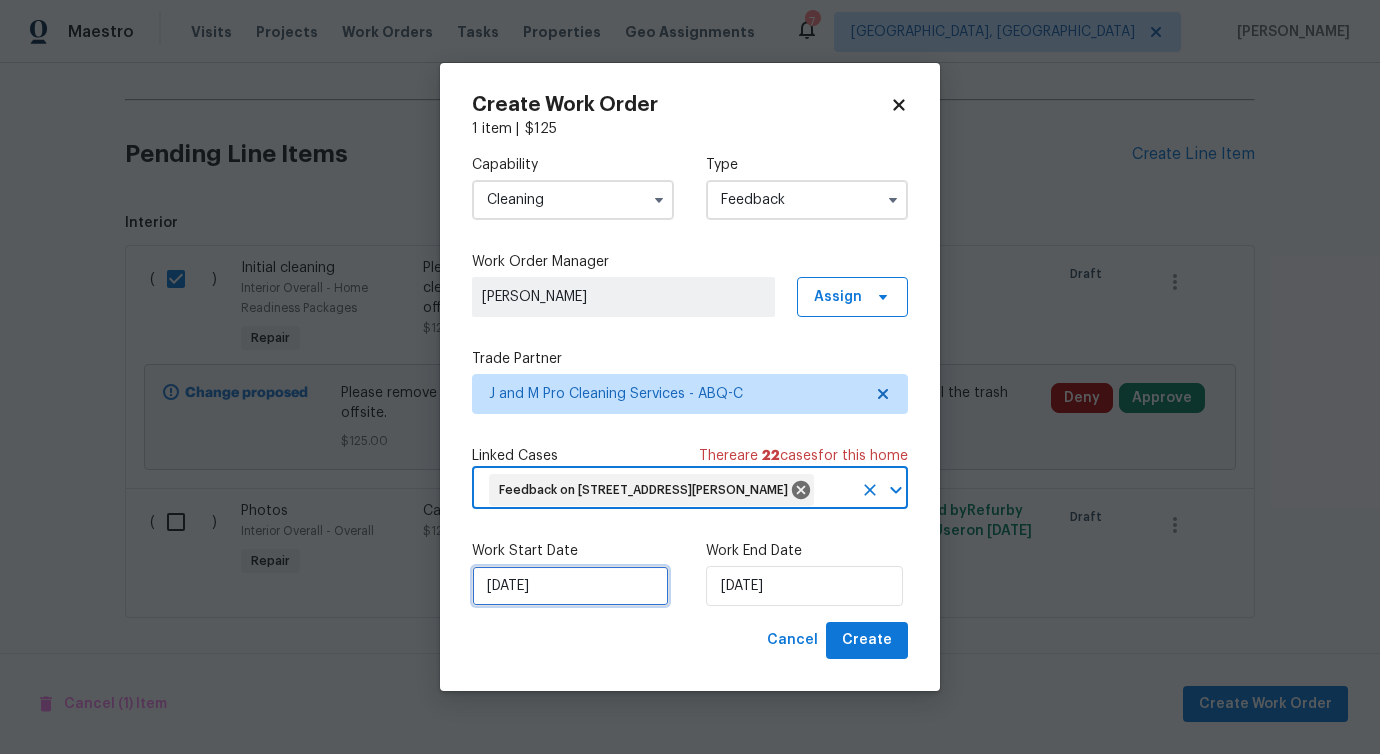 click on "[DATE]" at bounding box center [570, 586] 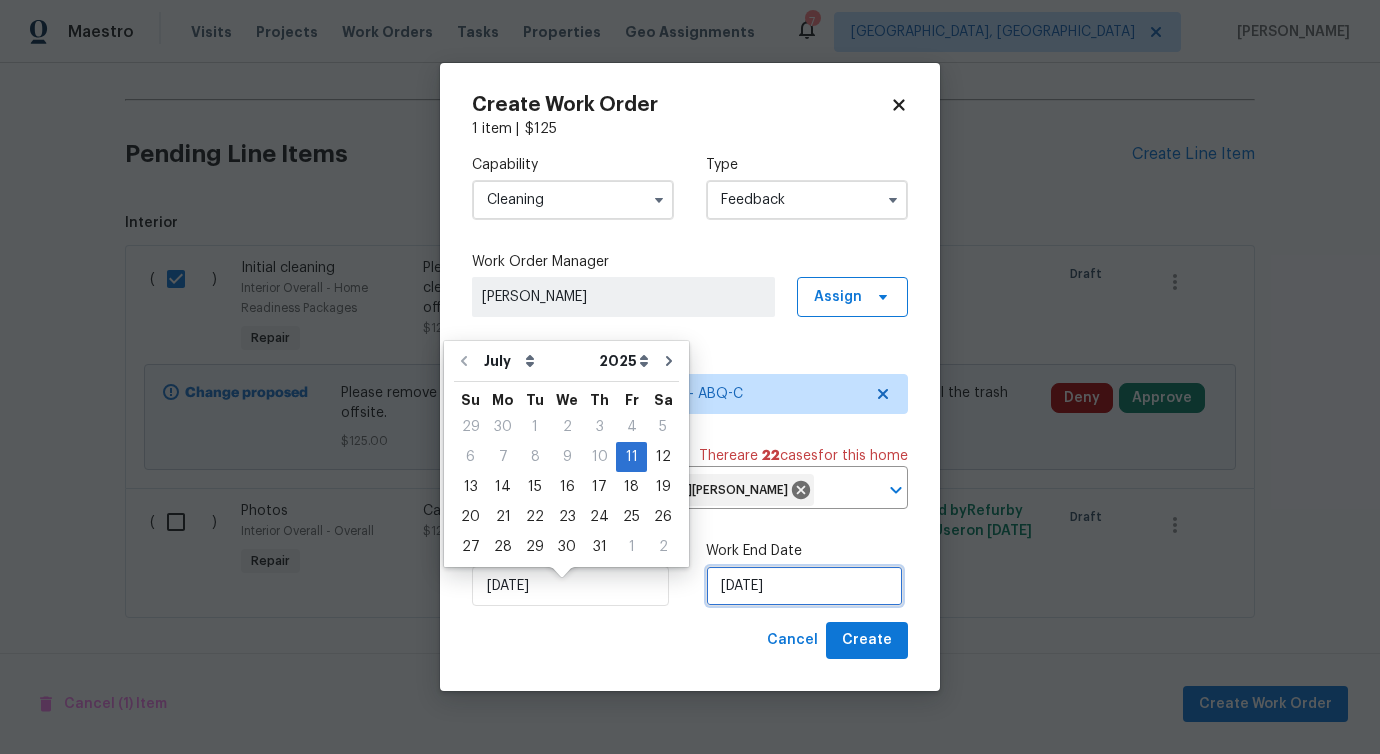 click on "[DATE]" at bounding box center [804, 586] 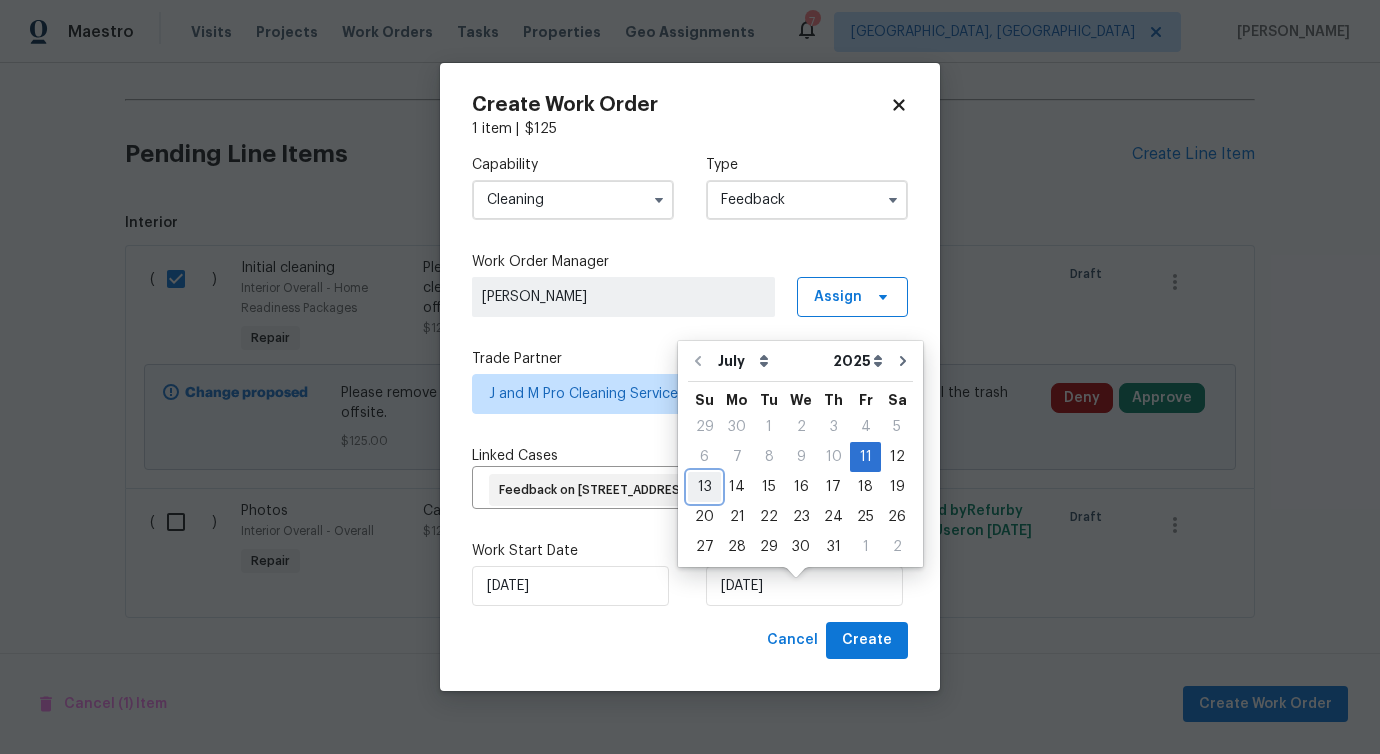 click on "13" at bounding box center [704, 487] 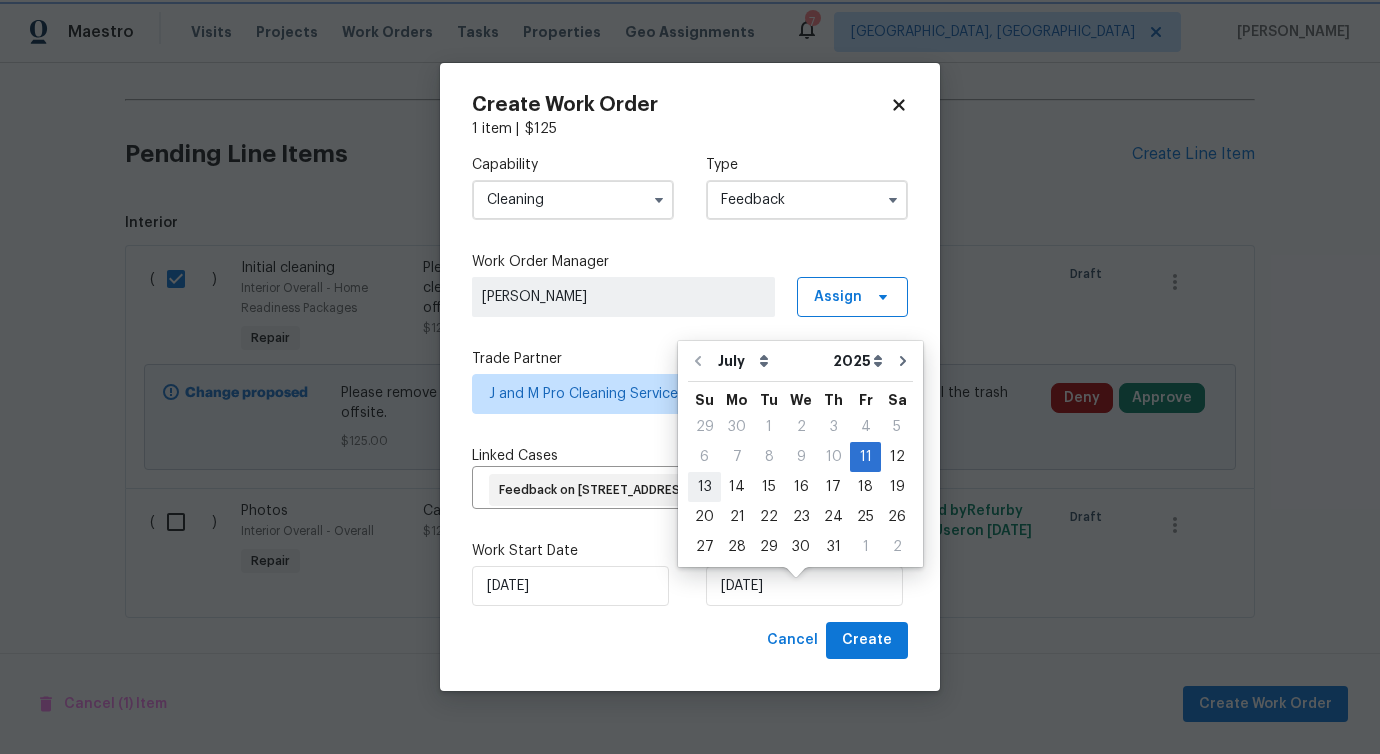type on "7/13/2025" 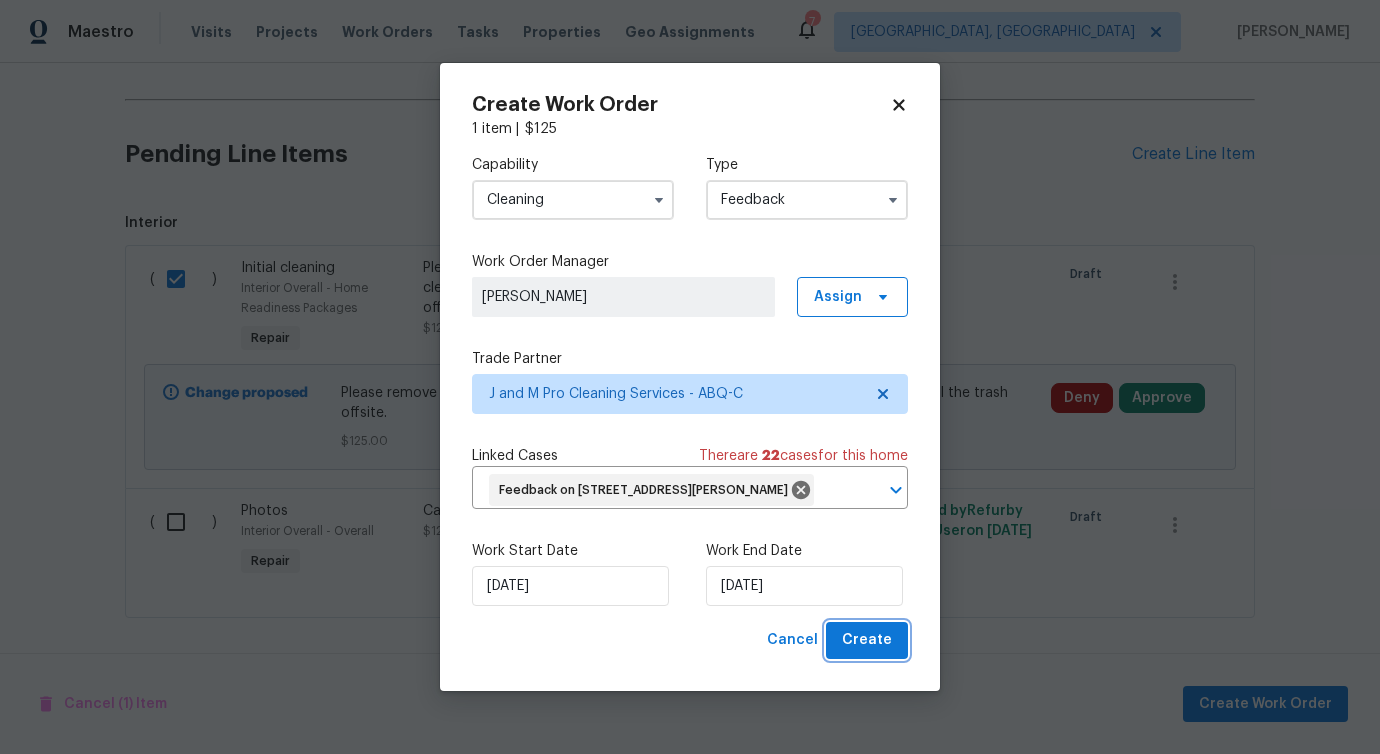 click on "Create" at bounding box center [867, 640] 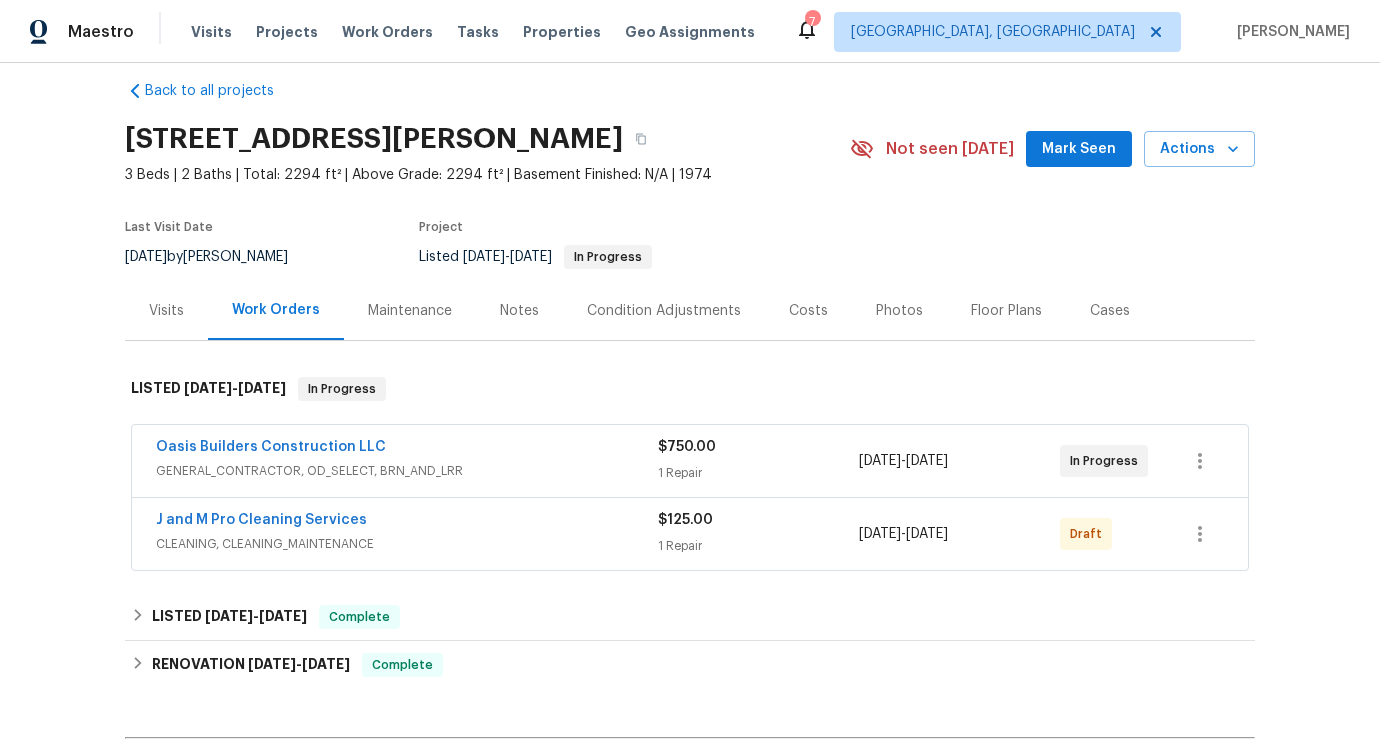 scroll, scrollTop: 0, scrollLeft: 0, axis: both 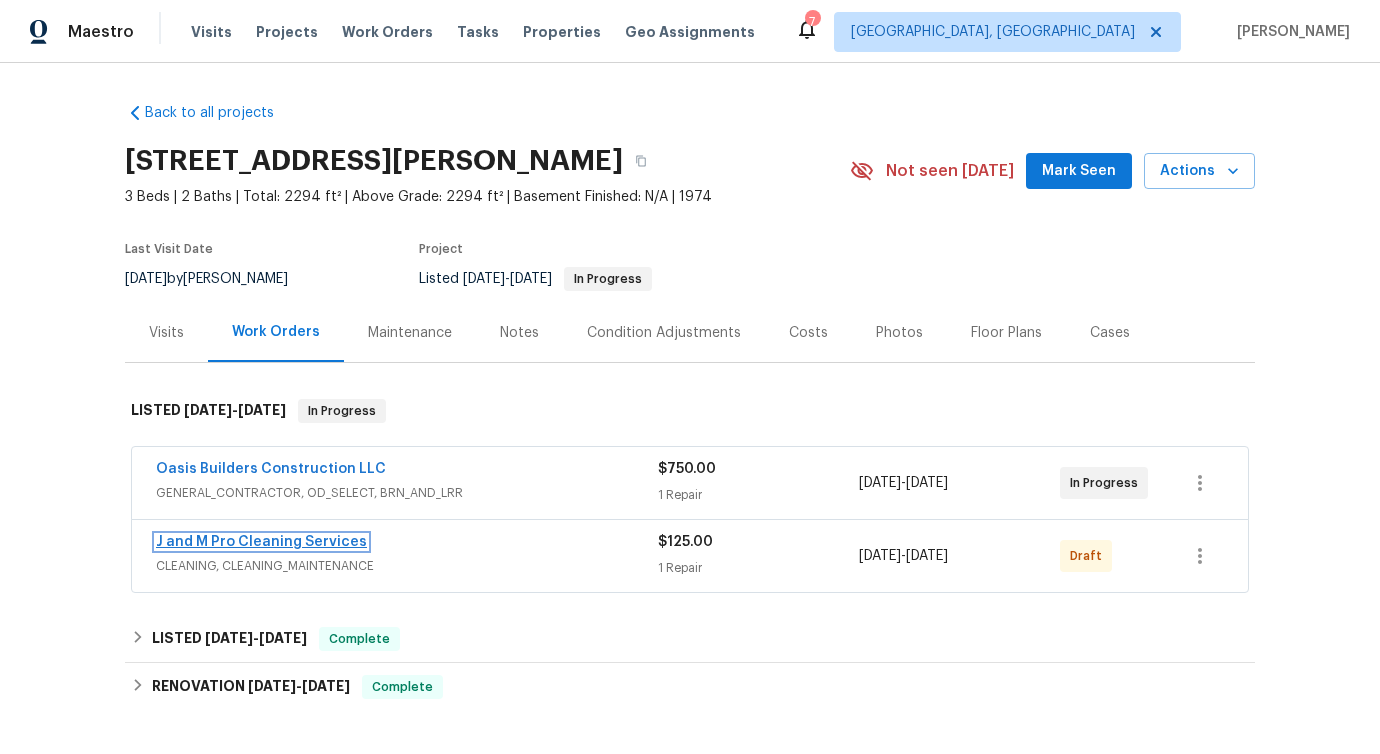 click on "J and M Pro Cleaning Services" at bounding box center (261, 542) 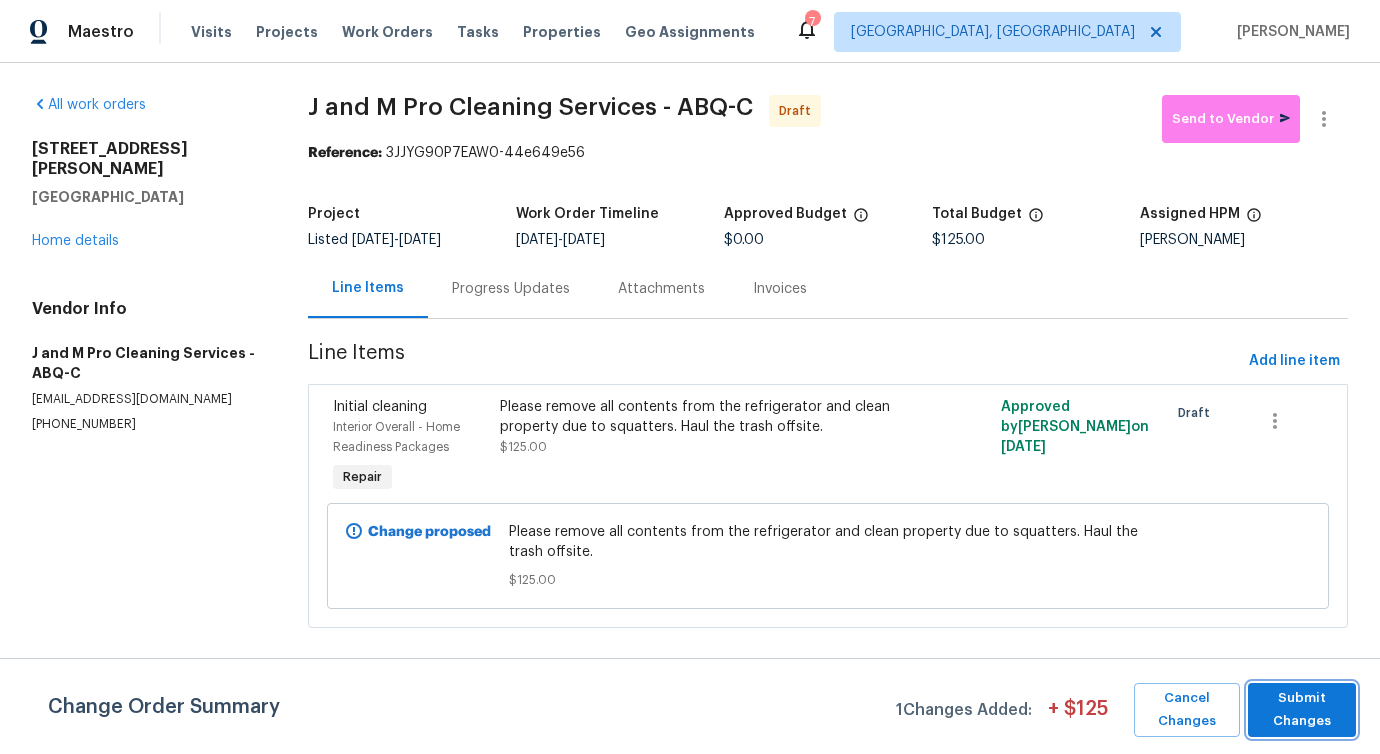click on "Submit Changes" at bounding box center [1302, 710] 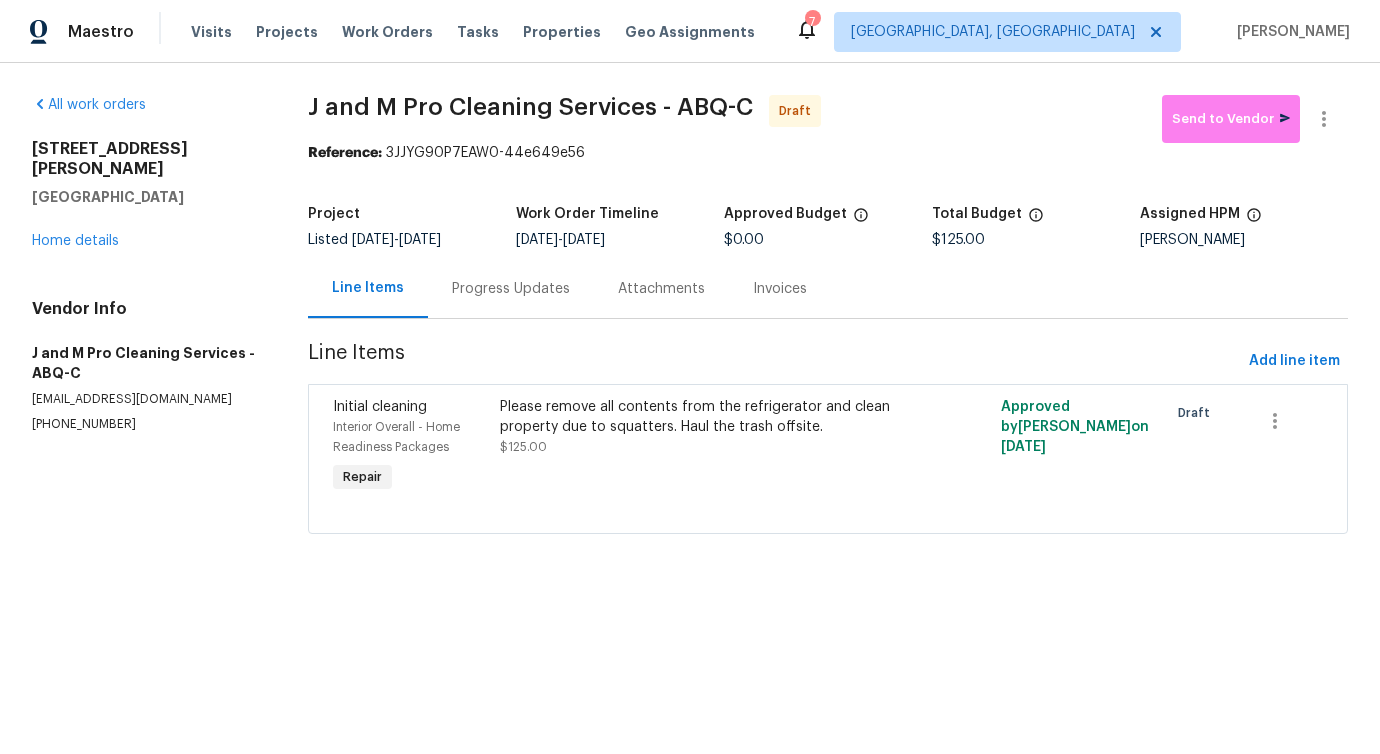 click on "Progress Updates" at bounding box center [511, 288] 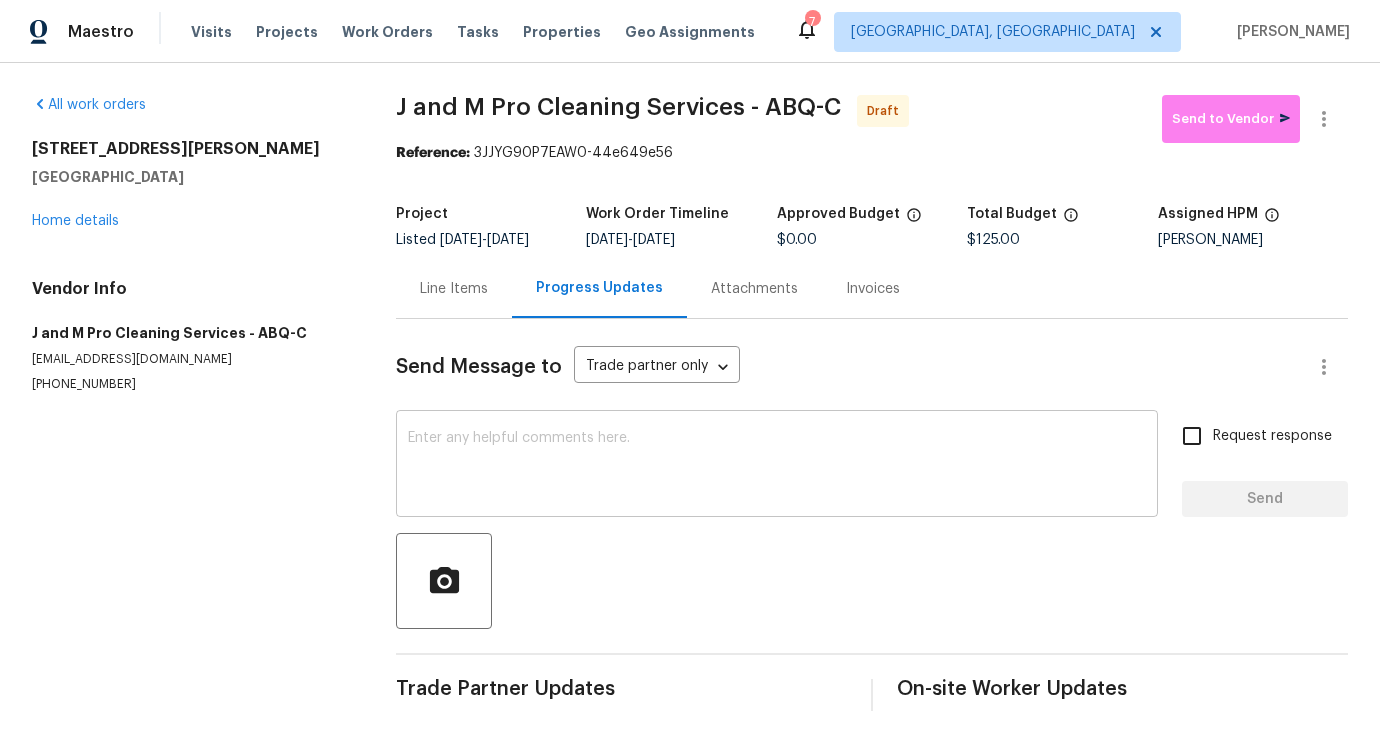 click at bounding box center [777, 466] 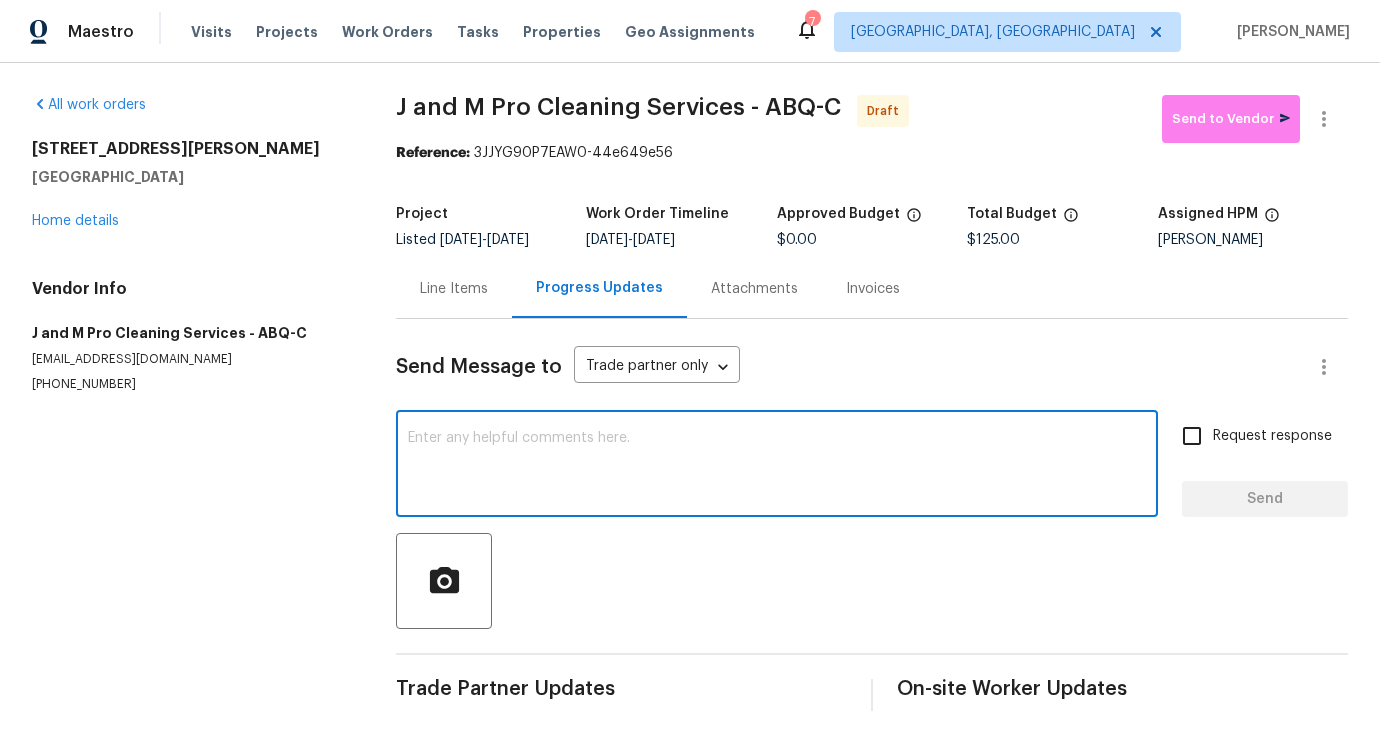 click at bounding box center [777, 466] 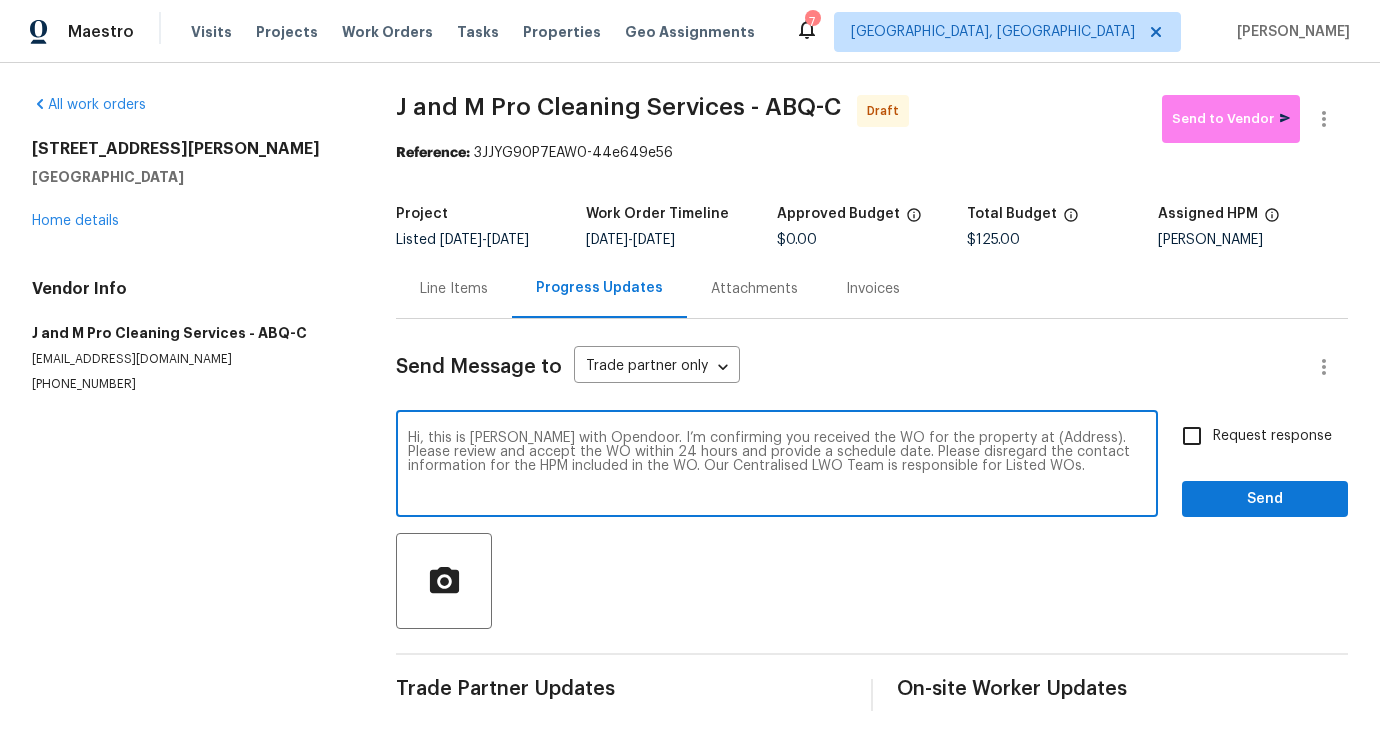 click on "Hi, this is Pavithra with Opendoor. I’m confirming you received the WO for the property at (Address). Please review and accept the WO within 24 hours and provide a schedule date. Please disregard the contact information for the HPM included in the WO. Our Centralised LWO Team is responsible for Listed WOs." at bounding box center (777, 466) 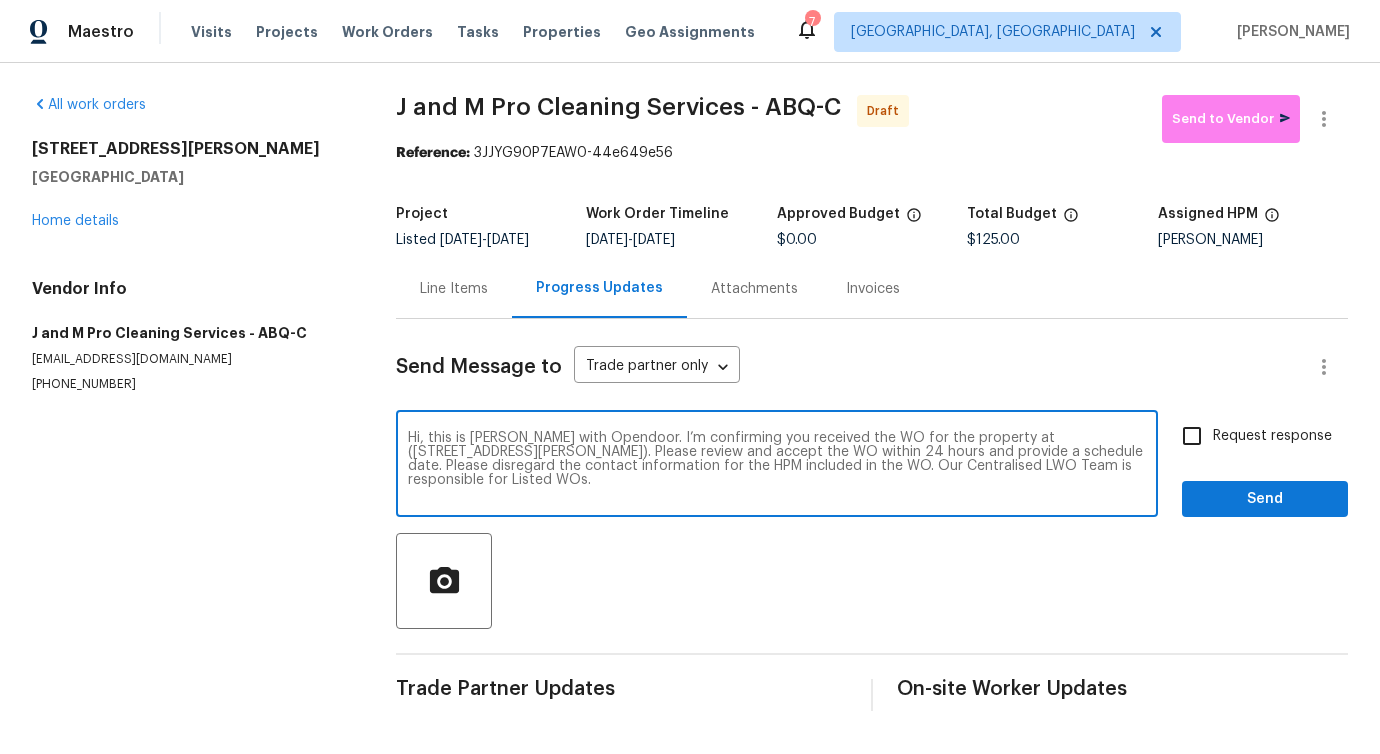 type on "Hi, this is Pavithra with Opendoor. I’m confirming you received the WO for the property at (3912 Wellesley Dr NE, Albuquerque, NM 87107). Please review and accept the WO within 24 hours and provide a schedule date. Please disregard the contact information for the HPM included in the WO. Our Centralised LWO Team is responsible for Listed WOs." 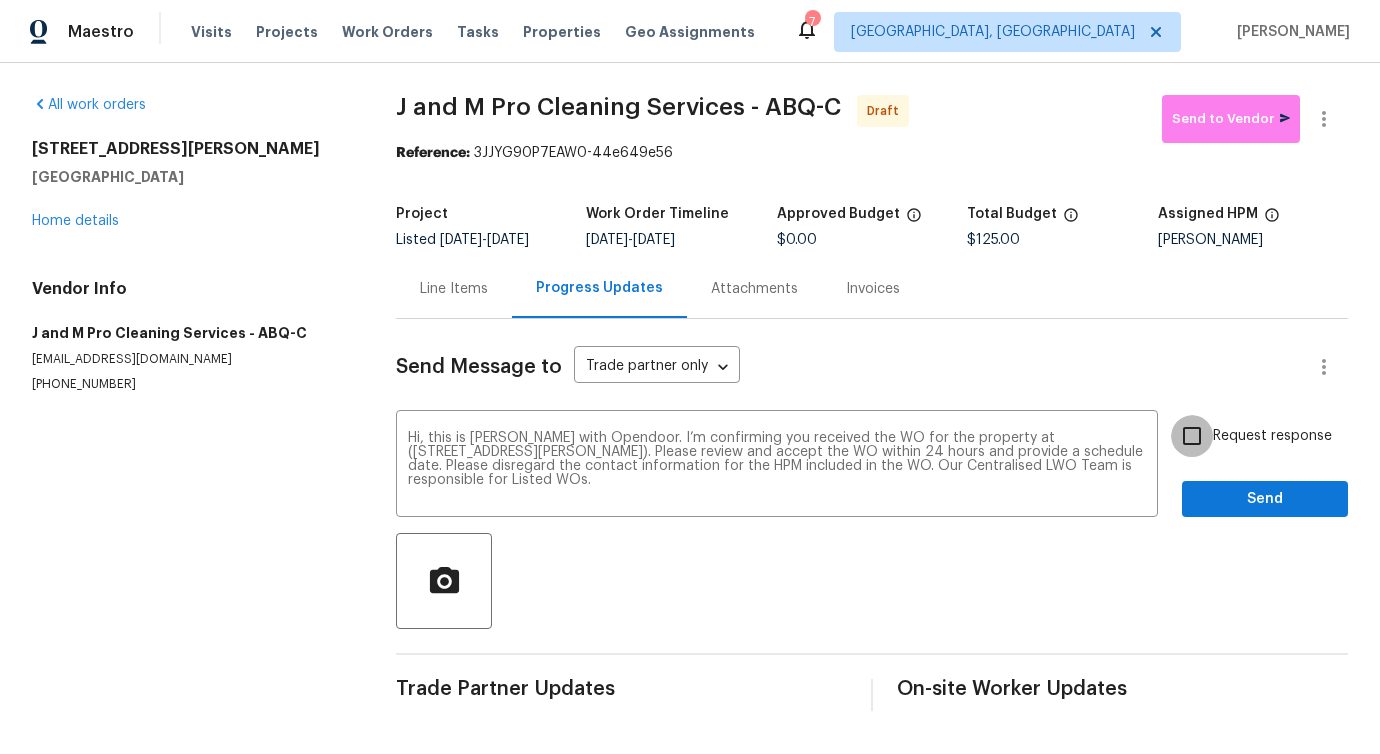 click on "Request response" at bounding box center [1192, 436] 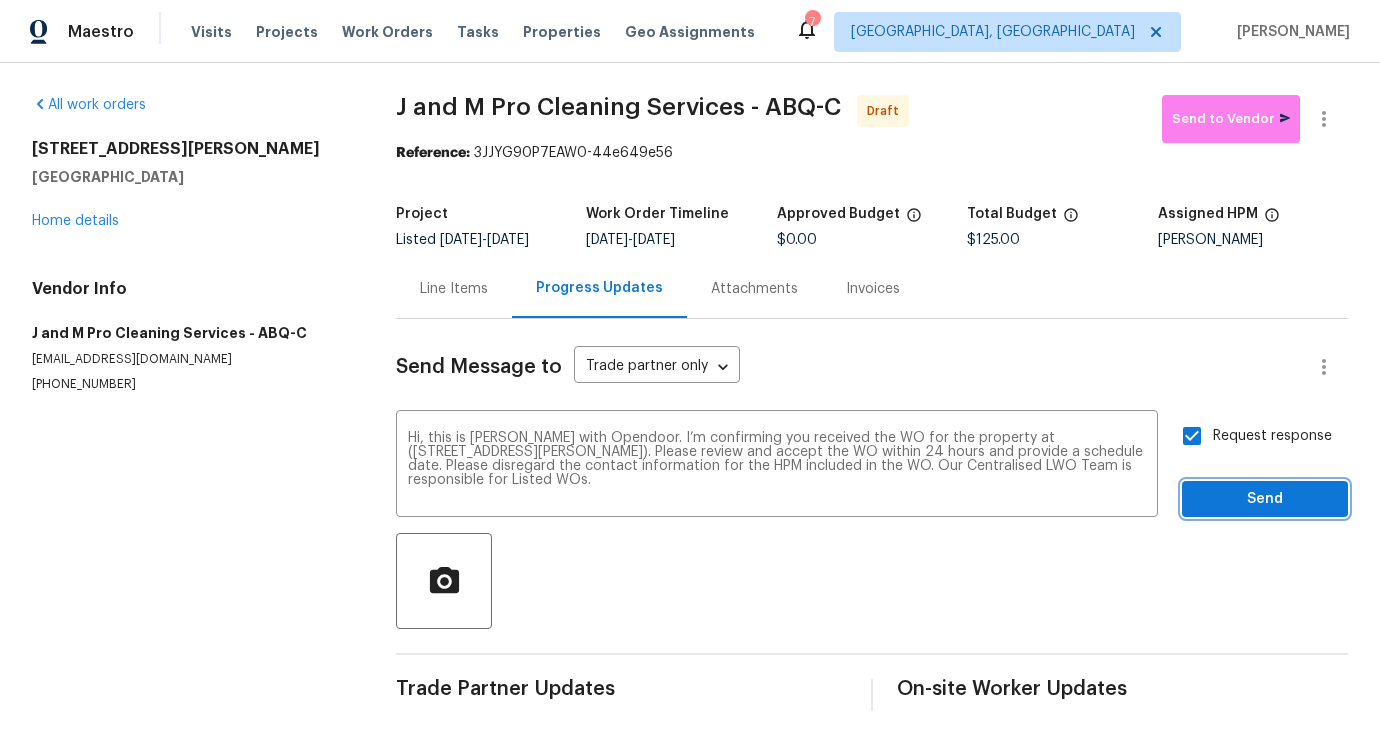 click on "Send" at bounding box center (1265, 499) 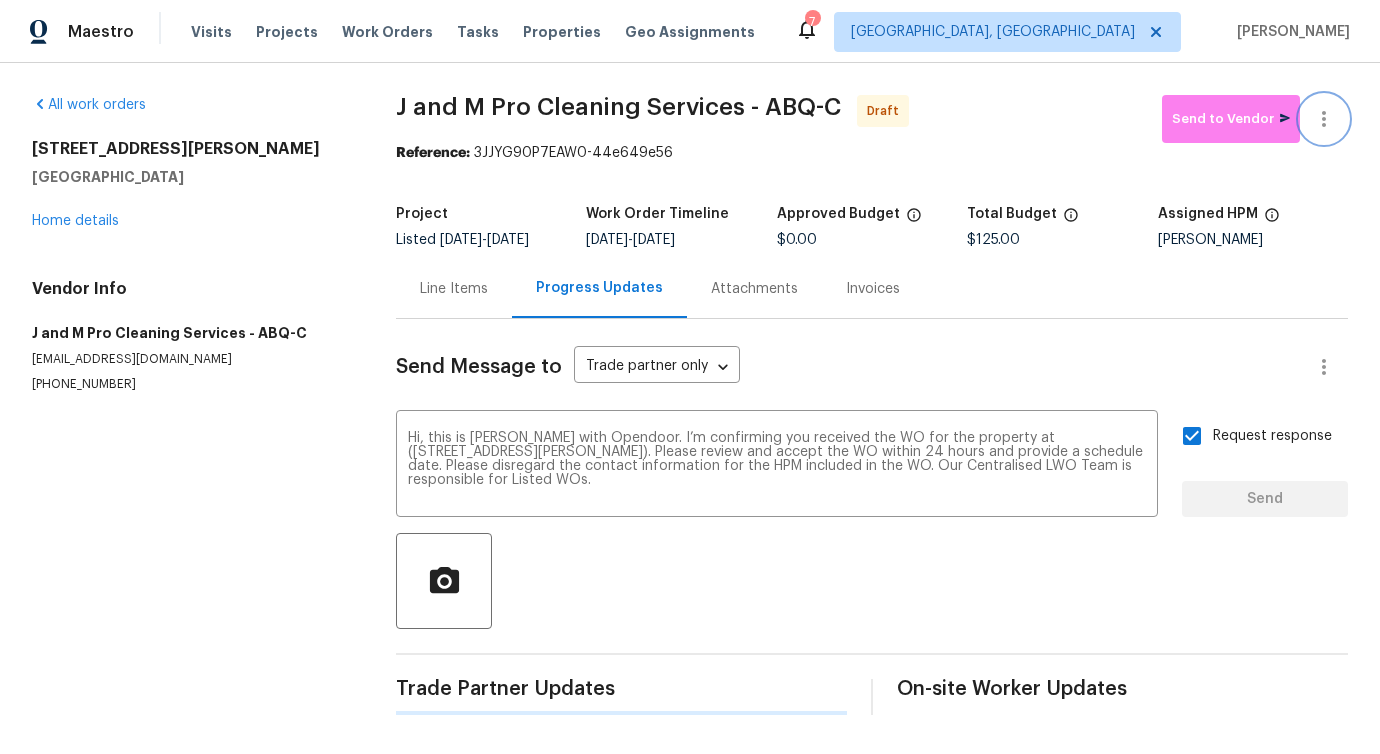 click 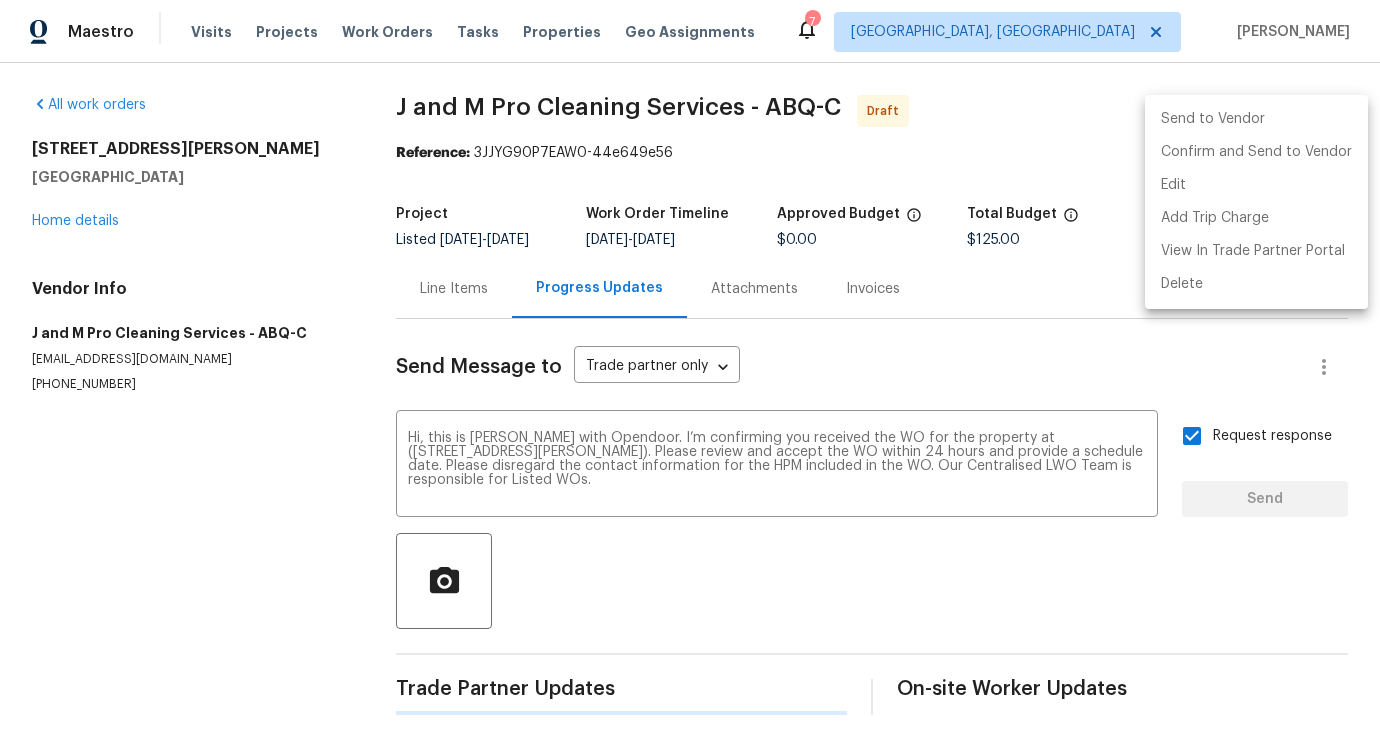 type 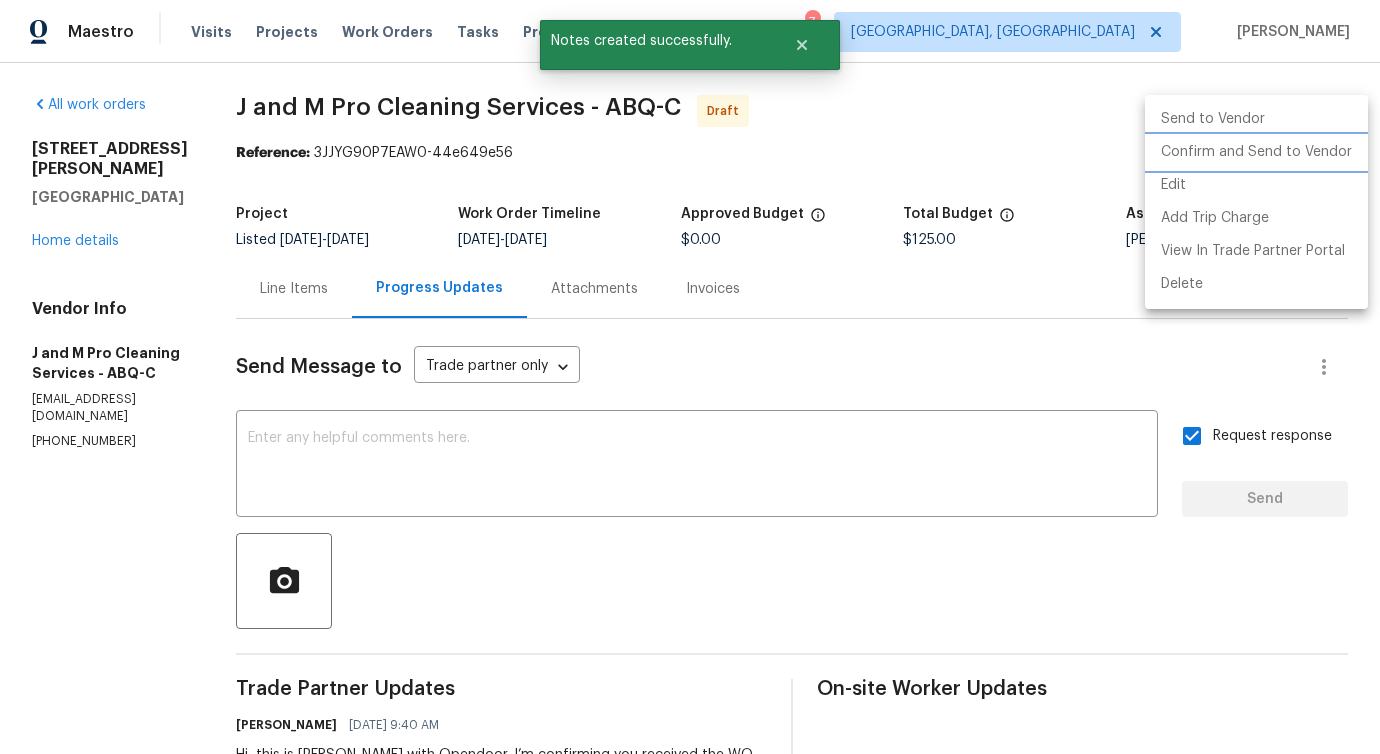 click on "Confirm and Send to Vendor" at bounding box center (1256, 152) 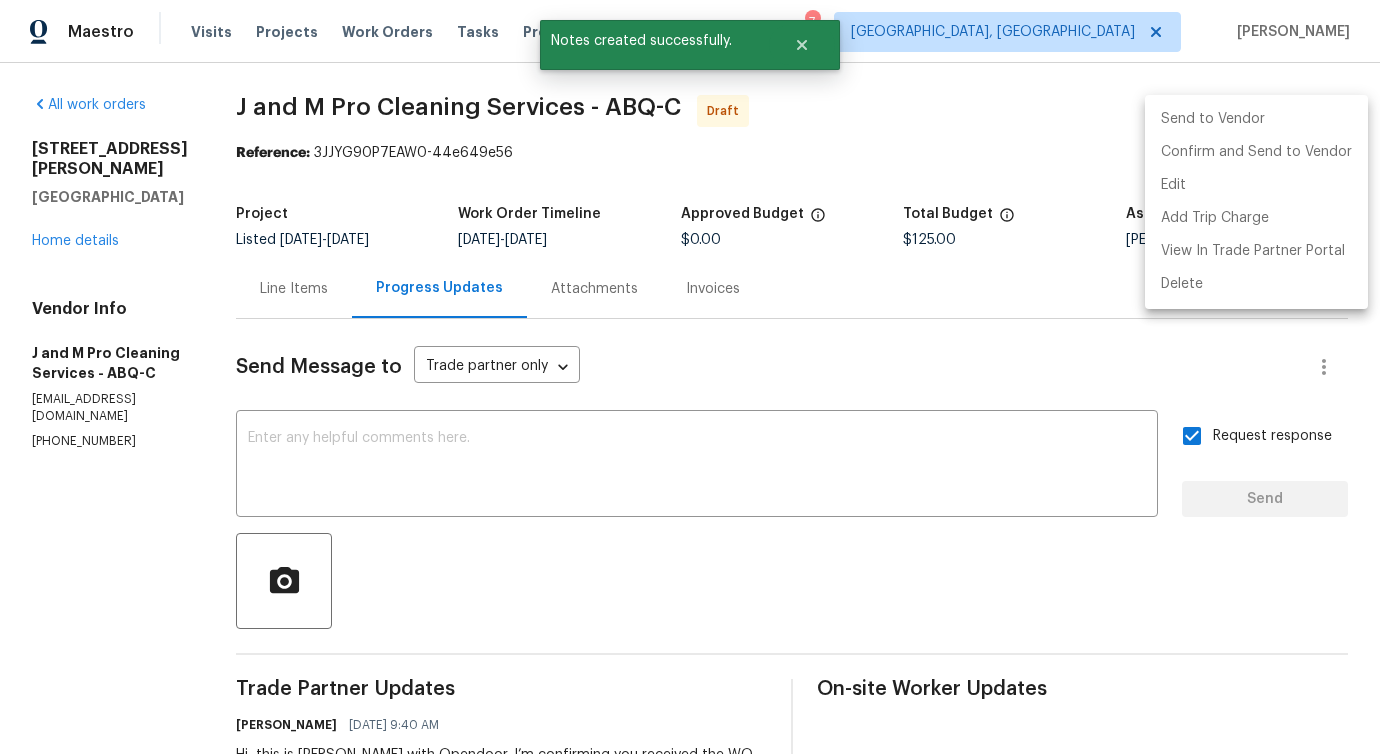 click at bounding box center [690, 377] 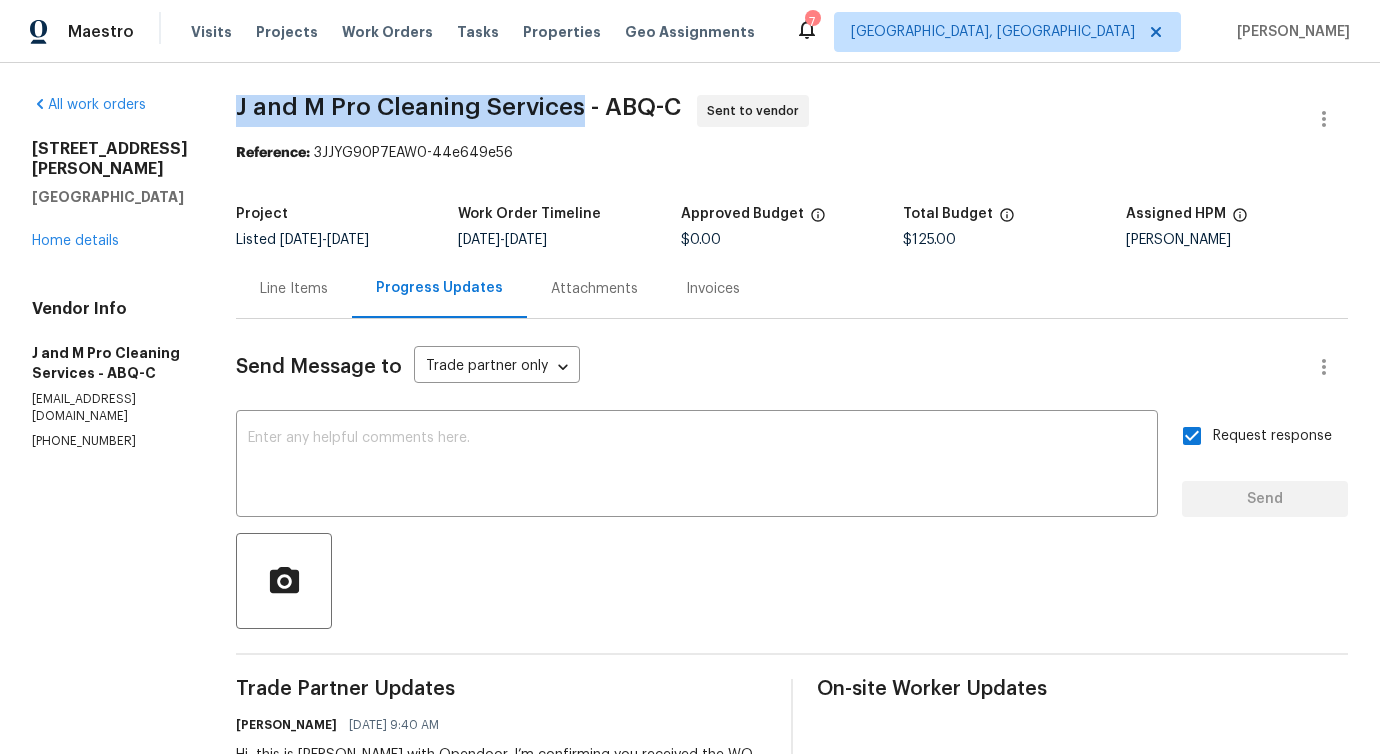 drag, startPoint x: 294, startPoint y: 105, endPoint x: 644, endPoint y: 104, distance: 350.00143 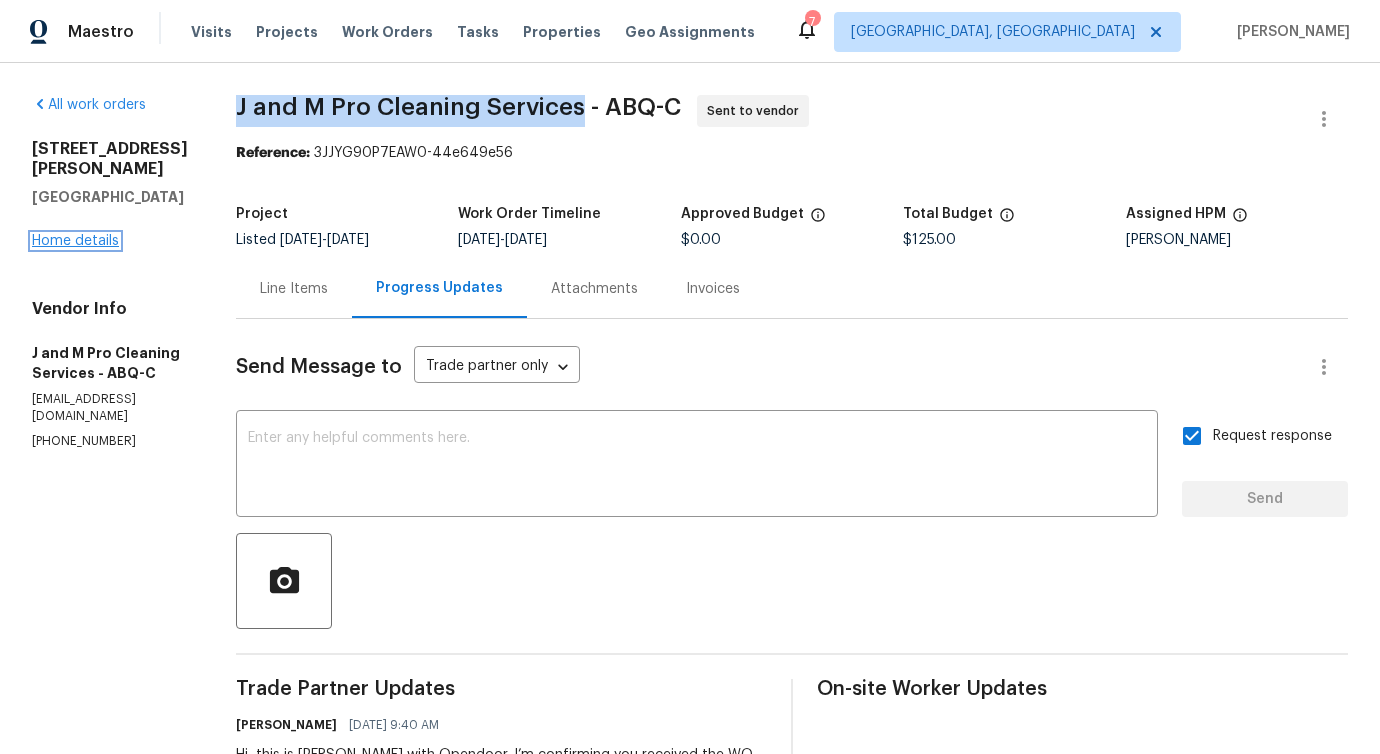 click on "Home details" at bounding box center [75, 241] 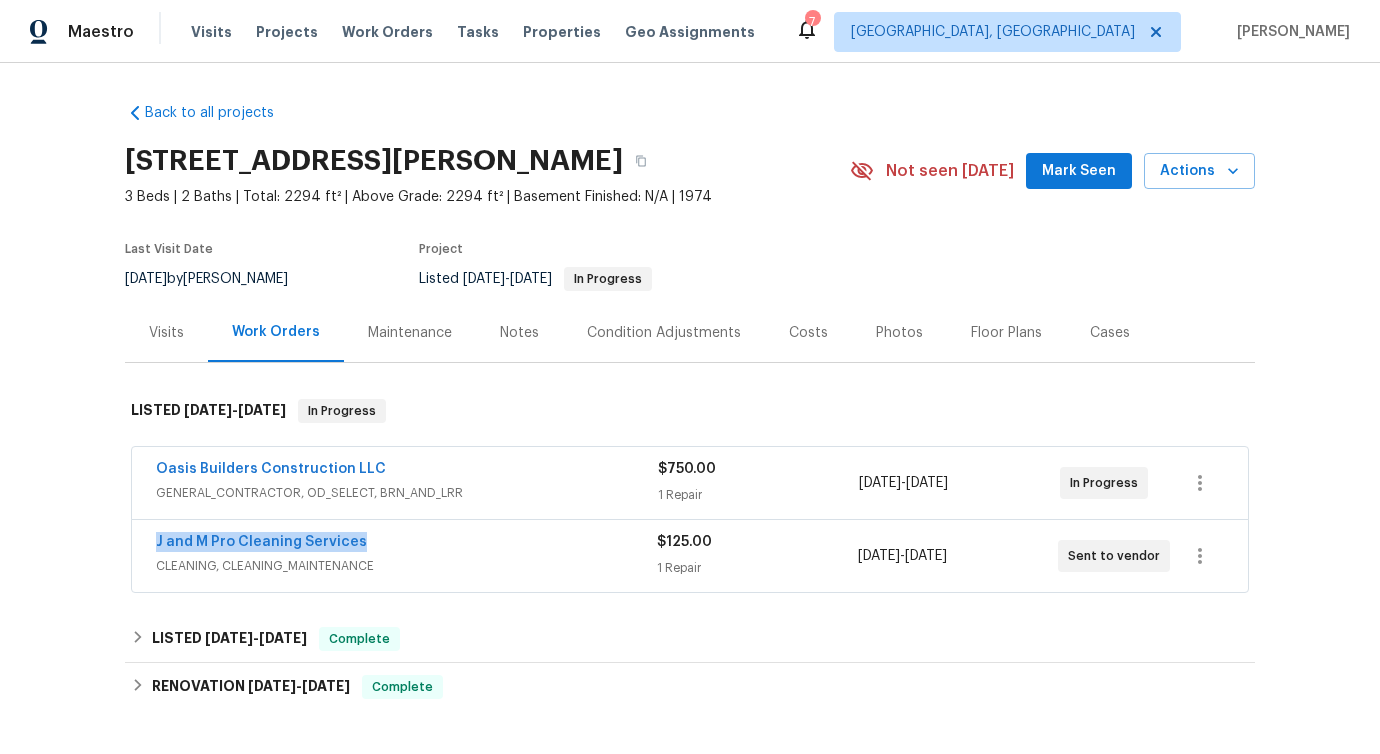 drag, startPoint x: 140, startPoint y: 542, endPoint x: 406, endPoint y: 542, distance: 266 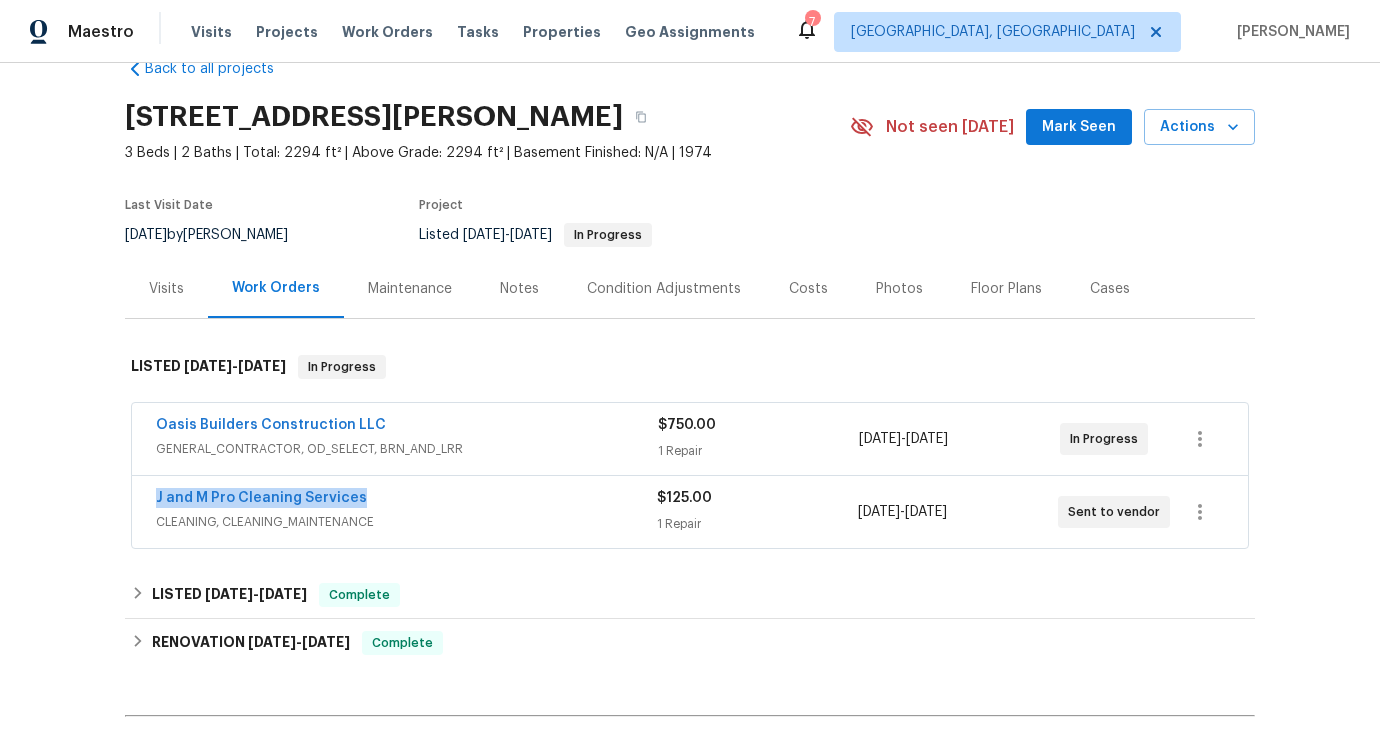 scroll, scrollTop: 42, scrollLeft: 0, axis: vertical 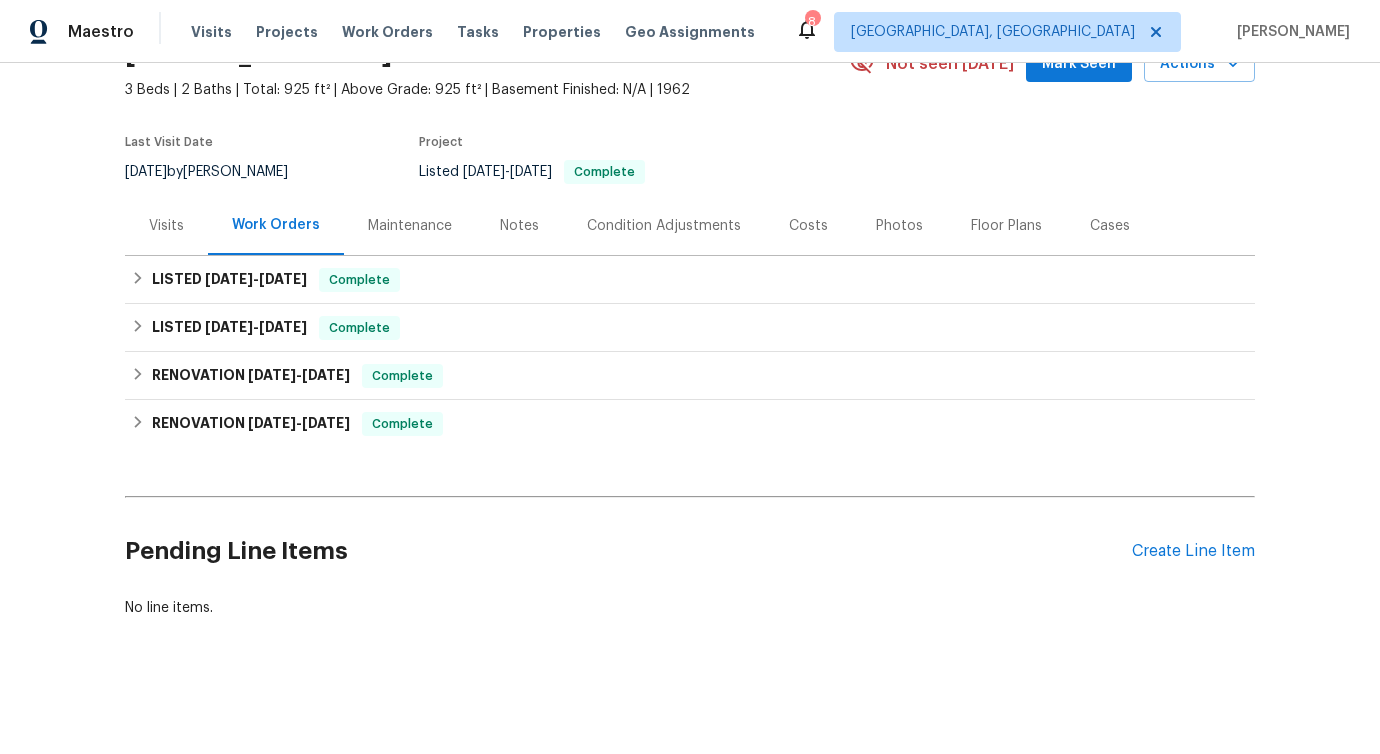 click on "Pending Line Items Create Line Item" at bounding box center [690, 551] 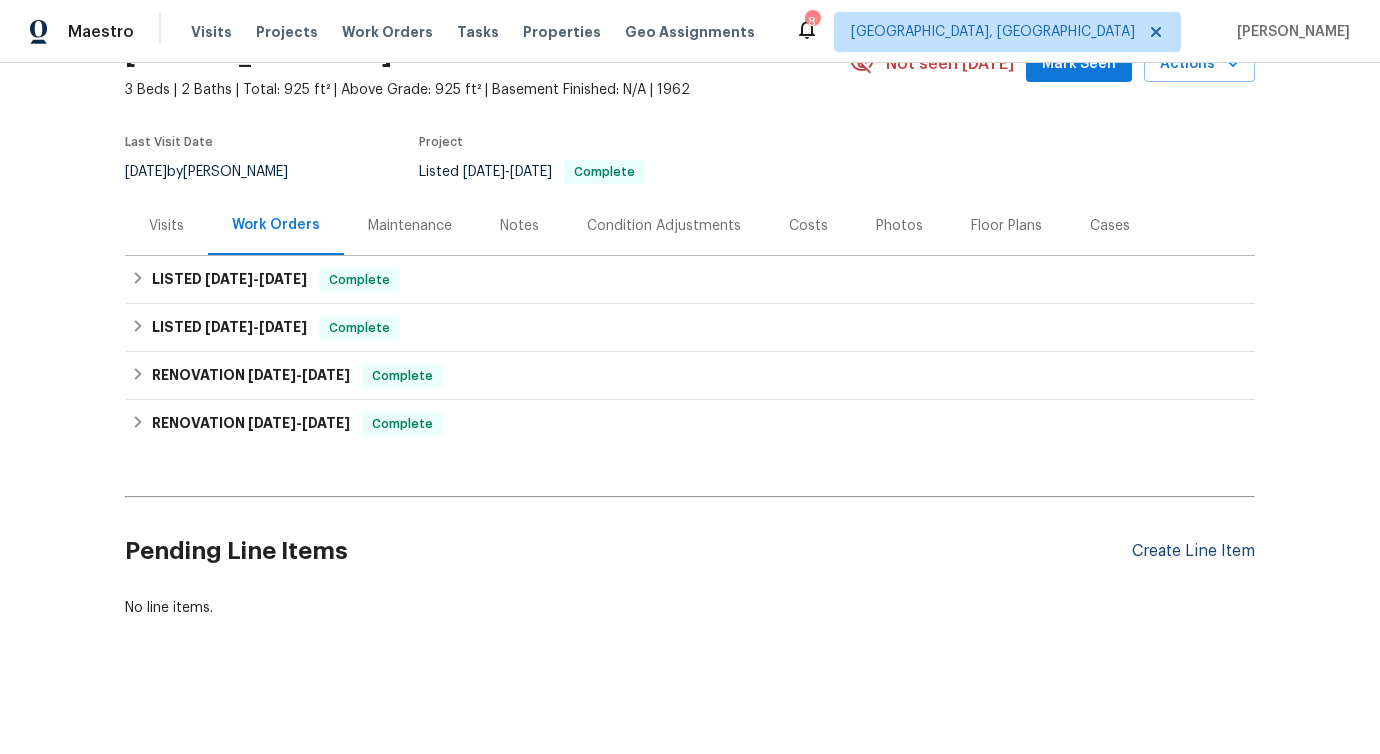 click on "Create Line Item" at bounding box center (1193, 551) 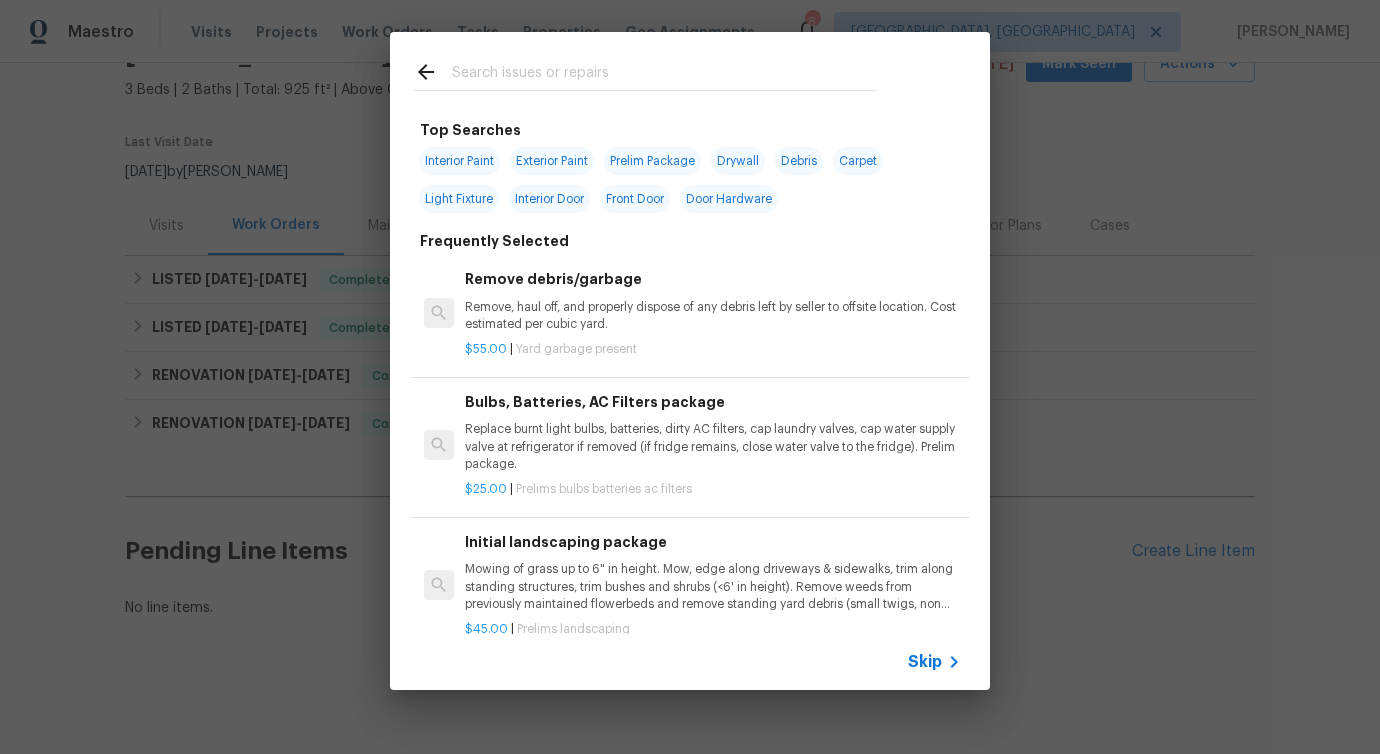 click at bounding box center [664, 75] 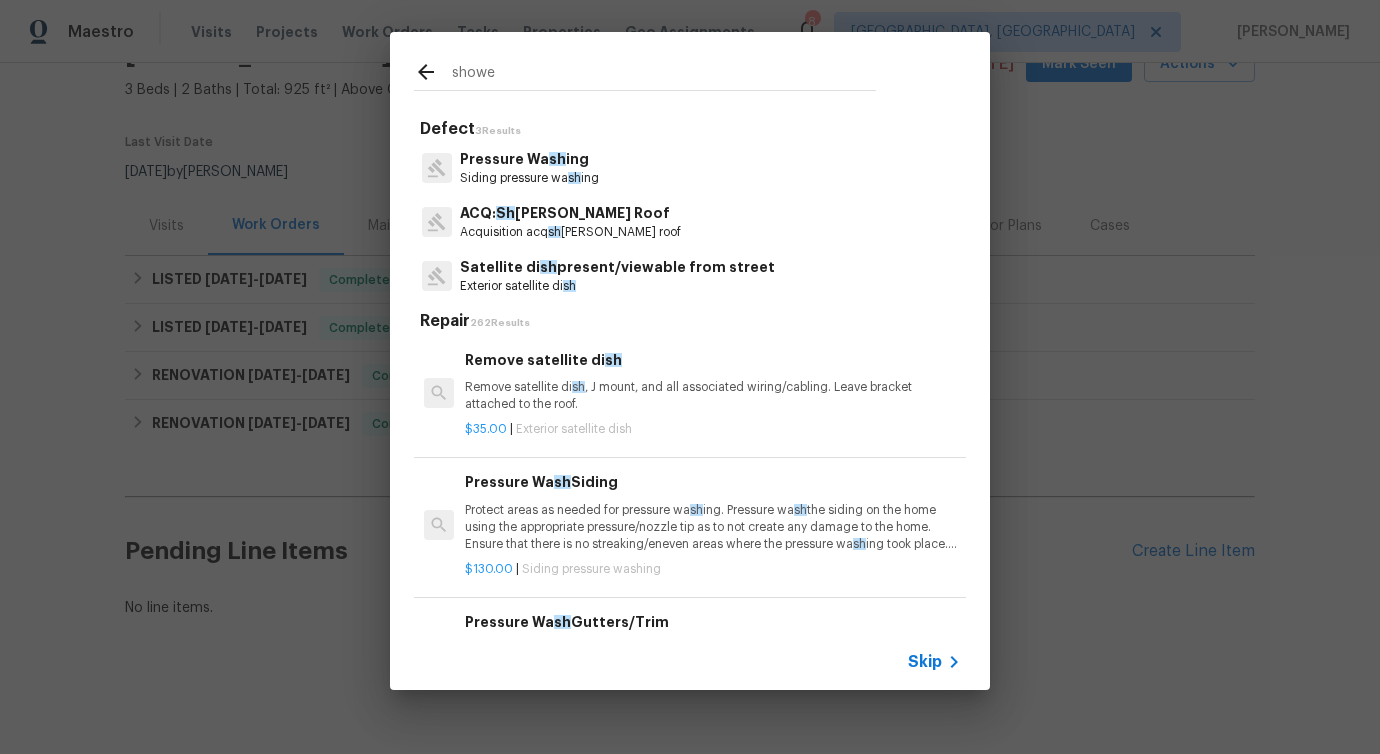 type on "shower" 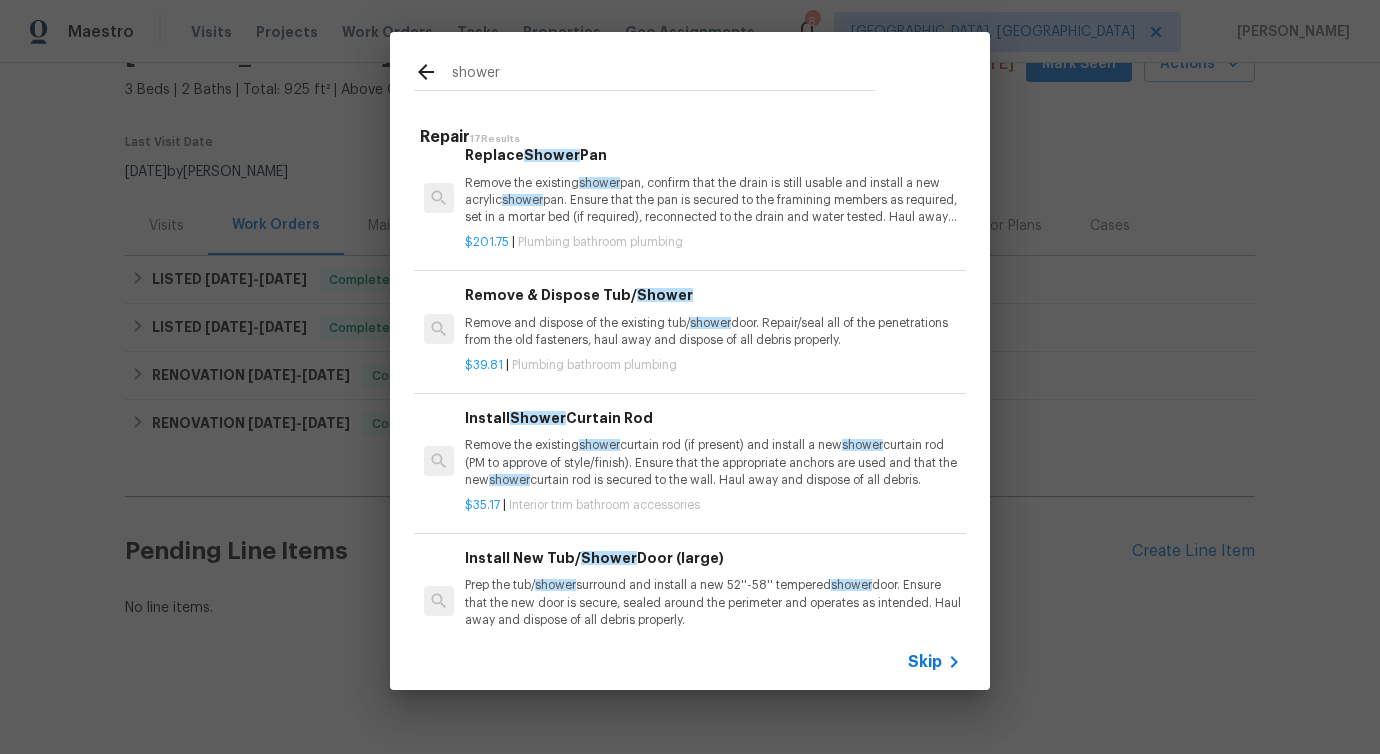 scroll, scrollTop: 643, scrollLeft: 0, axis: vertical 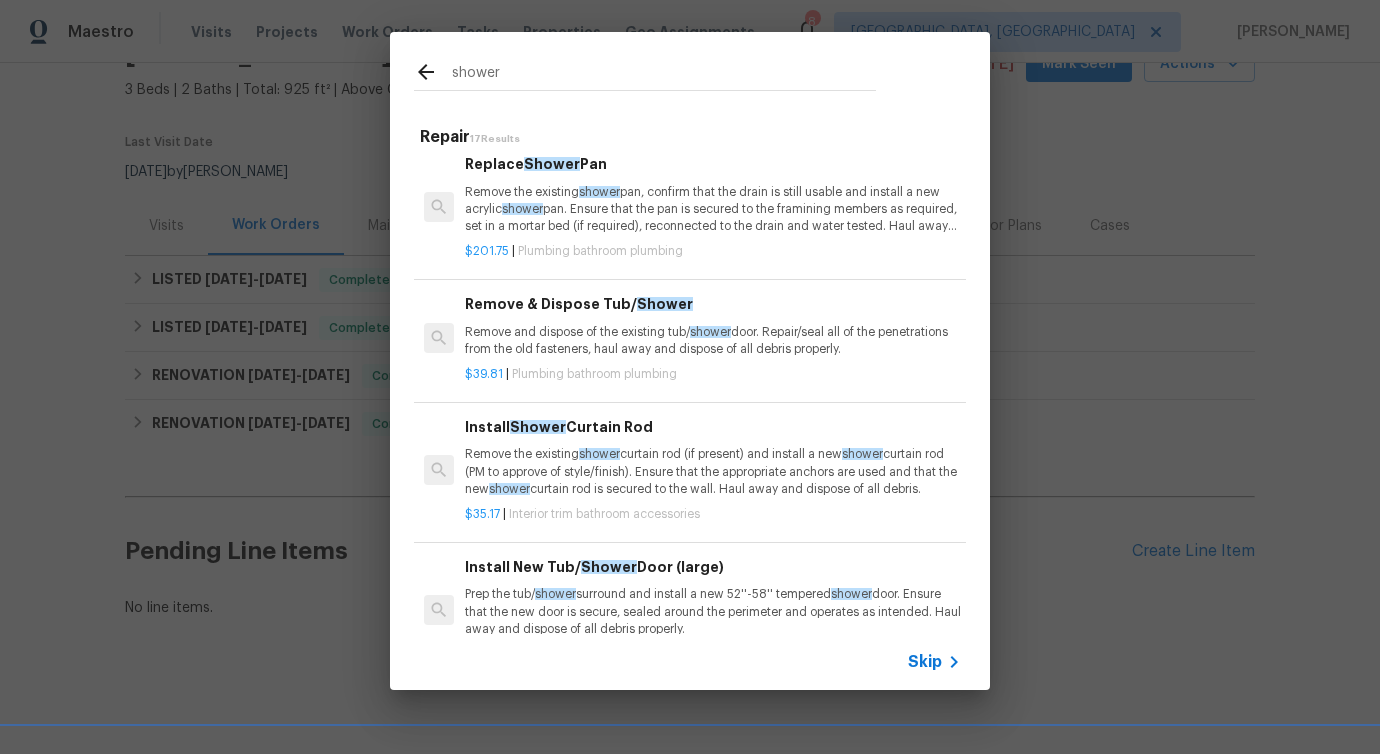 click on "Remove and dispose of the existing tub/ shower  door. Repair/seal all of the penetrations from the old fasteners, haul away and dispose of all debris properly." at bounding box center [713, 341] 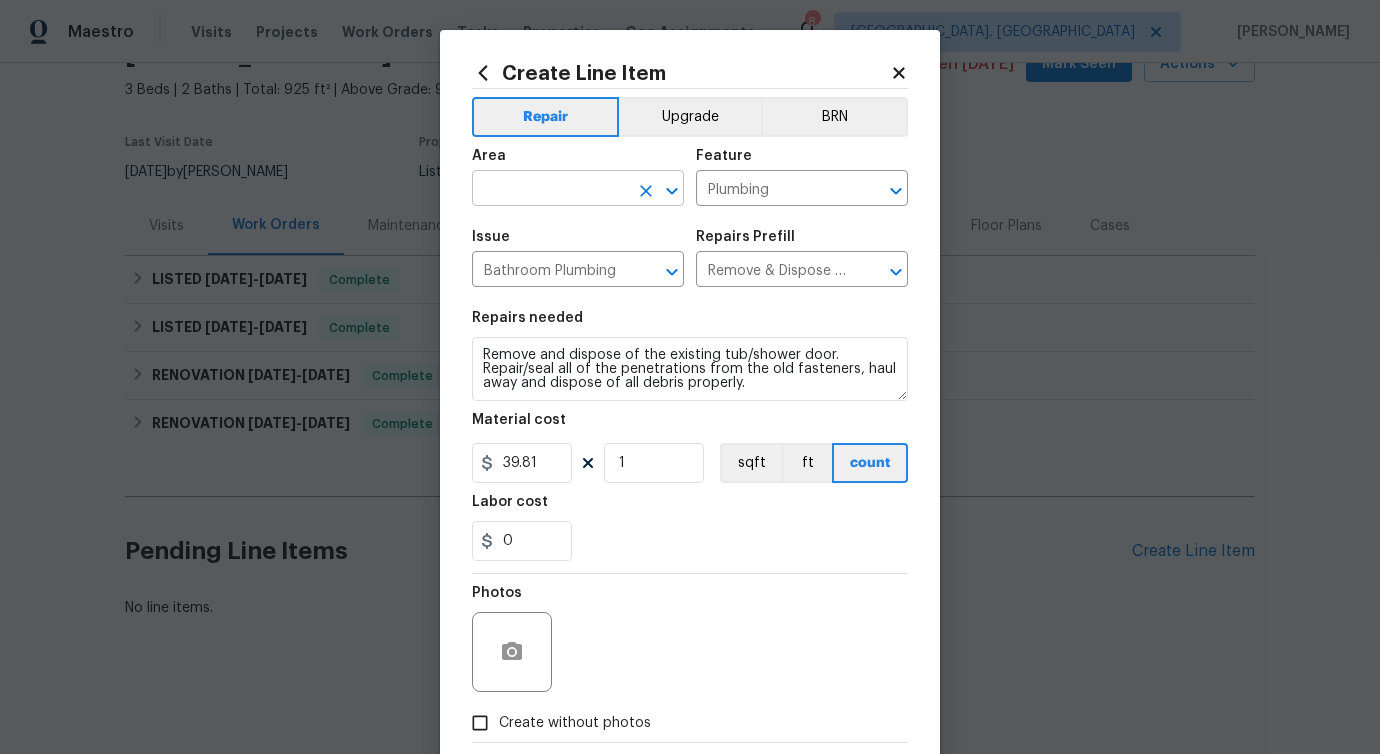click at bounding box center (550, 190) 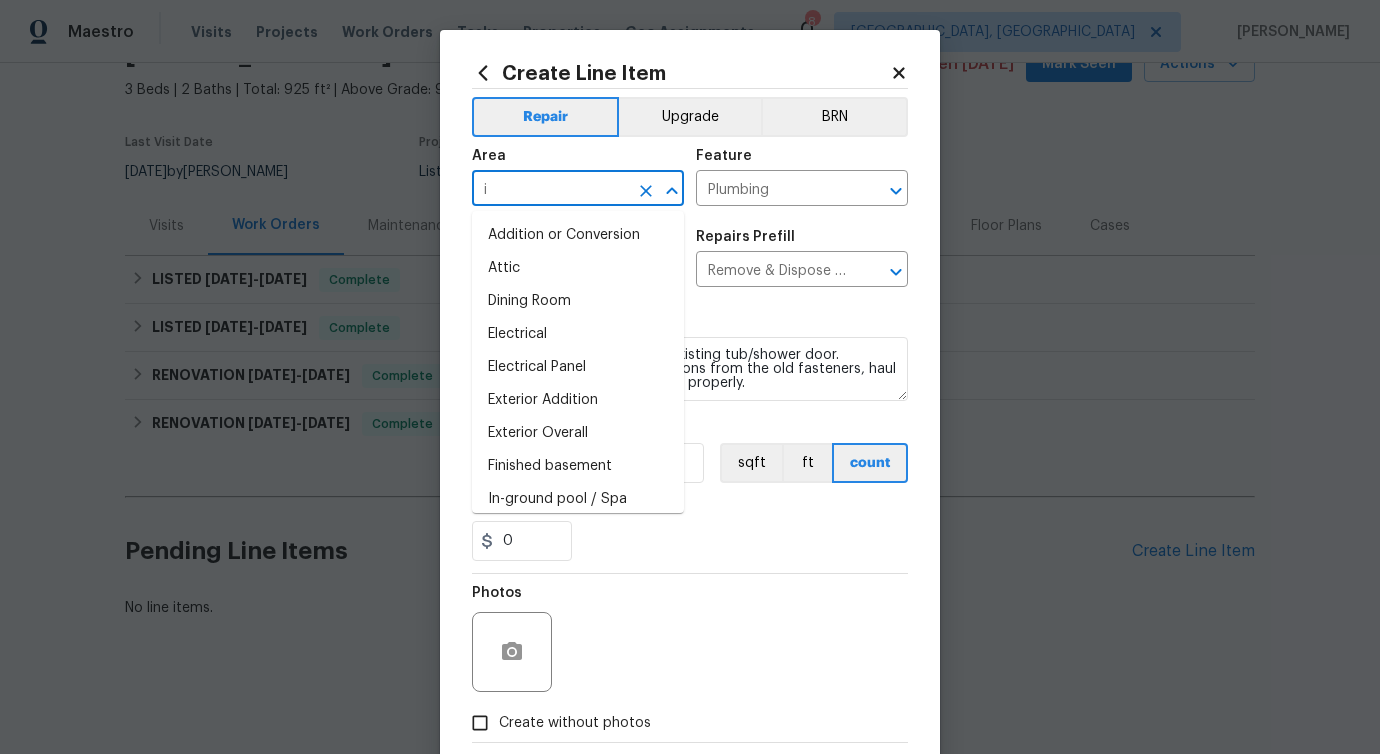 type on "in" 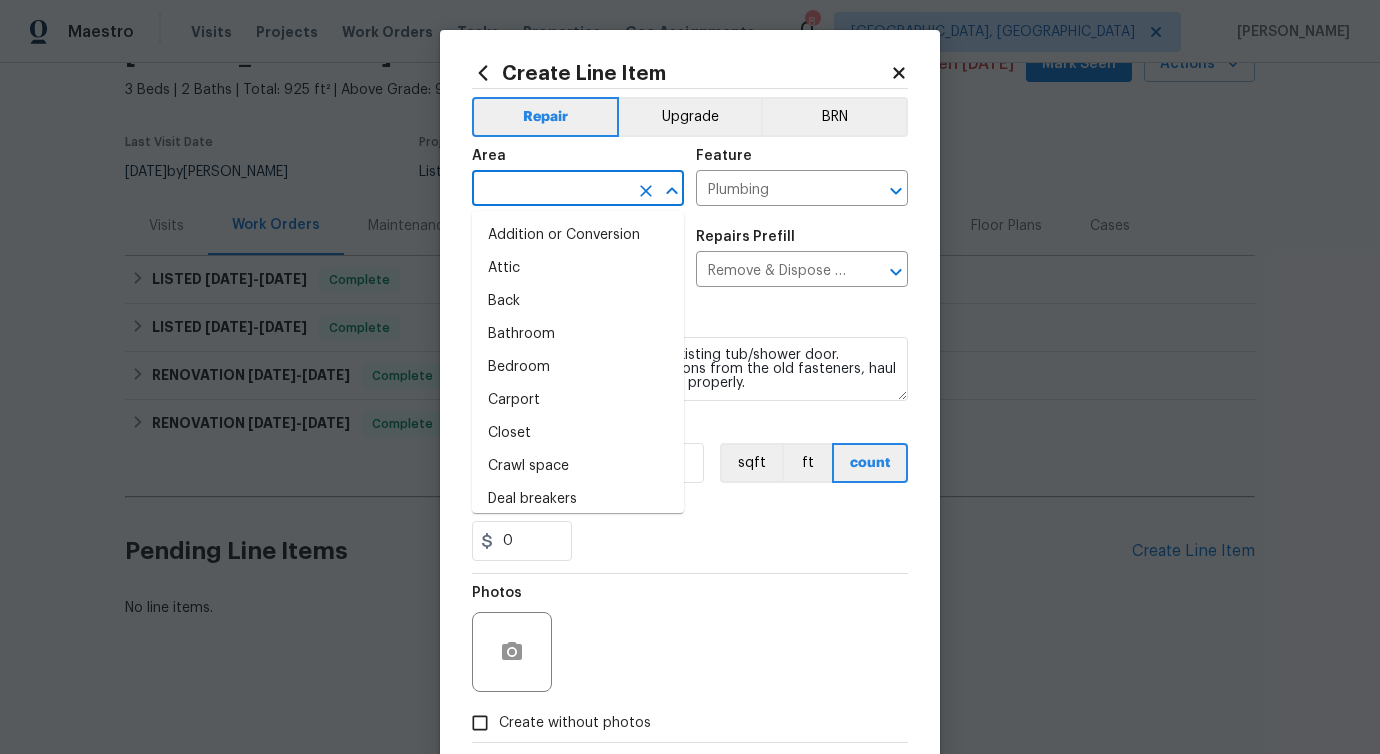 type on "t" 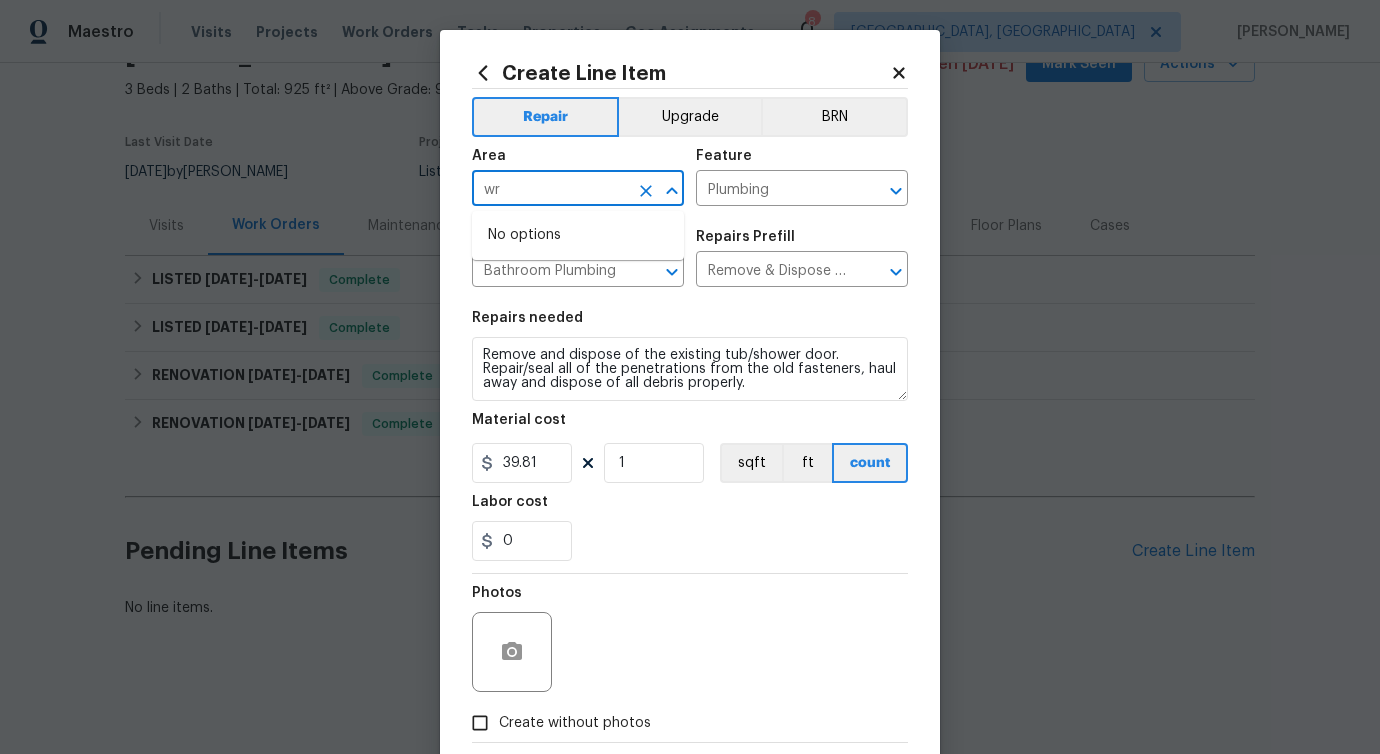 type on "w" 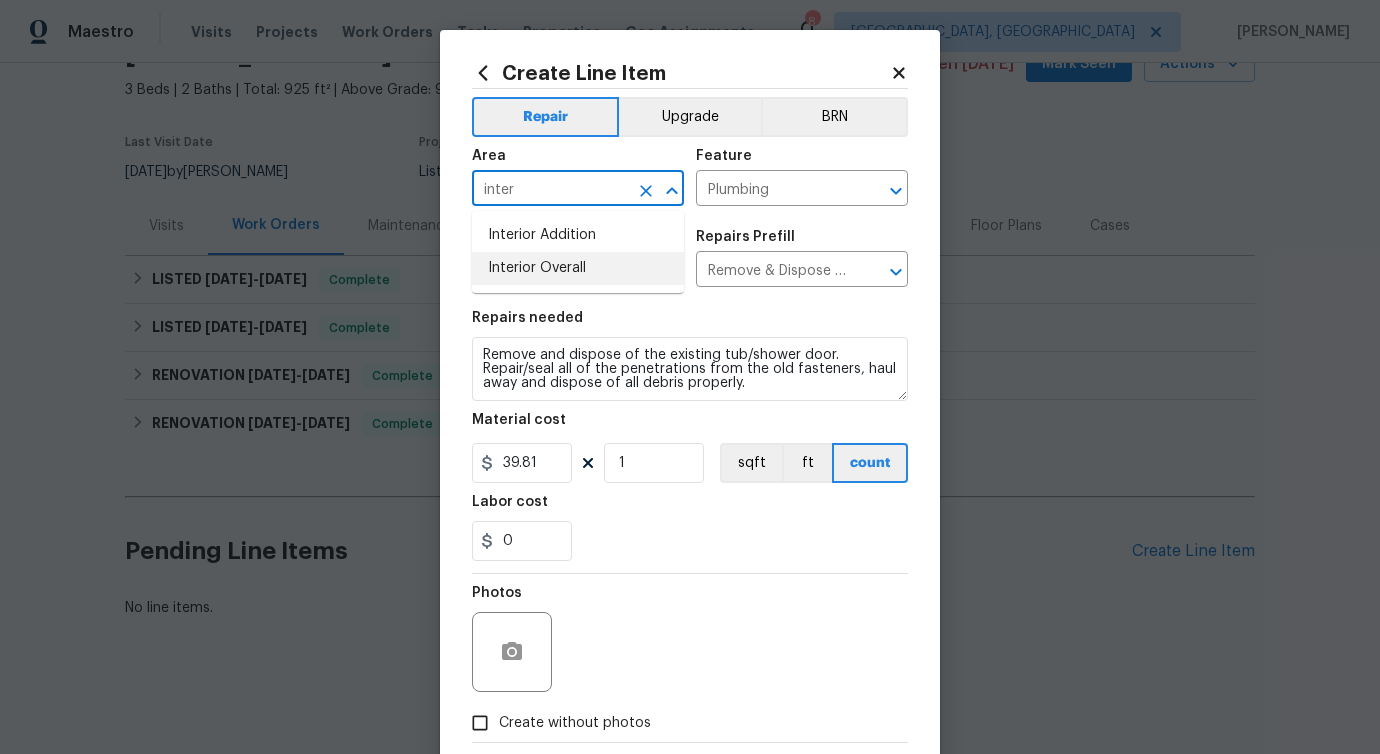 click on "Interior Overall" at bounding box center (578, 268) 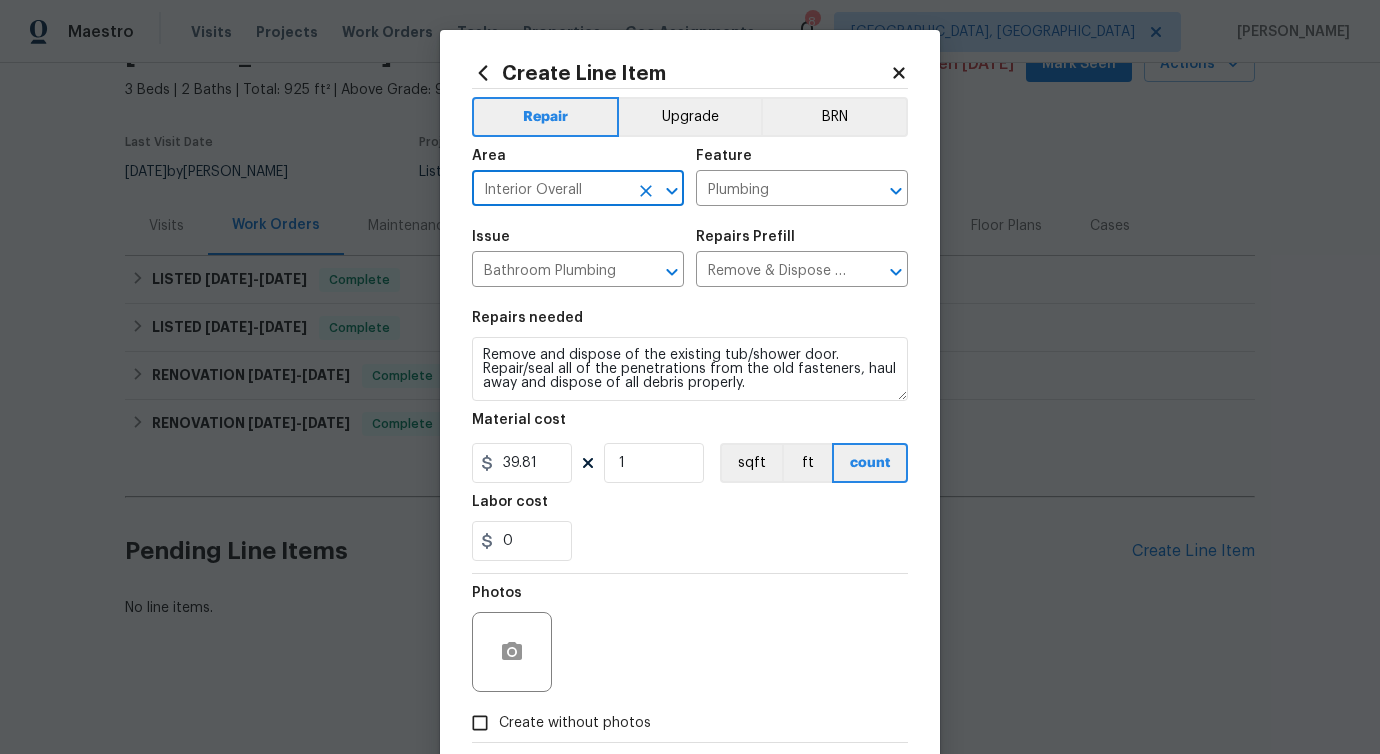 type on "Interior Overall" 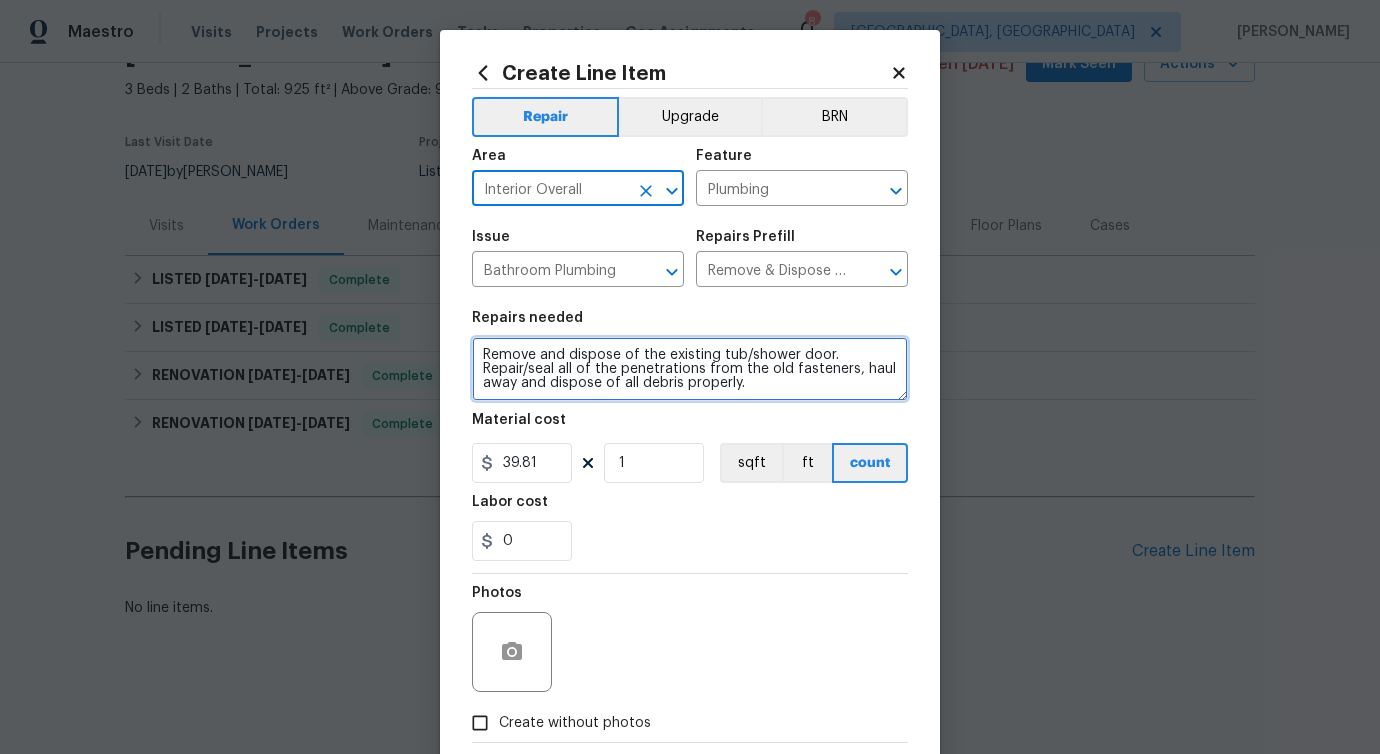 click on "Remove and dispose of the existing tub/shower door. Repair/seal all of the penetrations from the old fasteners, haul away and dispose of all debris properly." at bounding box center (690, 369) 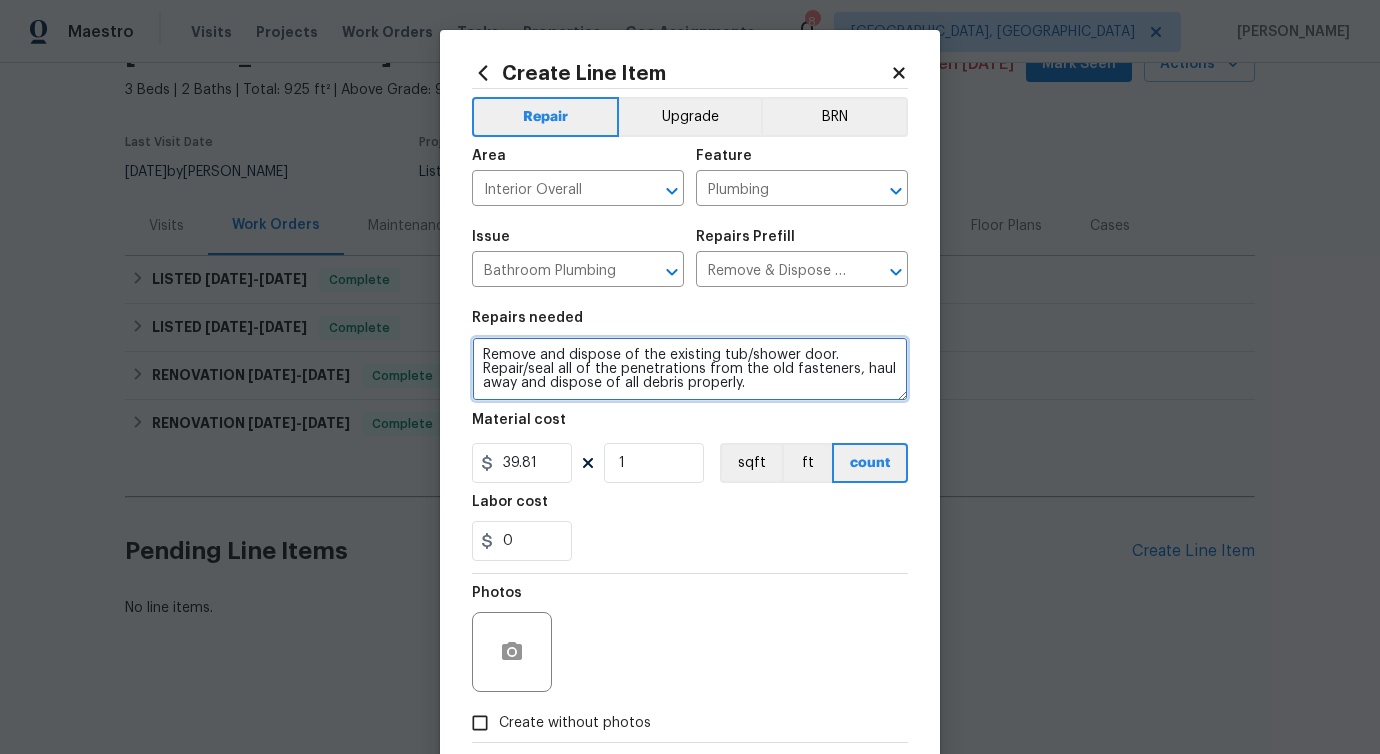 click on "Remove and dispose of the existing tub/shower door. Repair/seal all of the penetrations from the old fasteners, haul away and dispose of all debris properly." at bounding box center (690, 369) 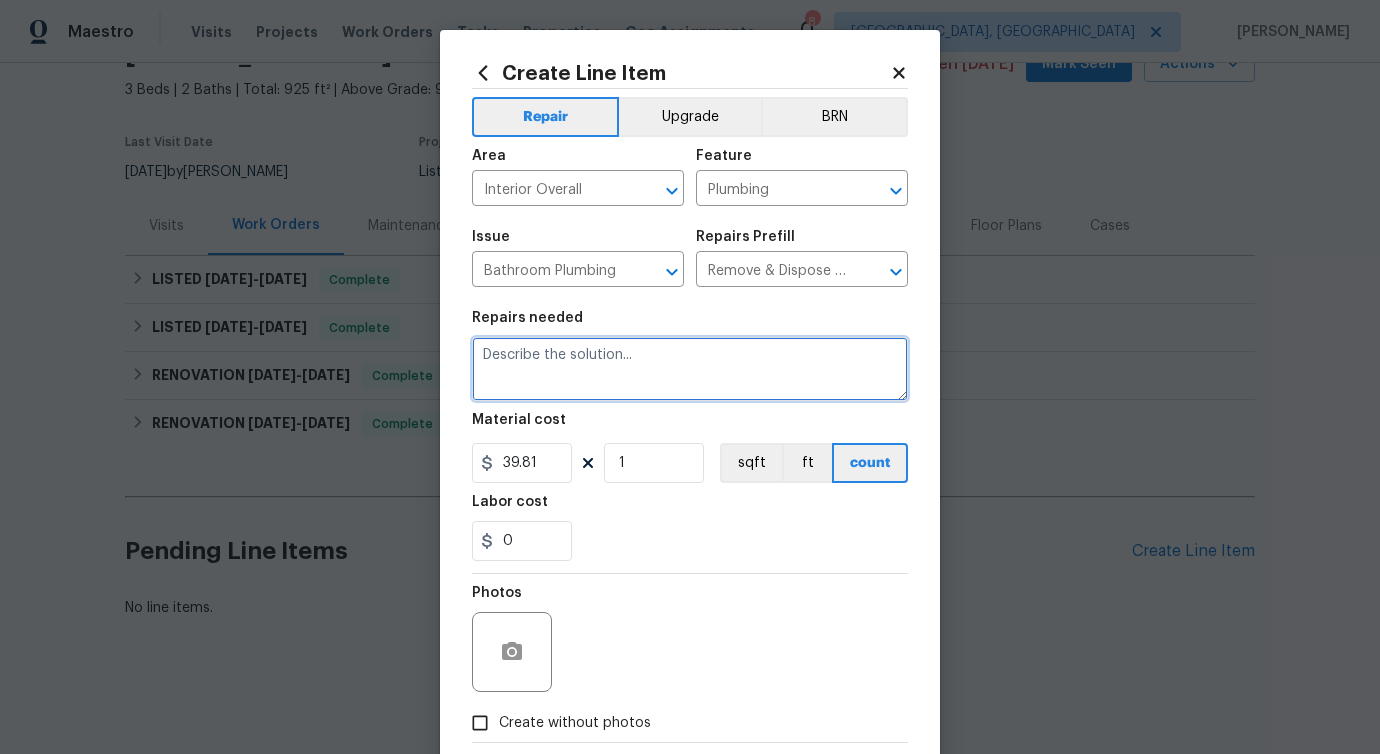 paste on "Please inspect and address the imperfections in the stand-up shower." 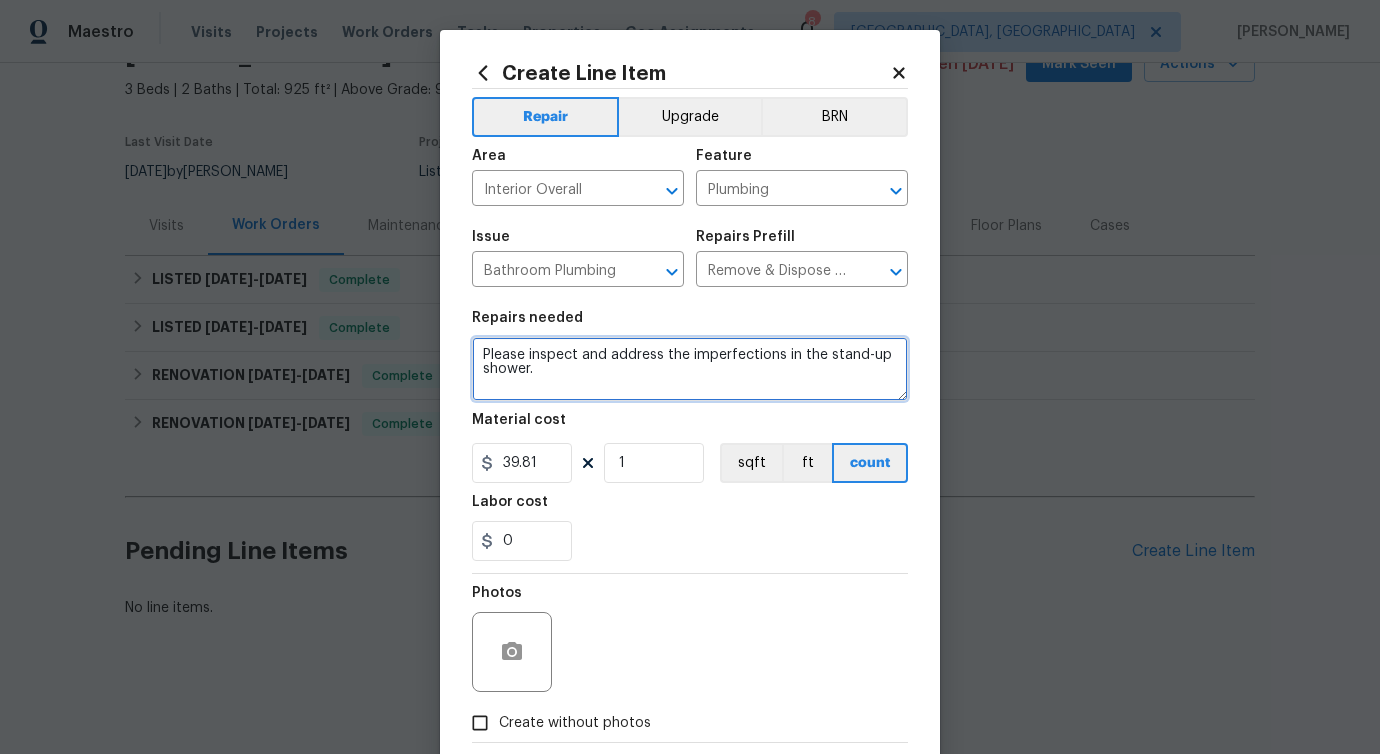 type on "Please inspect and address the imperfections in the stand-up shower." 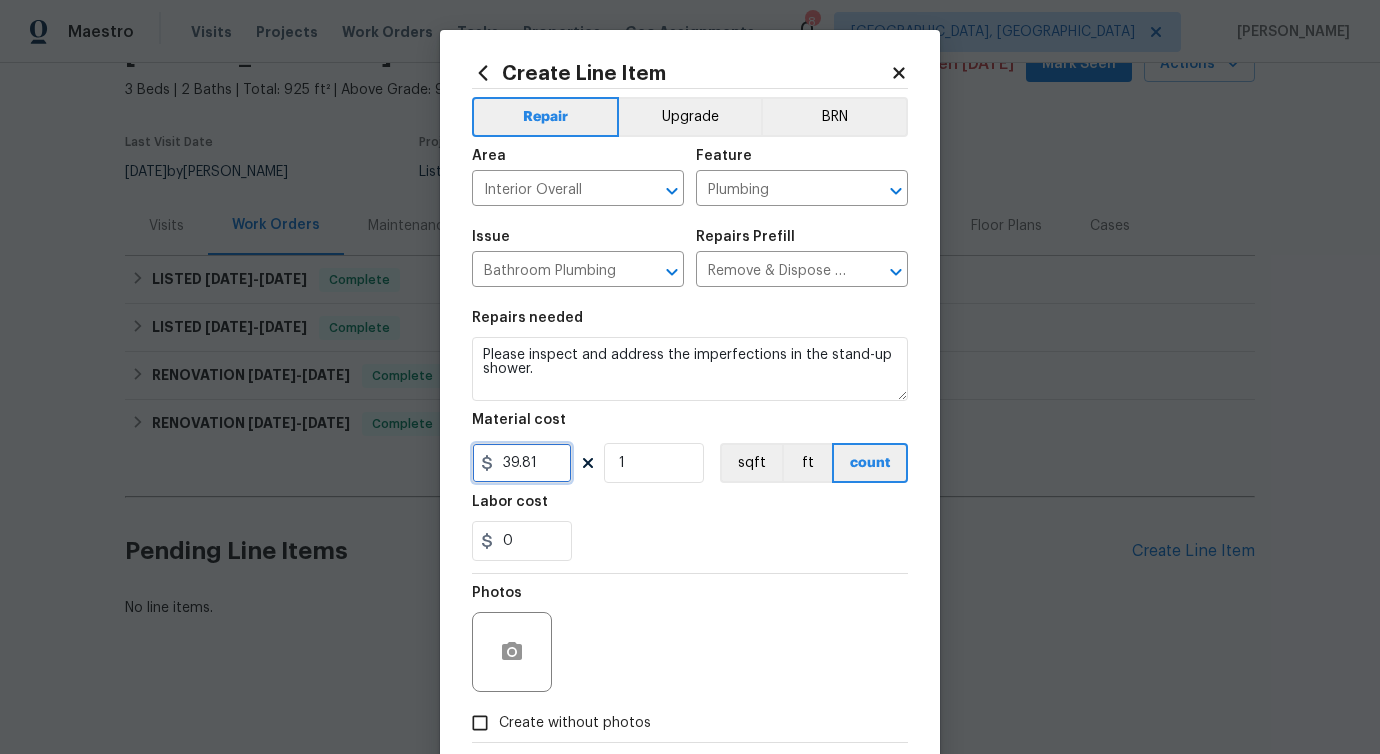 click on "39.81" at bounding box center (522, 463) 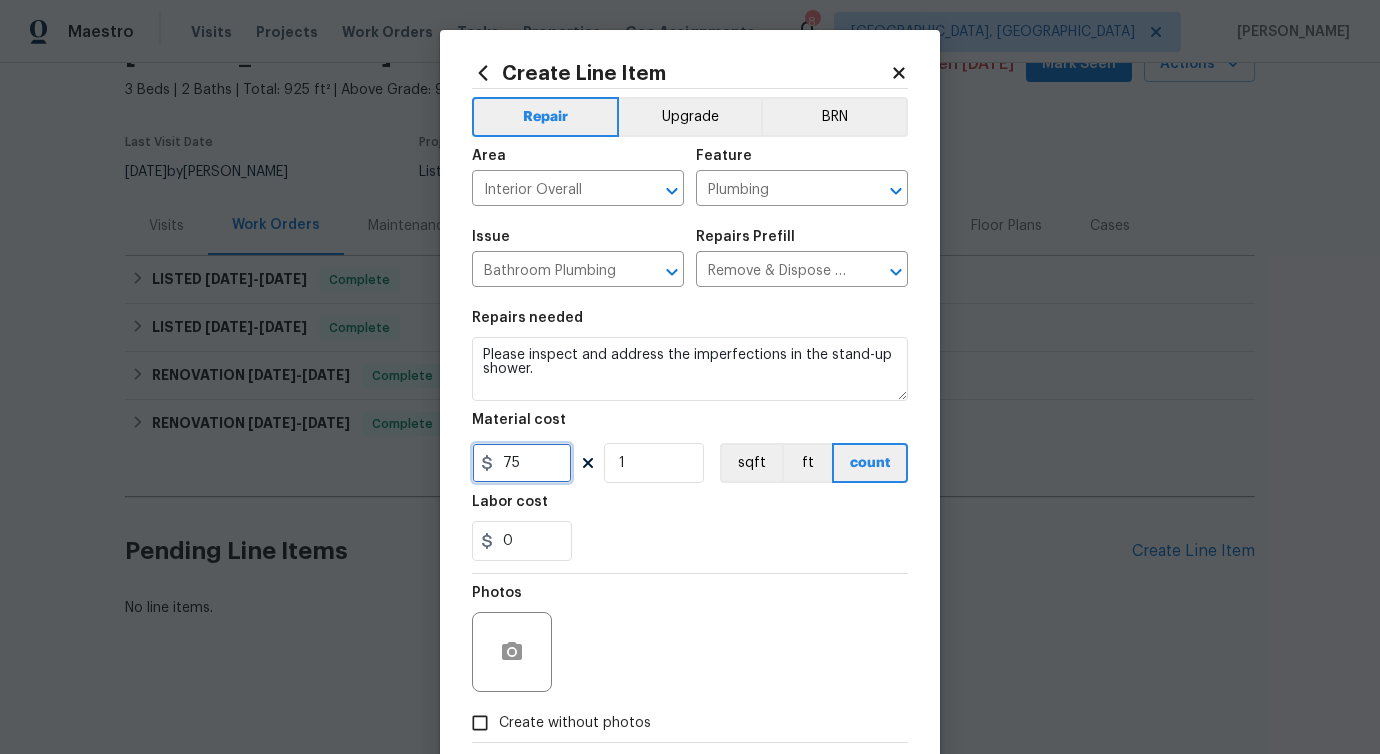 type on "75" 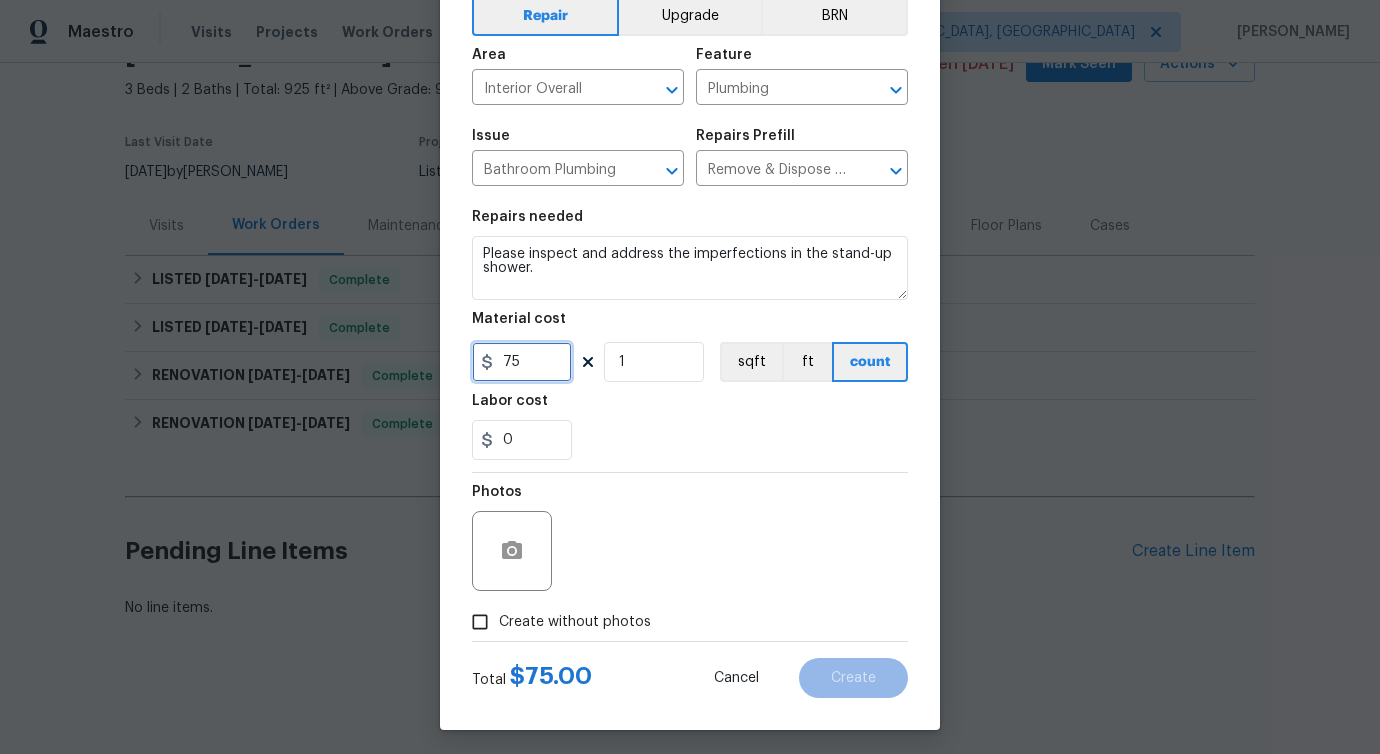 scroll, scrollTop: 108, scrollLeft: 0, axis: vertical 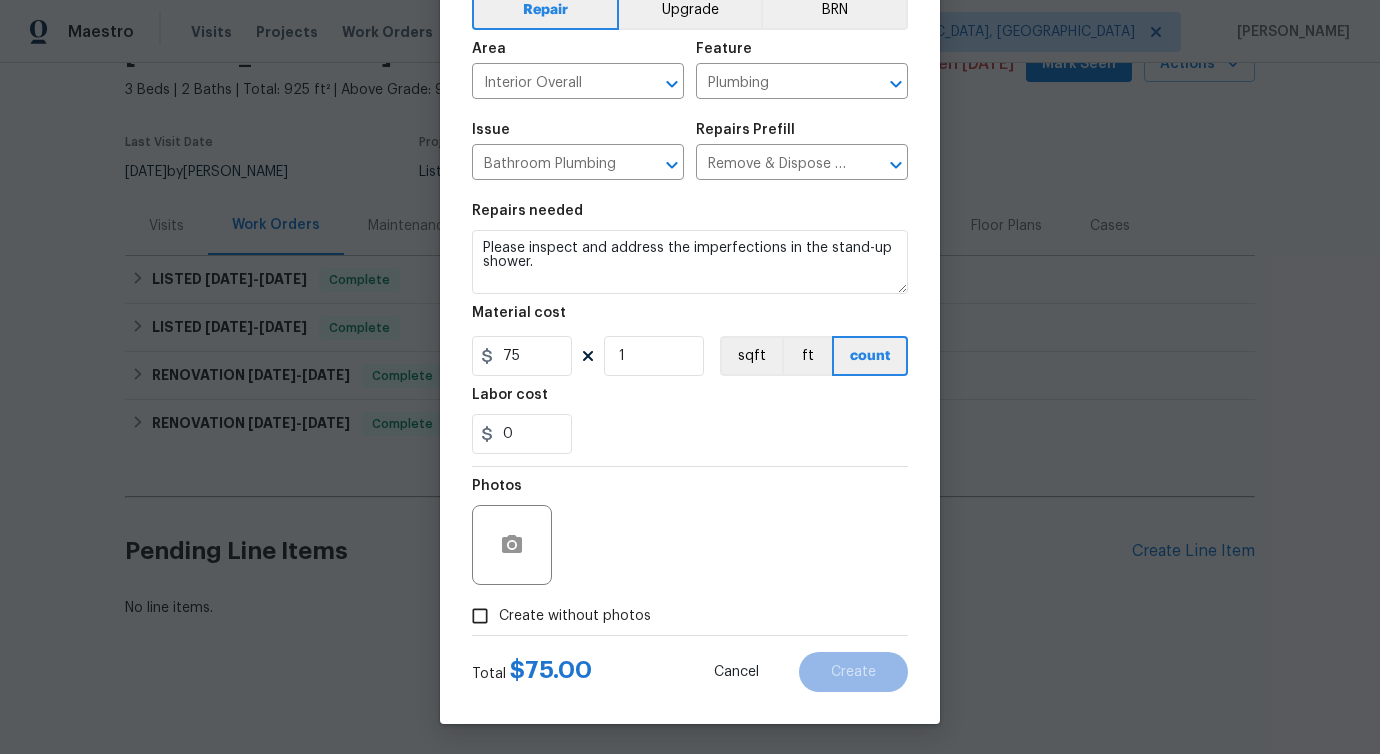 click on "Photos" at bounding box center [690, 532] 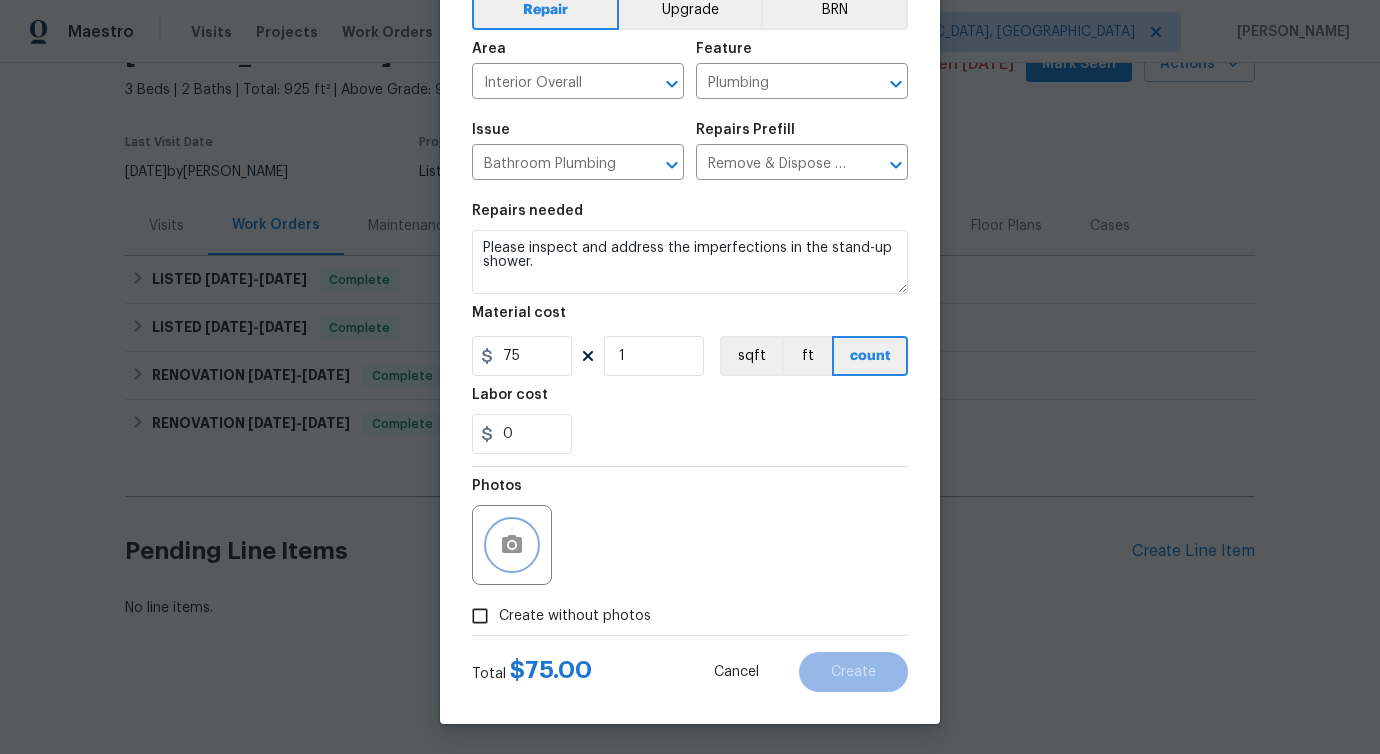 click 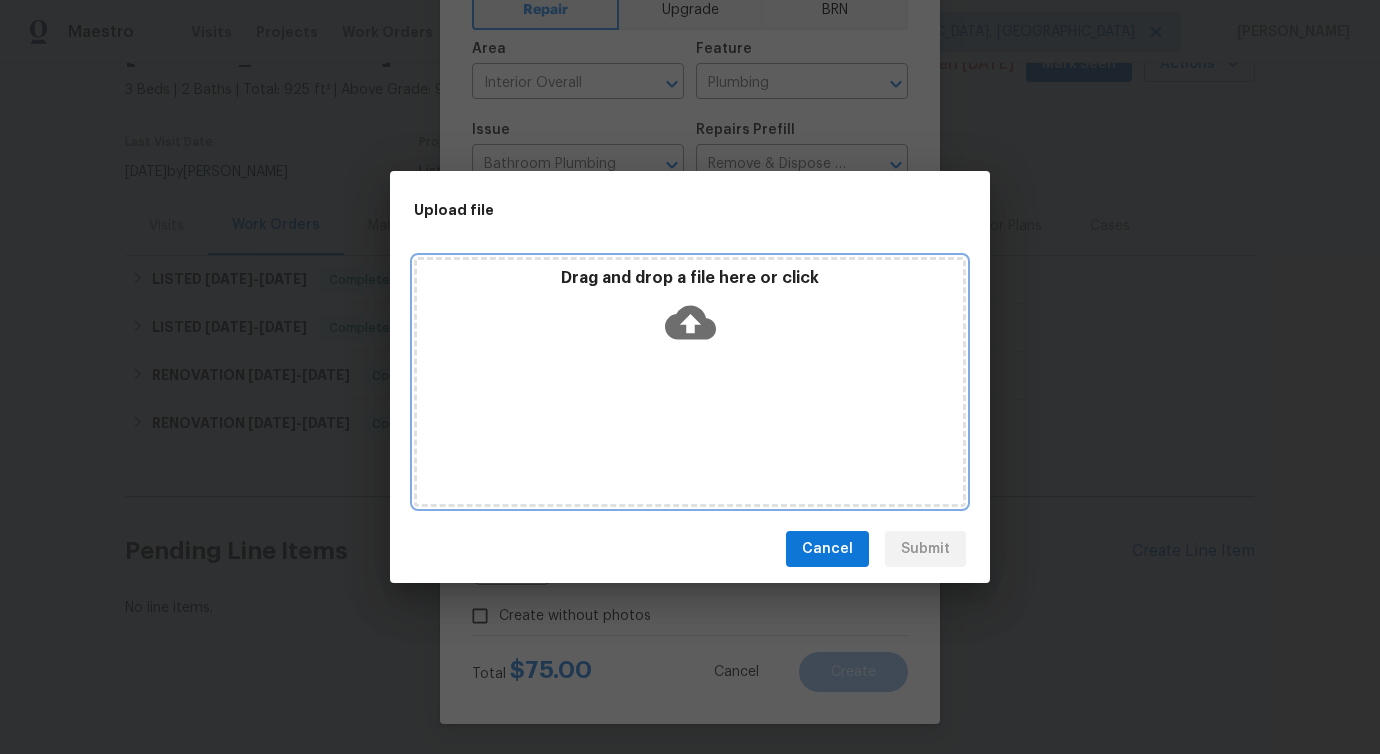 click 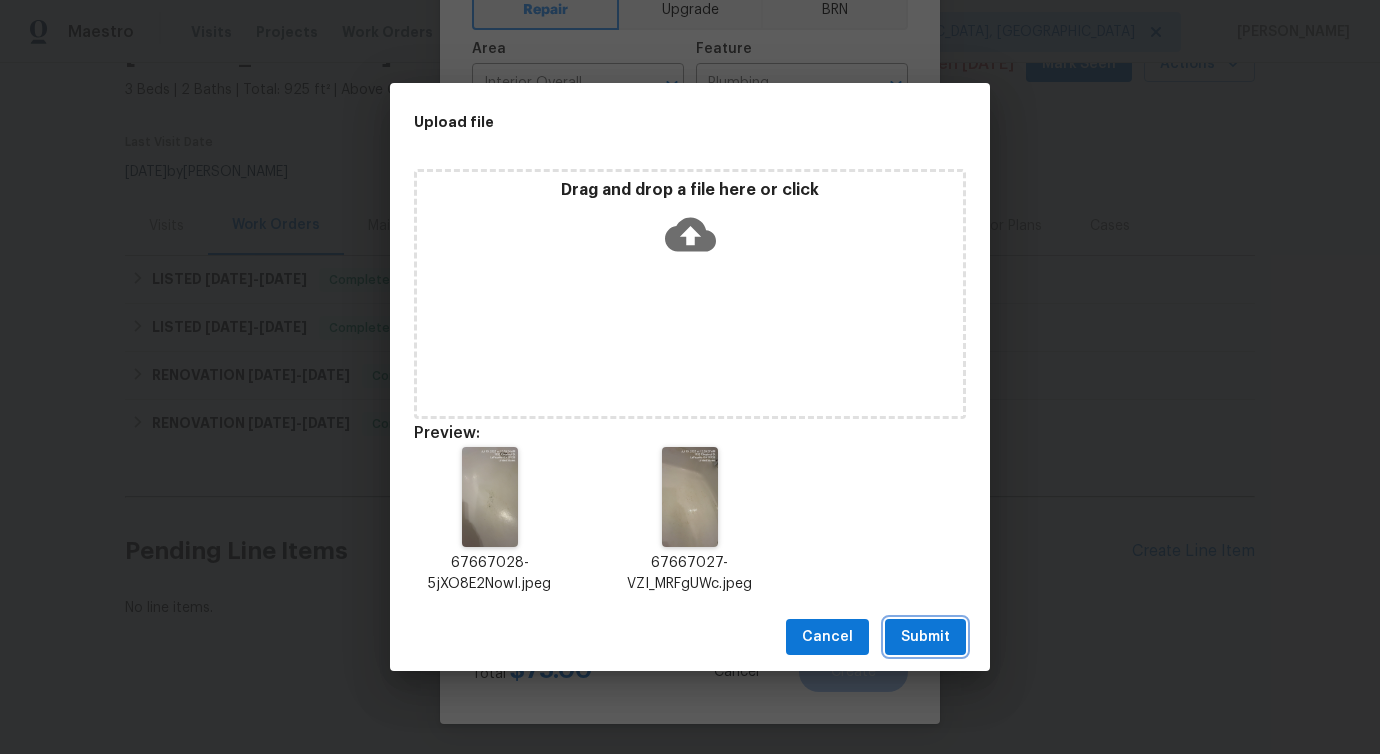click on "Submit" at bounding box center [925, 637] 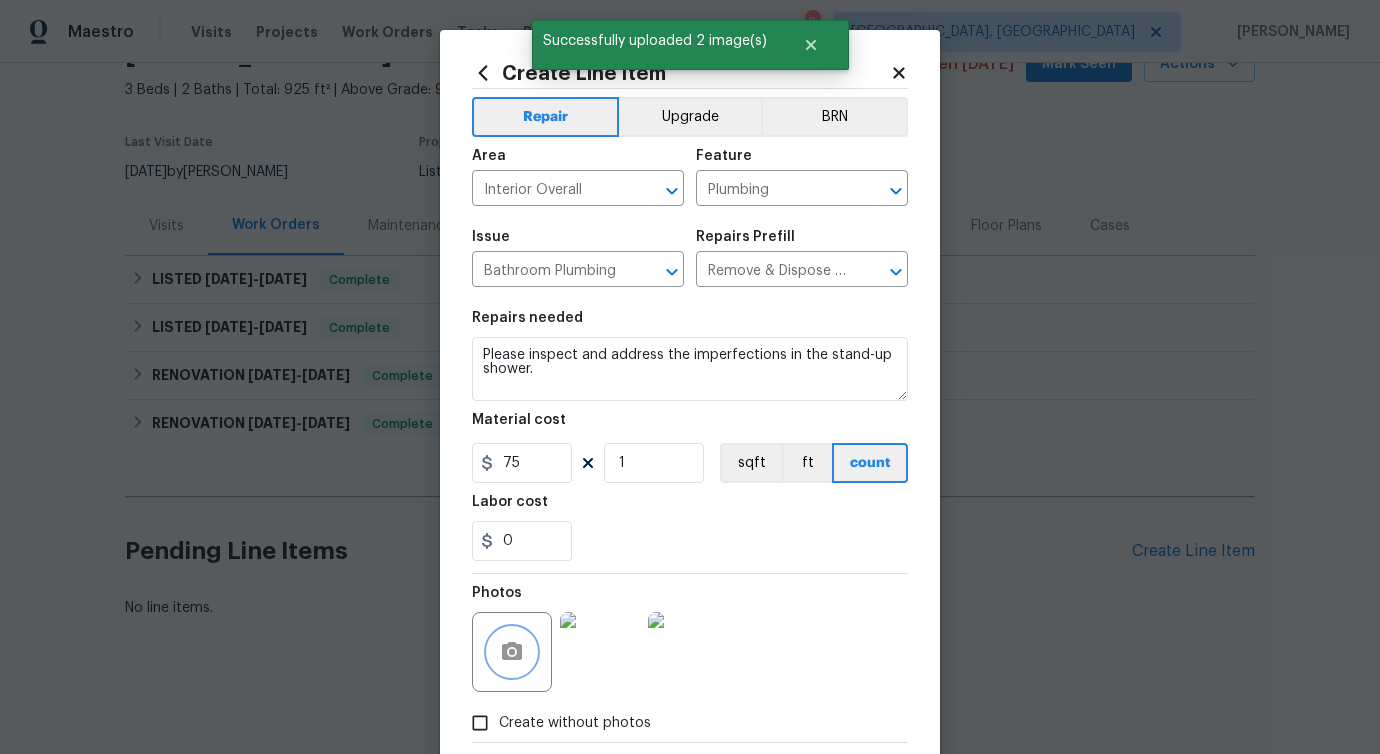 scroll, scrollTop: 108, scrollLeft: 0, axis: vertical 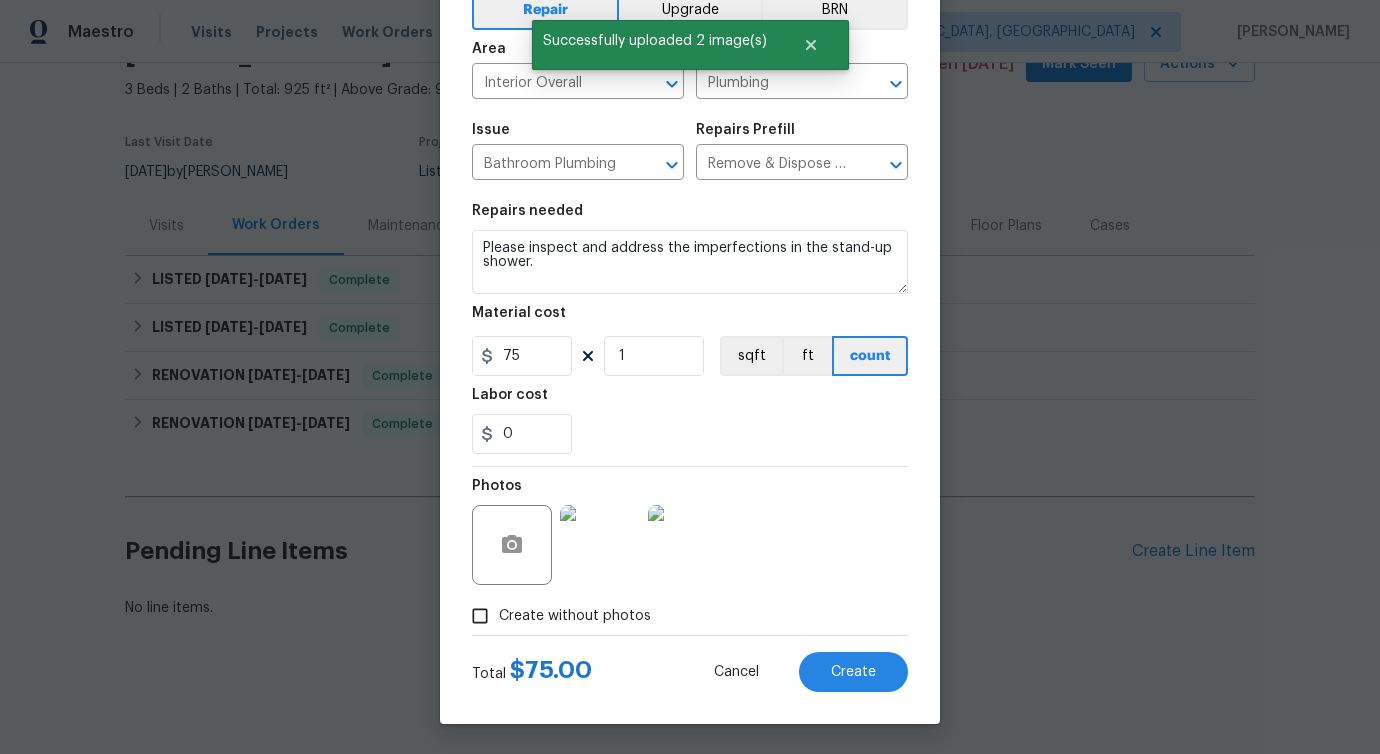 click on "Create Line Item Repair Upgrade BRN Area Interior Overall ​ Feature Plumbing ​ Issue Bathroom Plumbing ​ Repairs Prefill Remove & Dispose Tub/Shower $39.81 ​ Repairs needed Please inspect and address the imperfections in the stand-up shower. Material cost 75 1 sqft ft count Labor cost 0 Photos Create without photos Total   $ 75.00 Cancel Create" at bounding box center [690, 323] 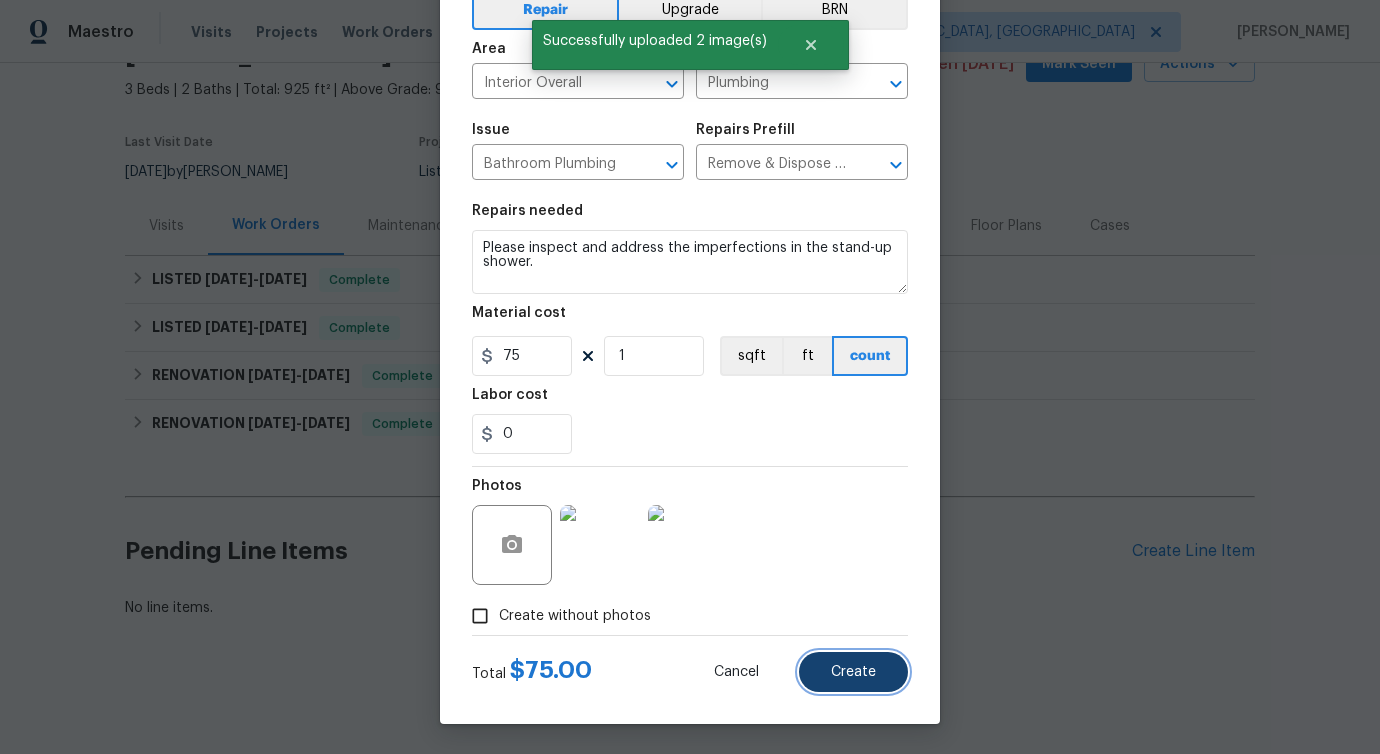 click on "Create" at bounding box center (853, 672) 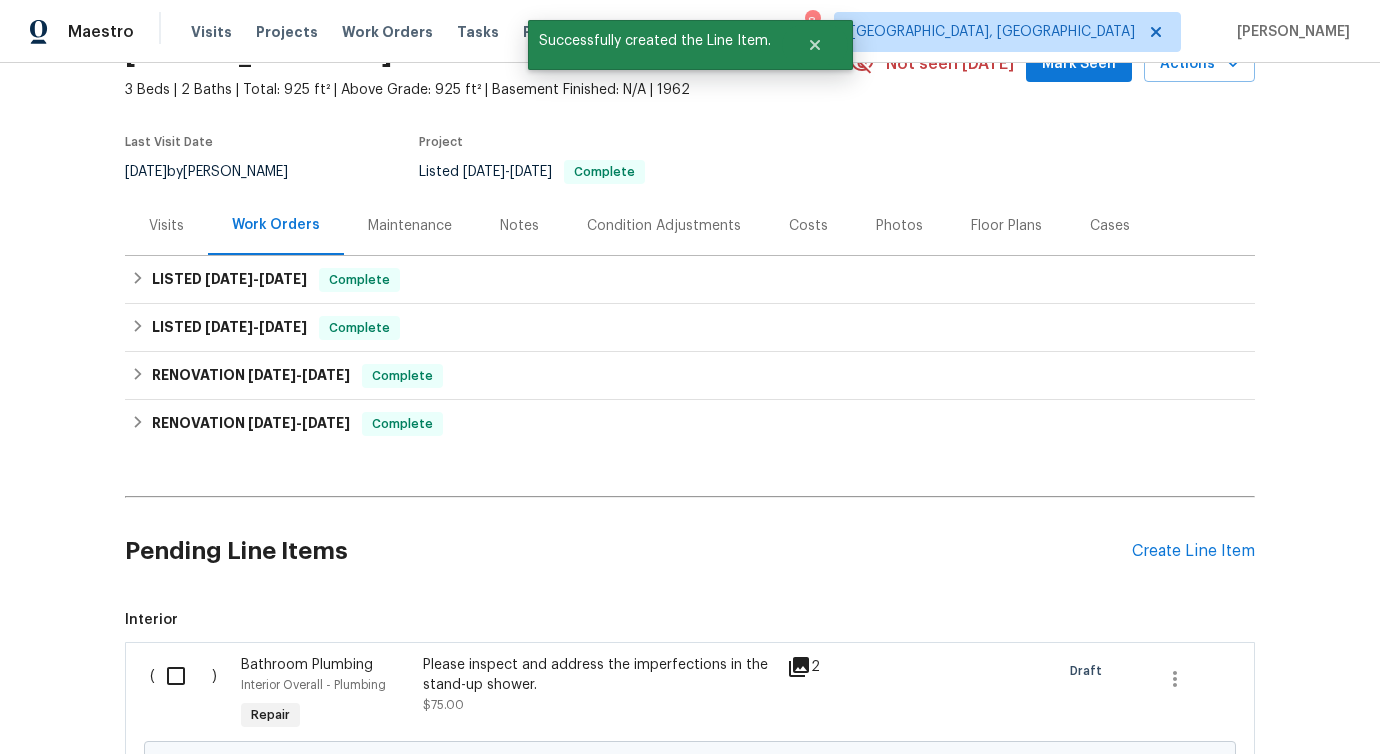 scroll, scrollTop: 335, scrollLeft: 0, axis: vertical 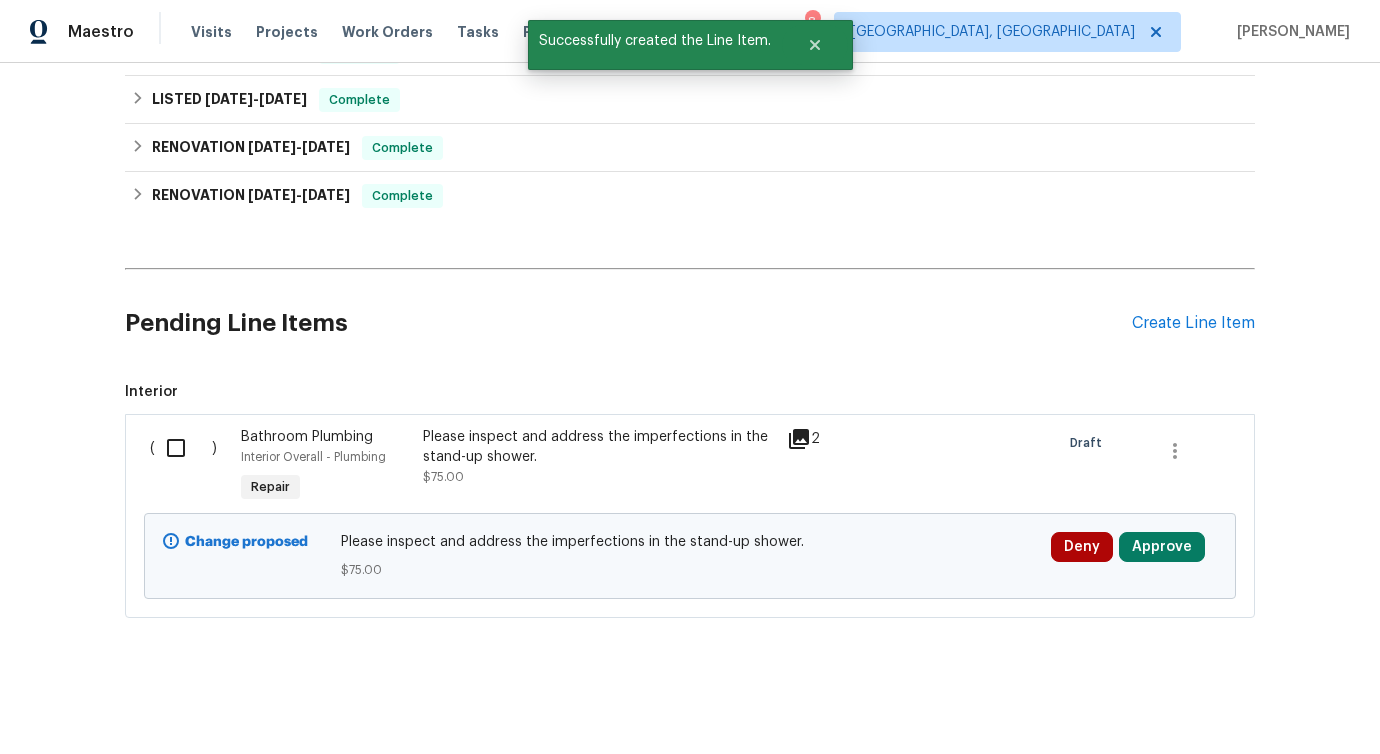 click at bounding box center [183, 448] 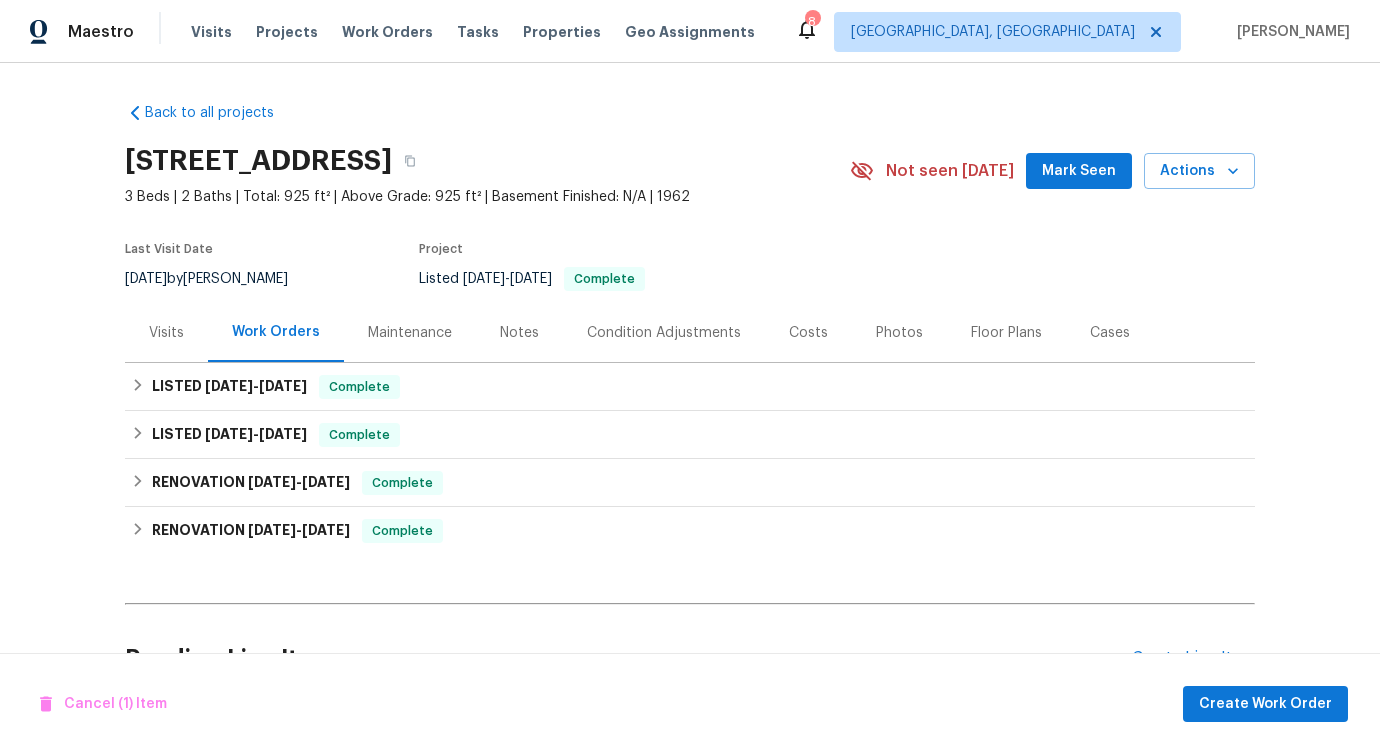 scroll, scrollTop: 335, scrollLeft: 0, axis: vertical 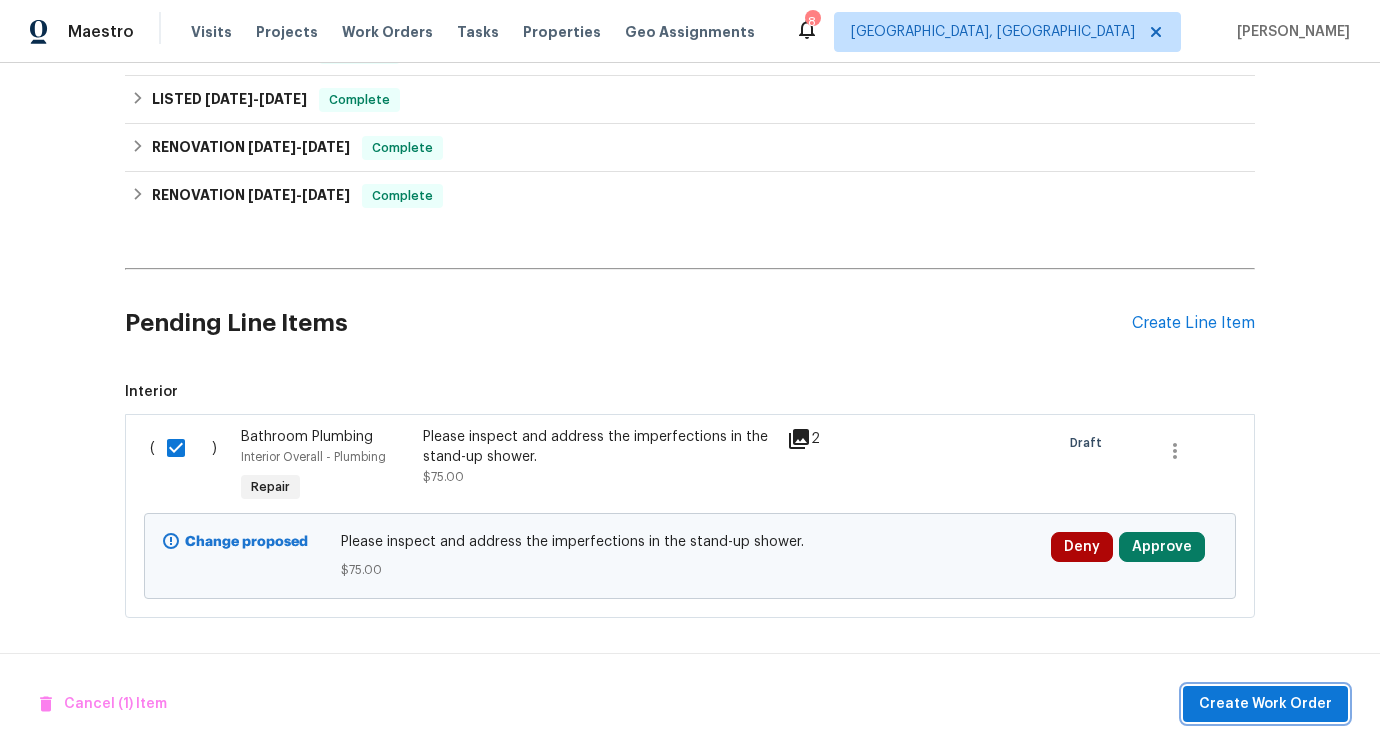 click on "Create Work Order" at bounding box center (1265, 704) 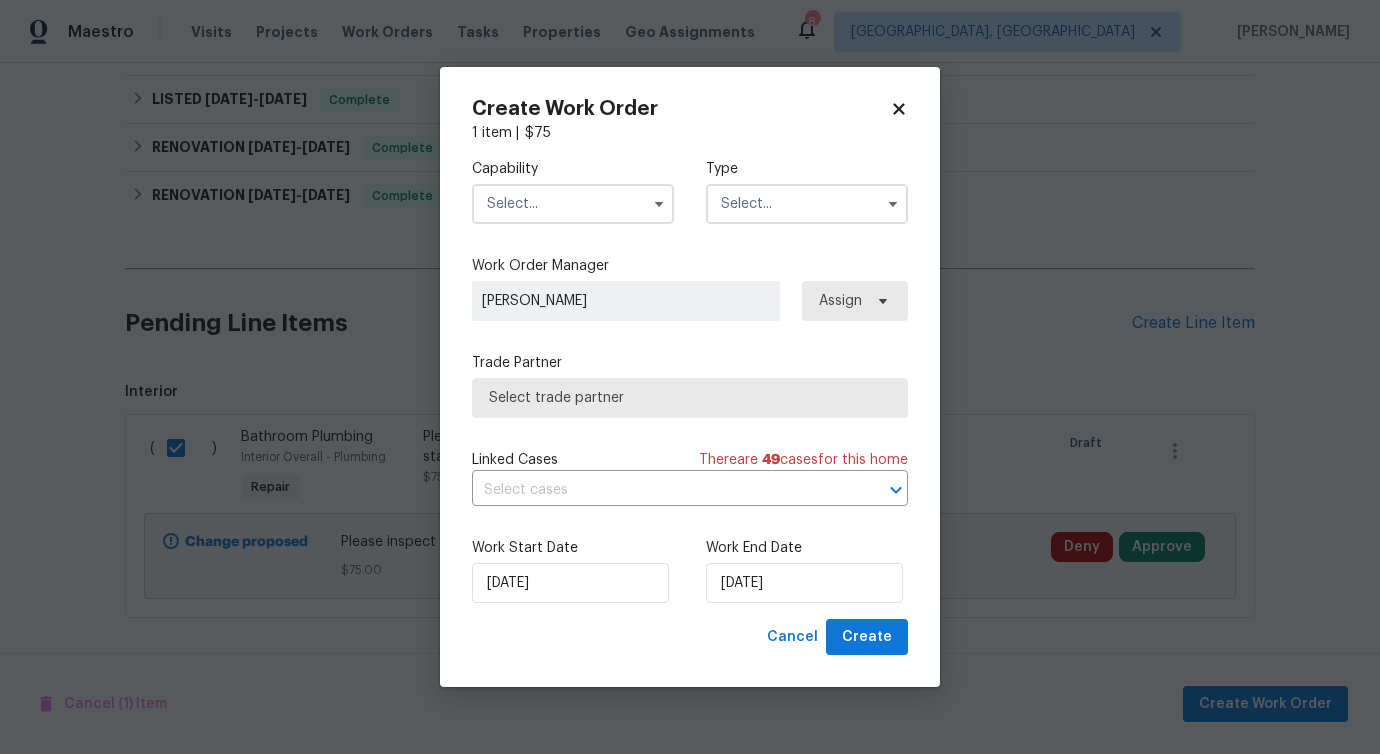 click at bounding box center [573, 204] 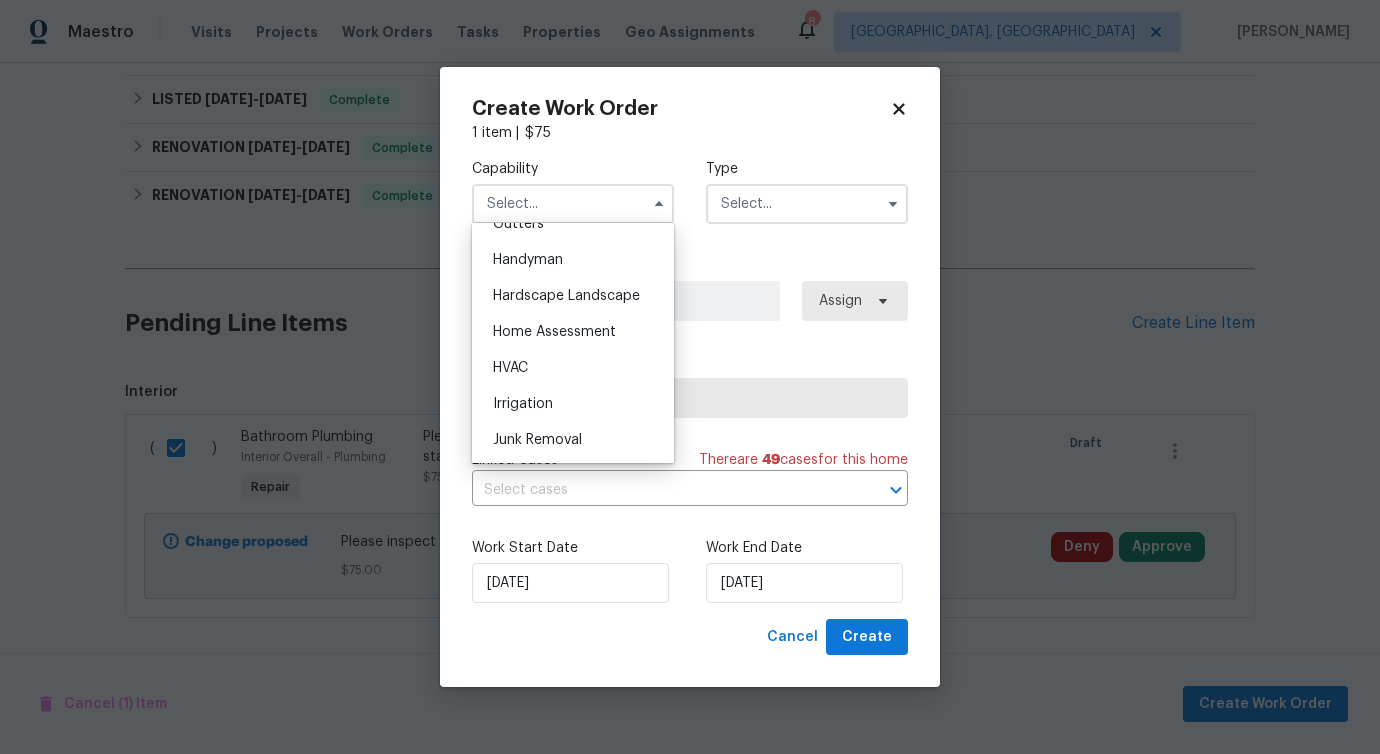 scroll, scrollTop: 1064, scrollLeft: 0, axis: vertical 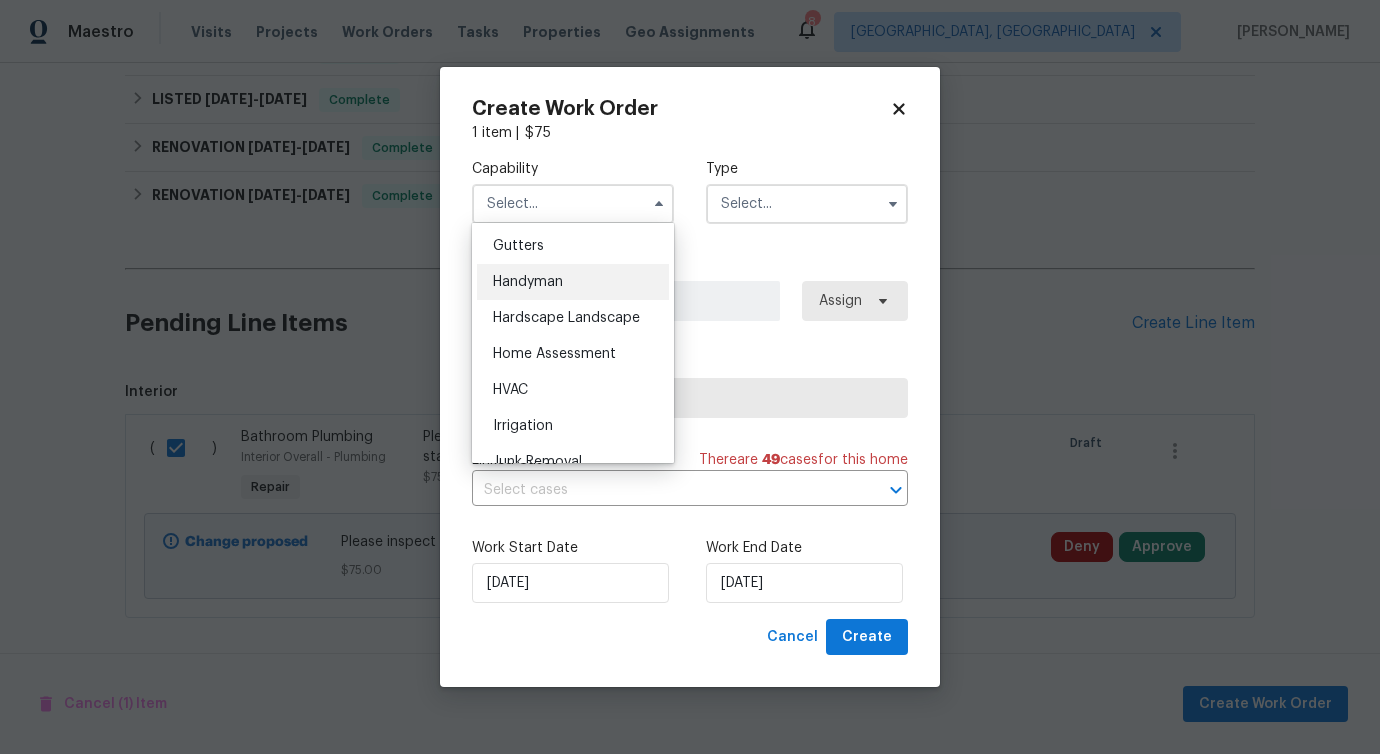 click on "Handyman" at bounding box center [573, 282] 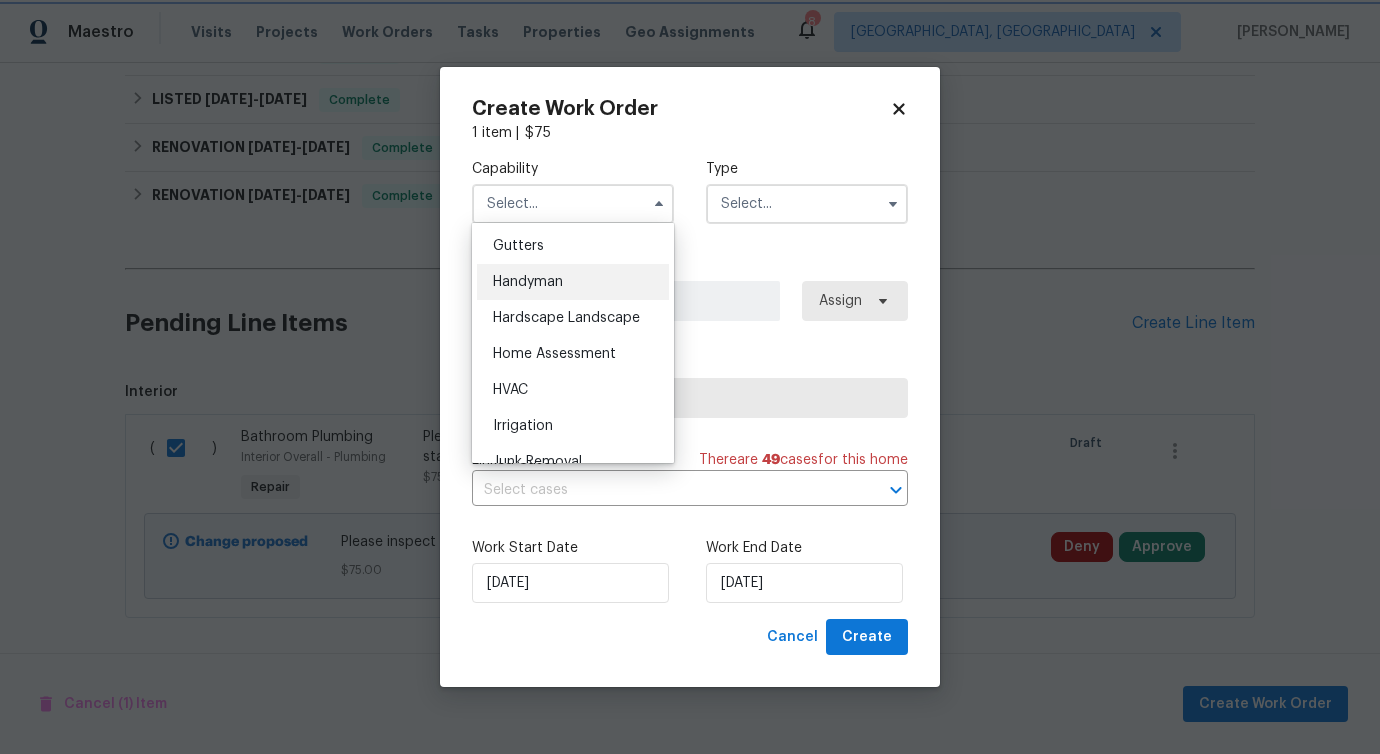 type on "Handyman" 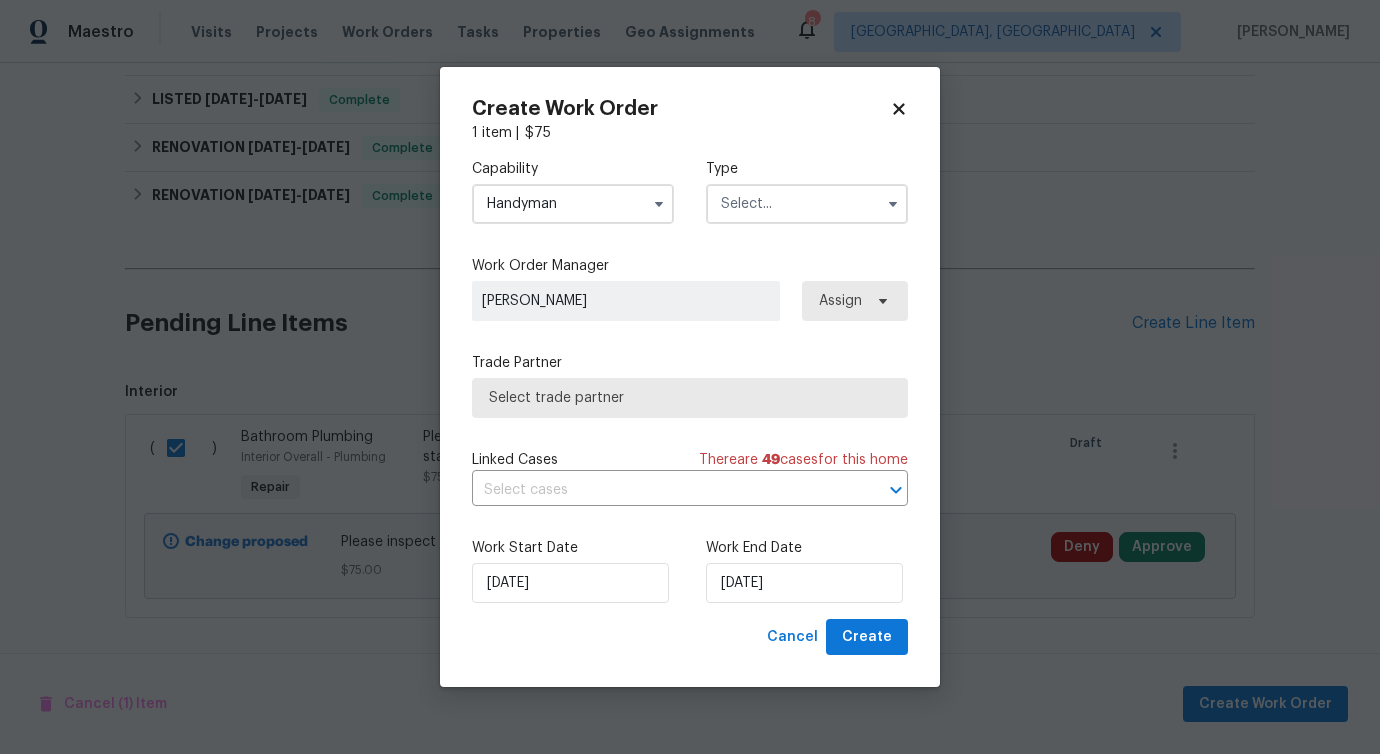 click at bounding box center (807, 204) 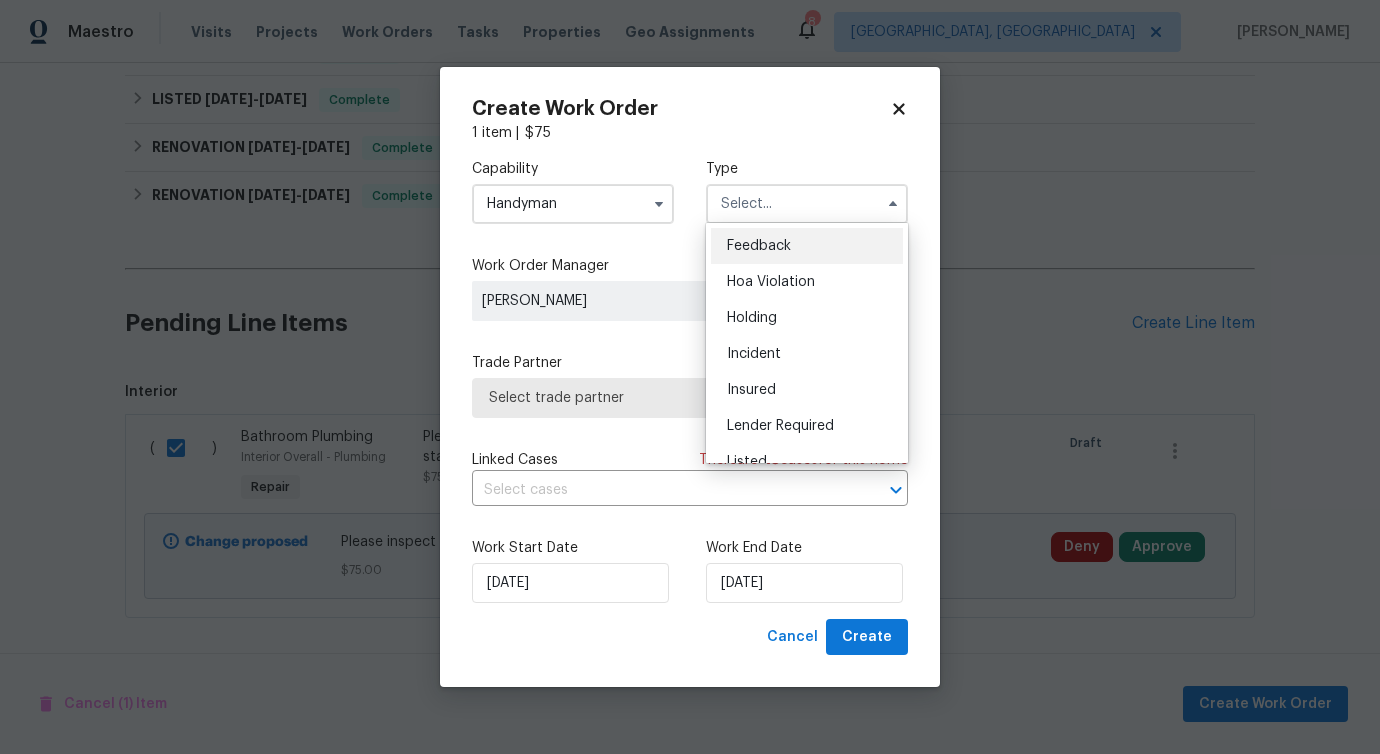 click on "Feedback" at bounding box center [807, 246] 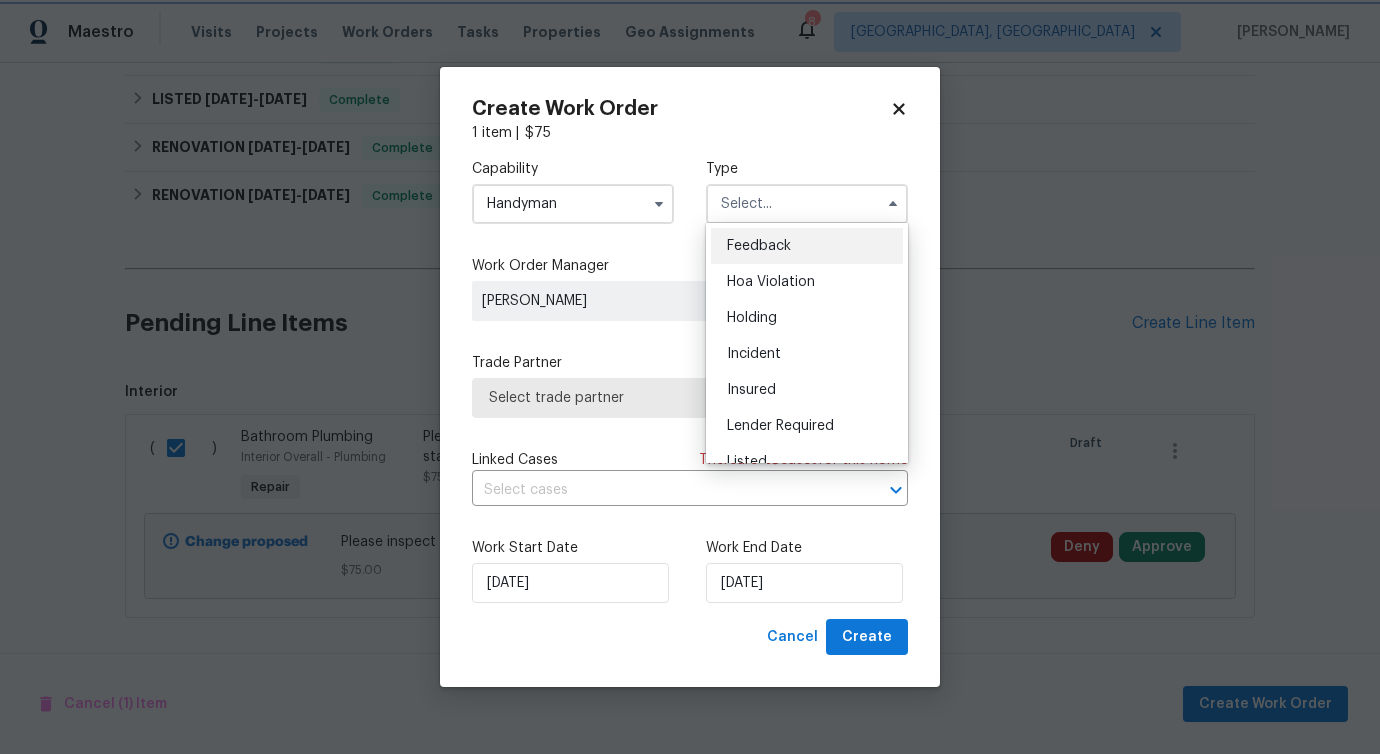 type on "Feedback" 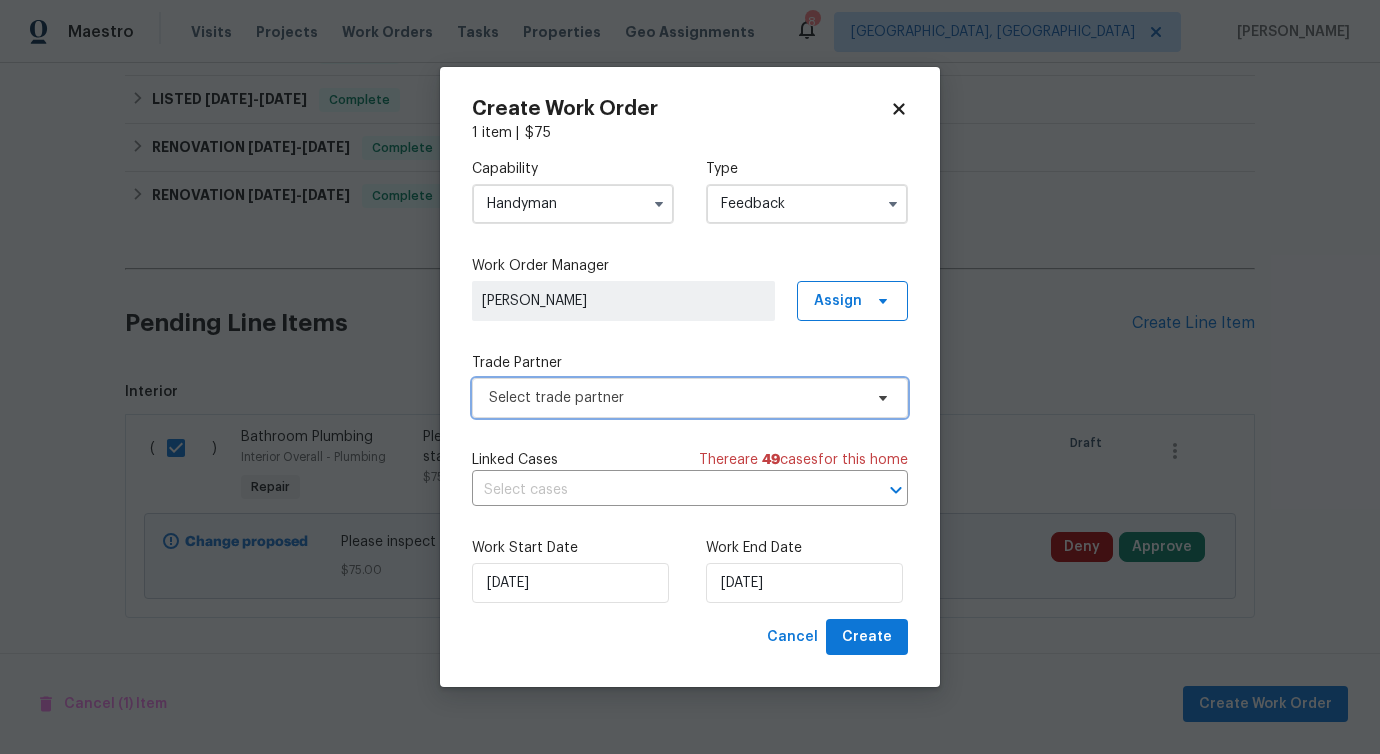 click on "Select trade partner" at bounding box center [690, 398] 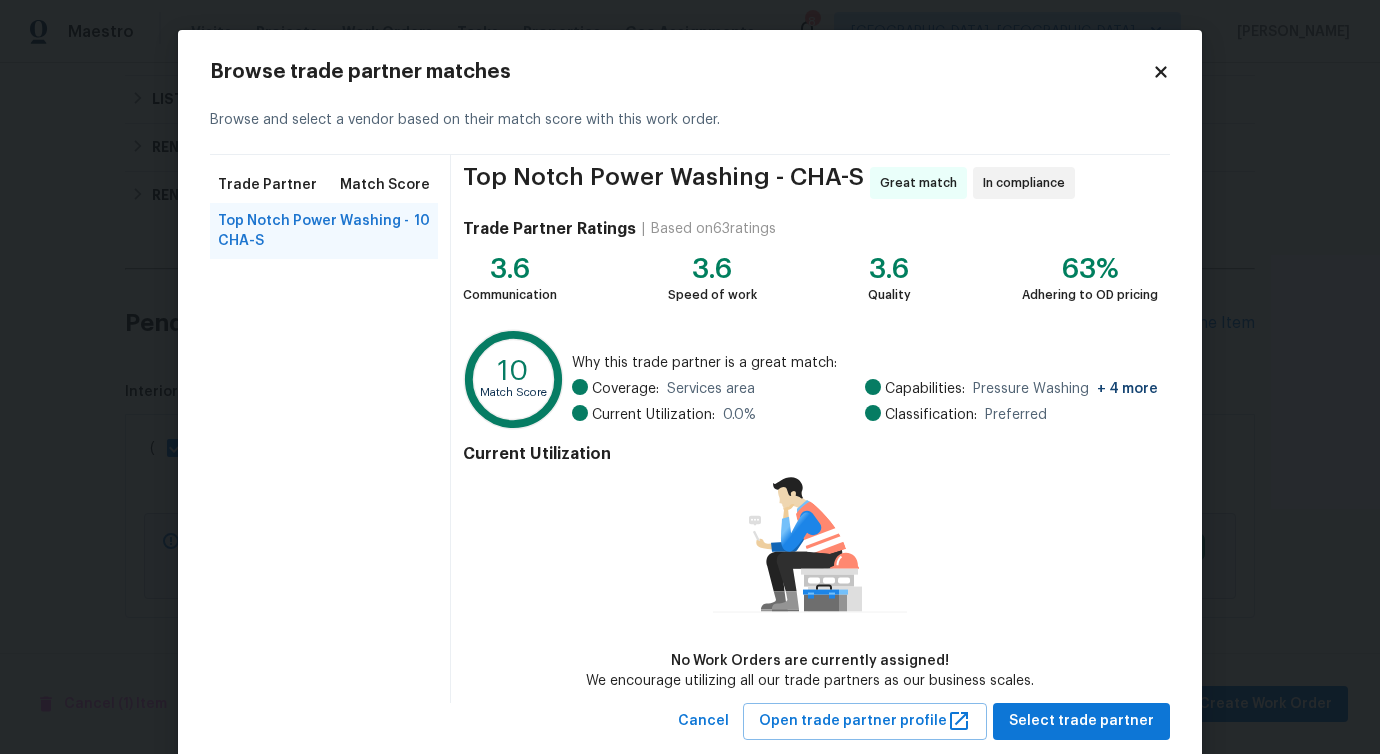 scroll, scrollTop: 46, scrollLeft: 0, axis: vertical 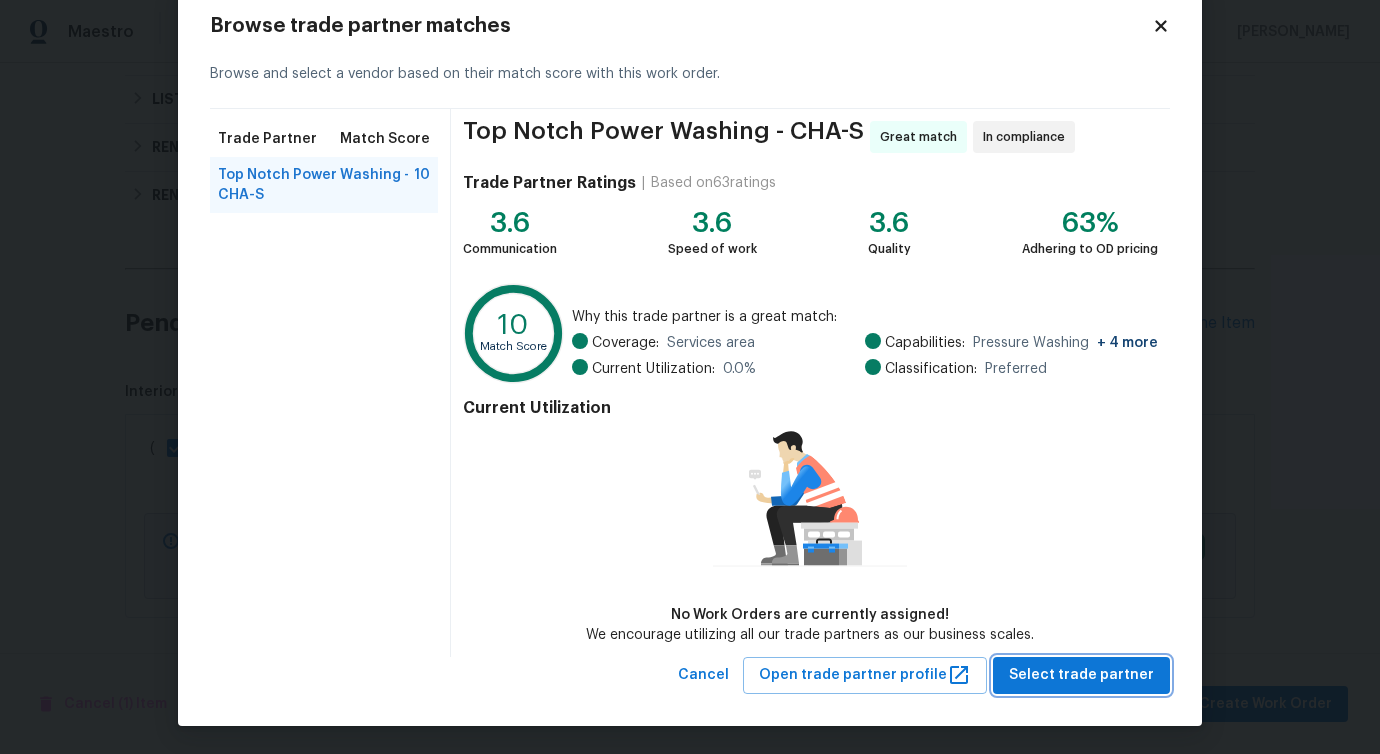 click on "Select trade partner" at bounding box center [1081, 675] 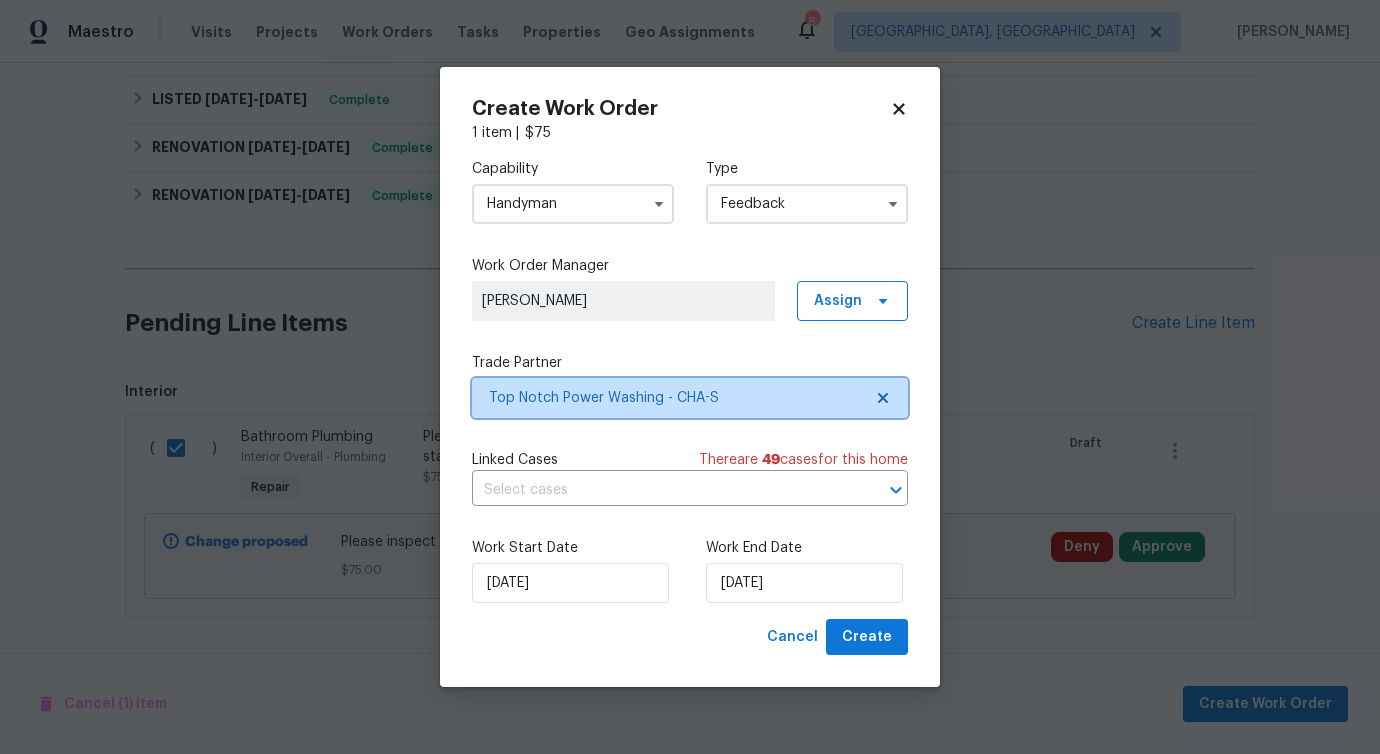 scroll, scrollTop: 0, scrollLeft: 0, axis: both 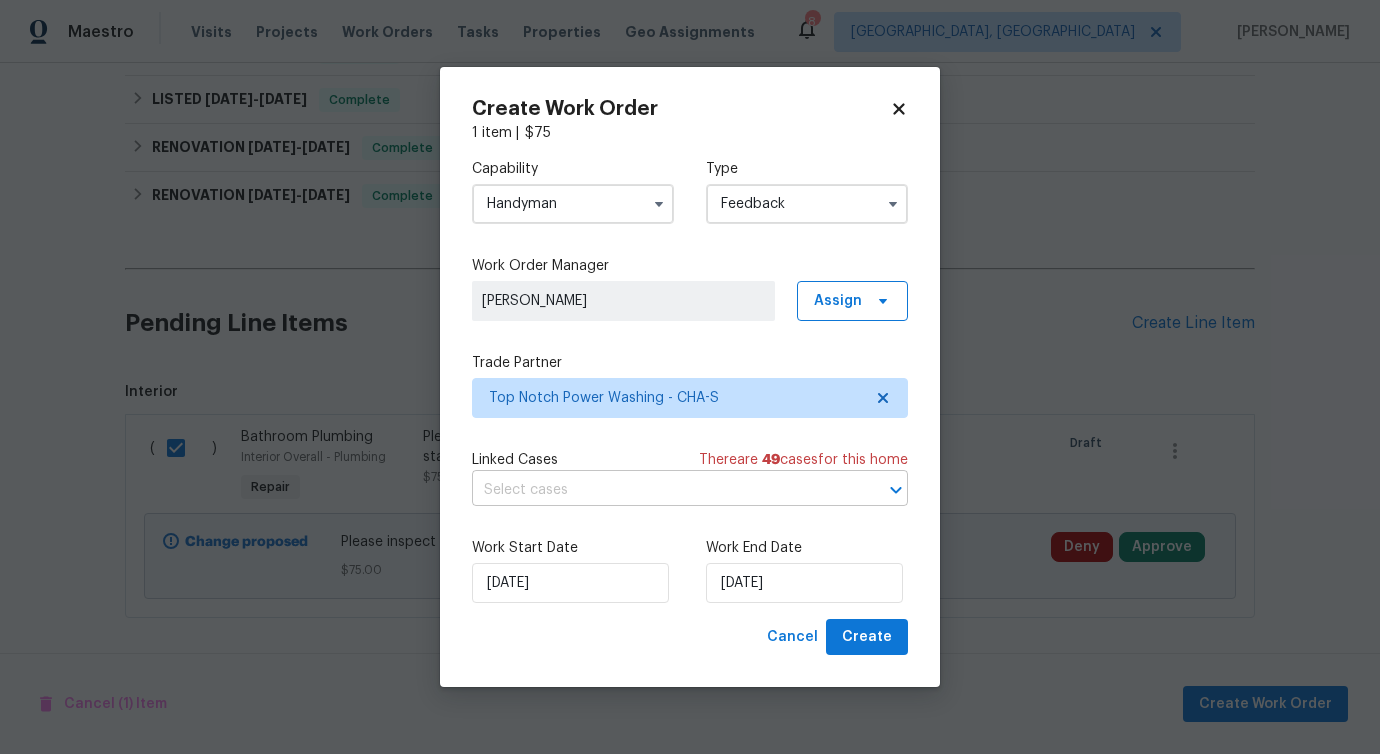 click at bounding box center [662, 490] 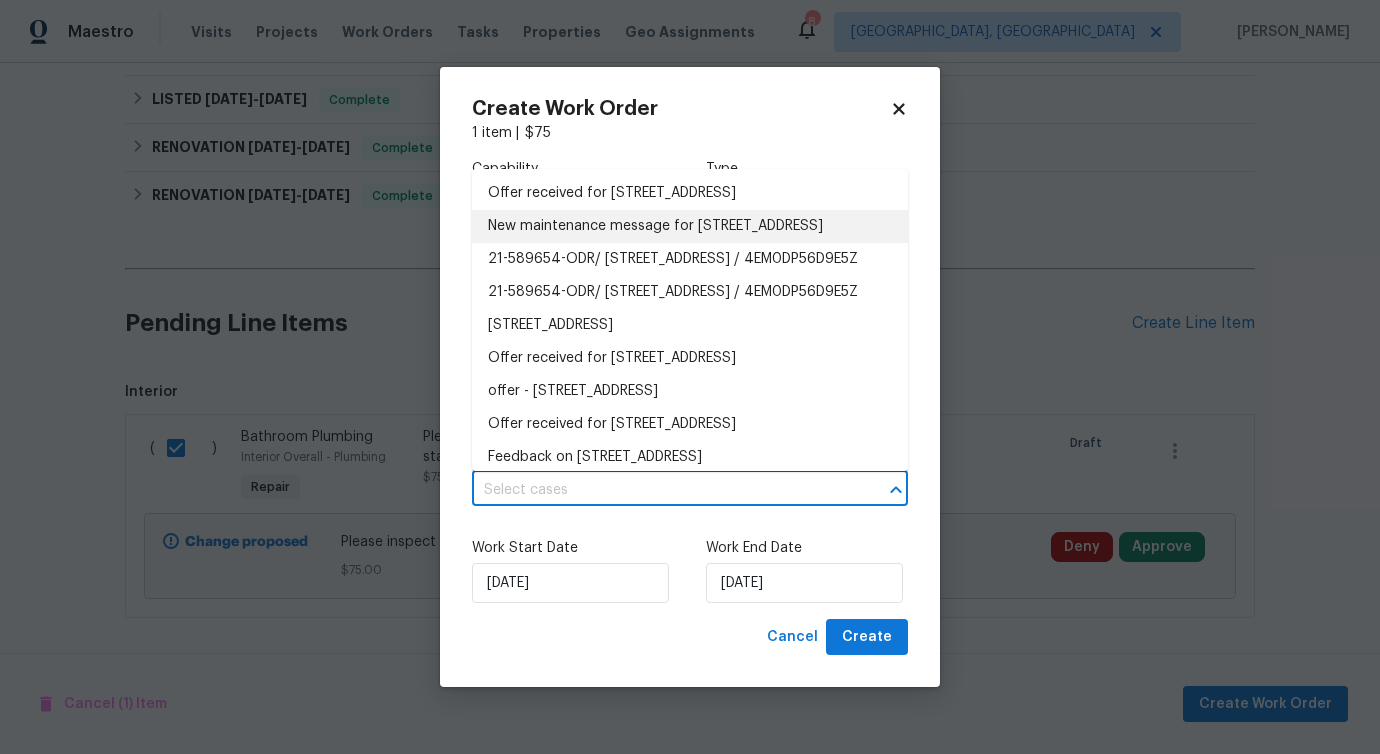 click on "New maintenance message for 1102 Chestnut St , La Fayette, GA 30728" at bounding box center [690, 226] 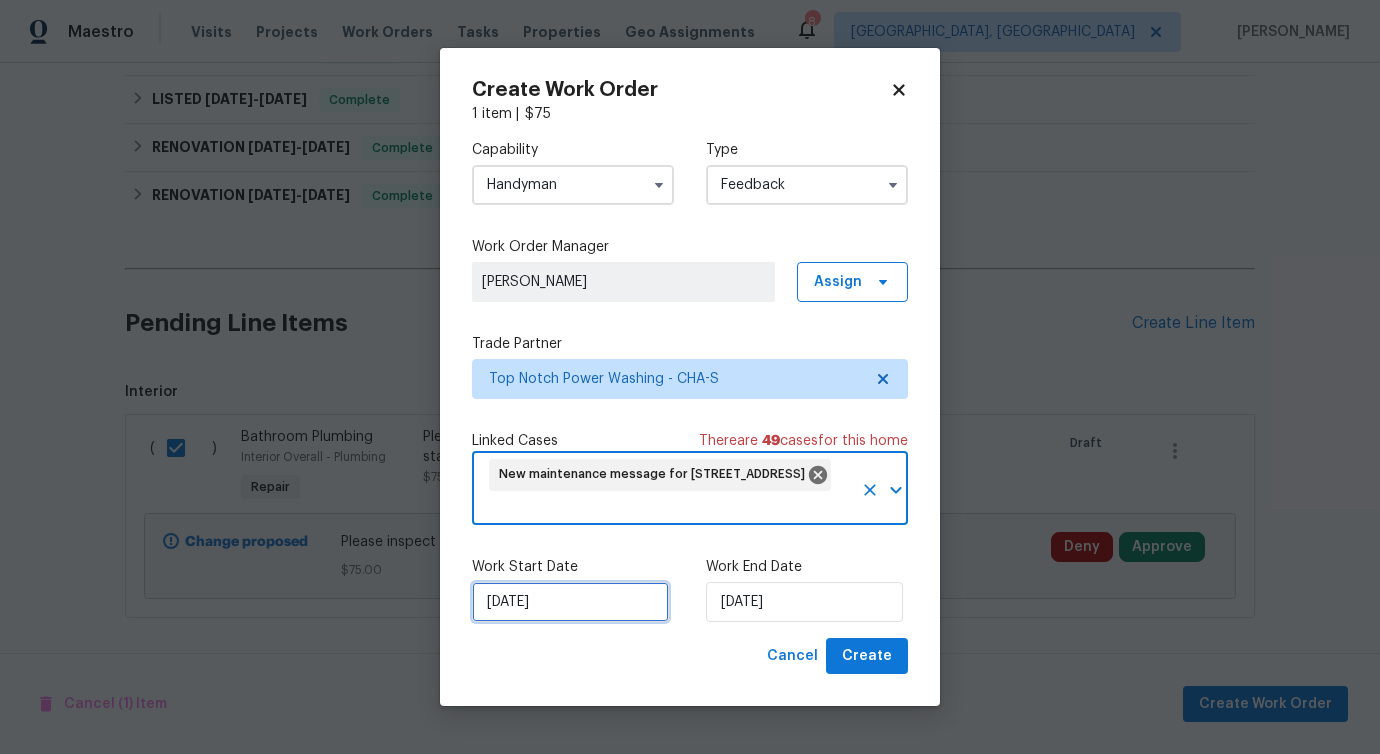 click on "[DATE]" at bounding box center (570, 602) 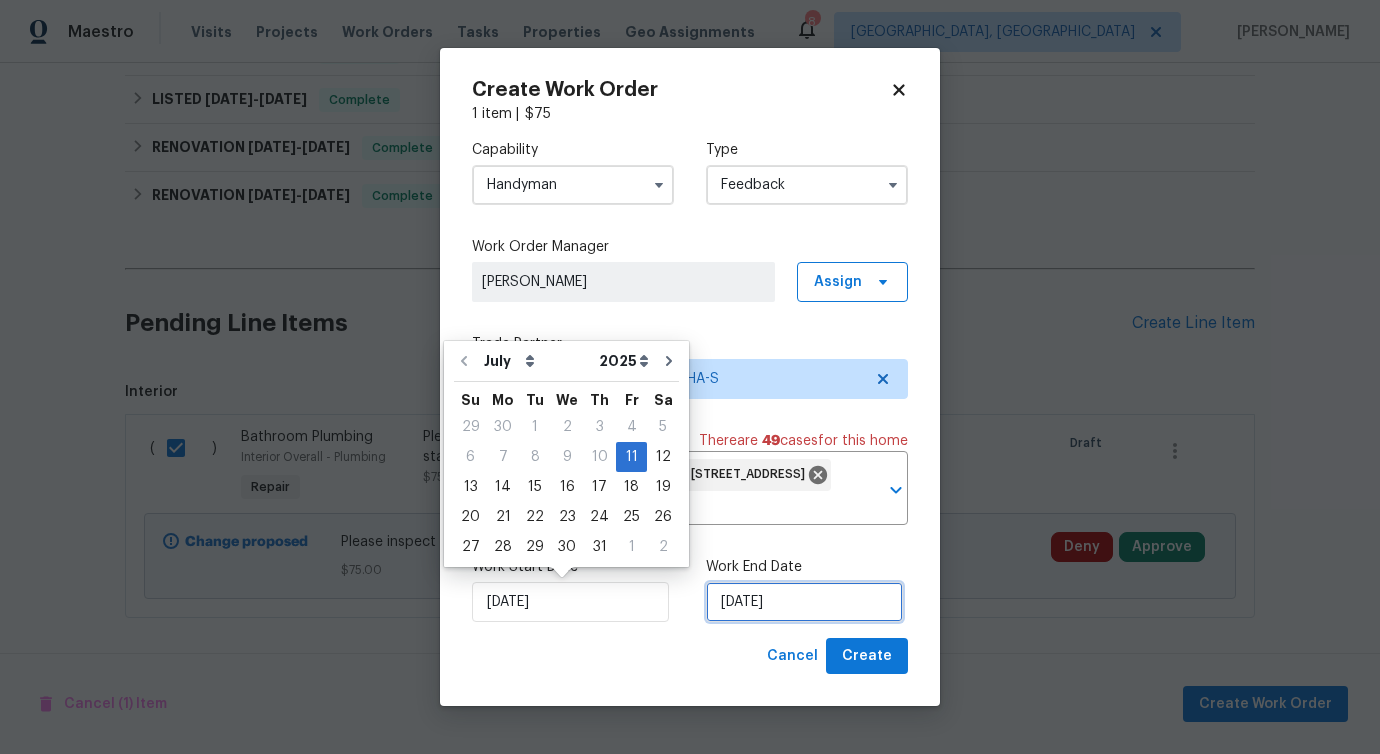 click on "[DATE]" at bounding box center (804, 602) 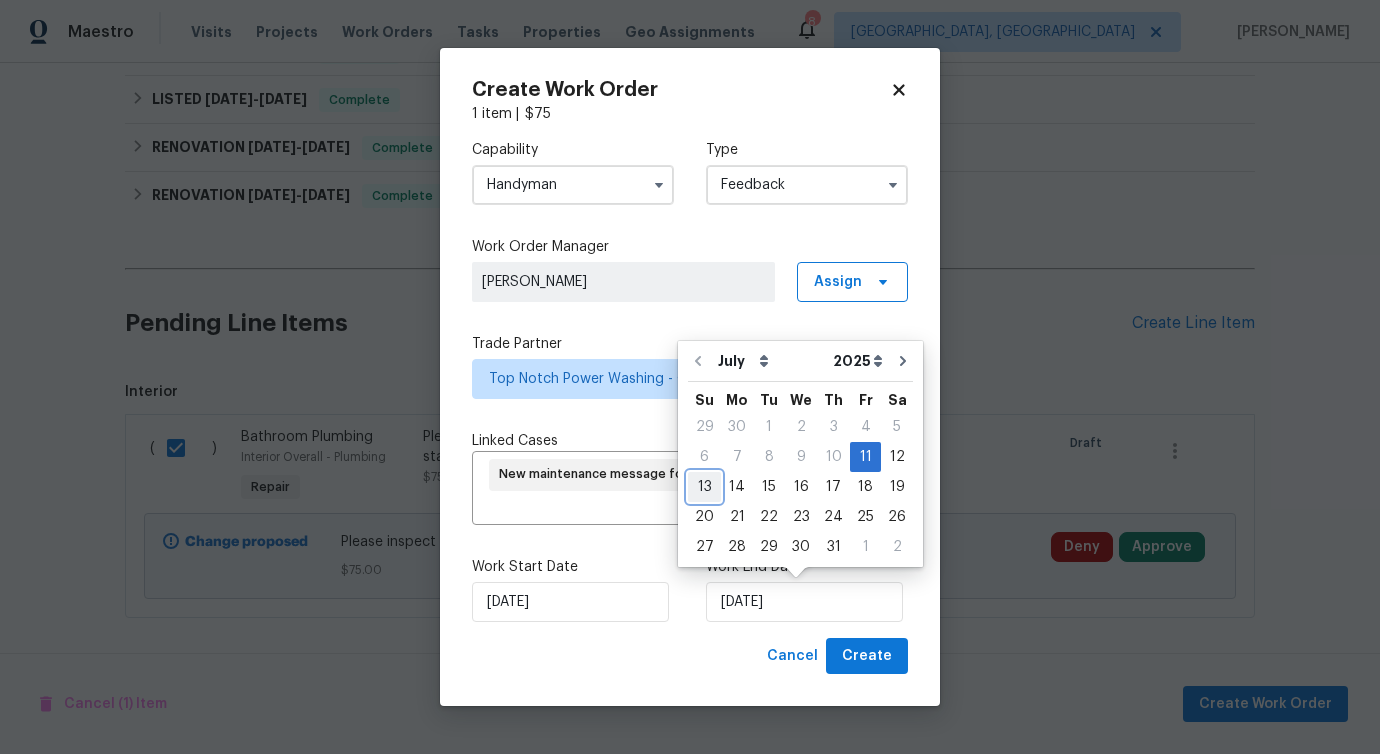 click on "13" at bounding box center [704, 487] 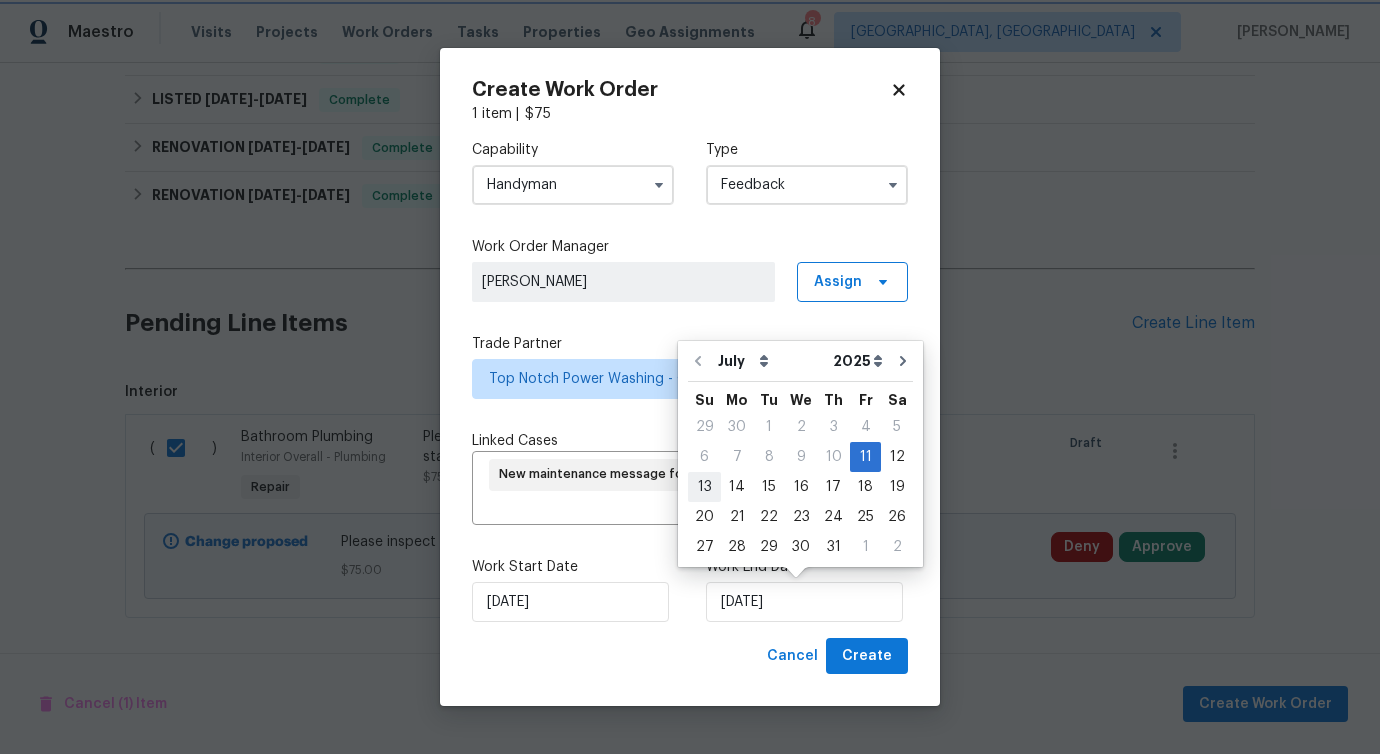 type on "7/13/2025" 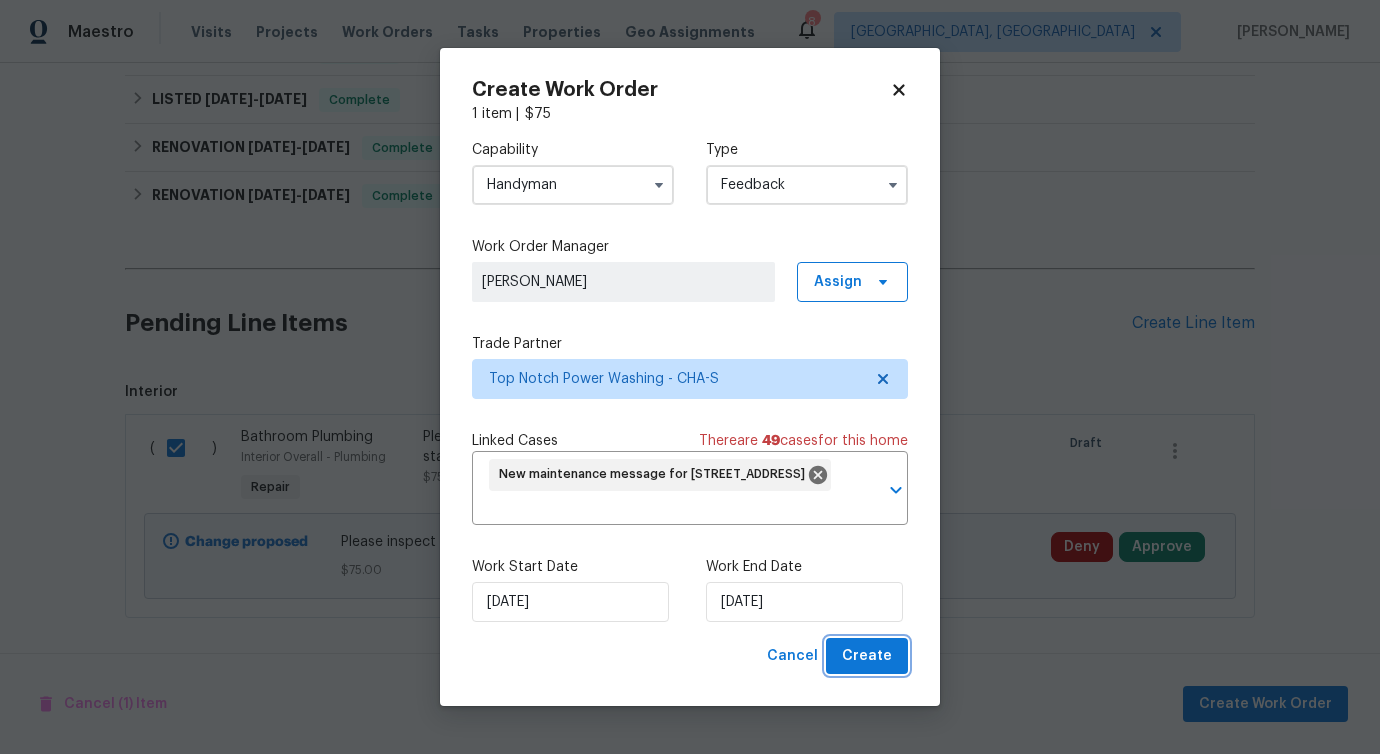 click on "Create" at bounding box center [867, 656] 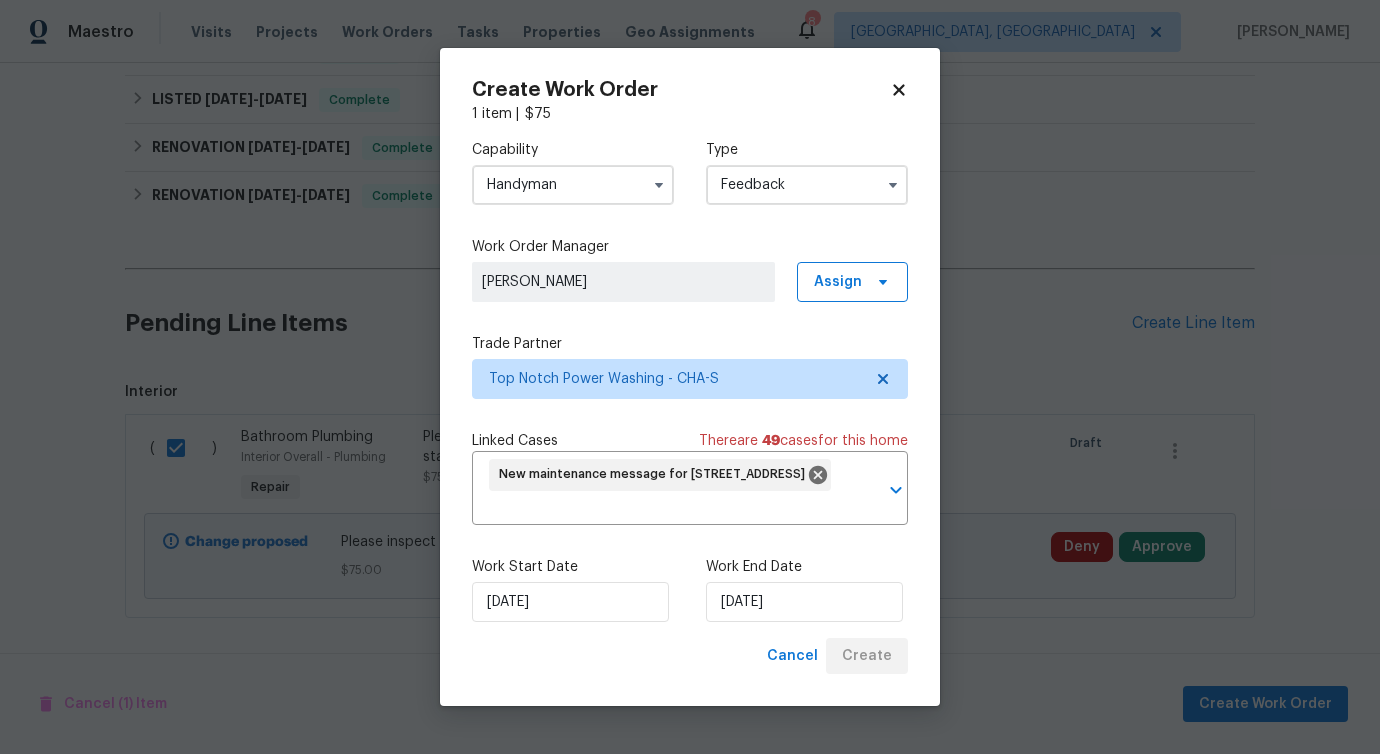 checkbox on "false" 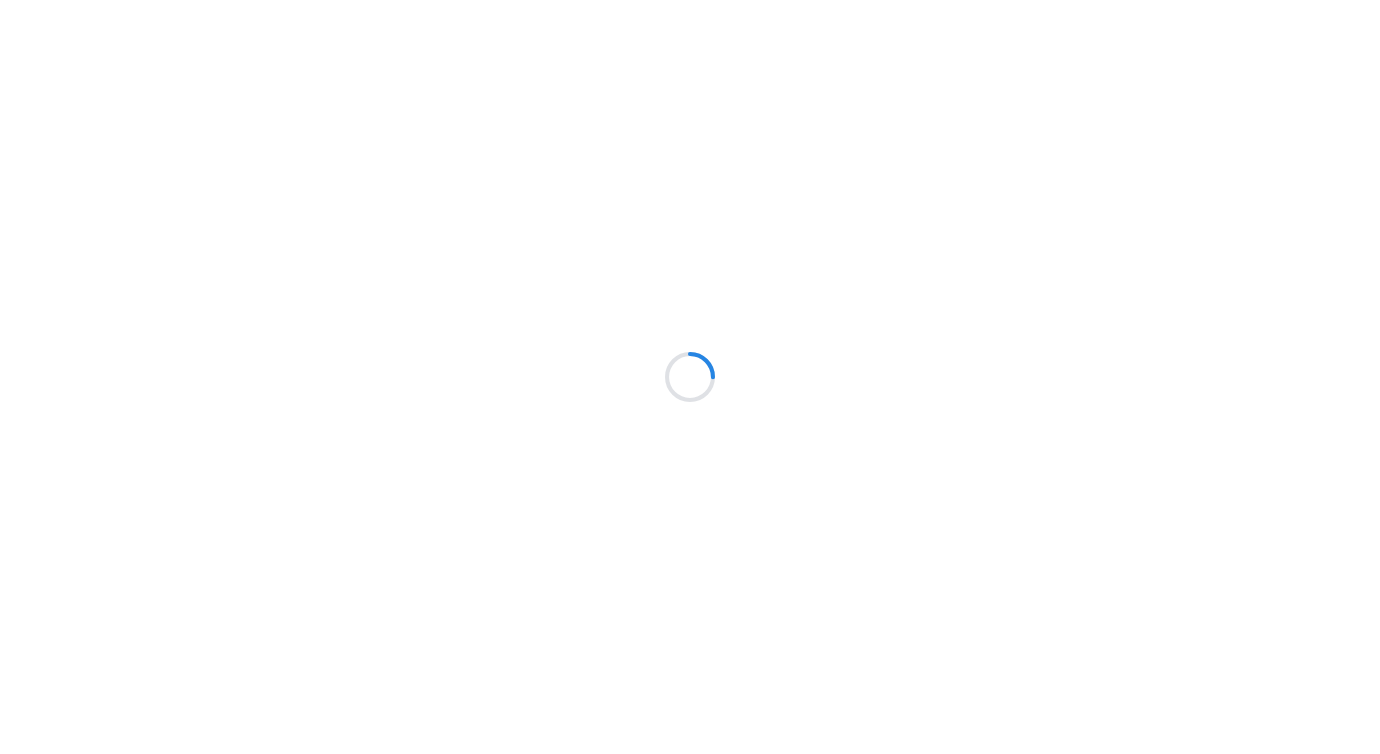 scroll, scrollTop: 0, scrollLeft: 0, axis: both 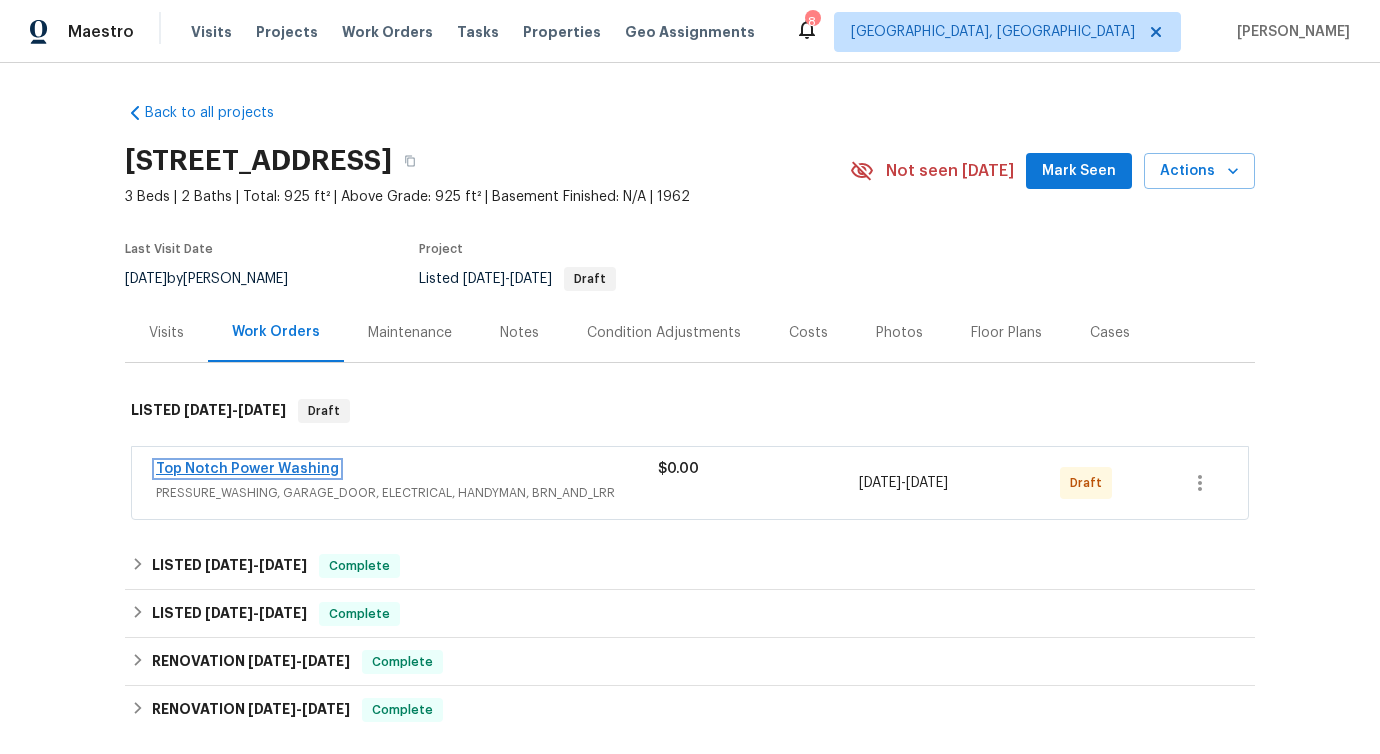 click on "Top Notch Power Washing" at bounding box center [247, 469] 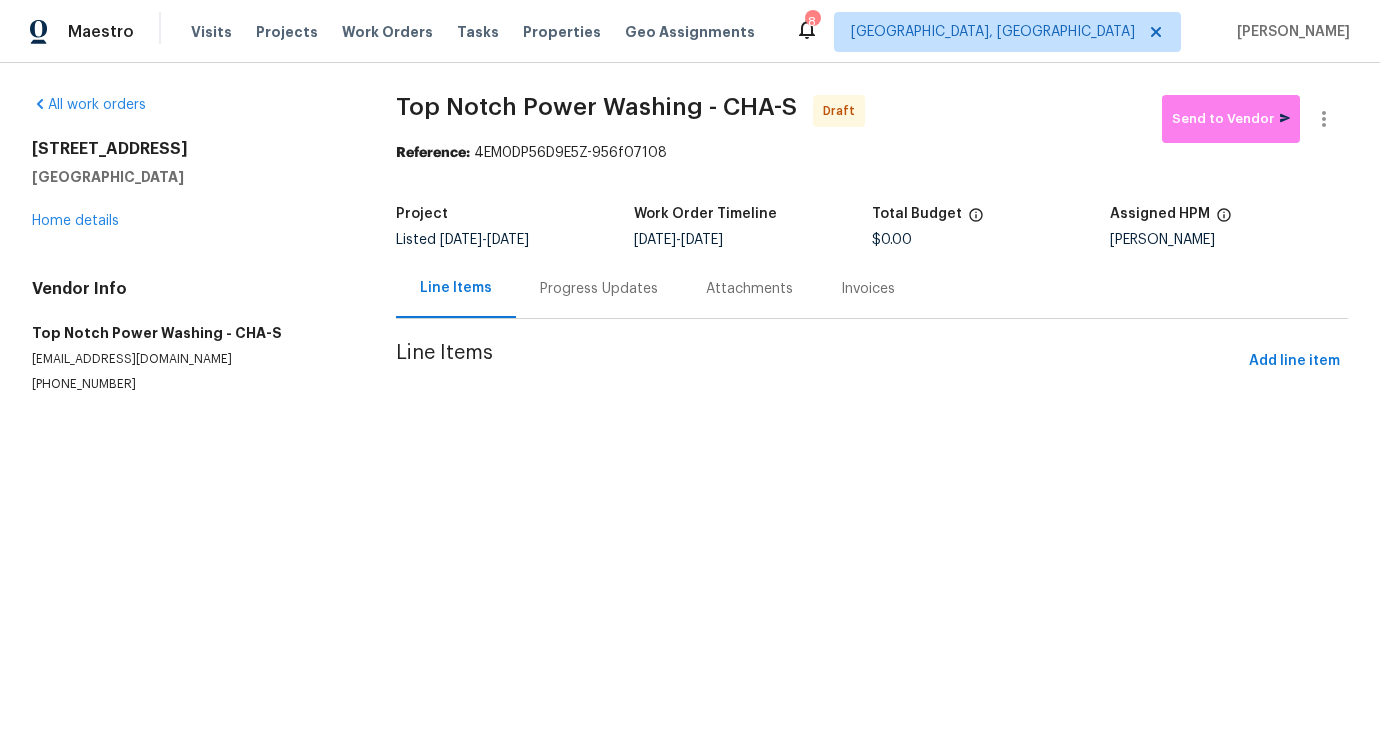 click on "Top Notch Power Washing - CHA-S Draft Send to Vendor   Reference:   4EM0DP56D9E5Z-956f07108 Project Listed   [DATE]  -  [DATE] Work Order Timeline [DATE]  -  [DATE] Total Budget $0.00 Assigned HPM [PERSON_NAME] Nail Line Items Progress Updates Attachments Invoices Line Items Add line item" at bounding box center (872, 268) 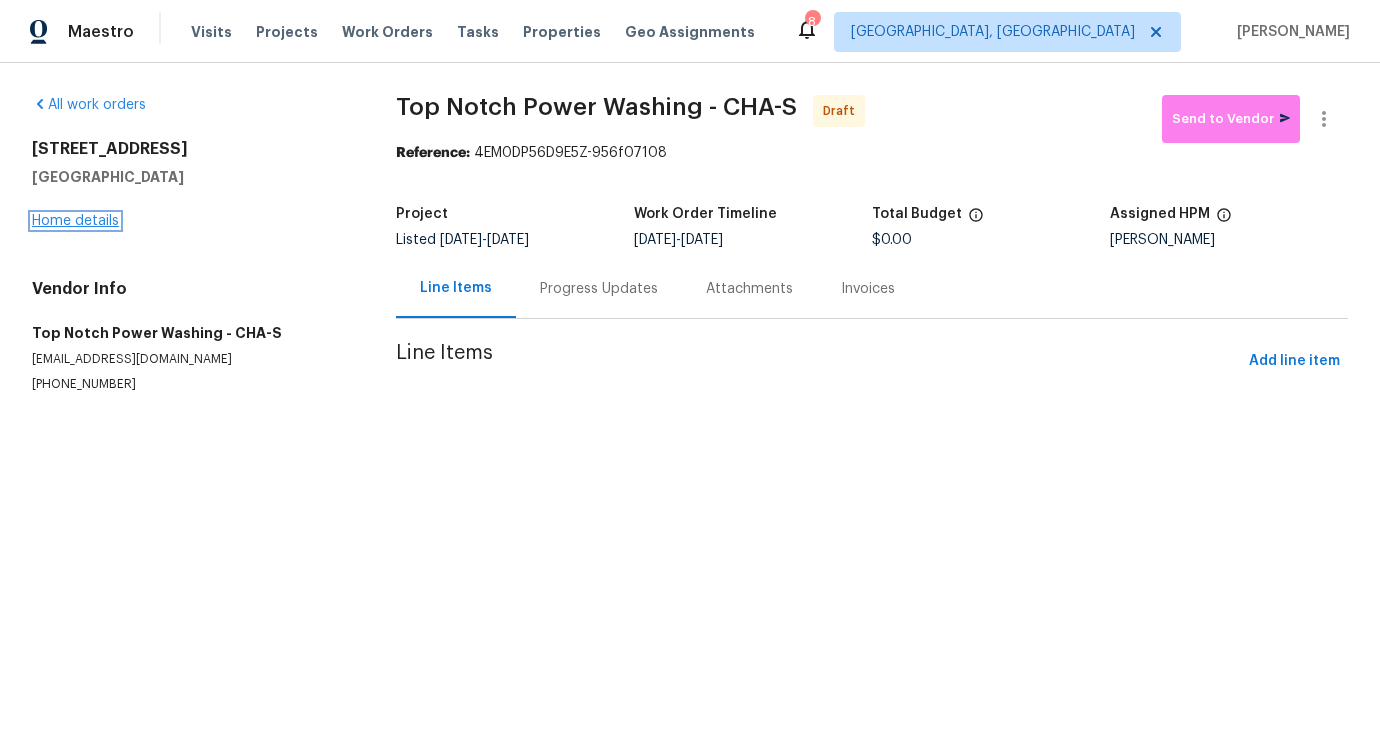 click on "Home details" at bounding box center [75, 221] 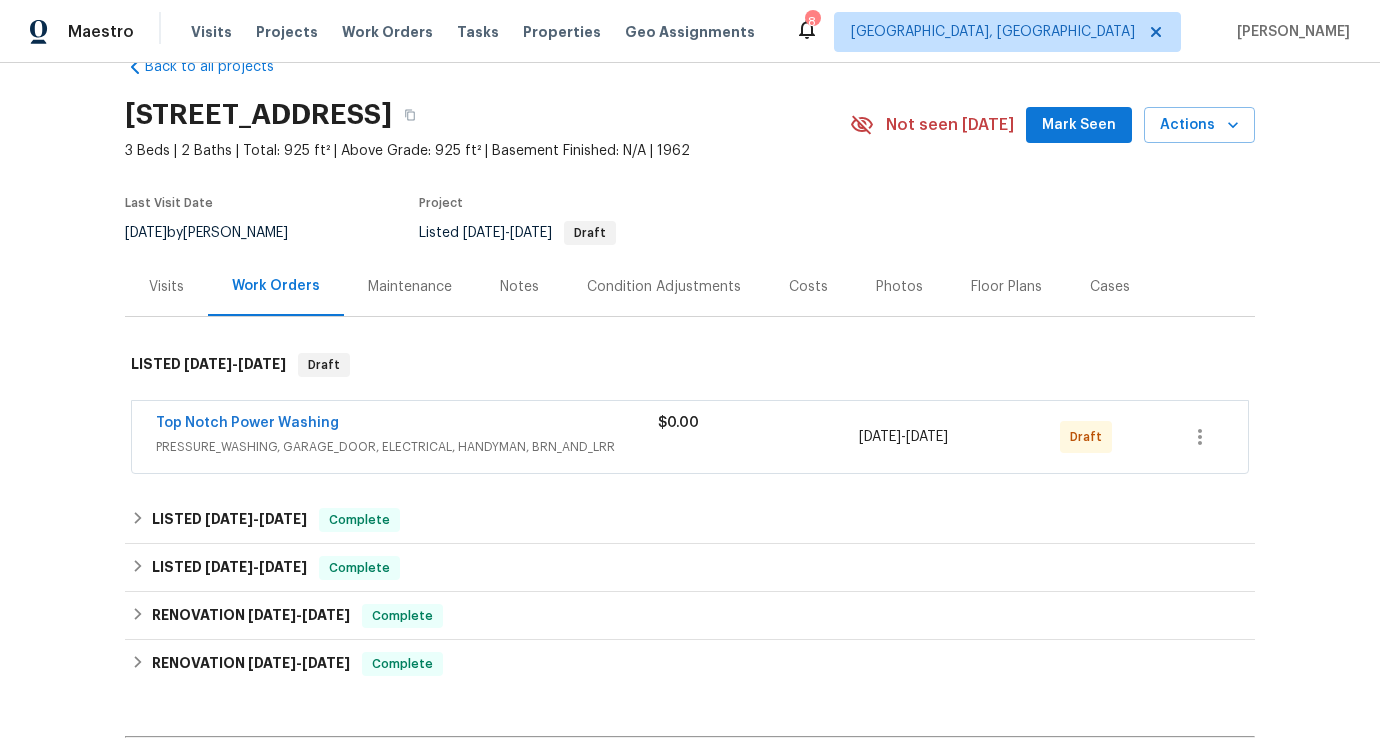 scroll, scrollTop: 41, scrollLeft: 0, axis: vertical 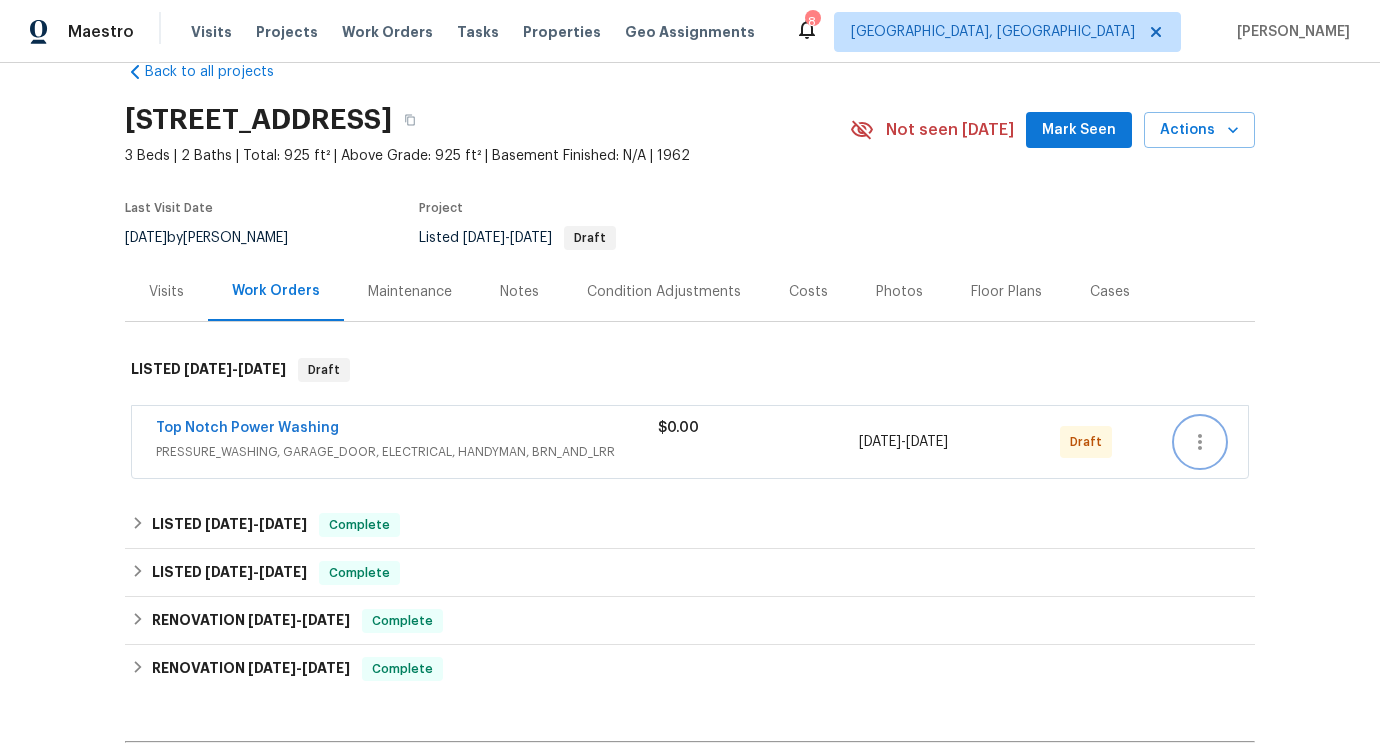 click 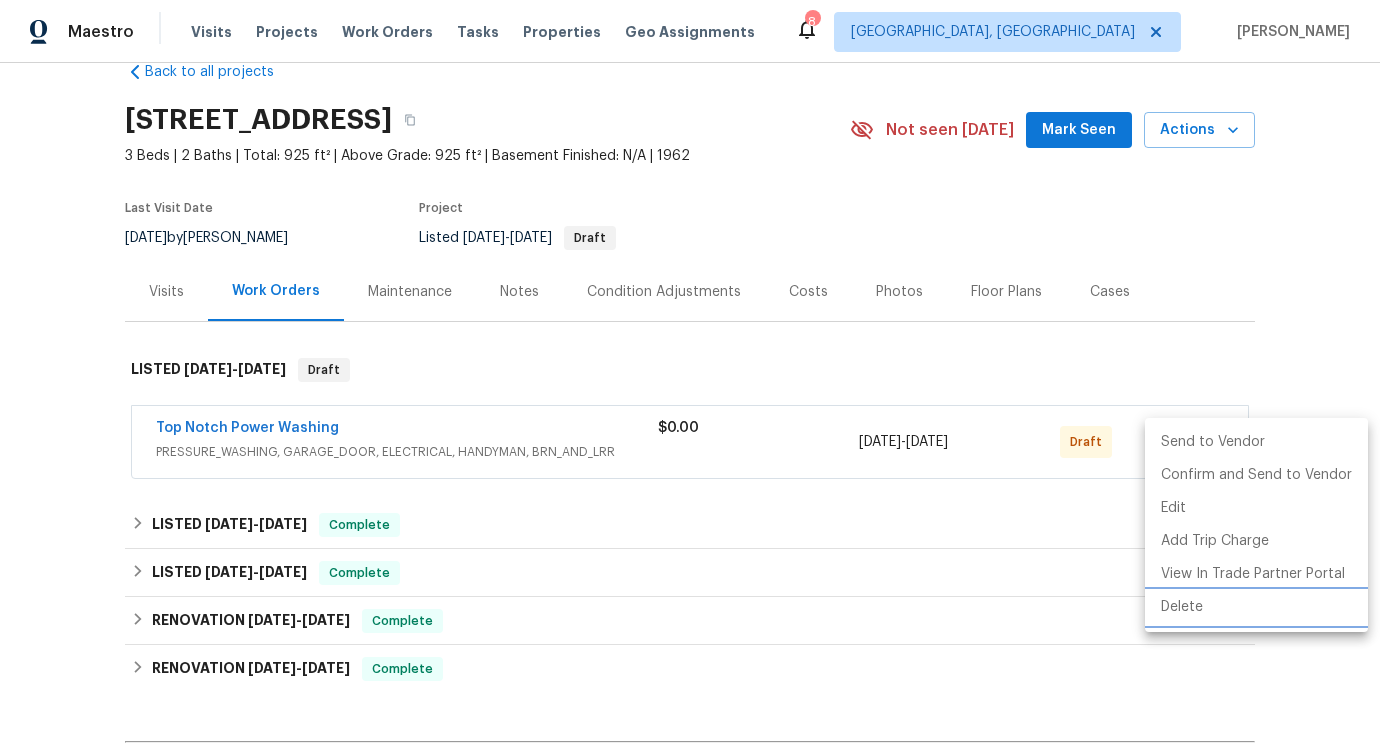 click on "Delete" at bounding box center [1256, 607] 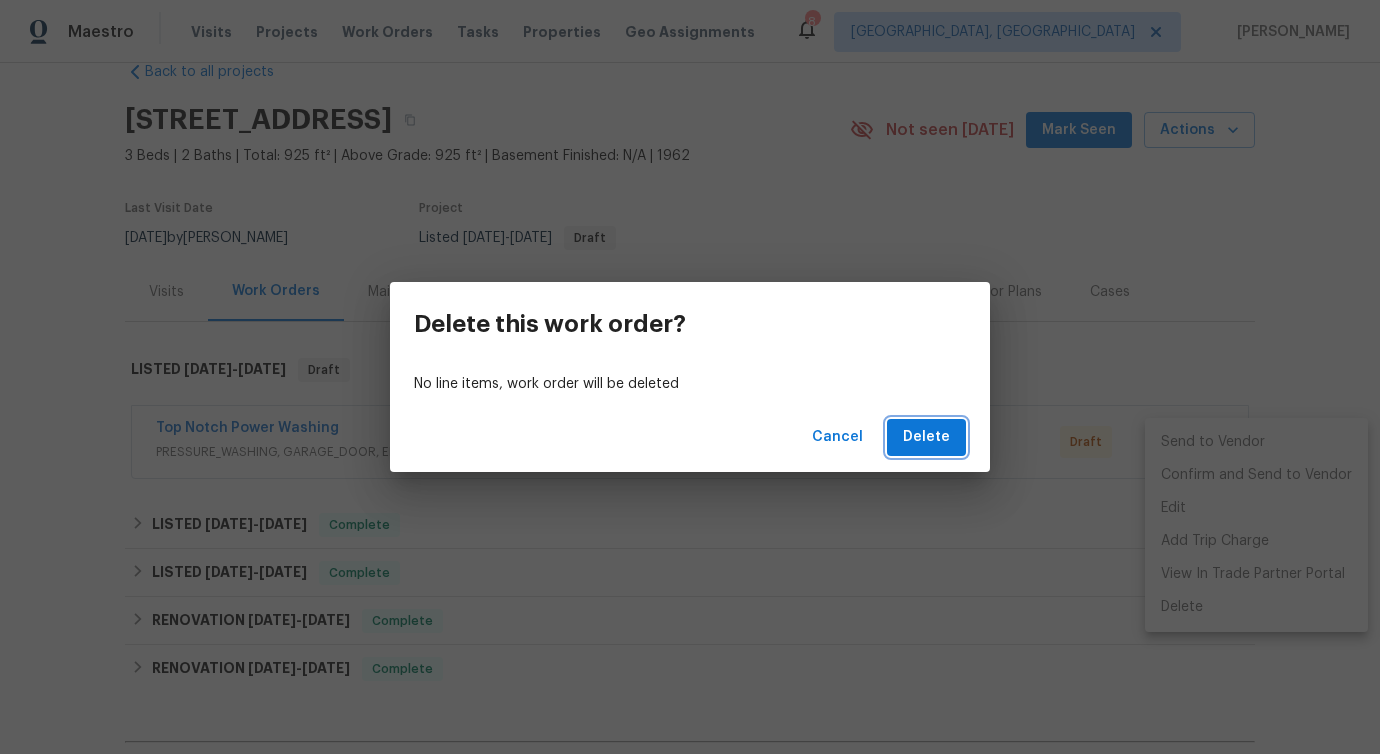 click on "Delete" at bounding box center [926, 437] 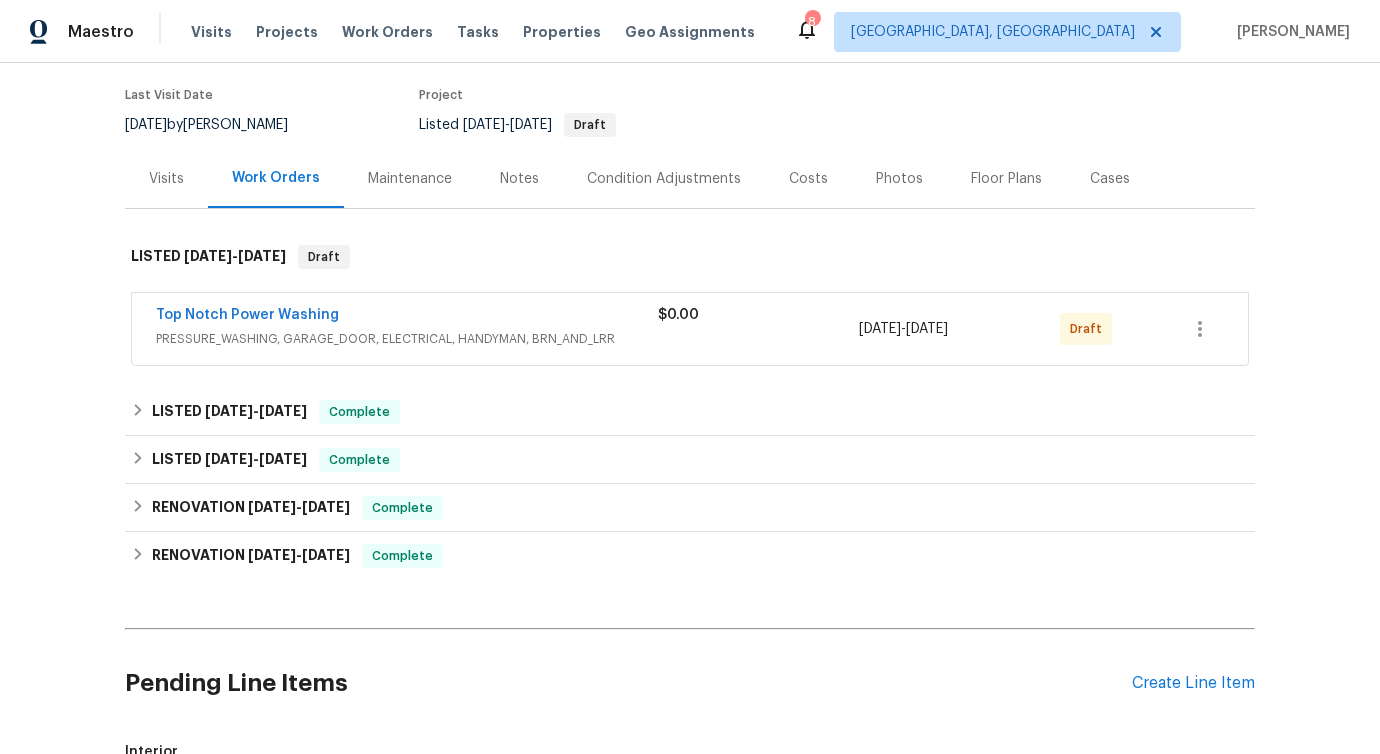 scroll, scrollTop: 156, scrollLeft: 0, axis: vertical 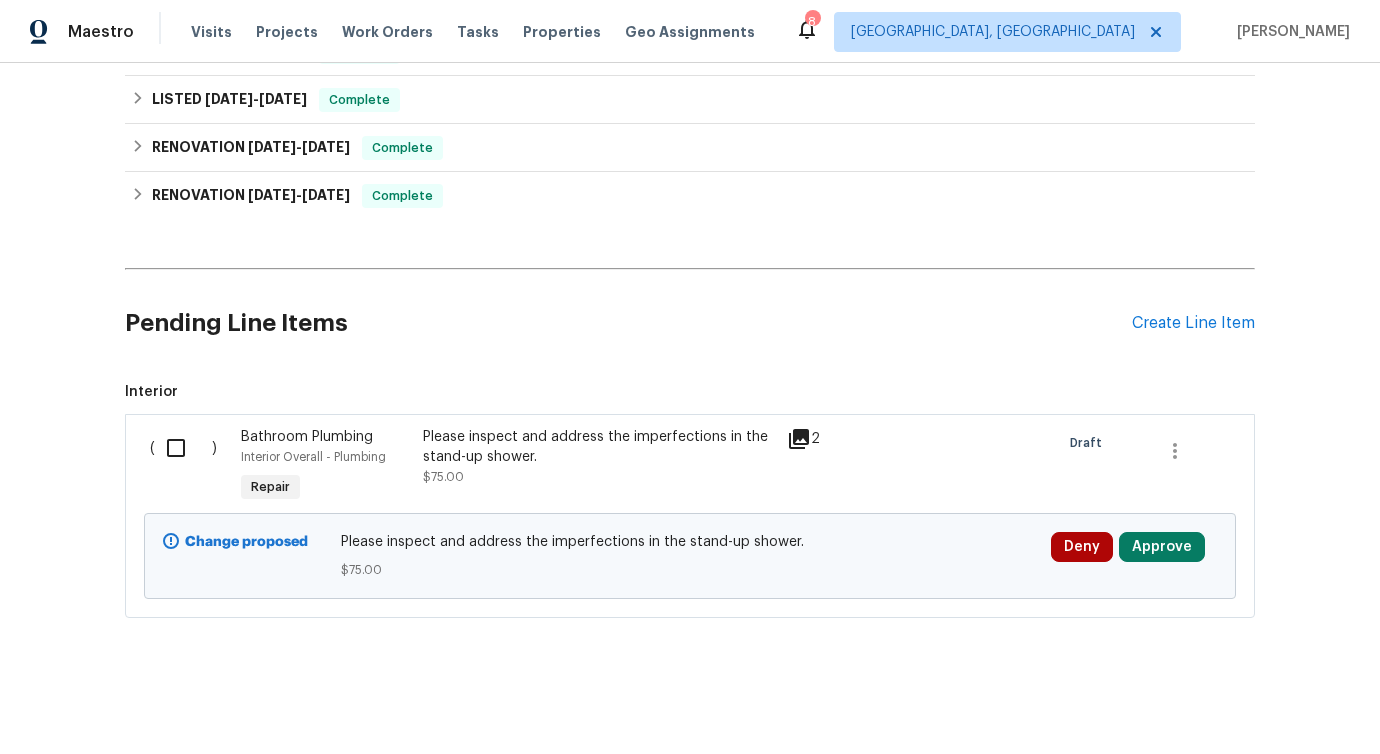 click at bounding box center (183, 448) 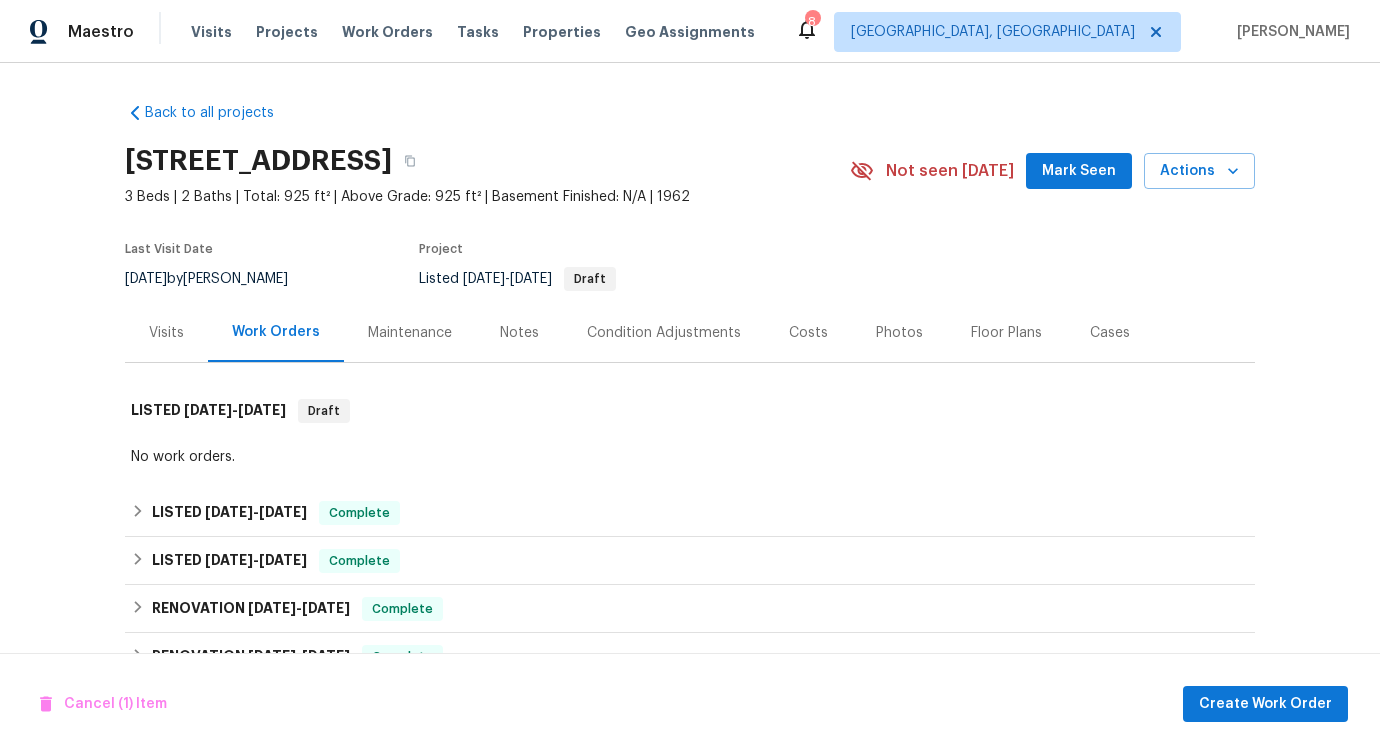 scroll, scrollTop: 461, scrollLeft: 0, axis: vertical 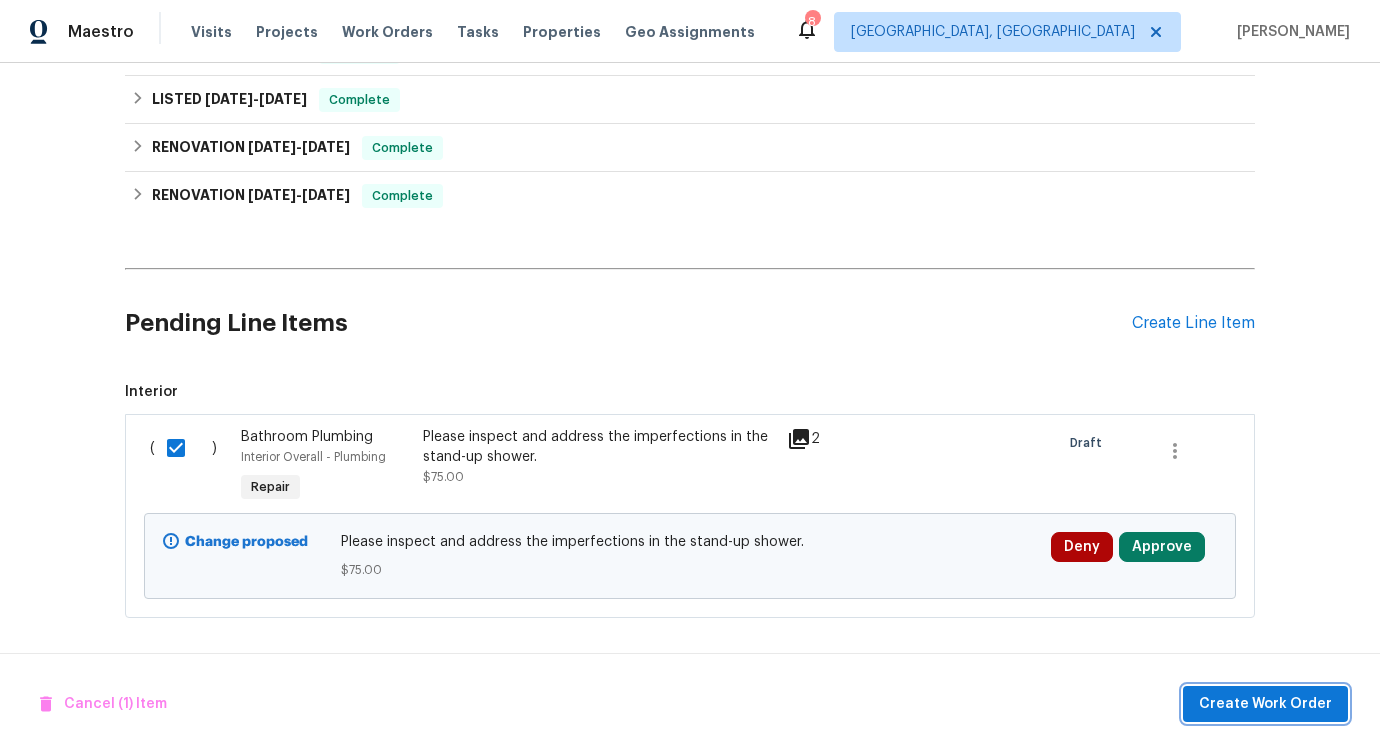 click on "Create Work Order" at bounding box center (1265, 704) 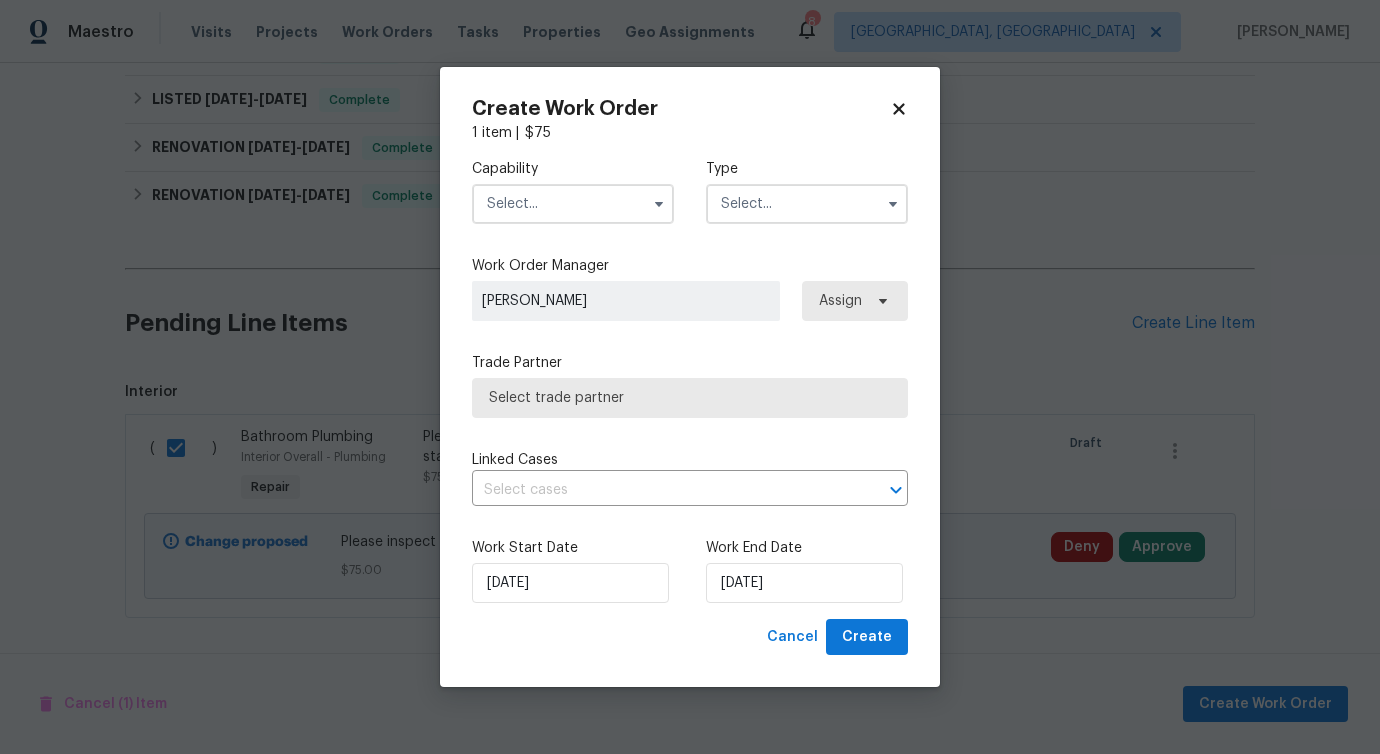 click at bounding box center (573, 204) 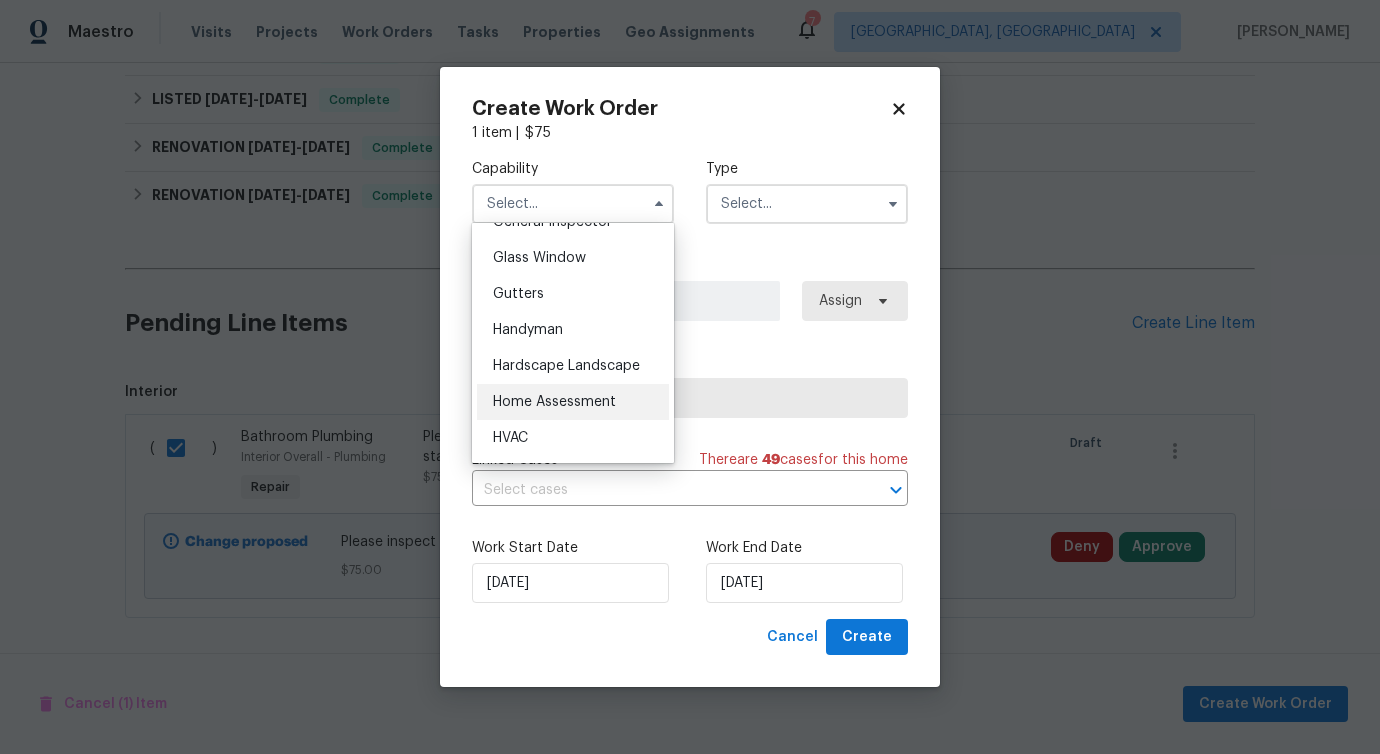 scroll, scrollTop: 1021, scrollLeft: 0, axis: vertical 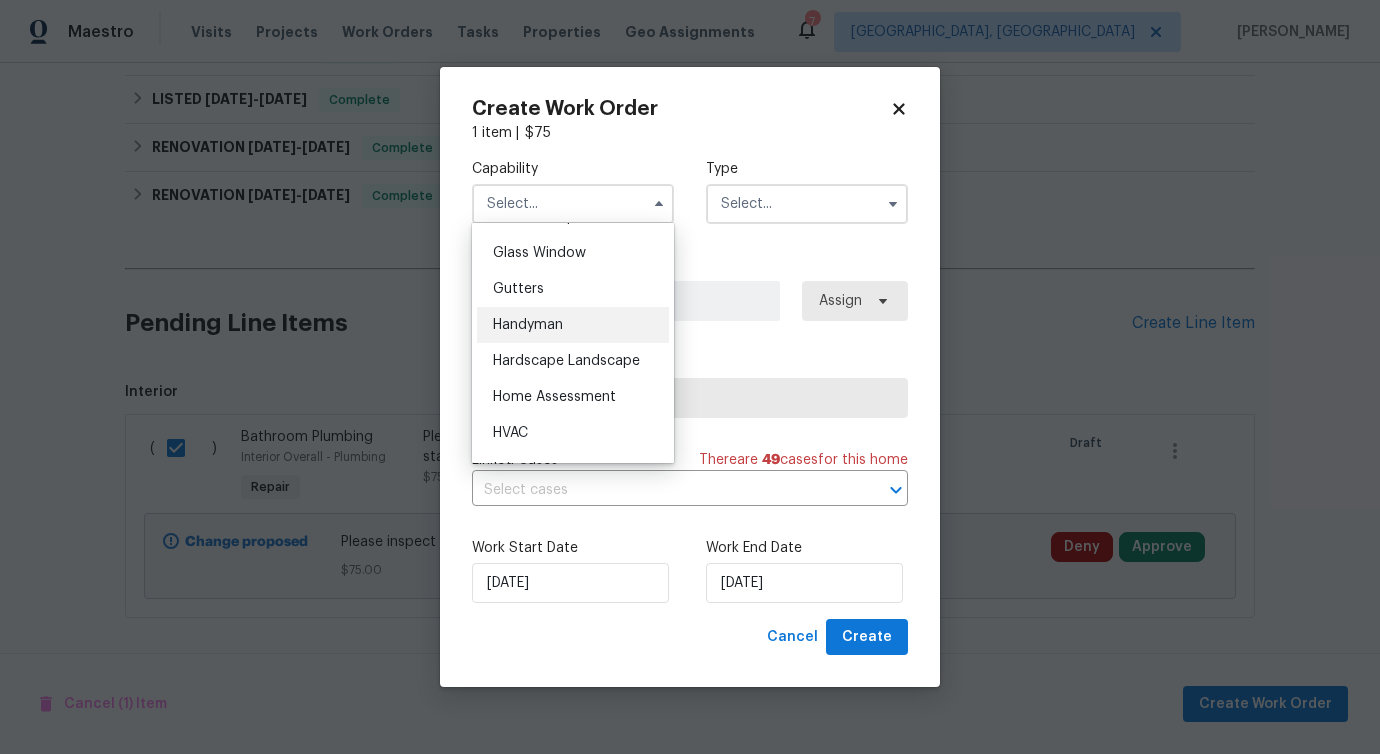 click on "Handyman" at bounding box center (573, 325) 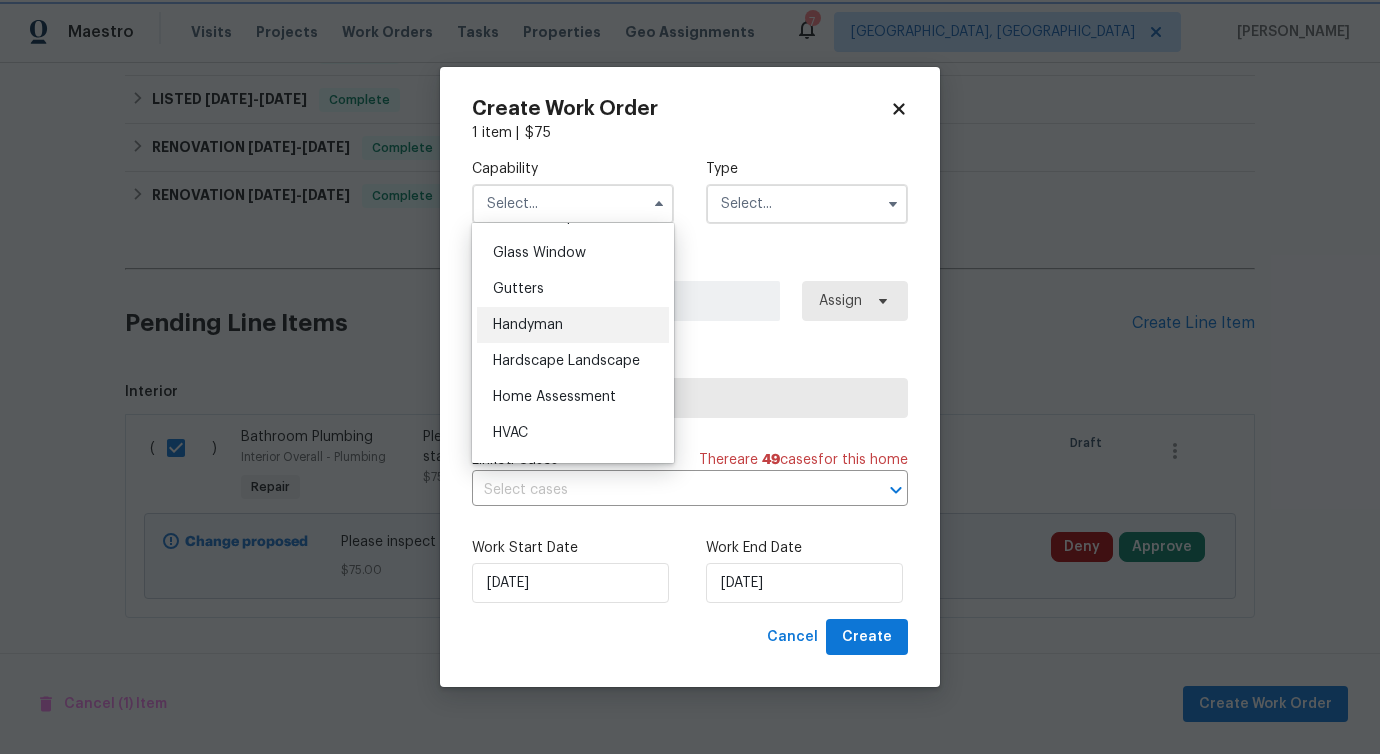 type on "Handyman" 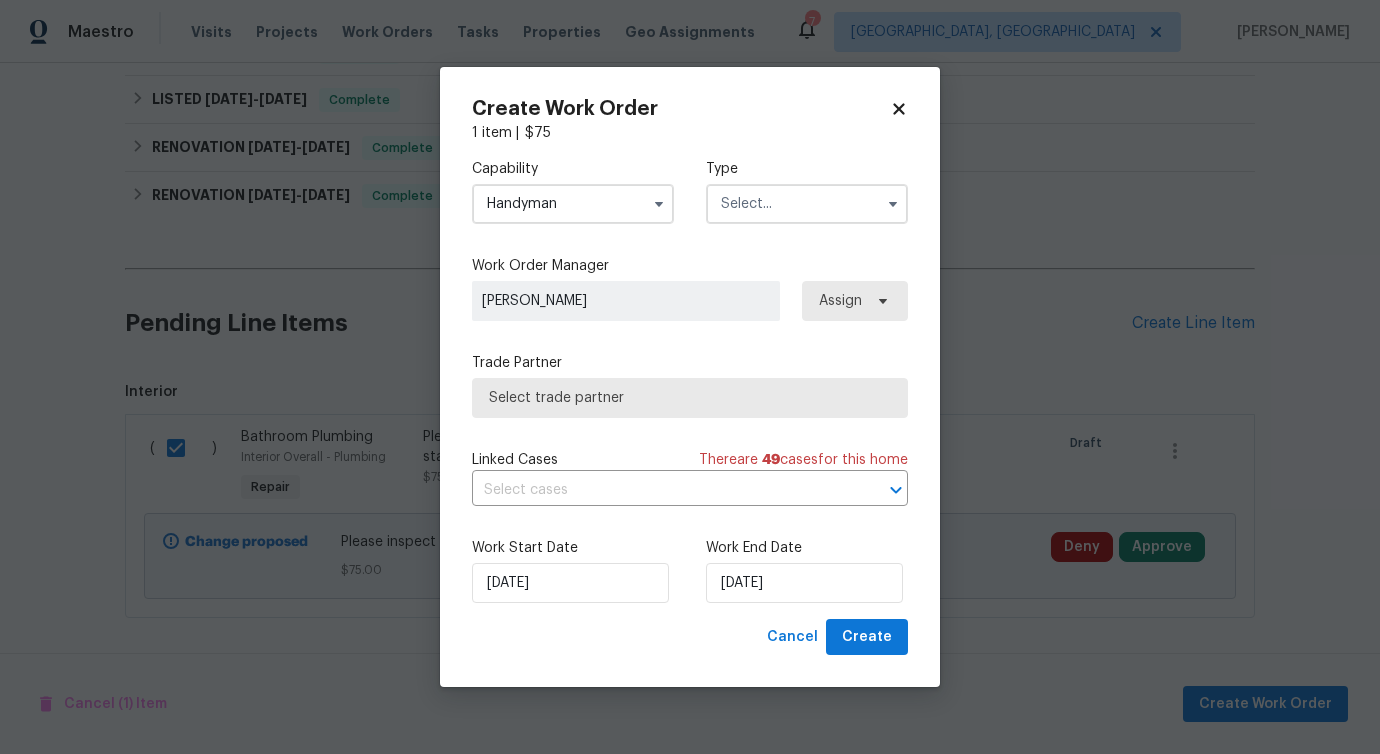 click at bounding box center [807, 204] 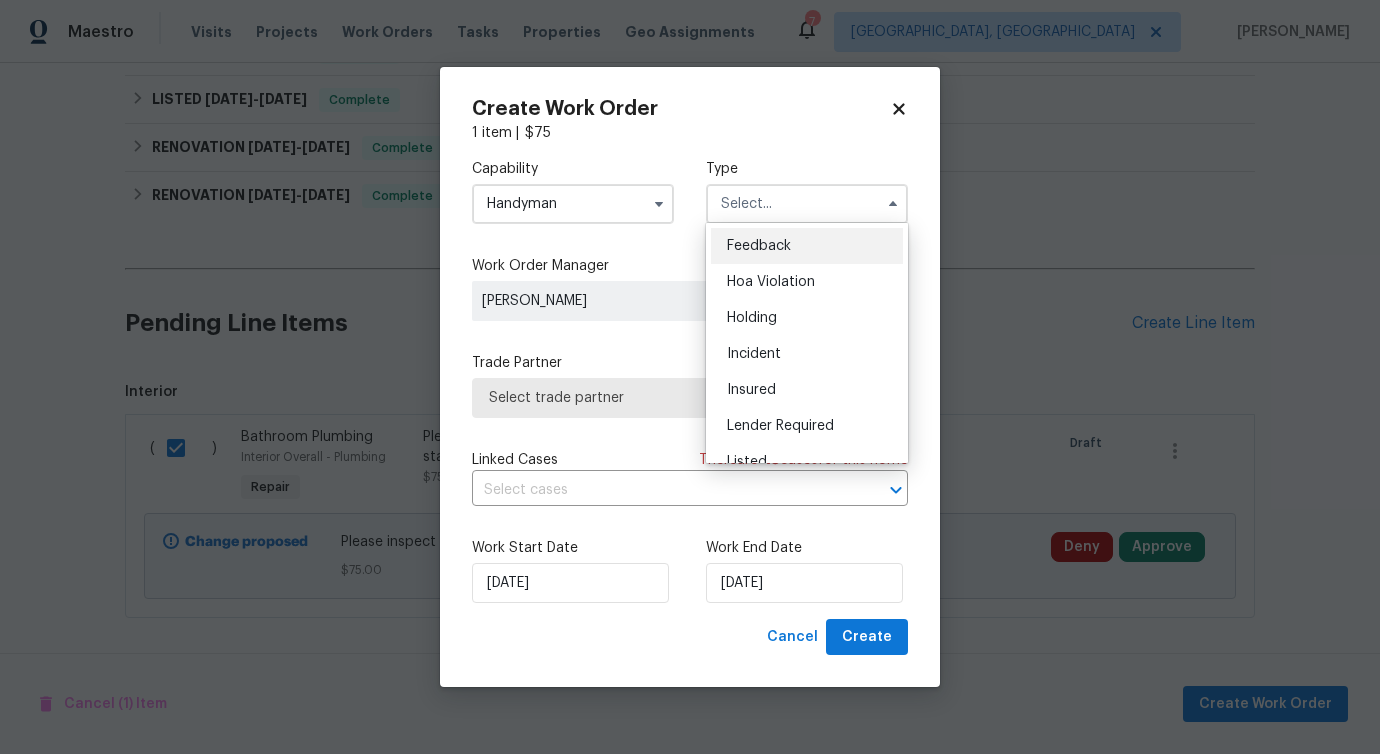 click on "Feedback" at bounding box center (807, 246) 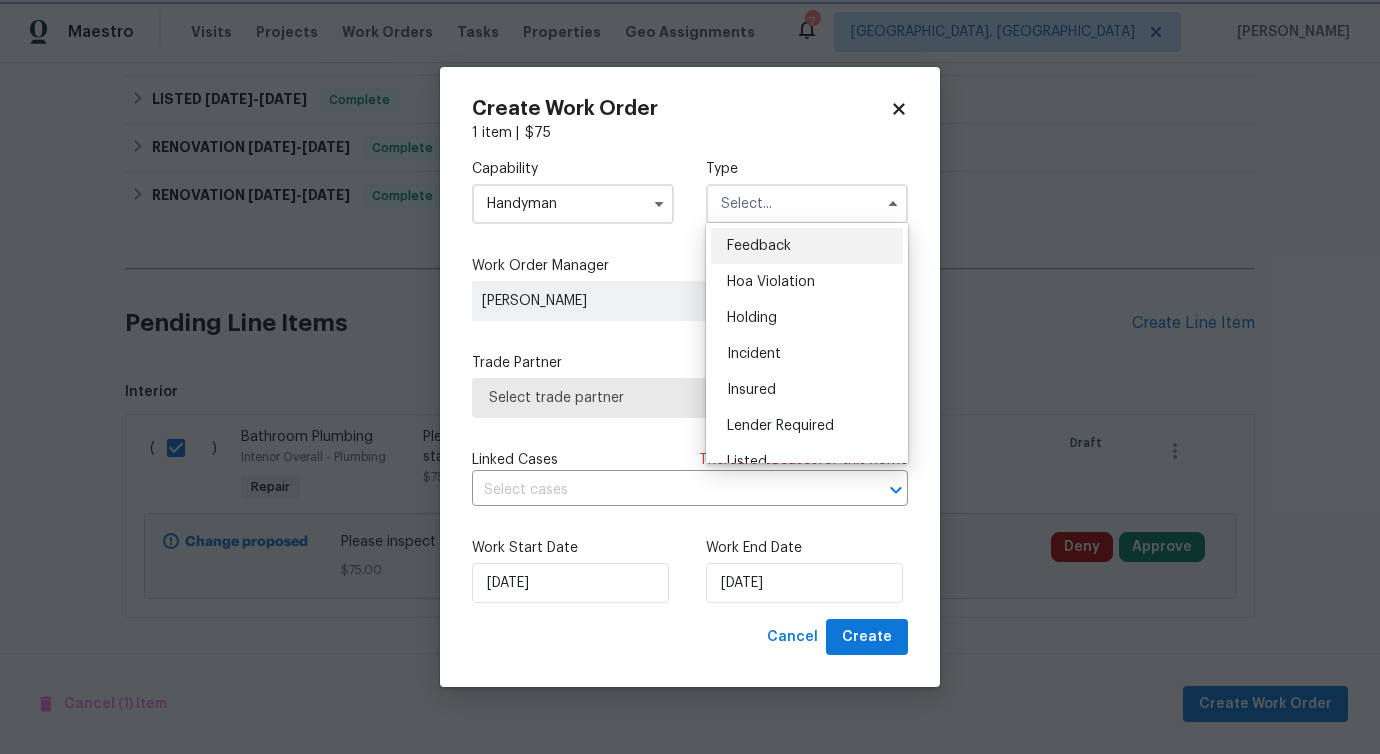 type on "Feedback" 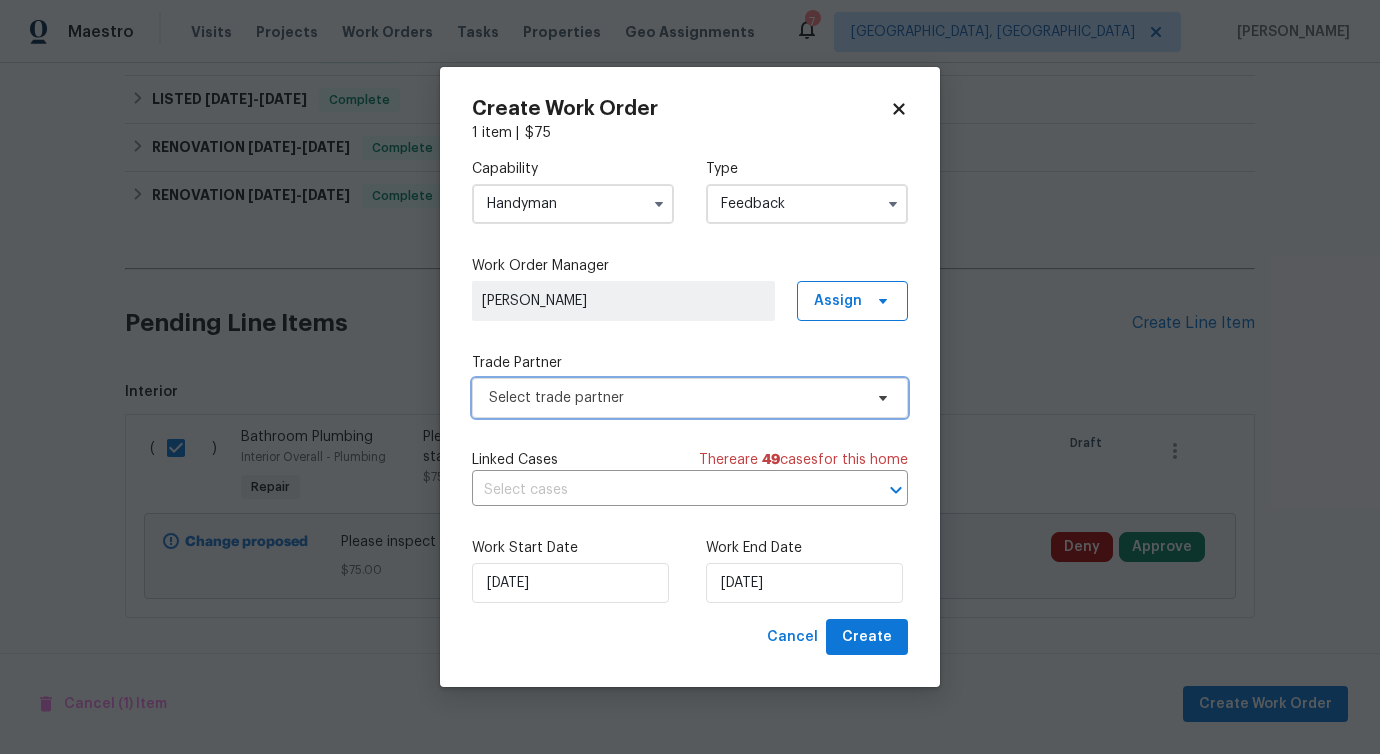 click on "Select trade partner" at bounding box center (675, 398) 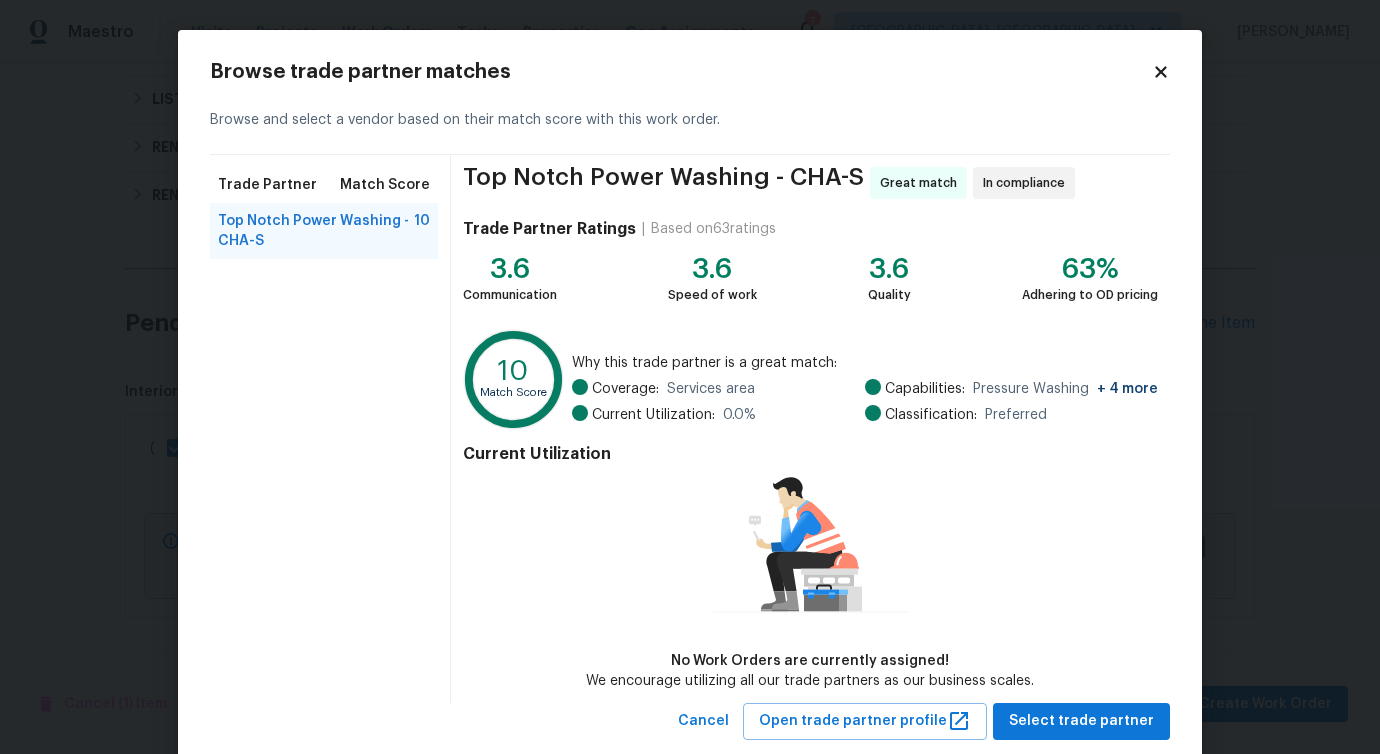 scroll, scrollTop: 46, scrollLeft: 0, axis: vertical 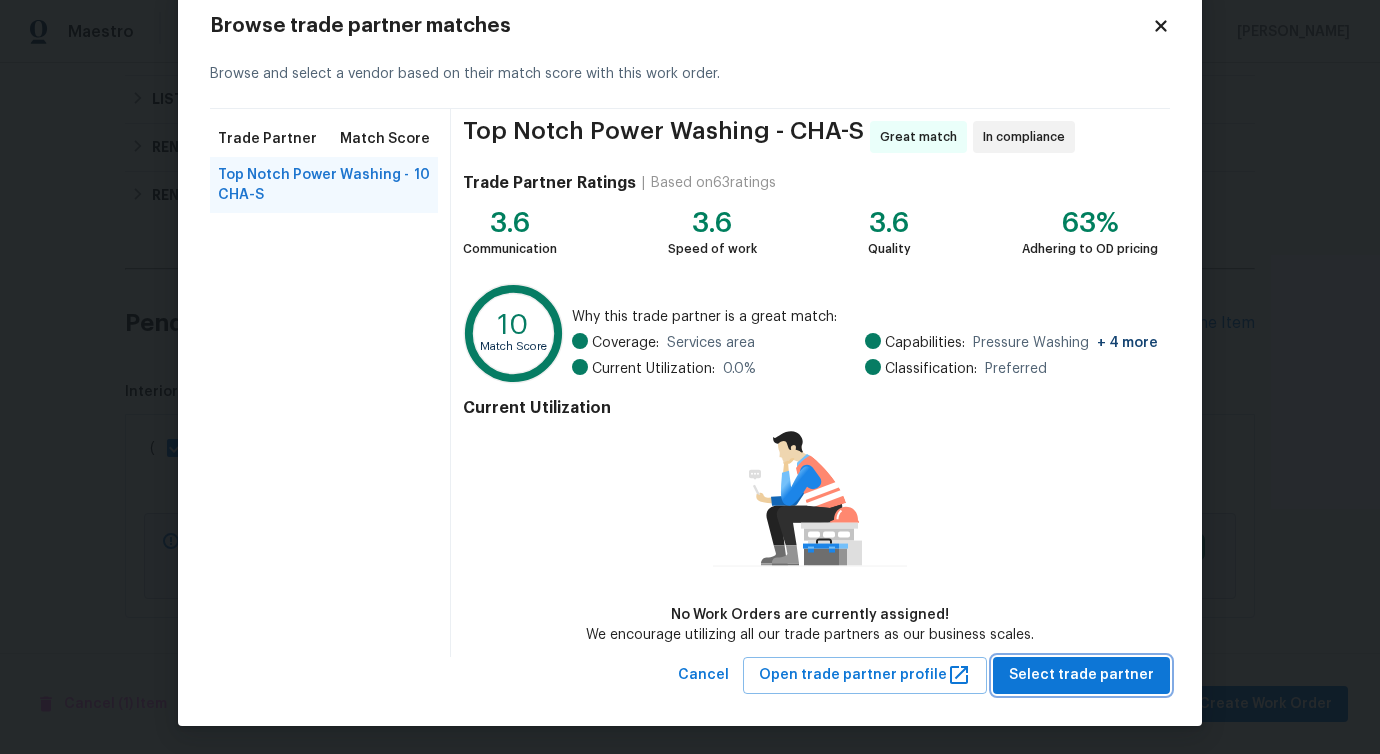 click on "Select trade partner" at bounding box center (1081, 675) 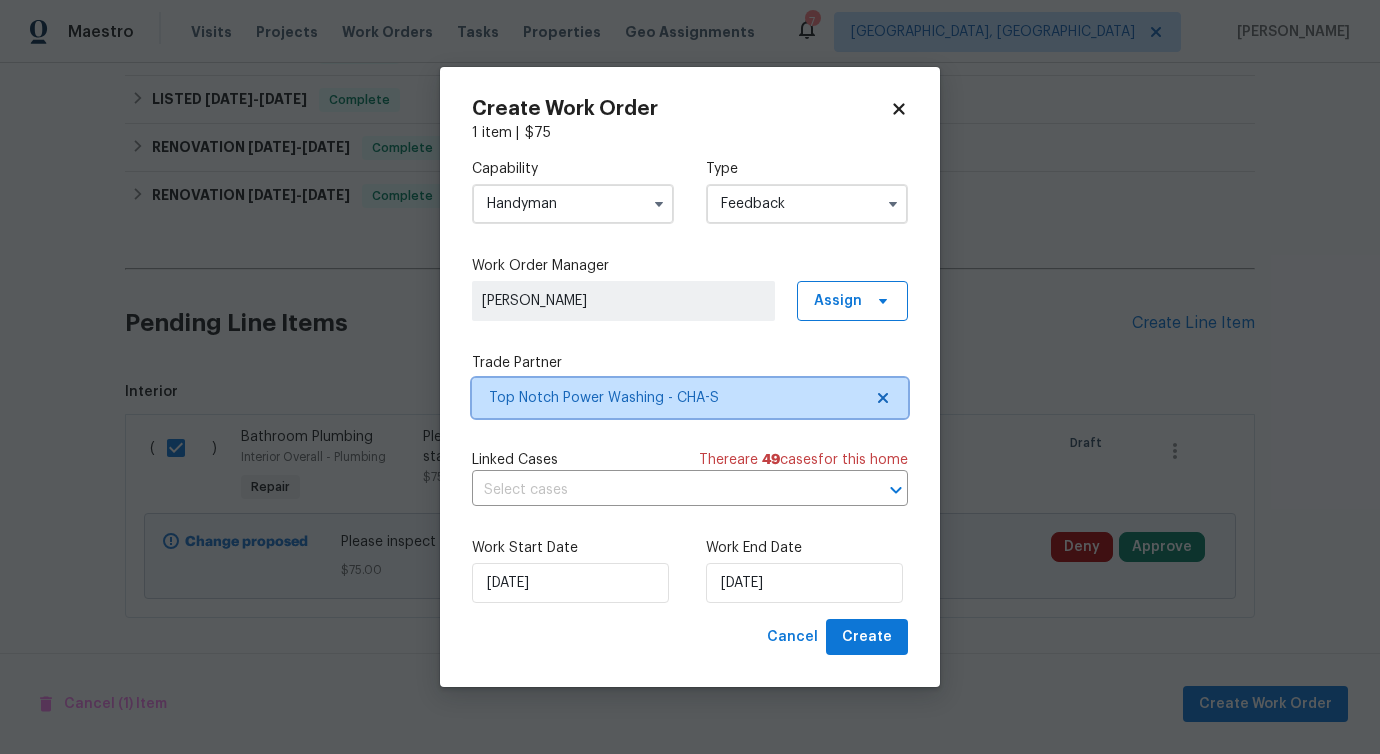 scroll, scrollTop: 0, scrollLeft: 0, axis: both 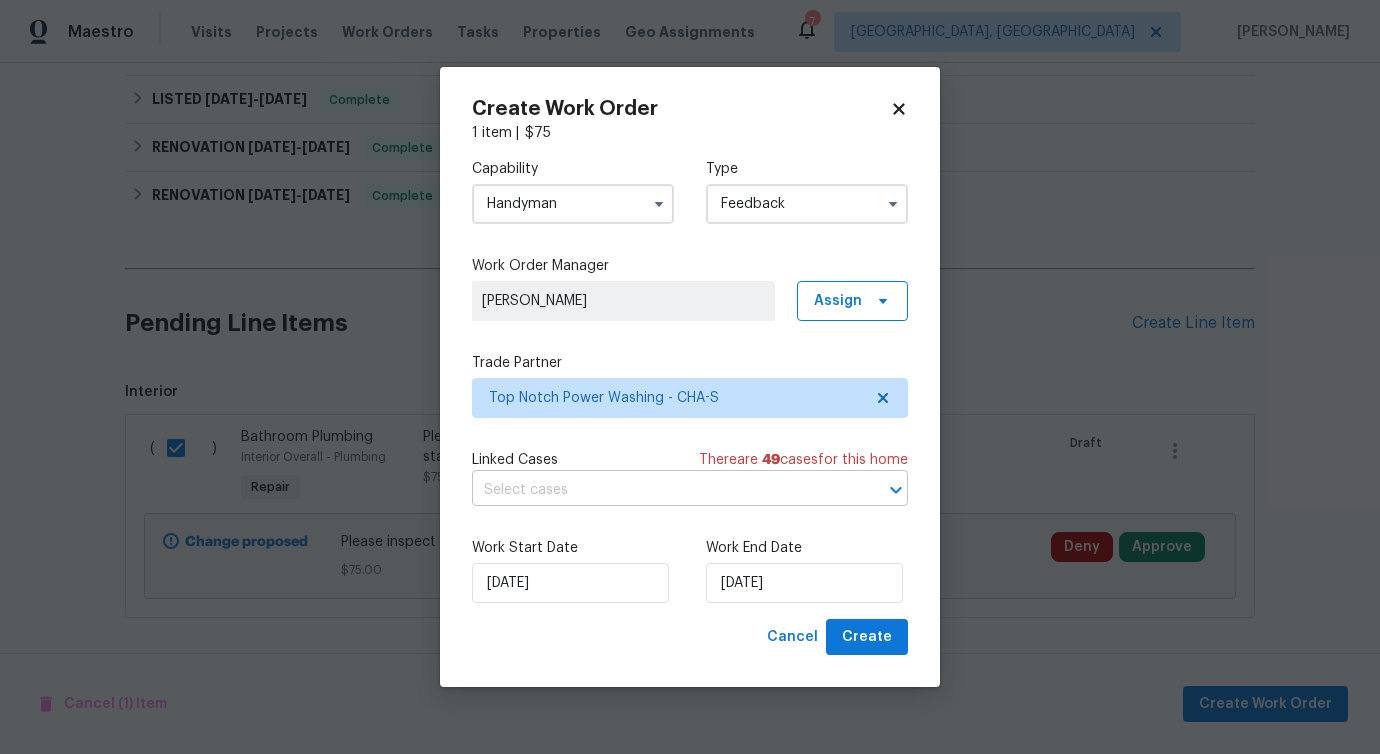 click at bounding box center [662, 490] 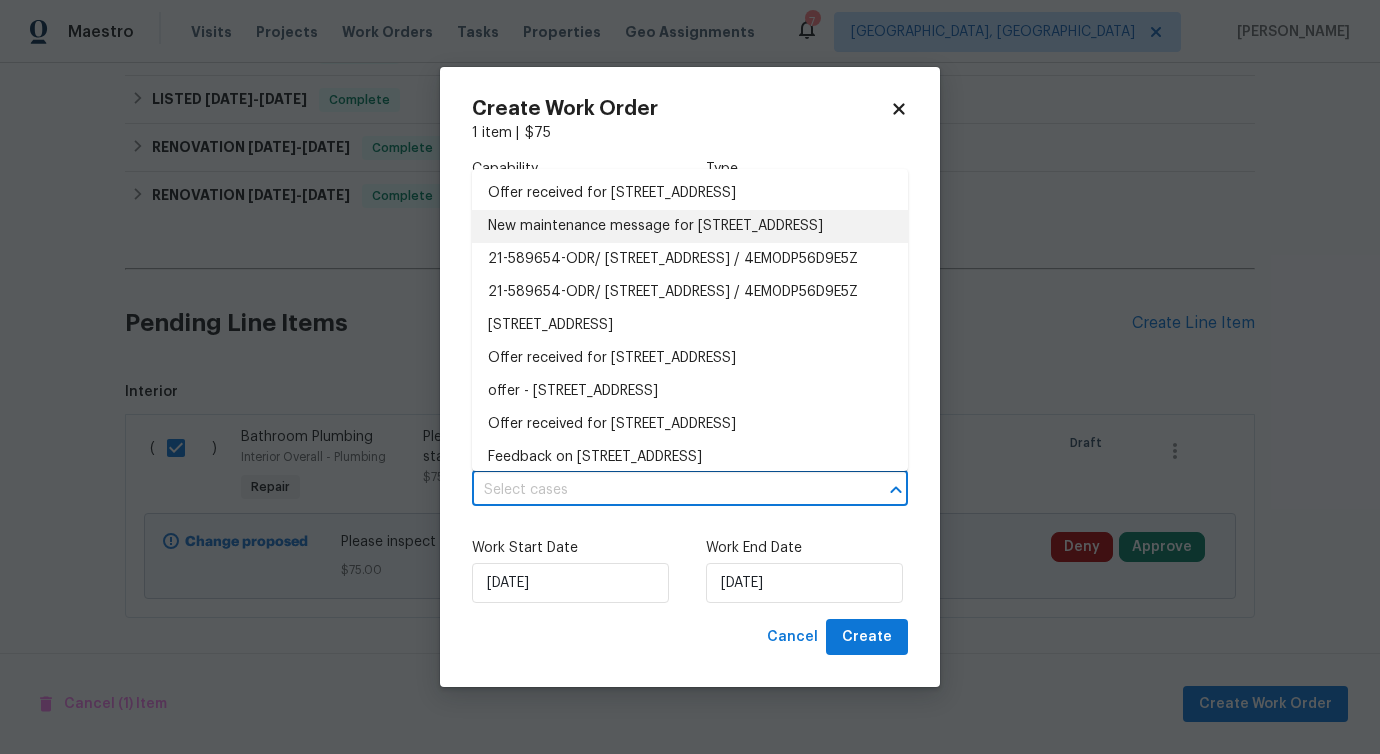 click on "New maintenance message for 1102 Chestnut St , La Fayette, GA 30728" at bounding box center [690, 226] 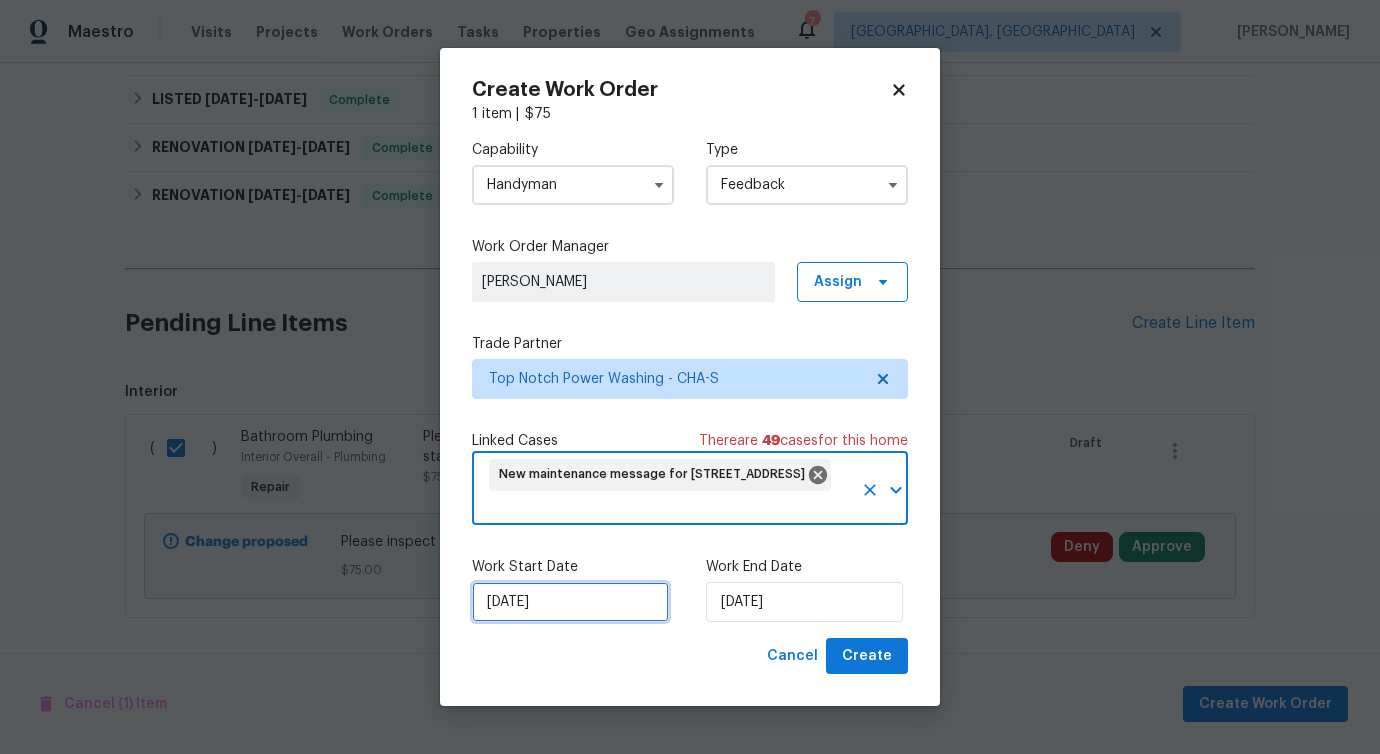 click on "[DATE]" at bounding box center [570, 602] 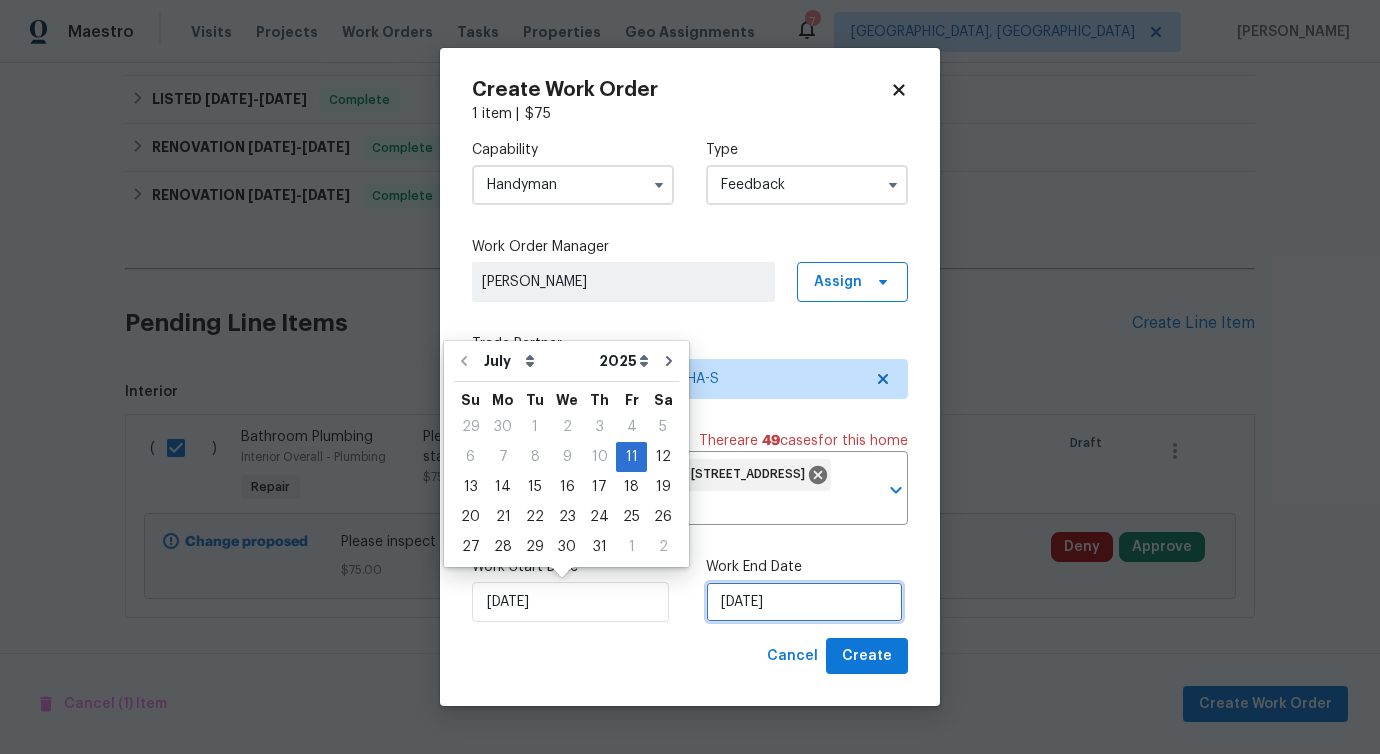 click on "[DATE]" at bounding box center (804, 602) 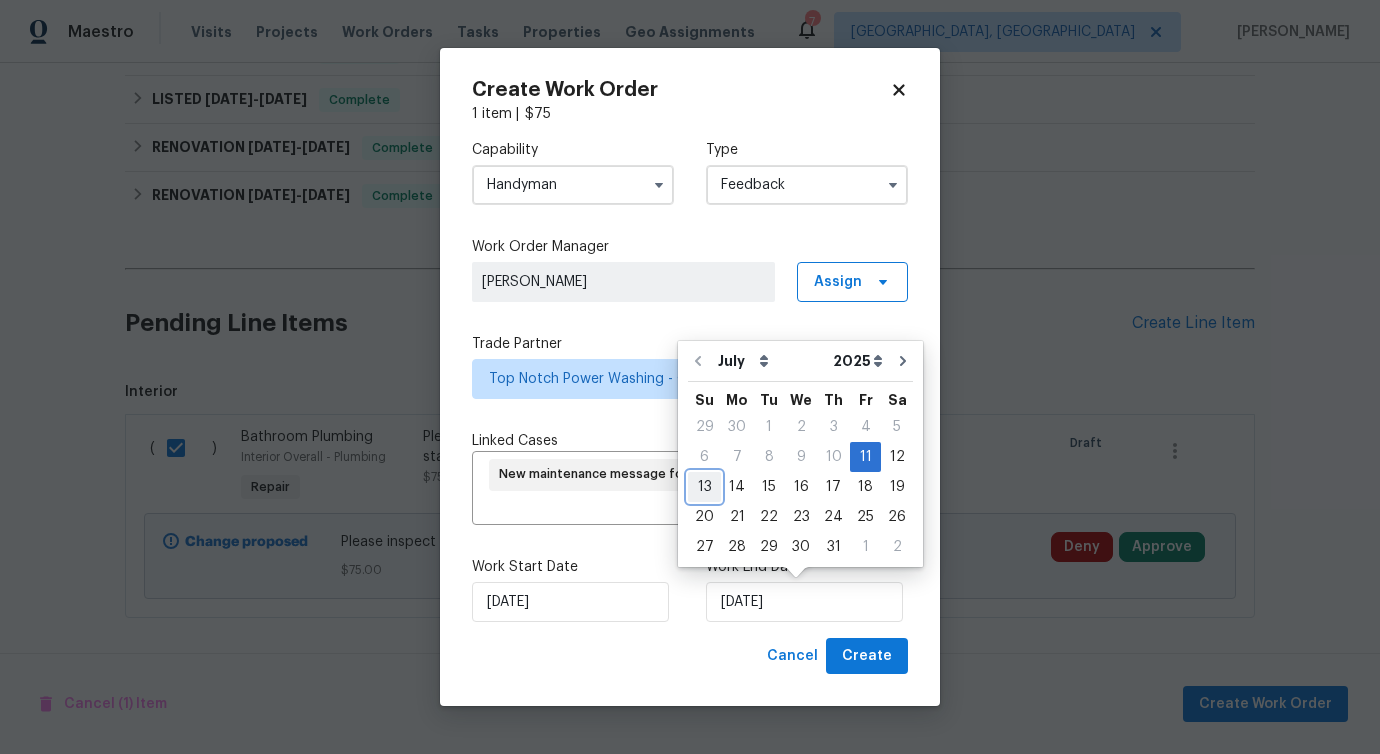 click on "13" at bounding box center (704, 487) 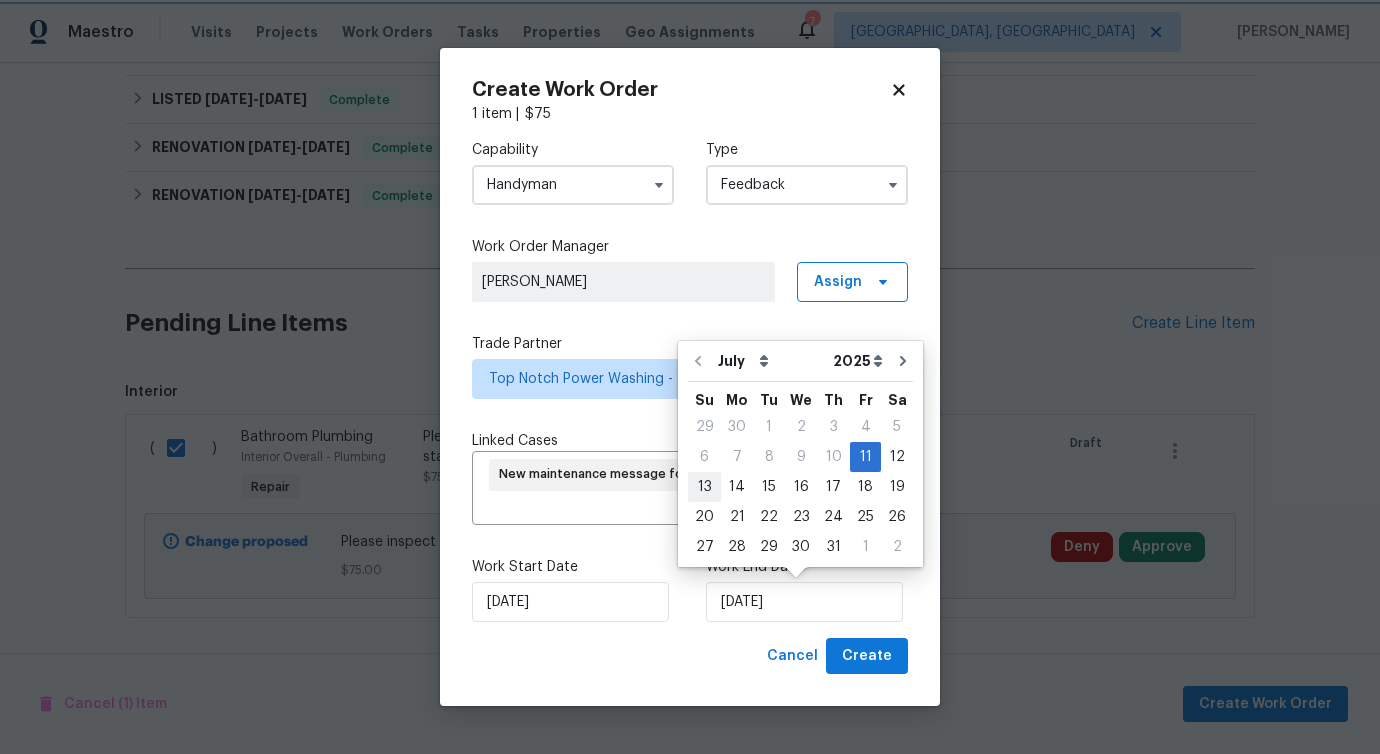 type on "[DATE]" 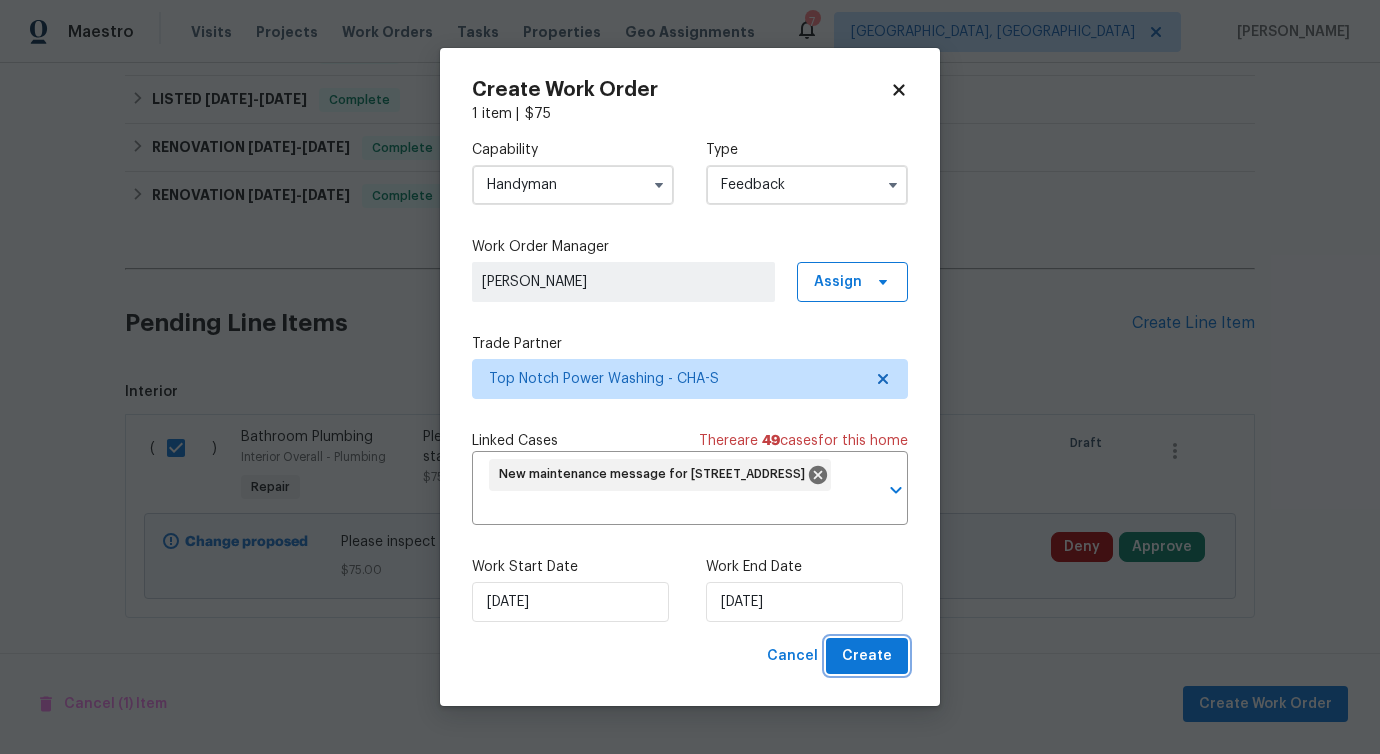 click on "Create" at bounding box center [867, 656] 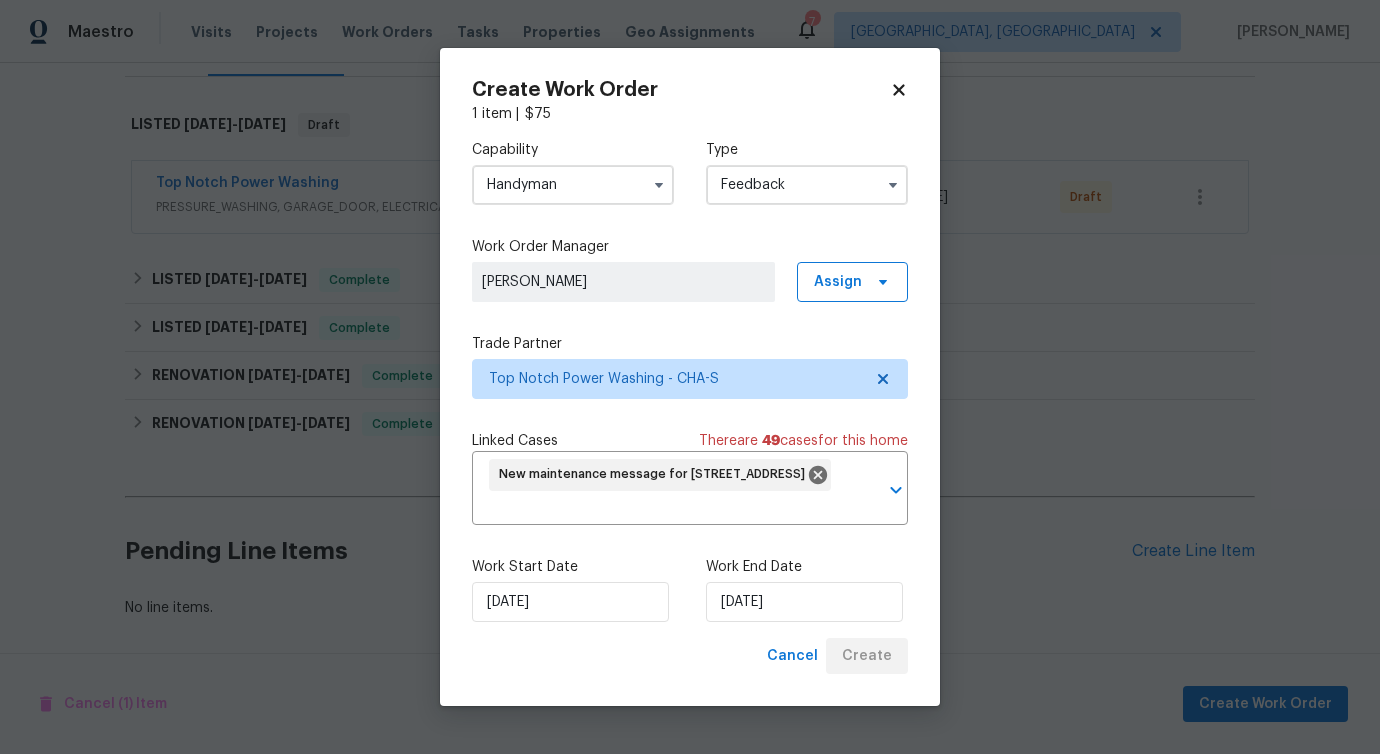 scroll, scrollTop: 286, scrollLeft: 0, axis: vertical 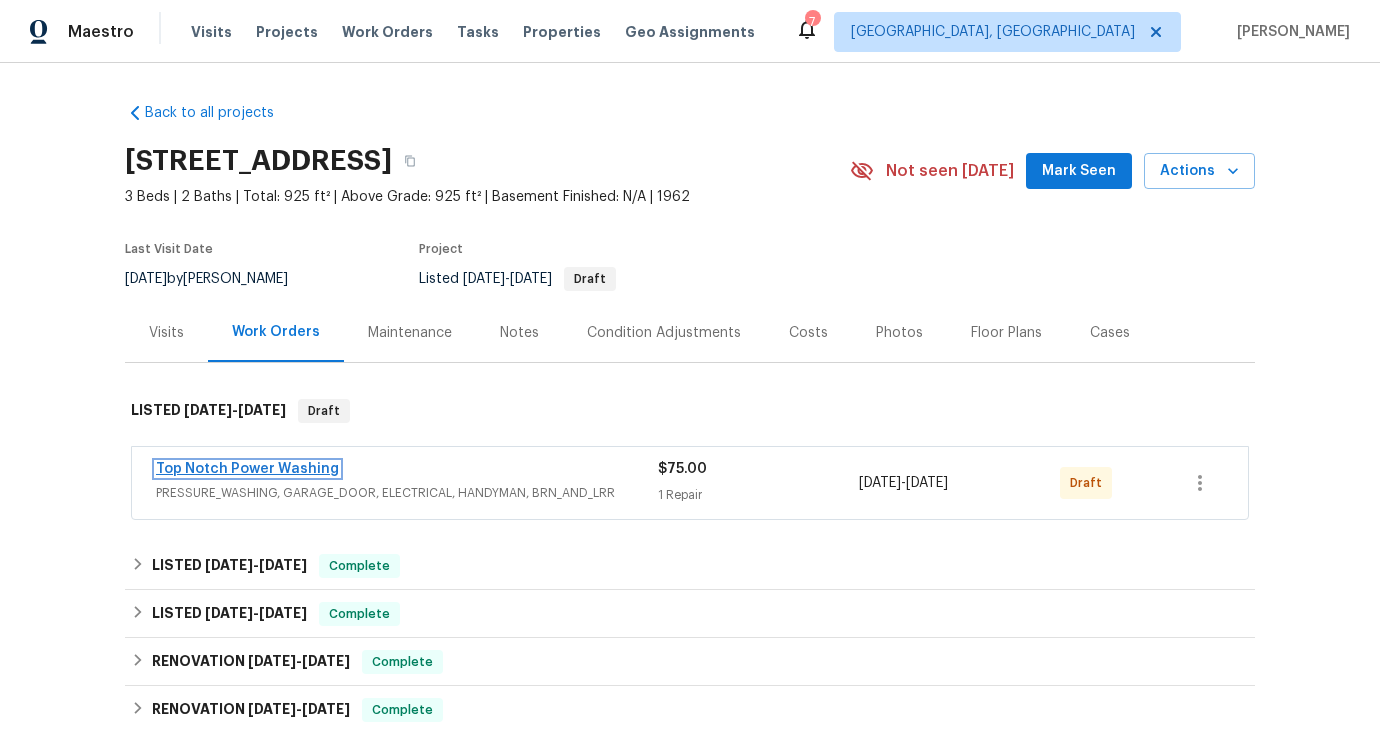 click on "Top Notch Power Washing" at bounding box center (247, 469) 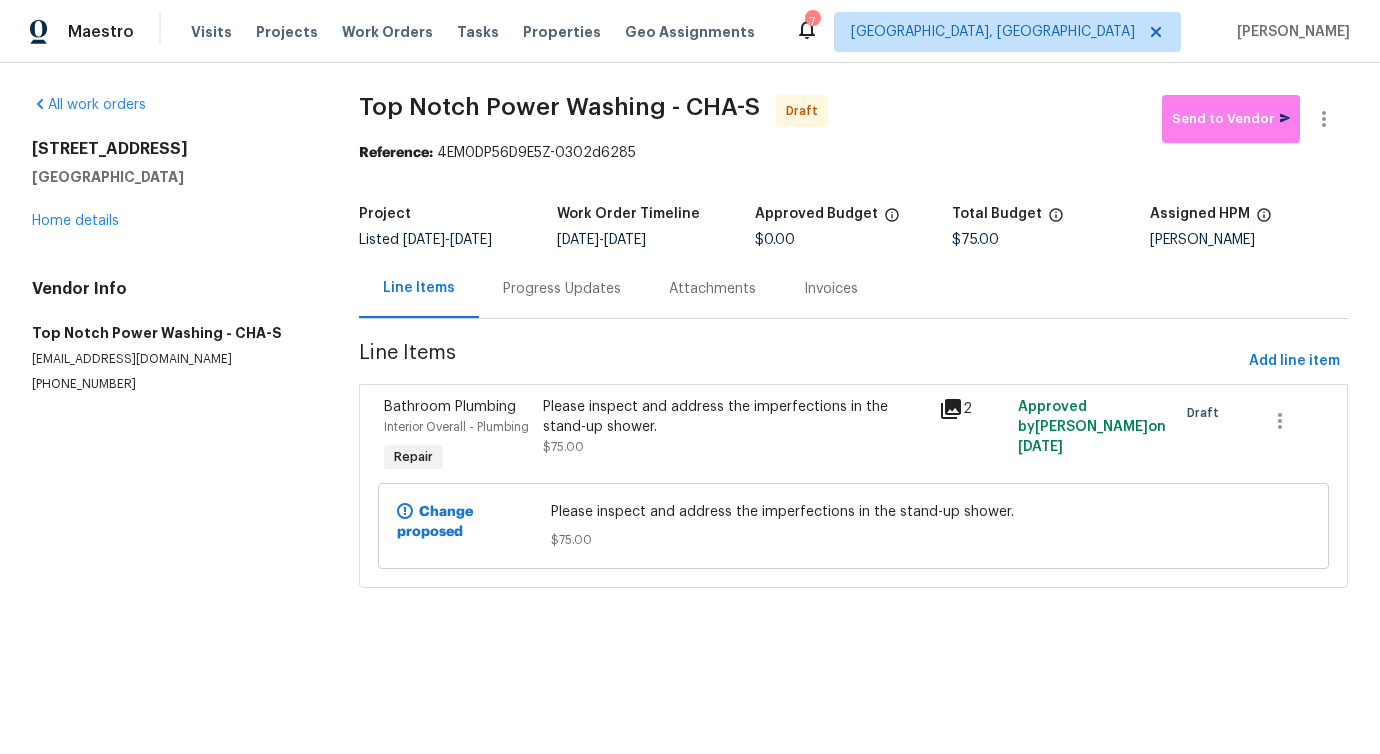 click on "Progress Updates" at bounding box center (562, 288) 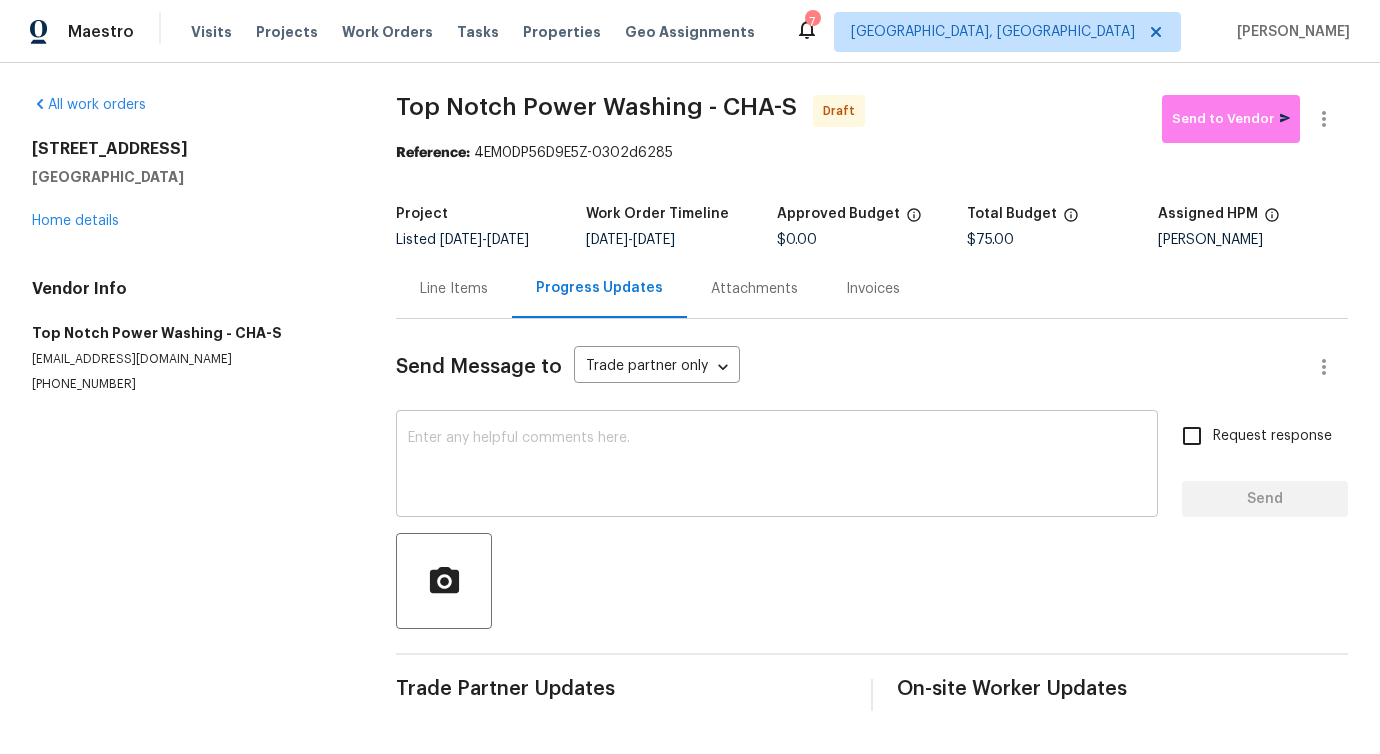 click at bounding box center (777, 466) 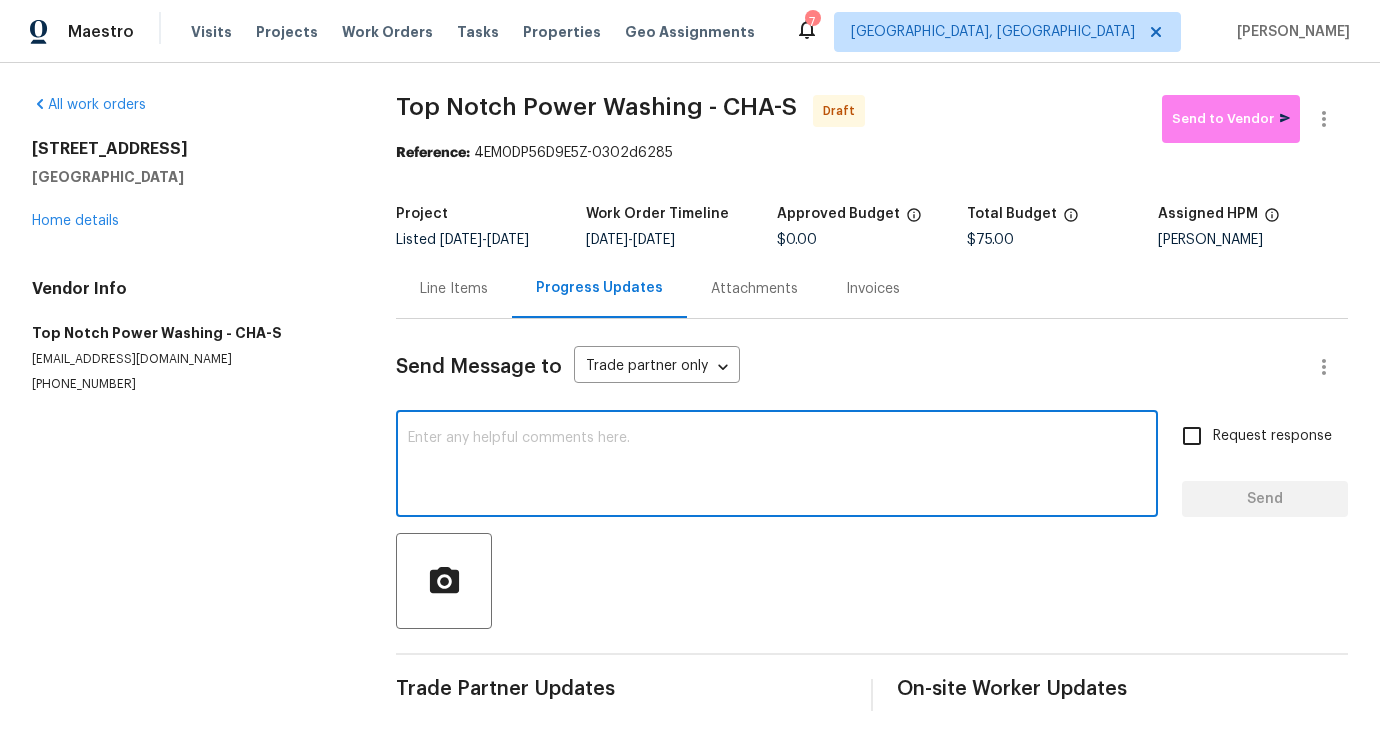 click at bounding box center [777, 466] 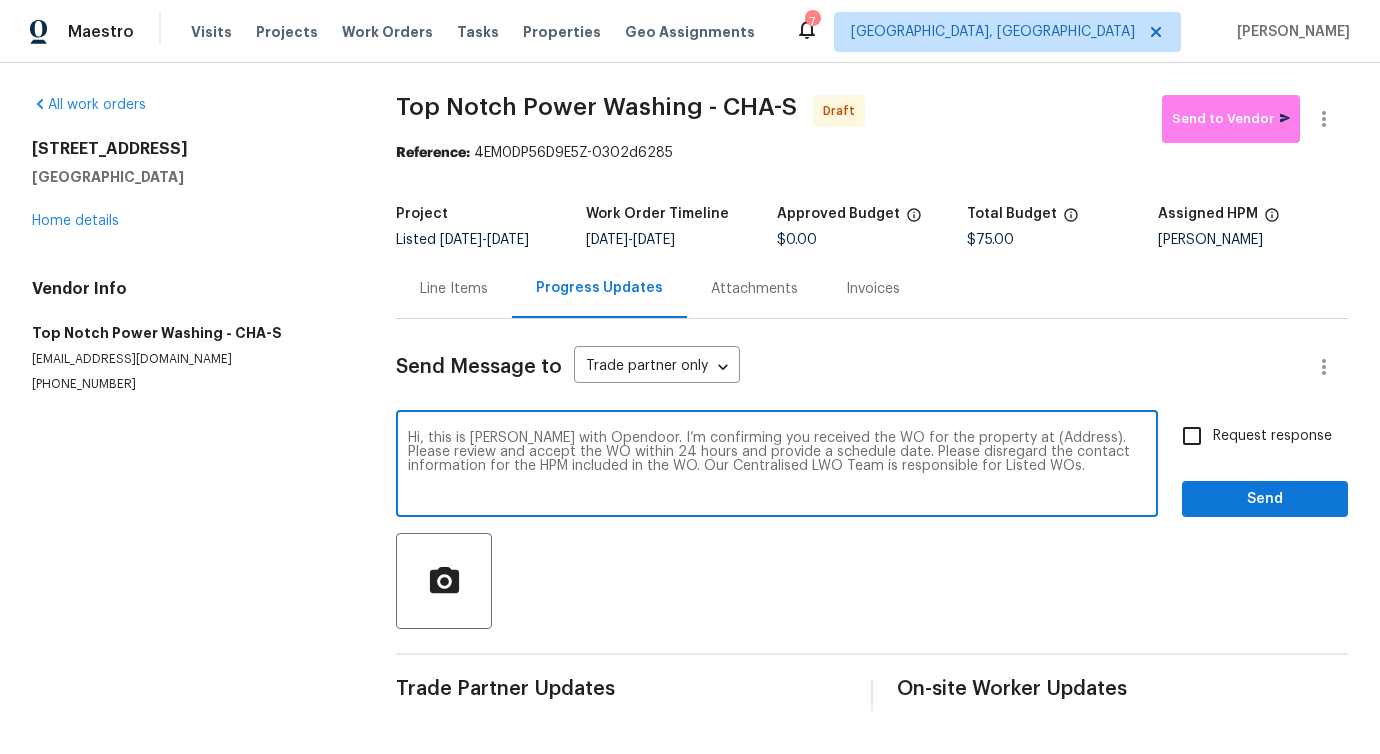 click on "Hi, this is [PERSON_NAME] with Opendoor. I’m confirming you received the WO for the property at (Address). Please review and accept the WO within 24 hours and provide a schedule date. Please disregard the contact information for the HPM included in the WO. Our Centralised LWO Team is responsible for Listed WOs." at bounding box center (777, 466) 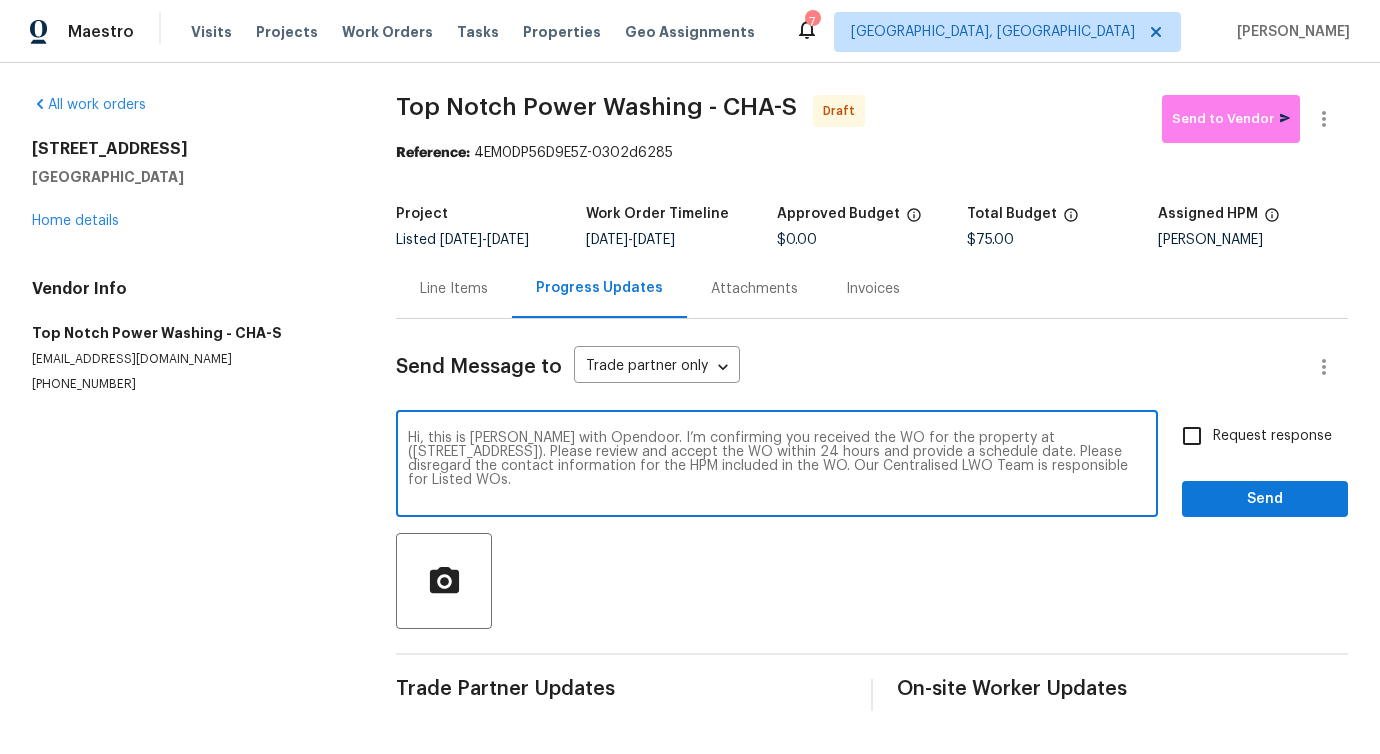 type on "Hi, this is [PERSON_NAME] with Opendoor. I’m confirming you received the WO for the property at ([STREET_ADDRESS]). Please review and accept the WO within 24 hours and provide a schedule date. Please disregard the contact information for the HPM included in the WO. Our Centralised LWO Team is responsible for Listed WOs." 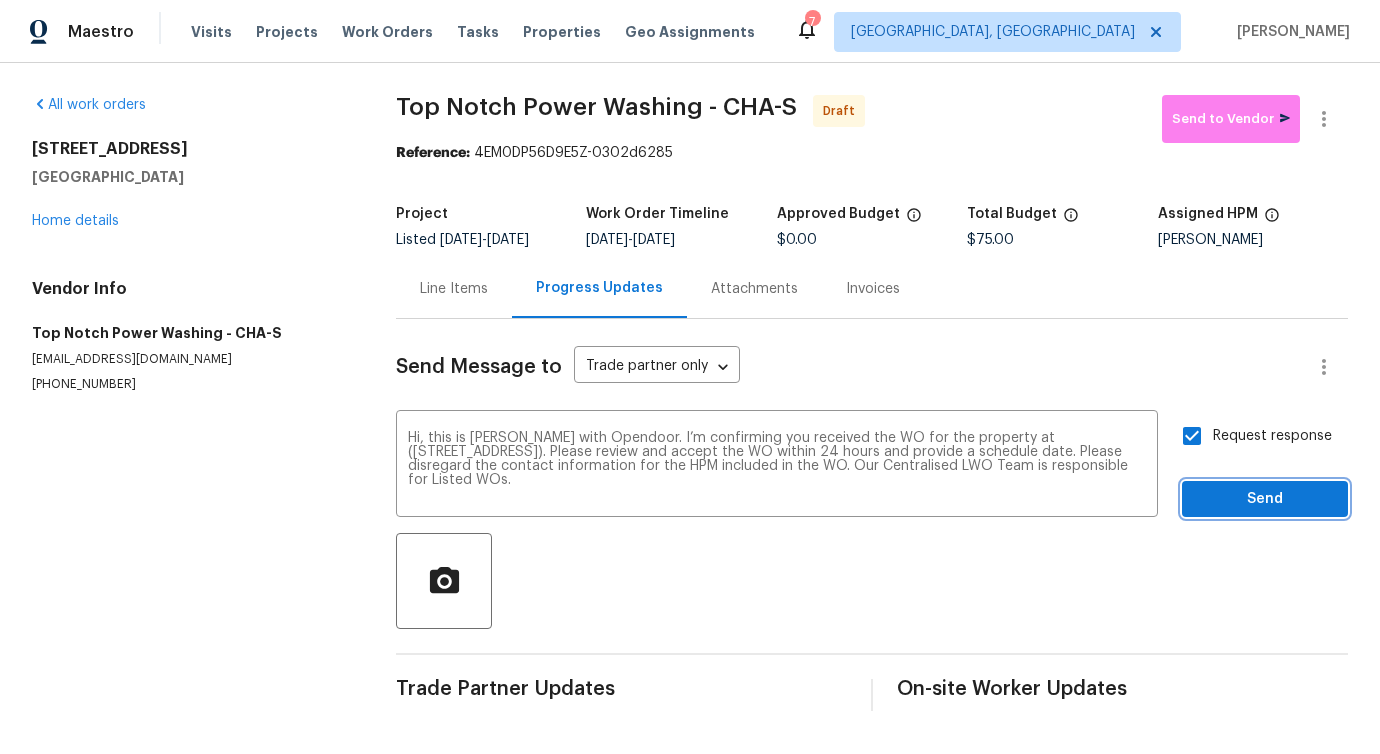 click on "Send" at bounding box center [1265, 499] 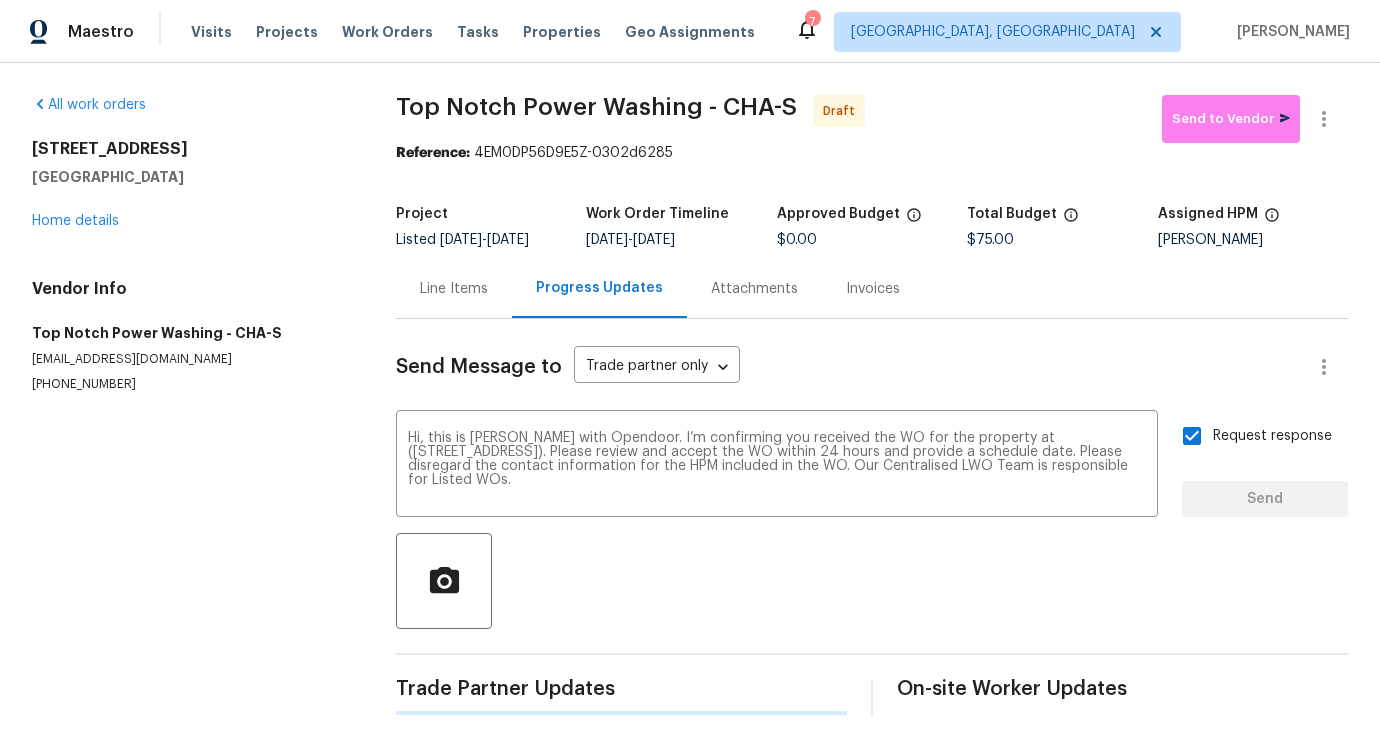 type 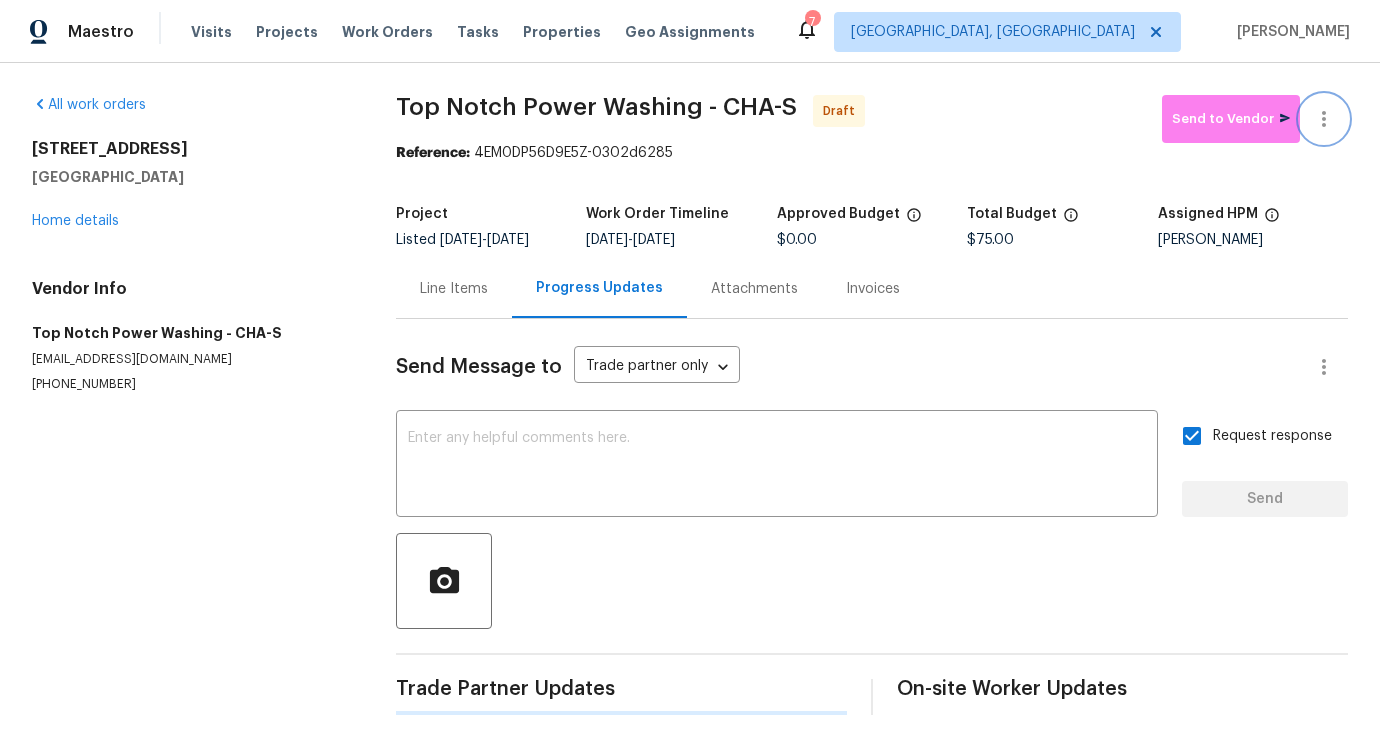 click 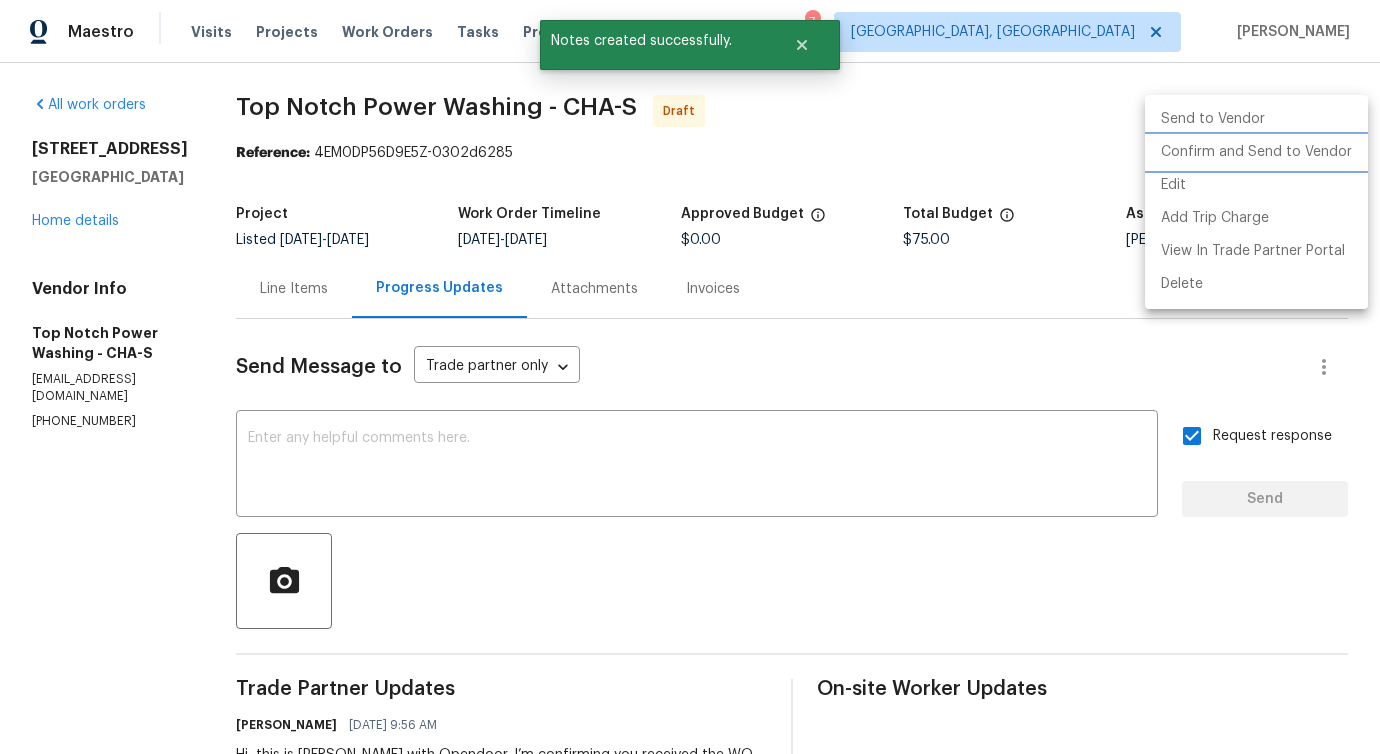 click on "Confirm and Send to Vendor" at bounding box center (1256, 152) 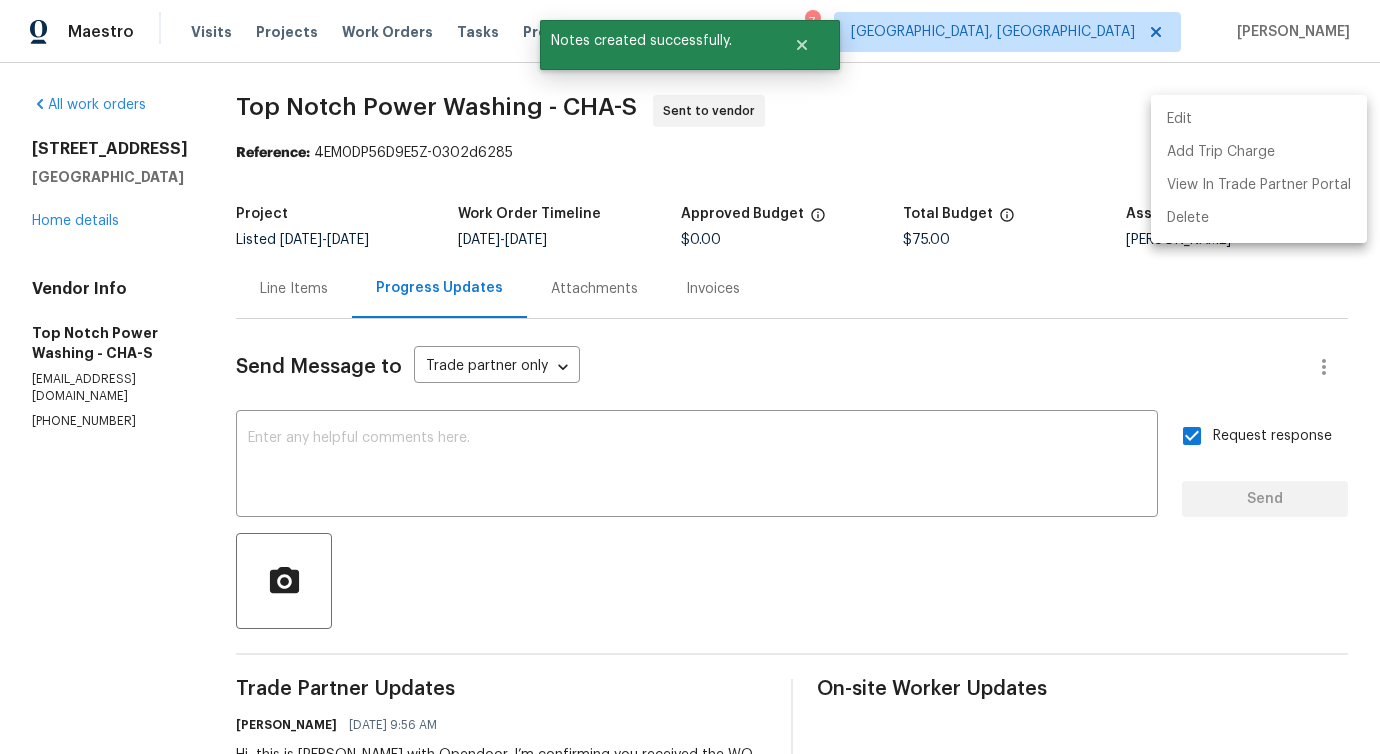 click at bounding box center [690, 377] 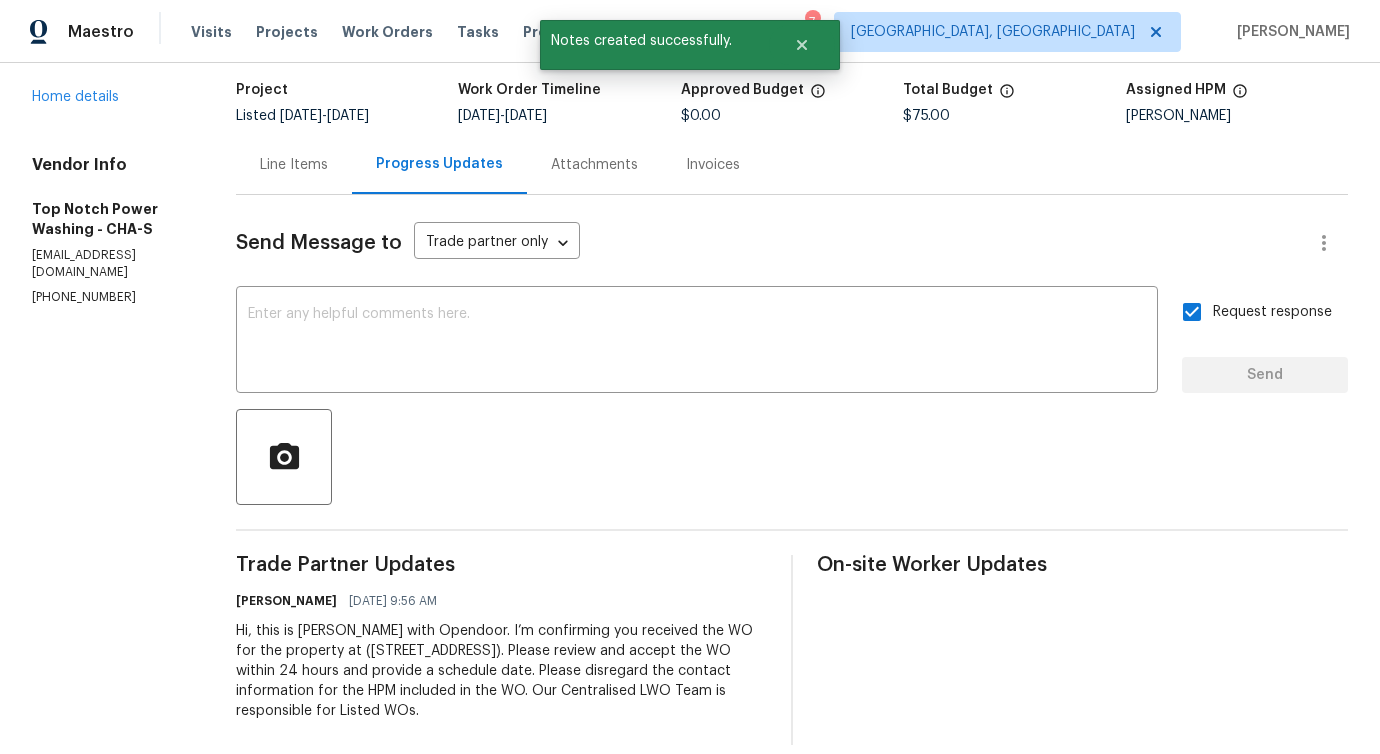 scroll, scrollTop: 0, scrollLeft: 0, axis: both 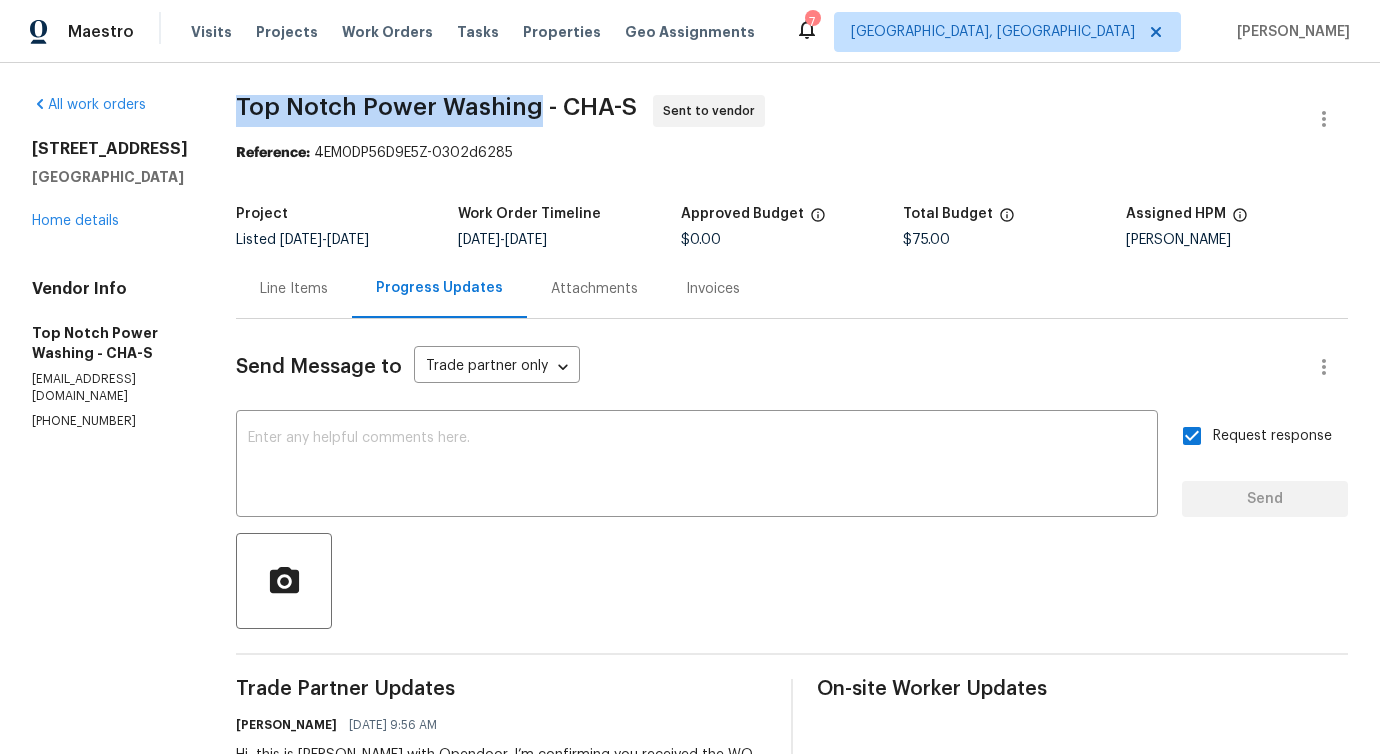 drag, startPoint x: 236, startPoint y: 87, endPoint x: 524, endPoint y: 96, distance: 288.1406 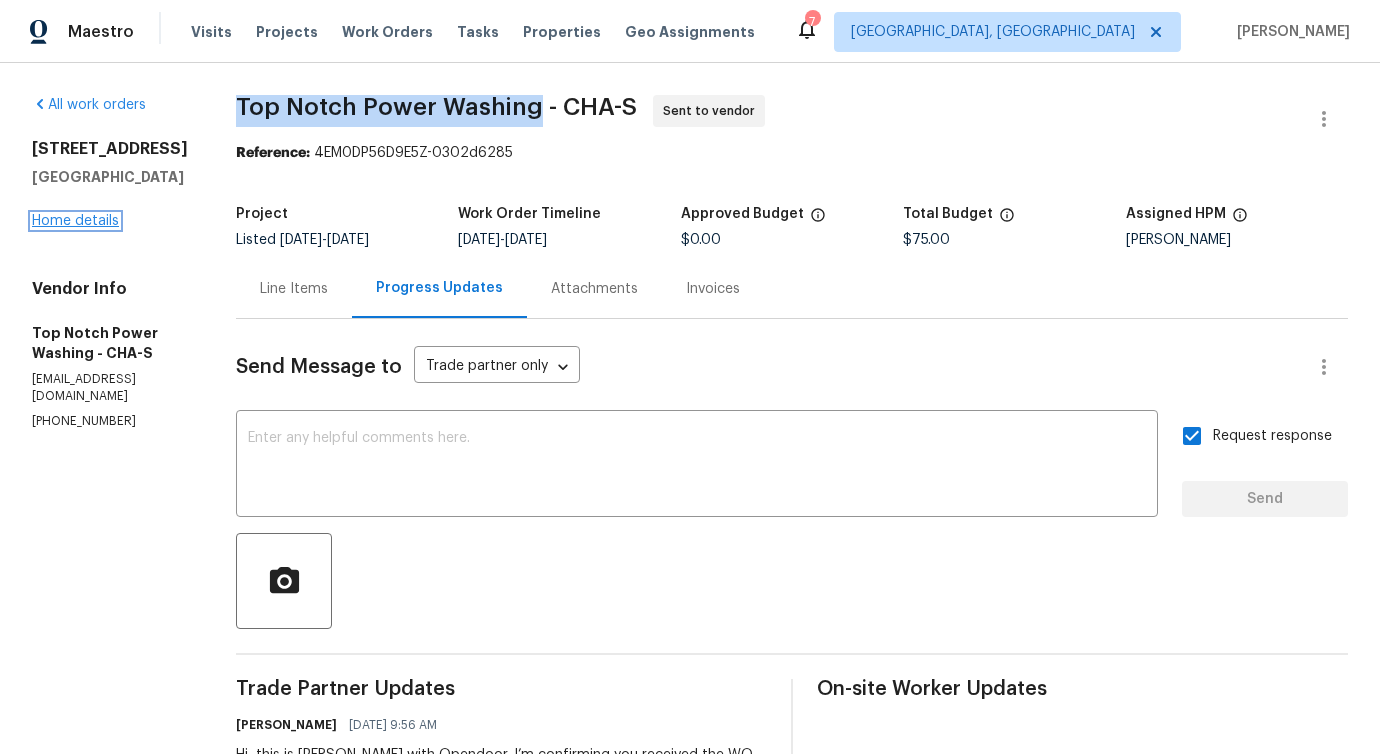click on "Home details" at bounding box center [75, 221] 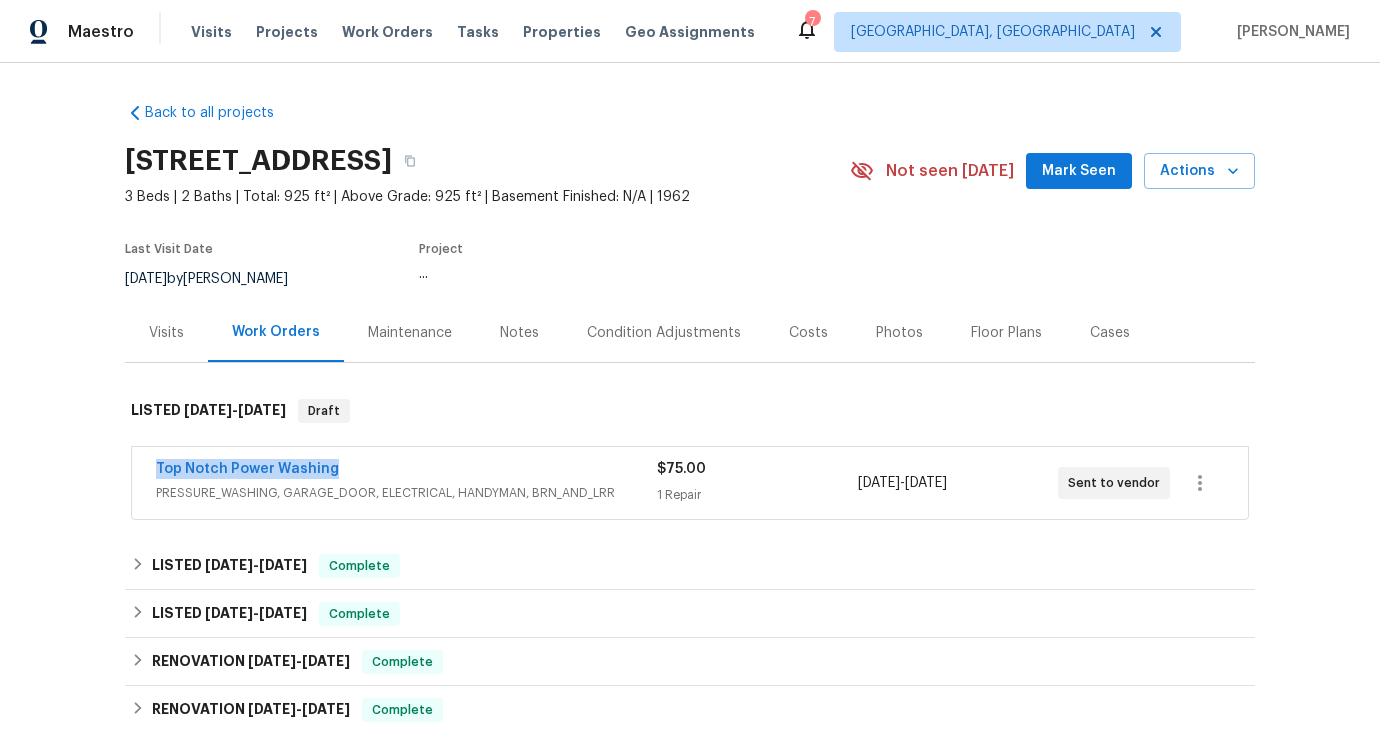 drag, startPoint x: 143, startPoint y: 452, endPoint x: 392, endPoint y: 459, distance: 249.09837 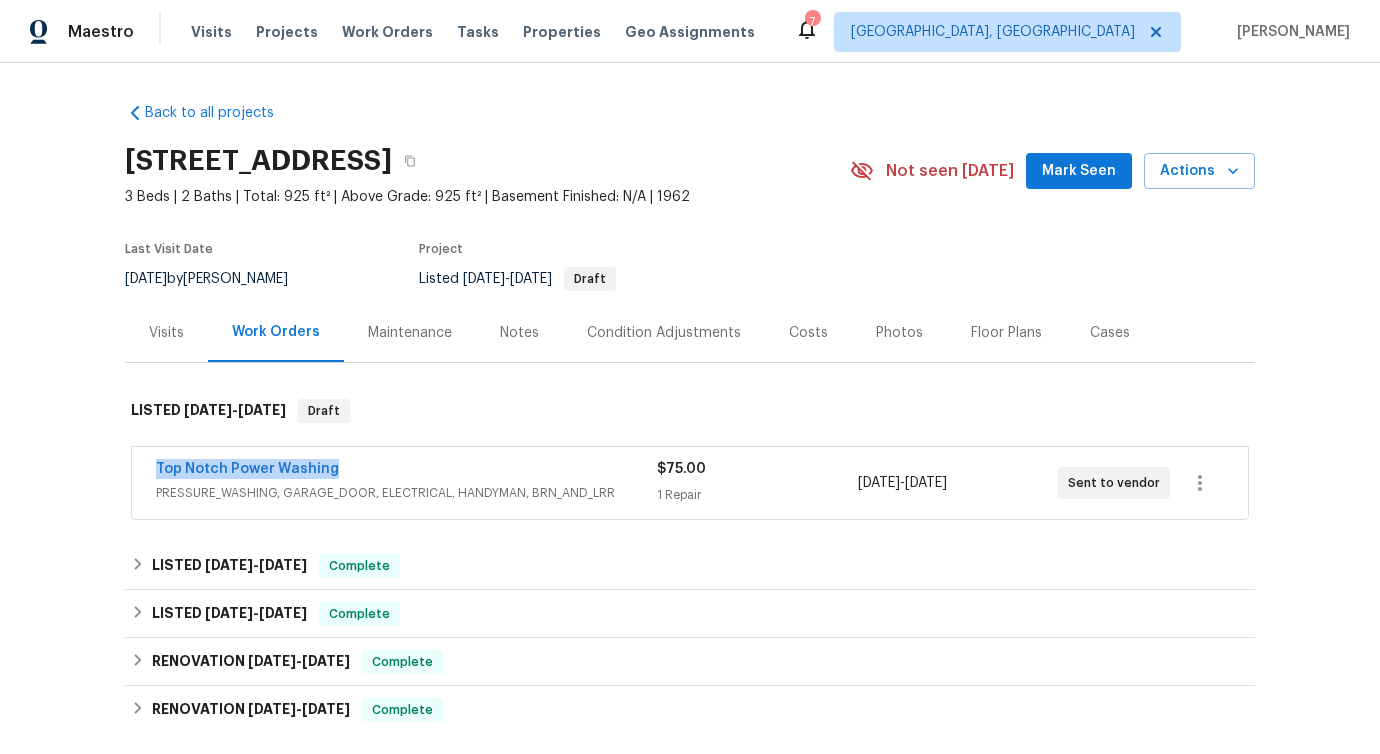 copy on "Top Notch Power Washing" 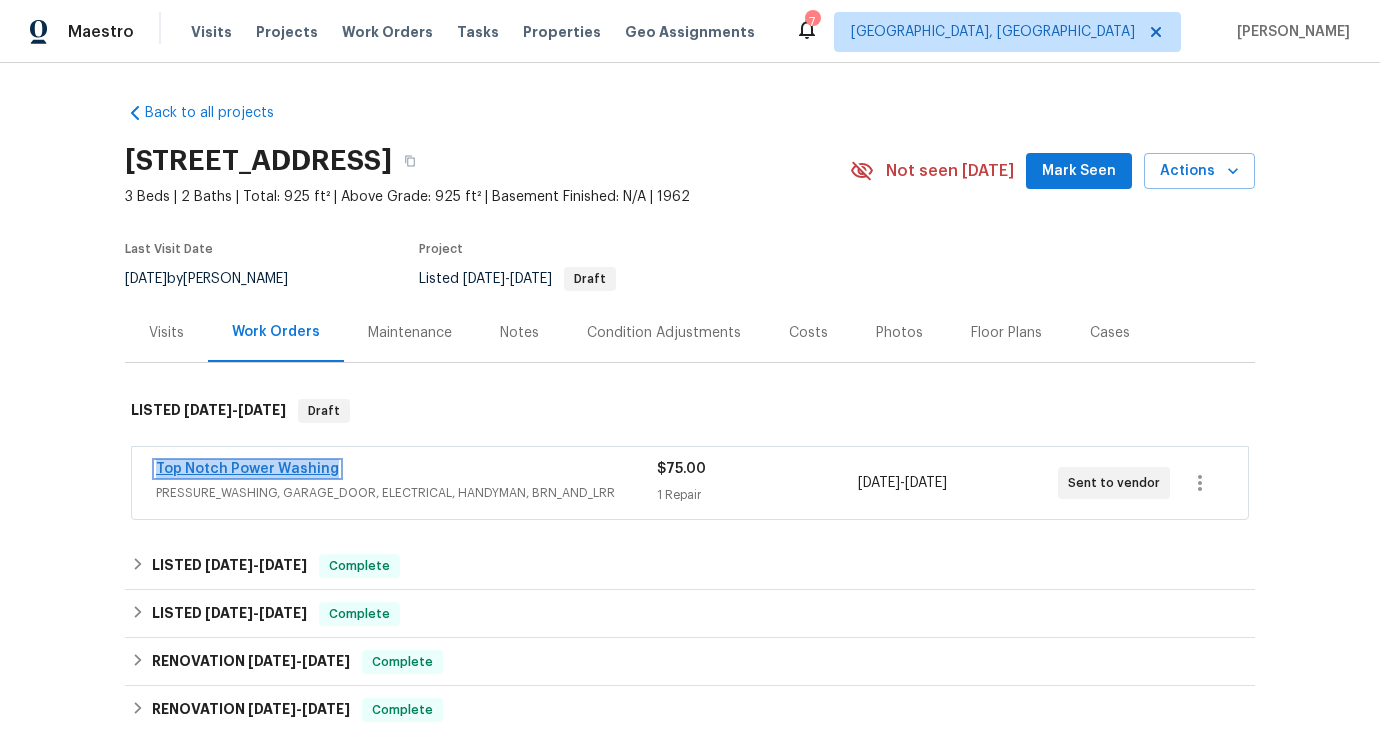 click on "Top Notch Power Washing" at bounding box center (247, 469) 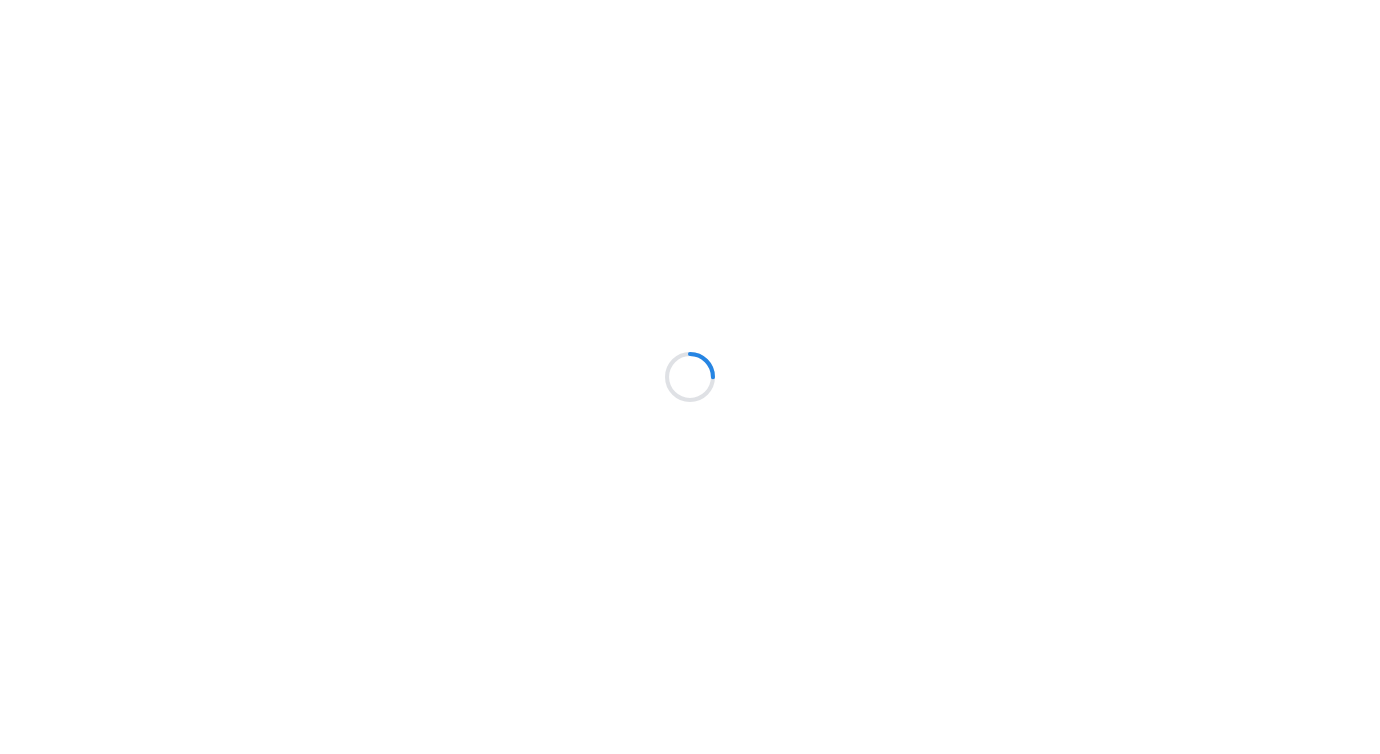 scroll, scrollTop: 0, scrollLeft: 0, axis: both 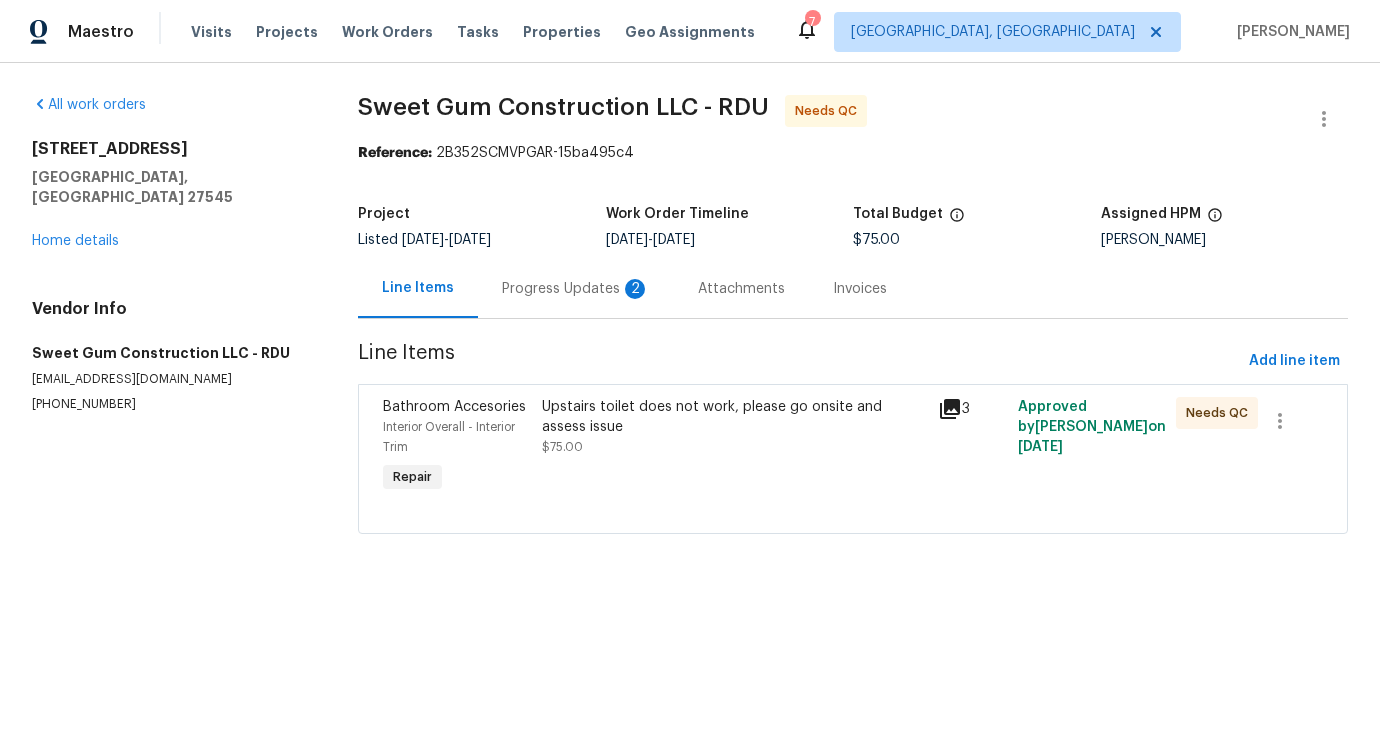 click on "Progress Updates 2" at bounding box center [576, 289] 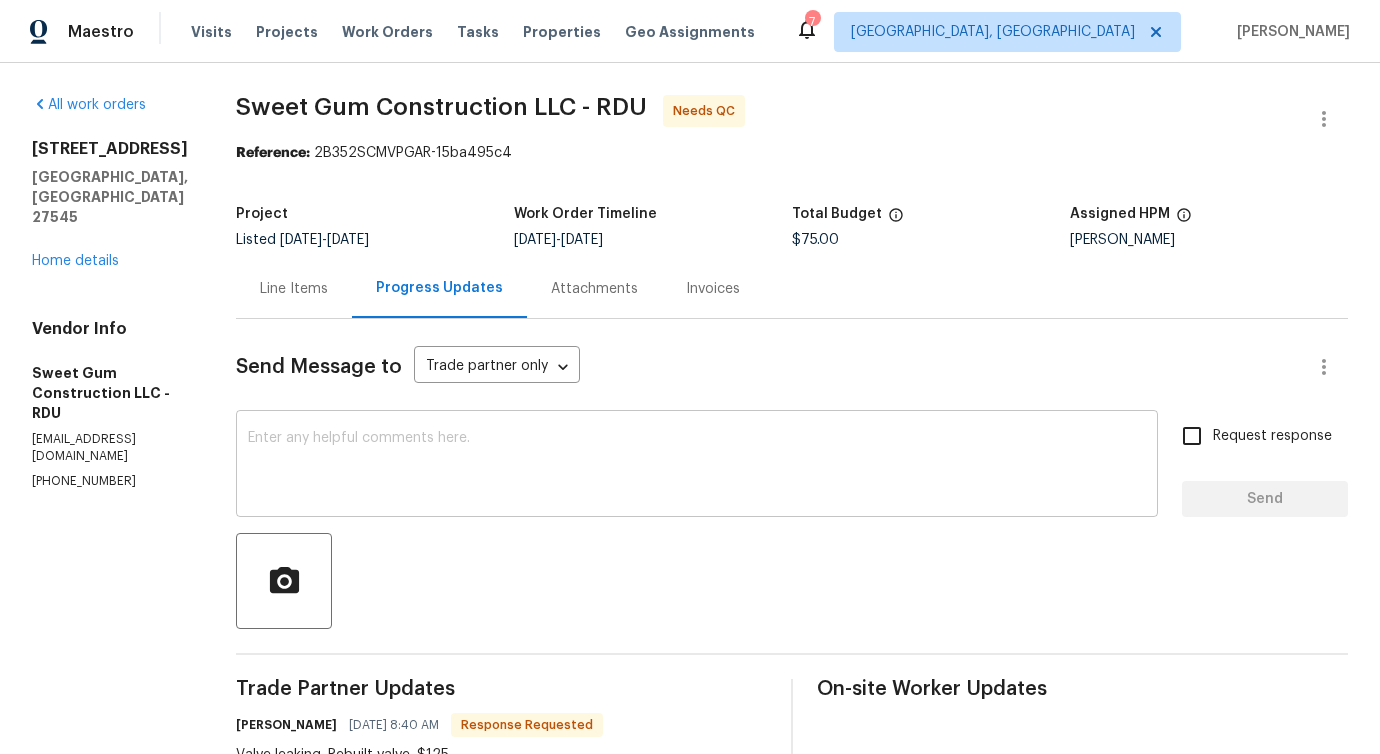 click at bounding box center [697, 466] 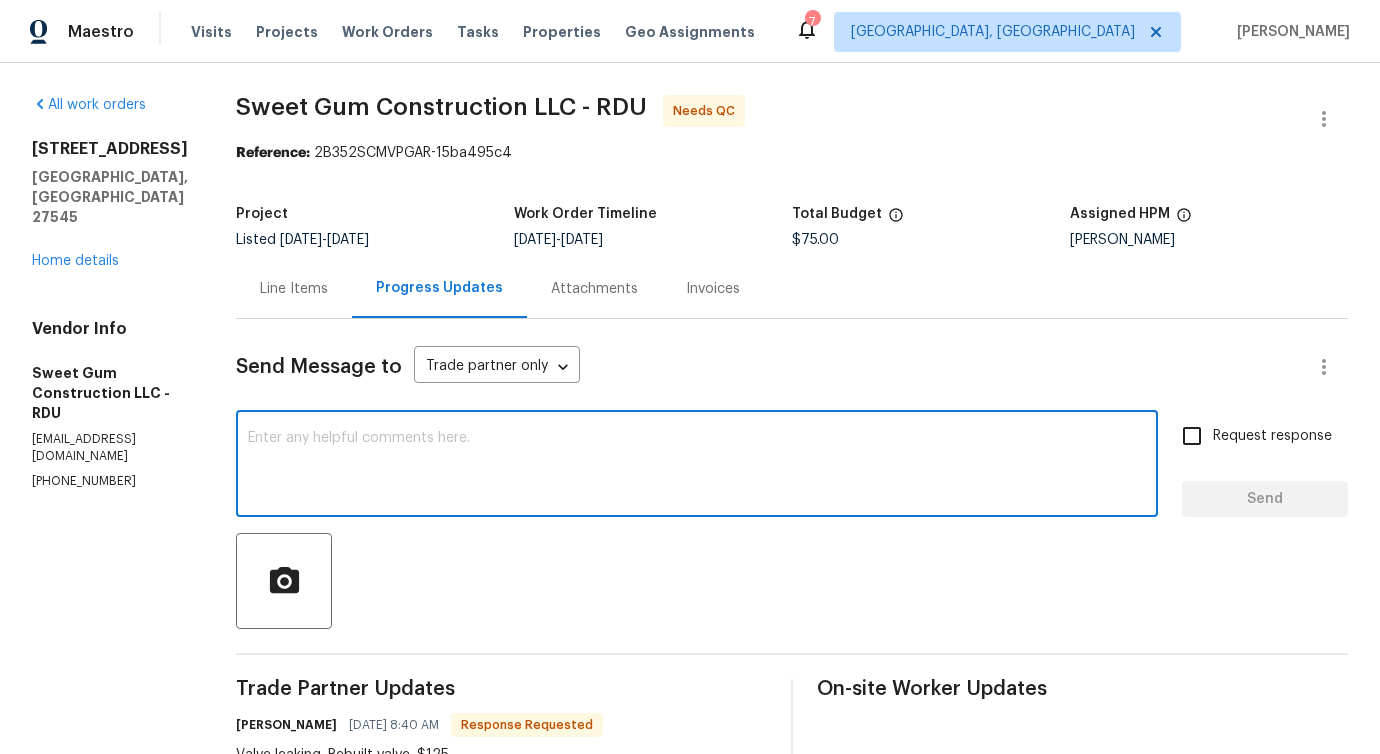 click at bounding box center [697, 466] 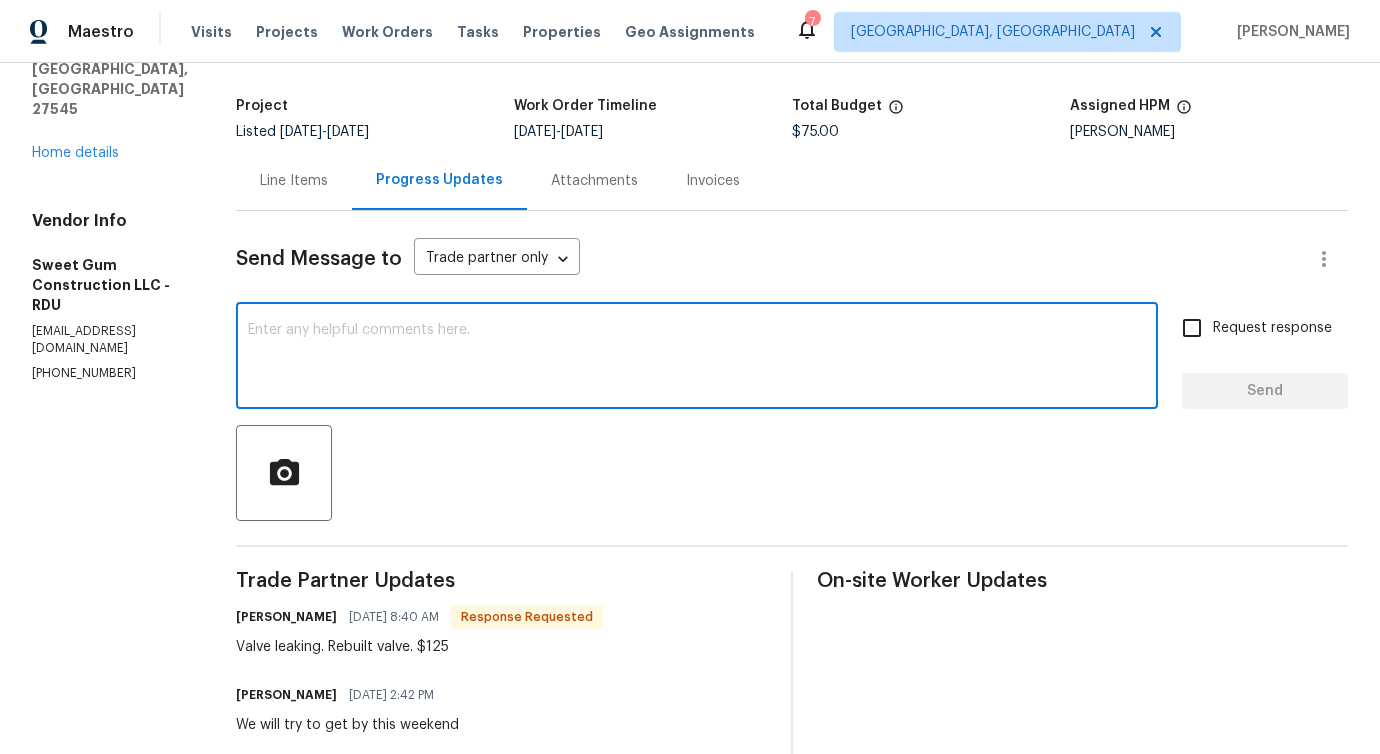 scroll, scrollTop: 0, scrollLeft: 0, axis: both 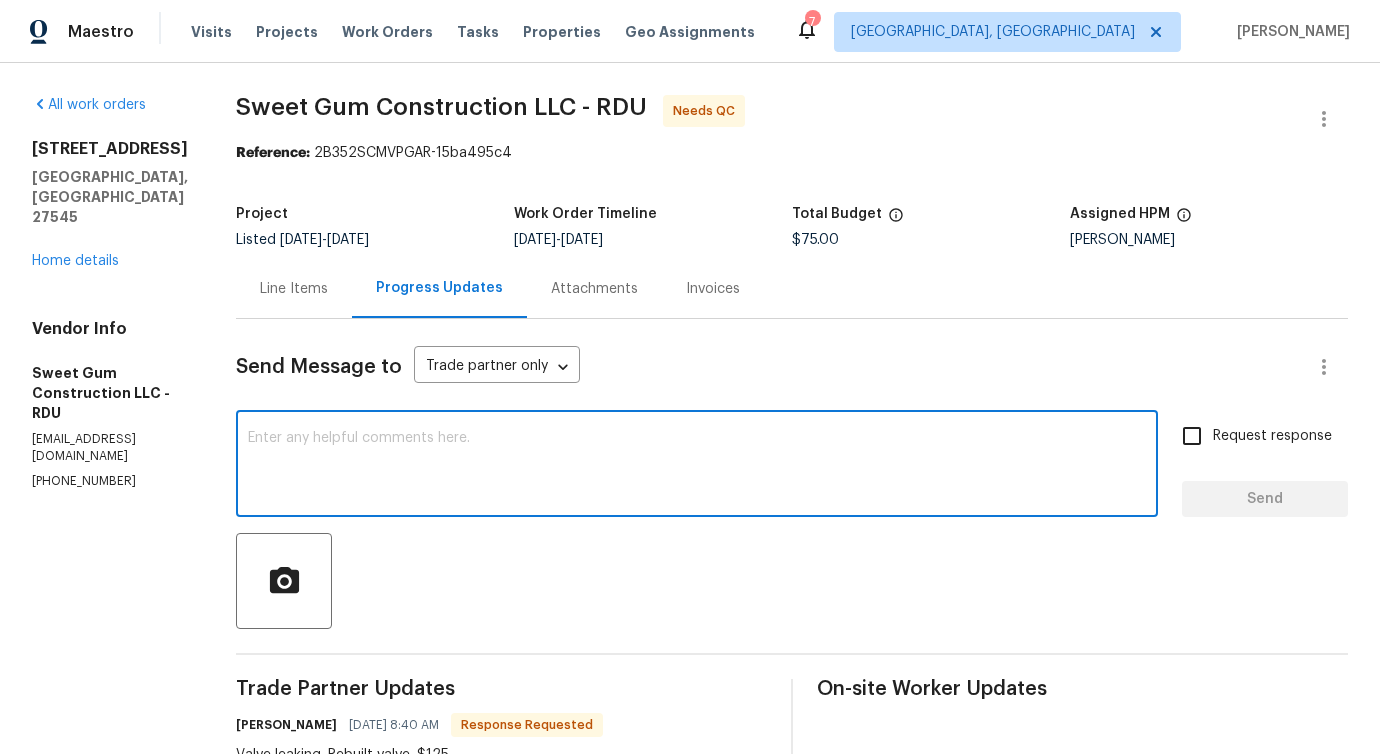click on "Line Items" at bounding box center (294, 289) 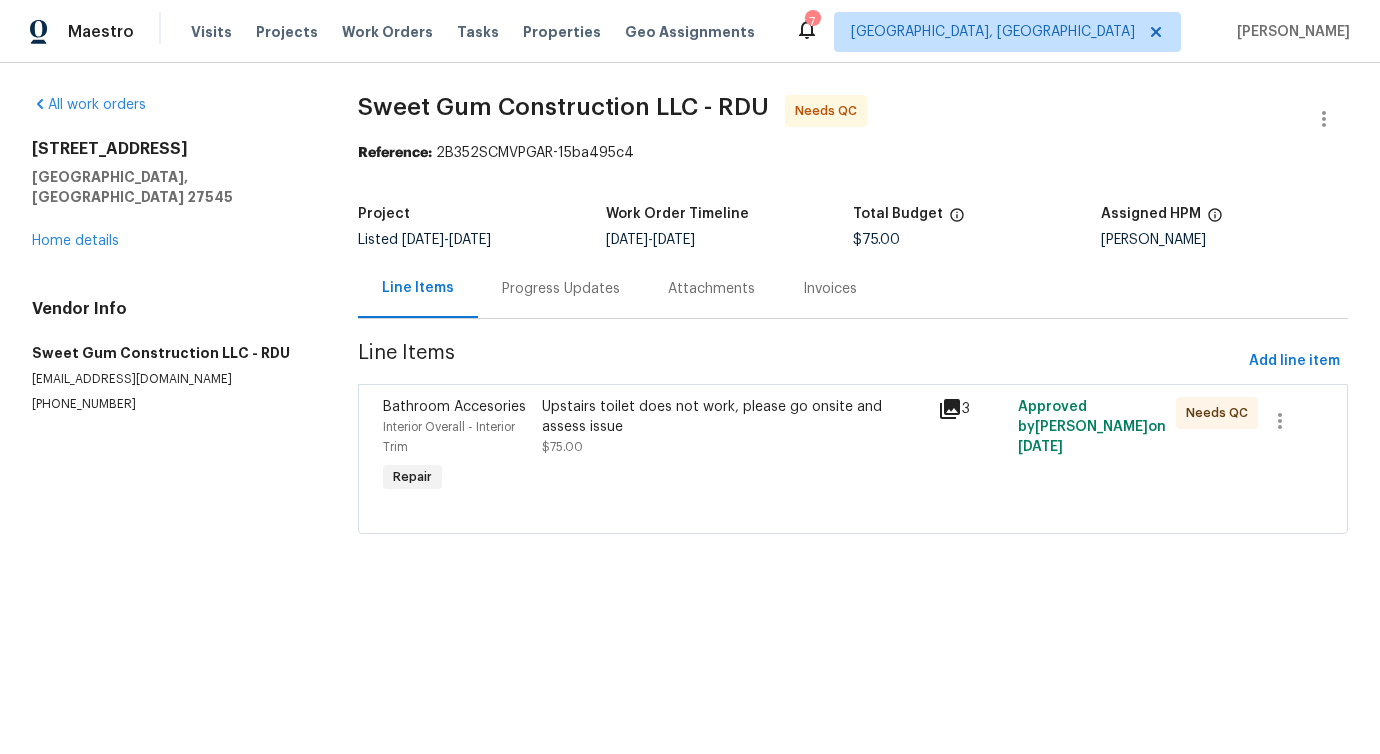 click on "Upstairs toilet does not work, please go onsite and assess issue" at bounding box center (734, 417) 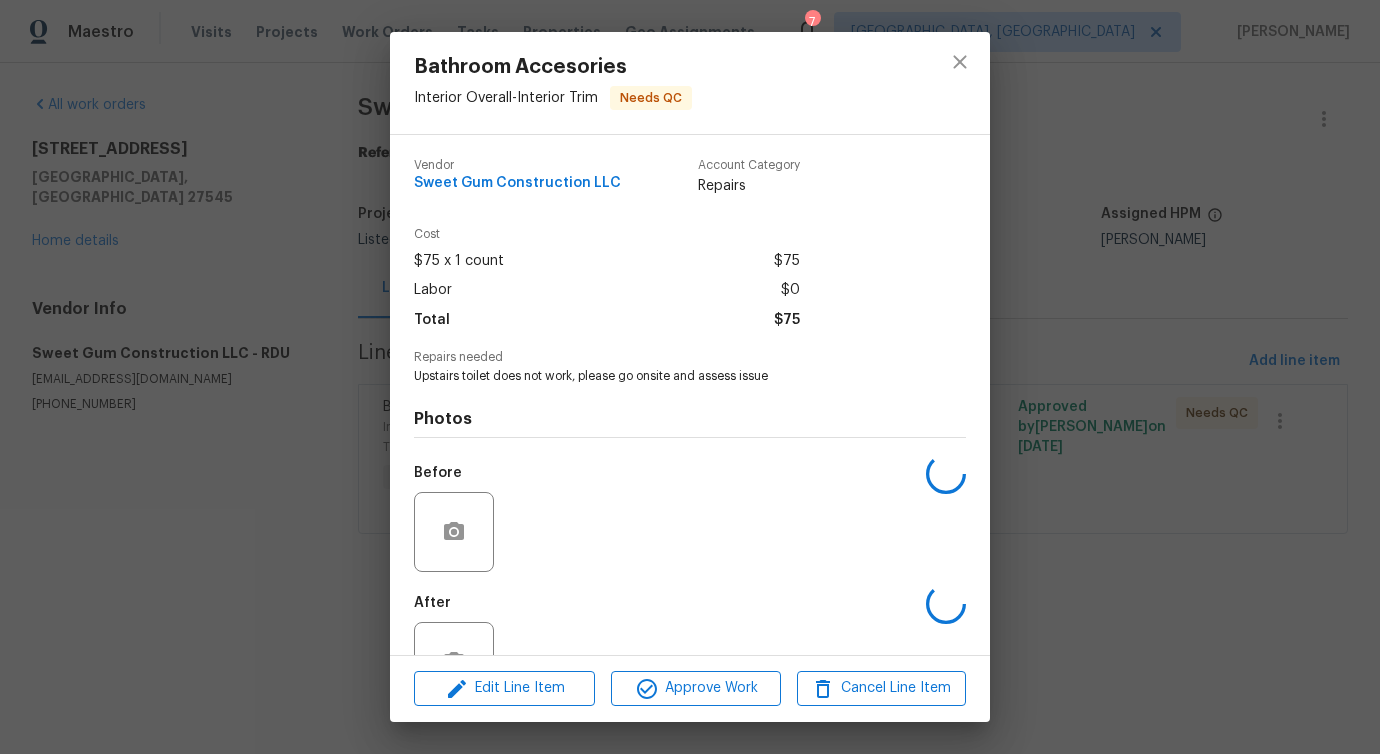 scroll, scrollTop: 67, scrollLeft: 0, axis: vertical 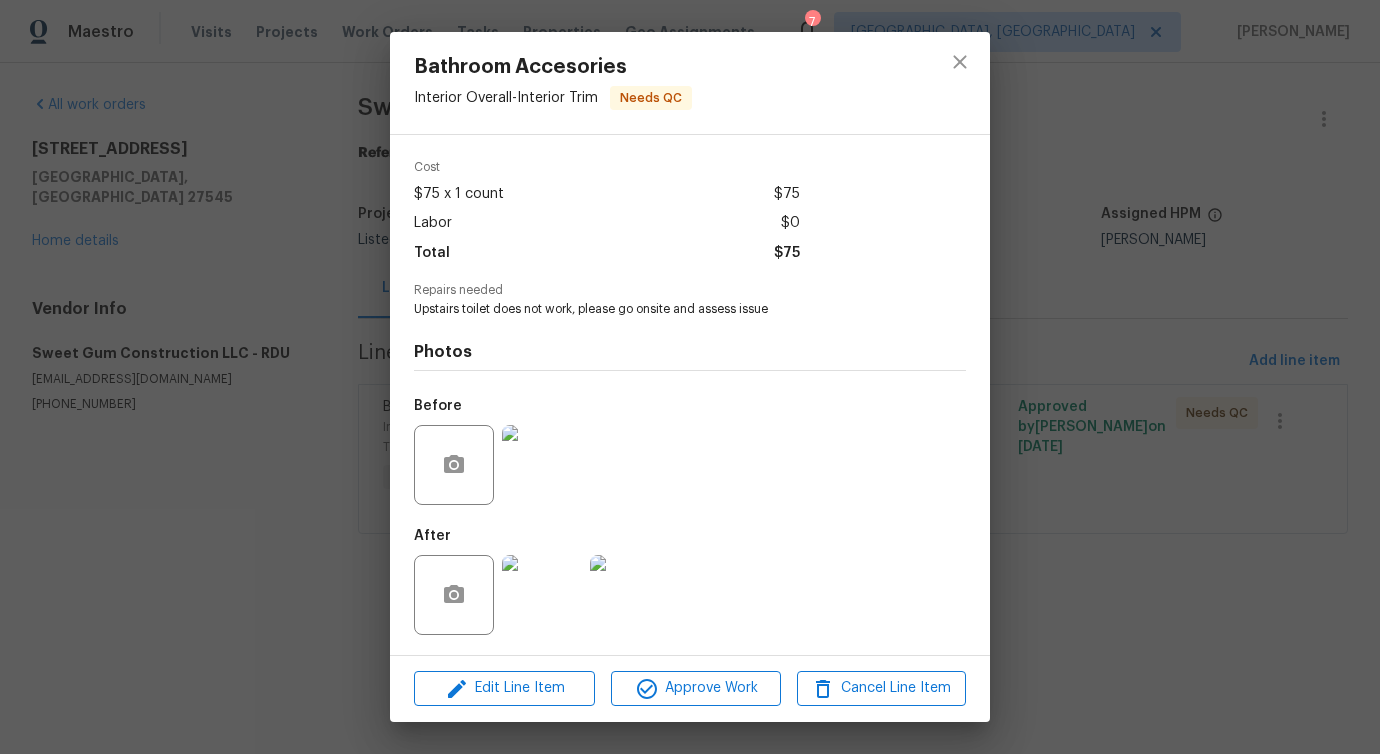 click at bounding box center (542, 465) 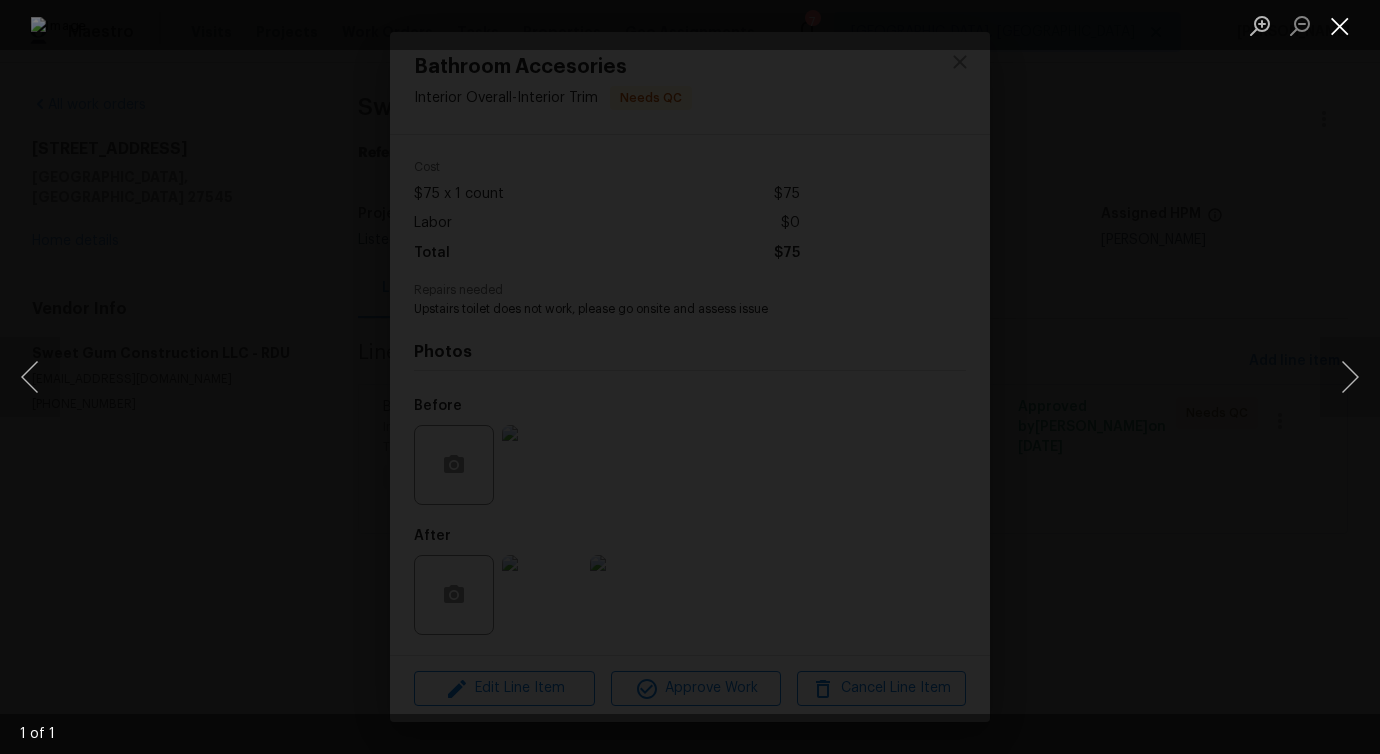 click at bounding box center (1340, 25) 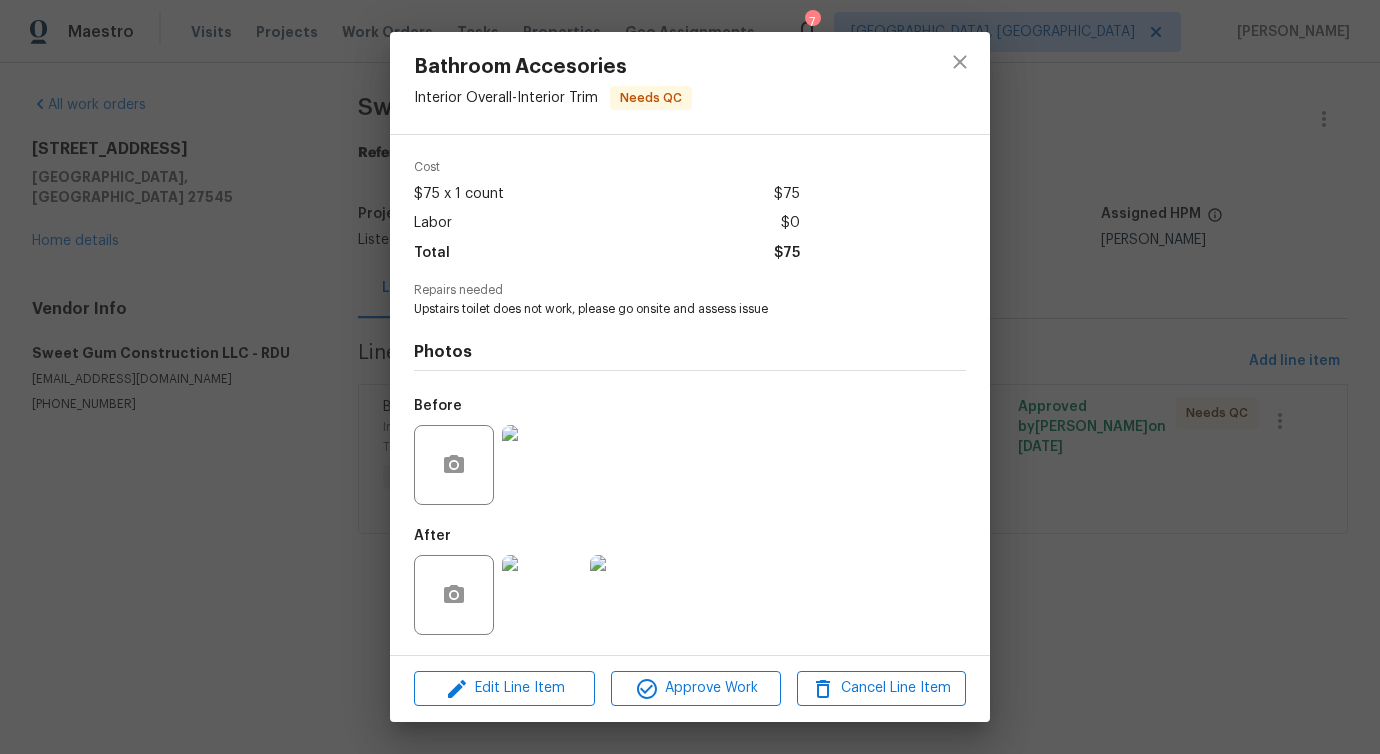 click at bounding box center (542, 595) 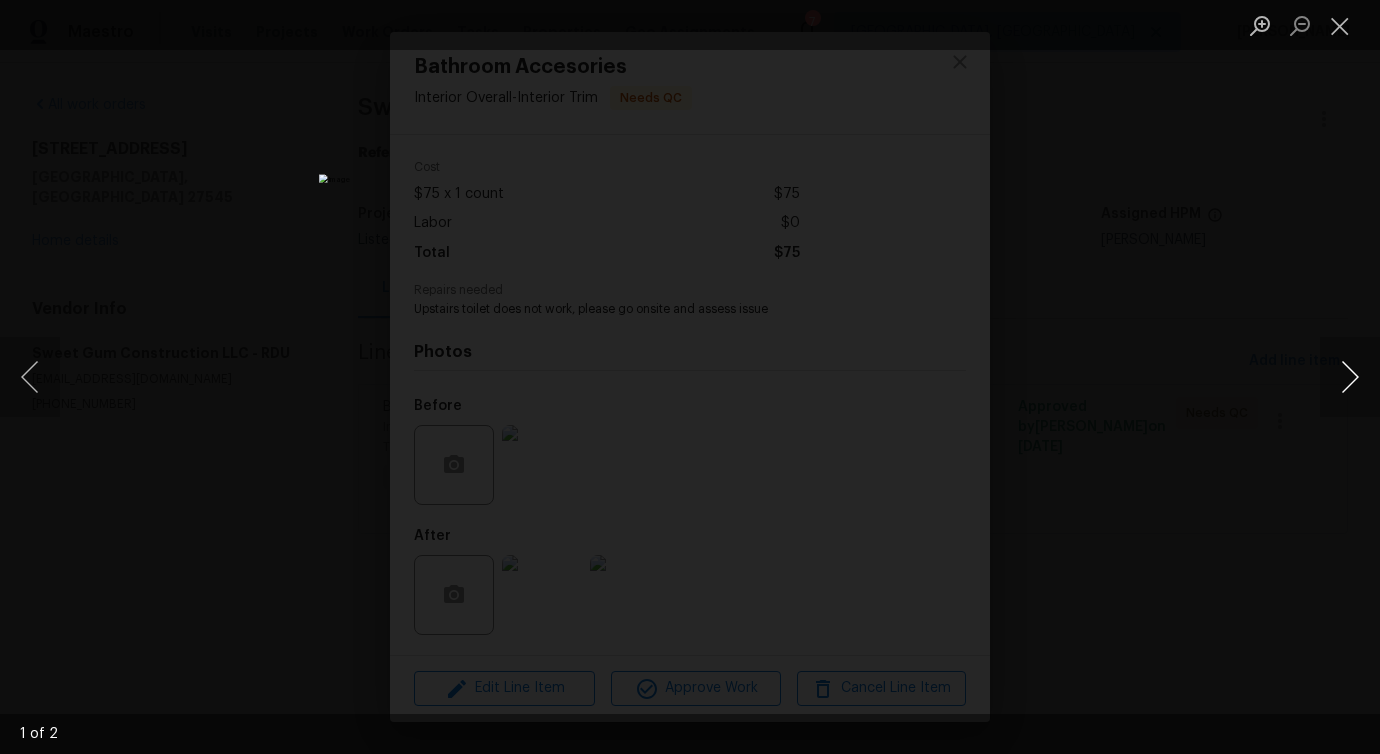 click at bounding box center [1350, 377] 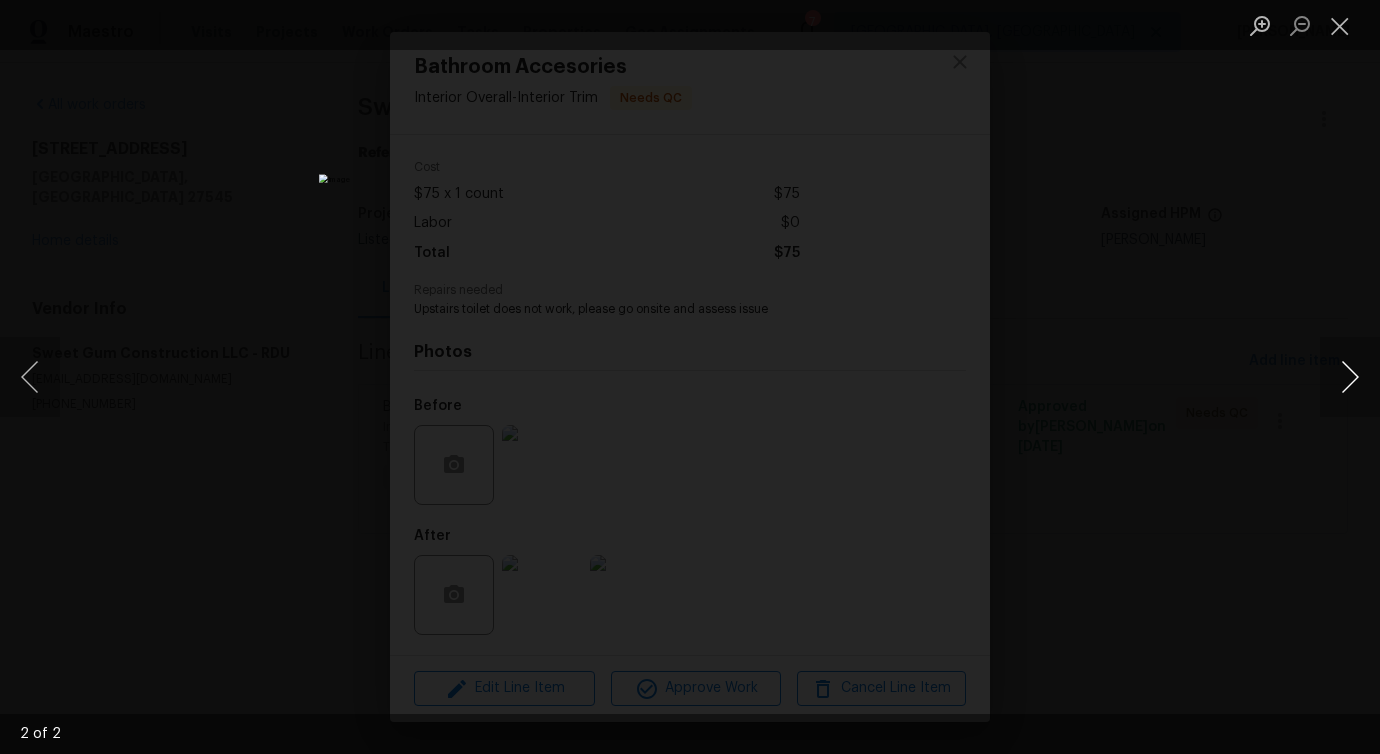 click at bounding box center (1350, 377) 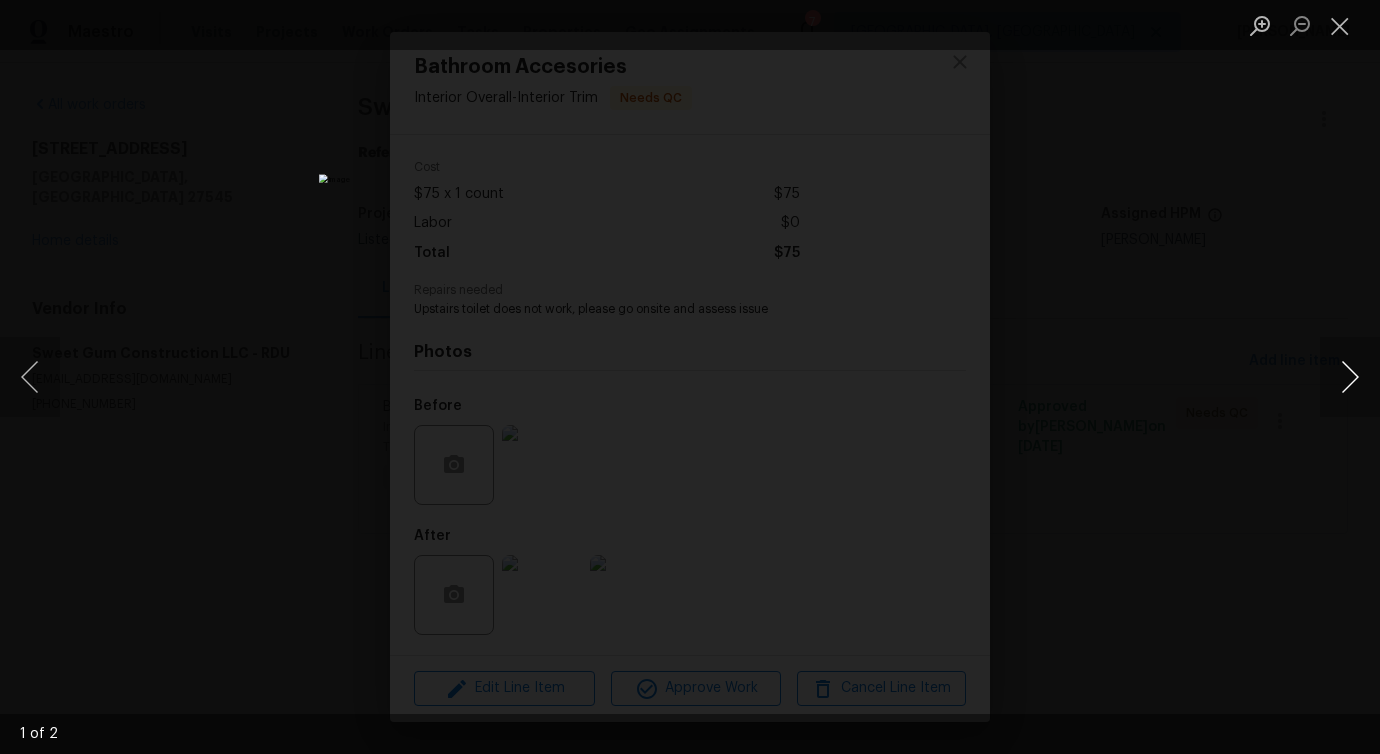 click at bounding box center (1350, 377) 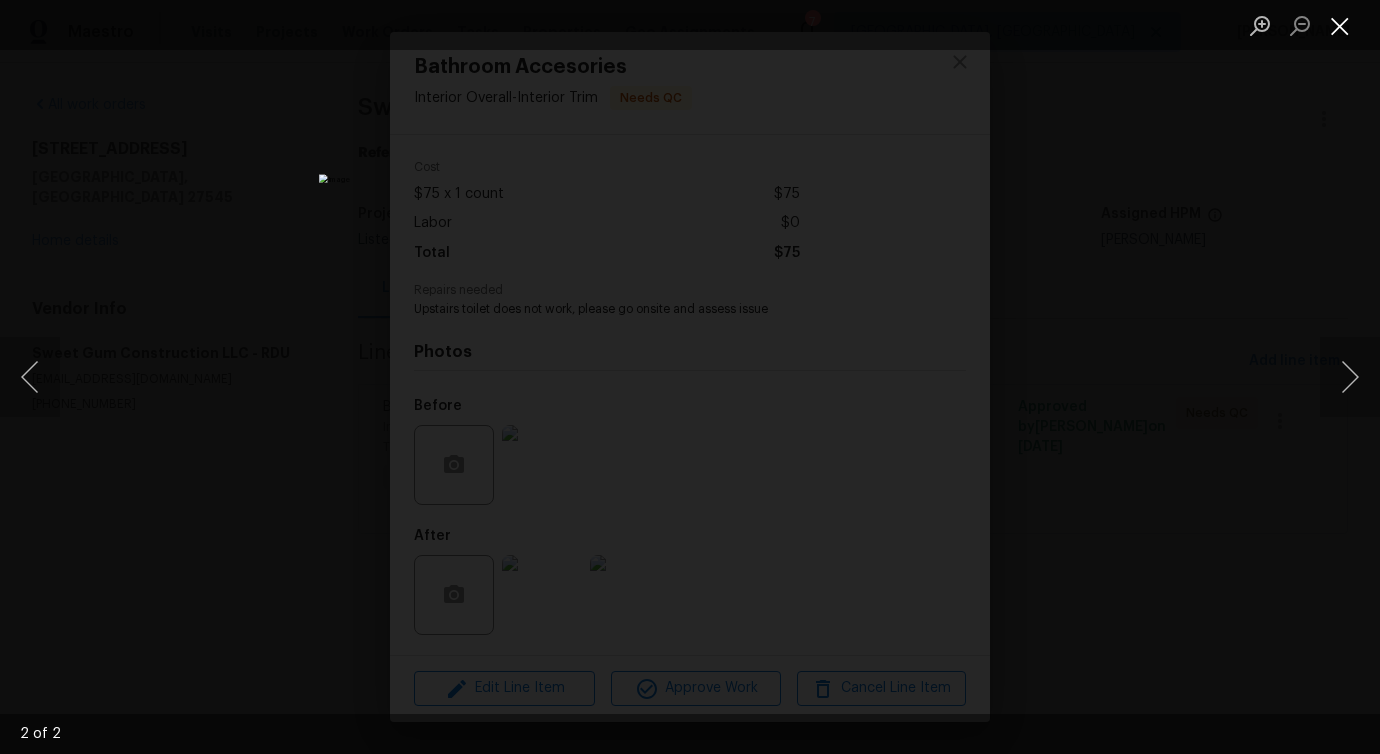 click at bounding box center [1340, 25] 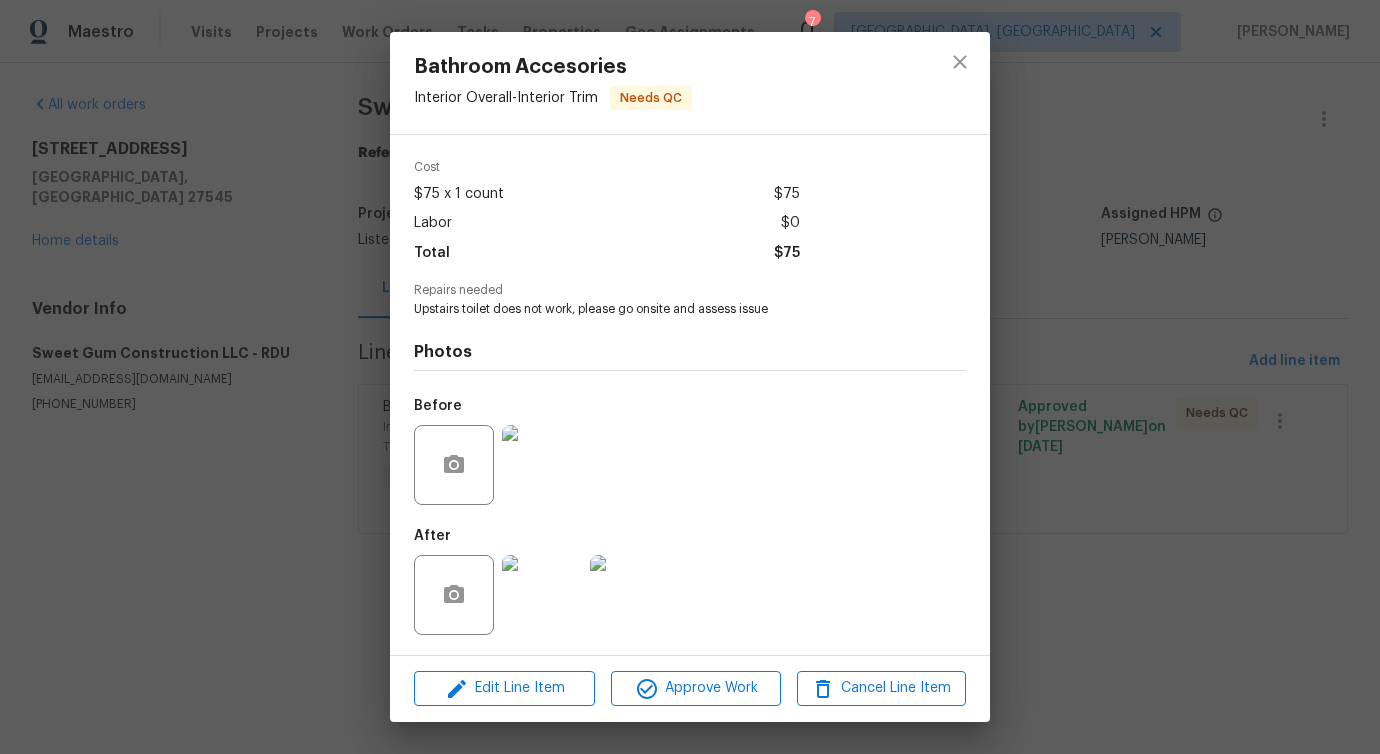scroll, scrollTop: 0, scrollLeft: 0, axis: both 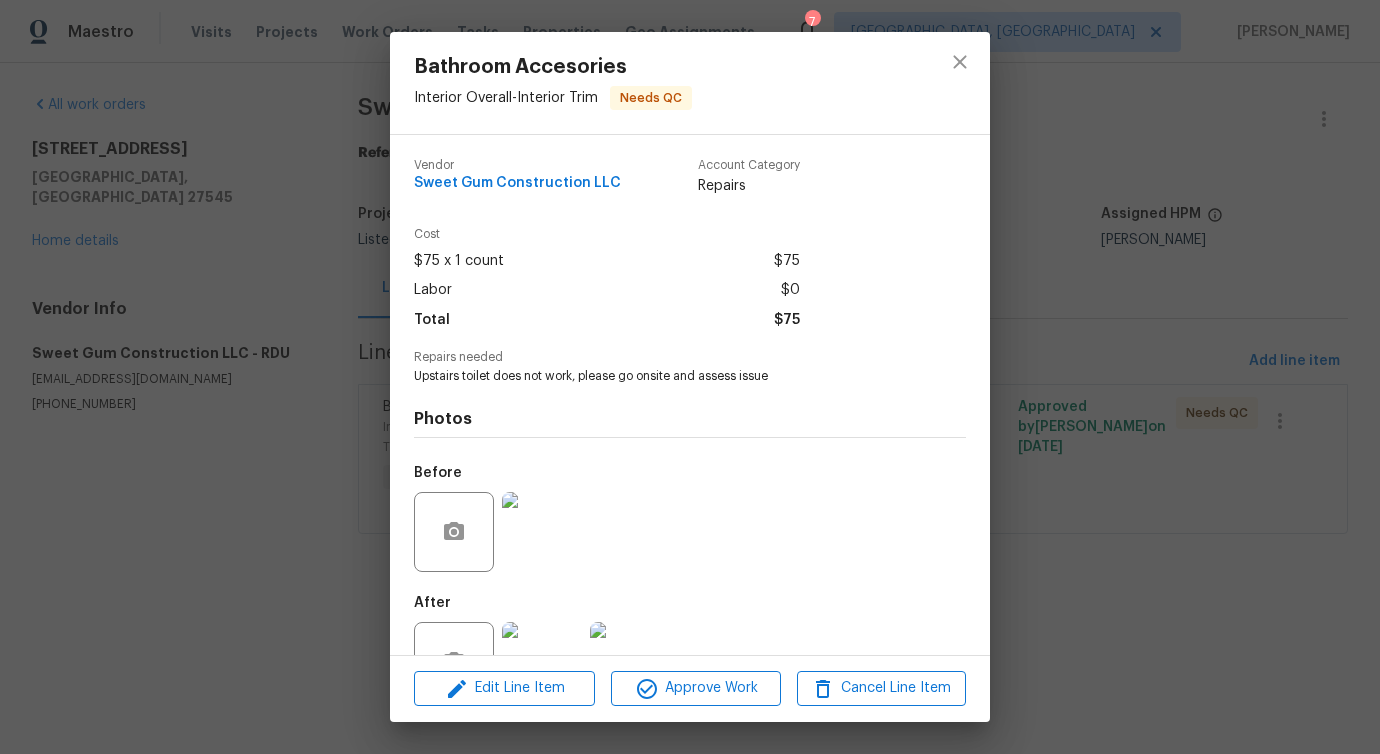 click on "Upstairs toilet does not work, please go onsite and assess issue" at bounding box center [662, 376] 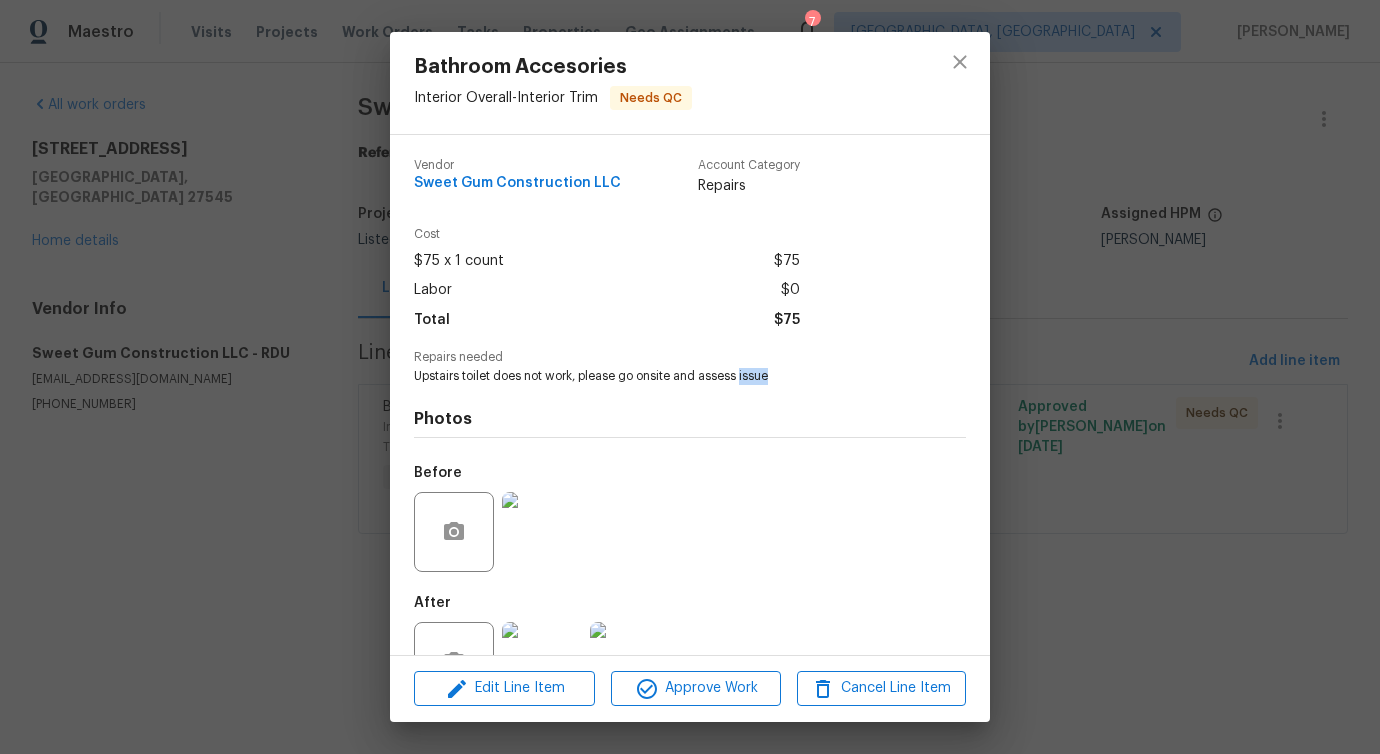 click on "Upstairs toilet does not work, please go onsite and assess issue" at bounding box center (662, 376) 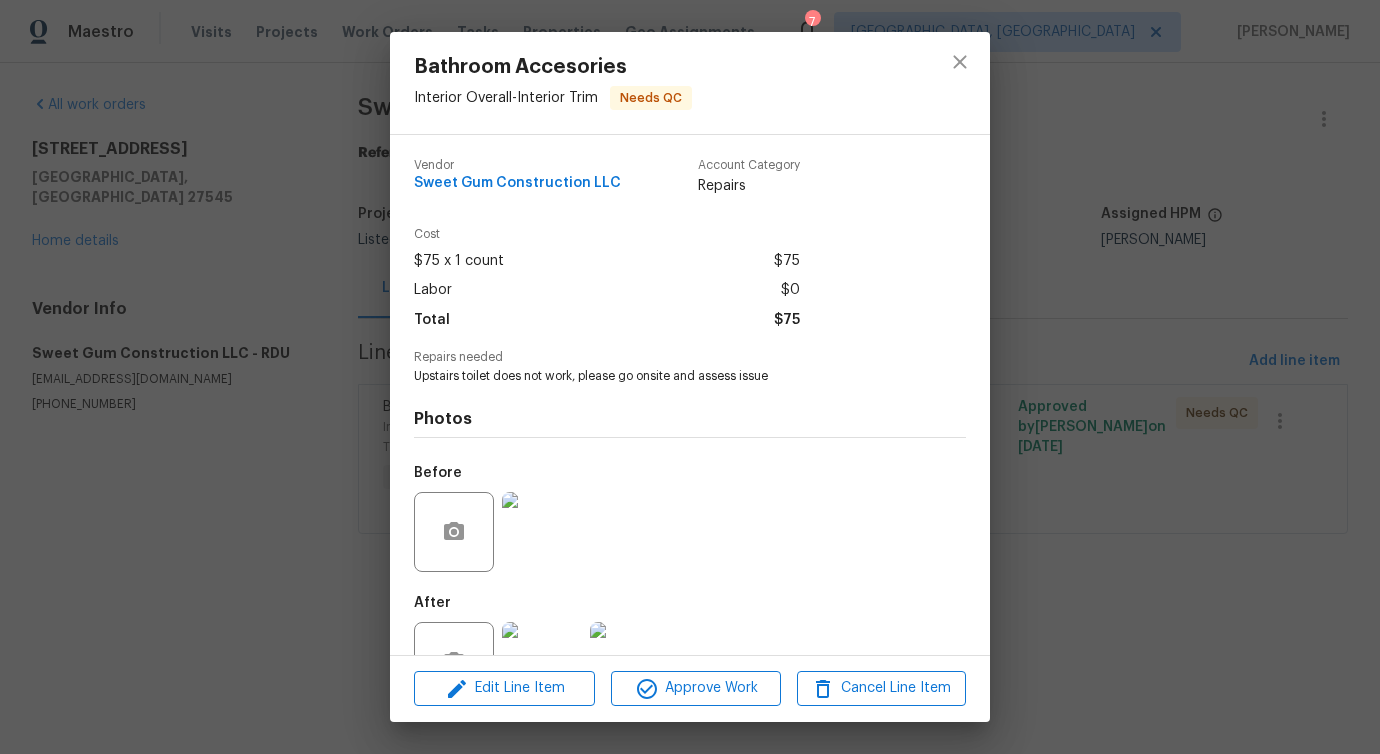 click on "Upstairs toilet does not work, please go onsite and assess issue" at bounding box center [662, 376] 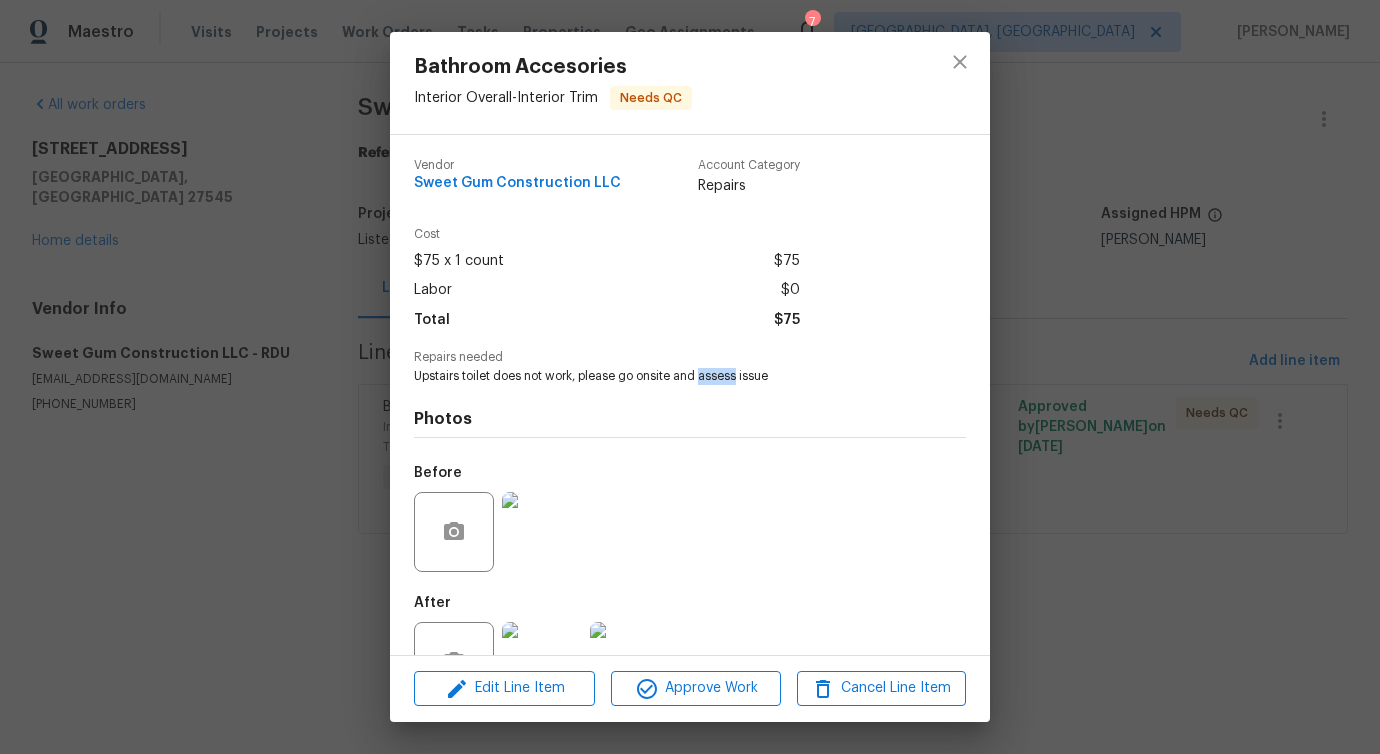 click on "Upstairs toilet does not work, please go onsite and assess issue" at bounding box center (662, 376) 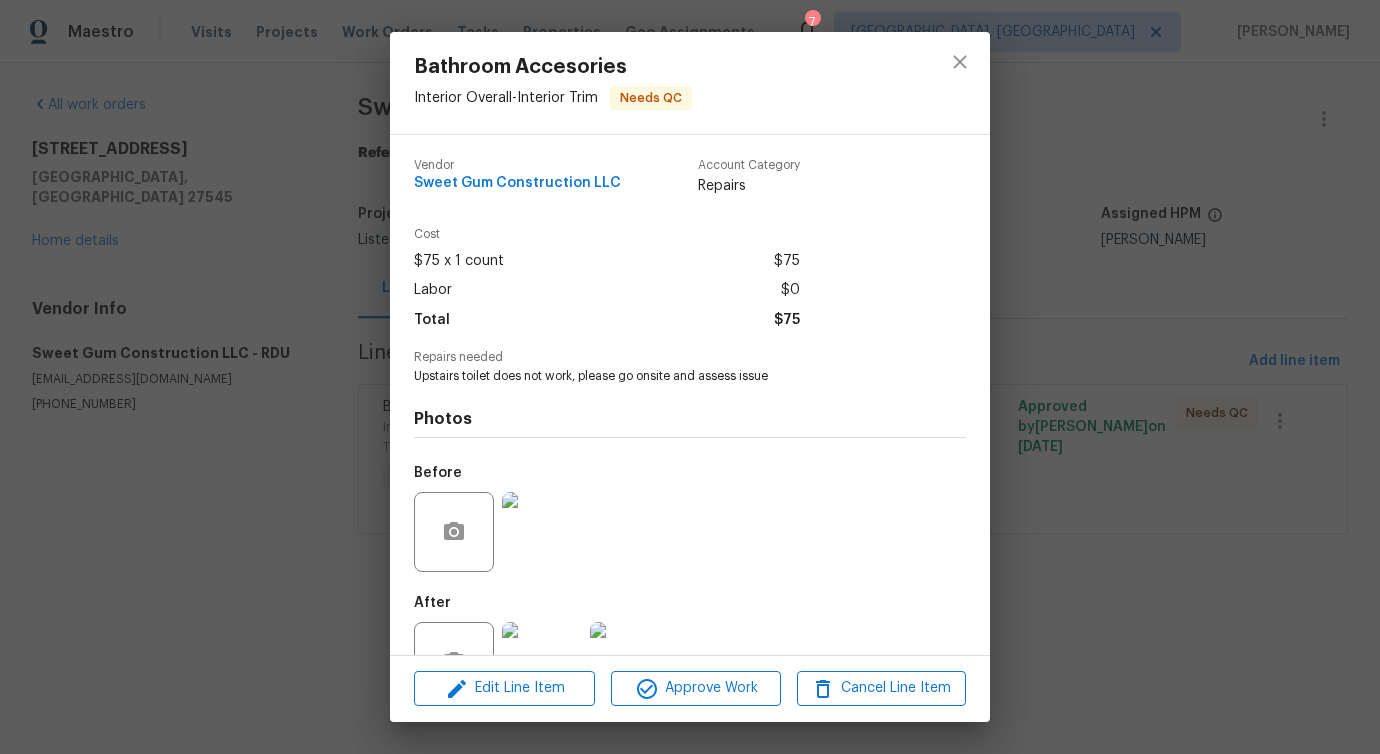 click on "Upstairs toilet does not work, please go onsite and assess issue" at bounding box center [662, 376] 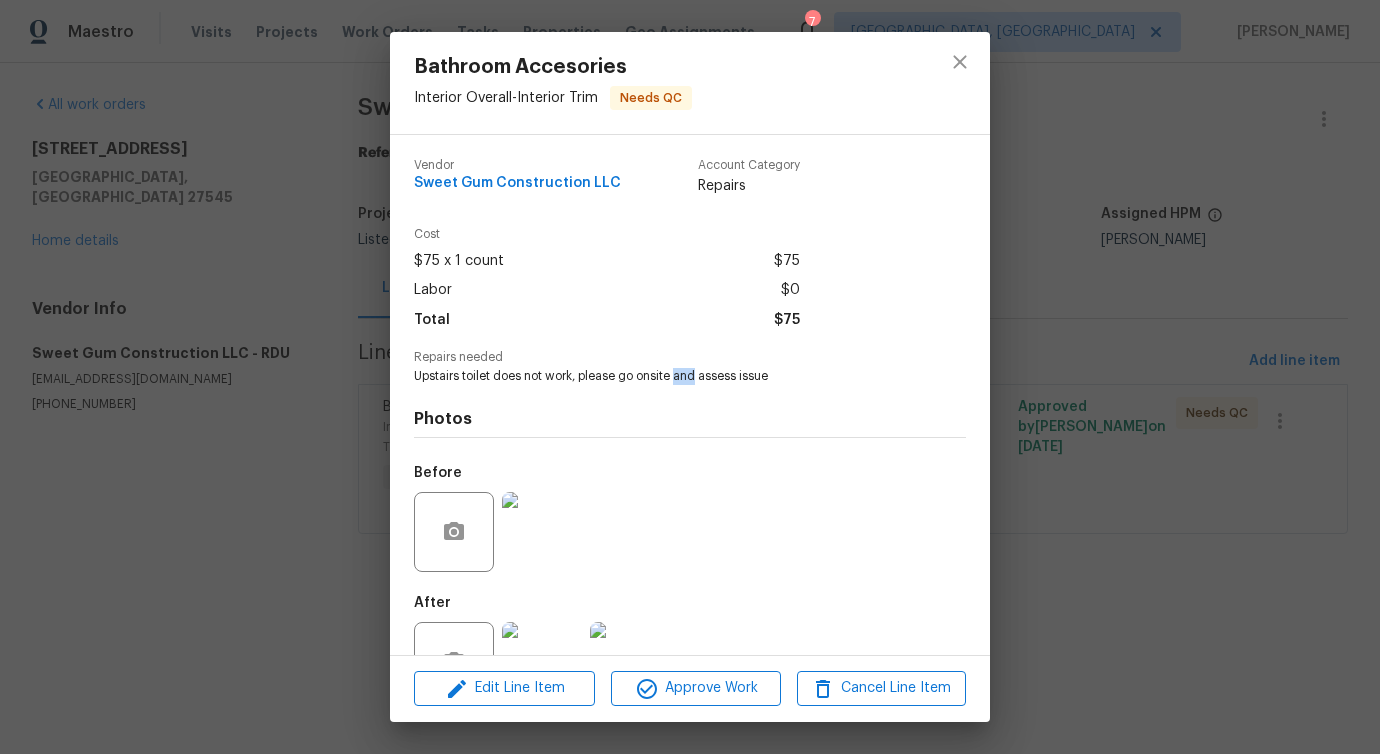 click on "Upstairs toilet does not work, please go onsite and assess issue" at bounding box center (662, 376) 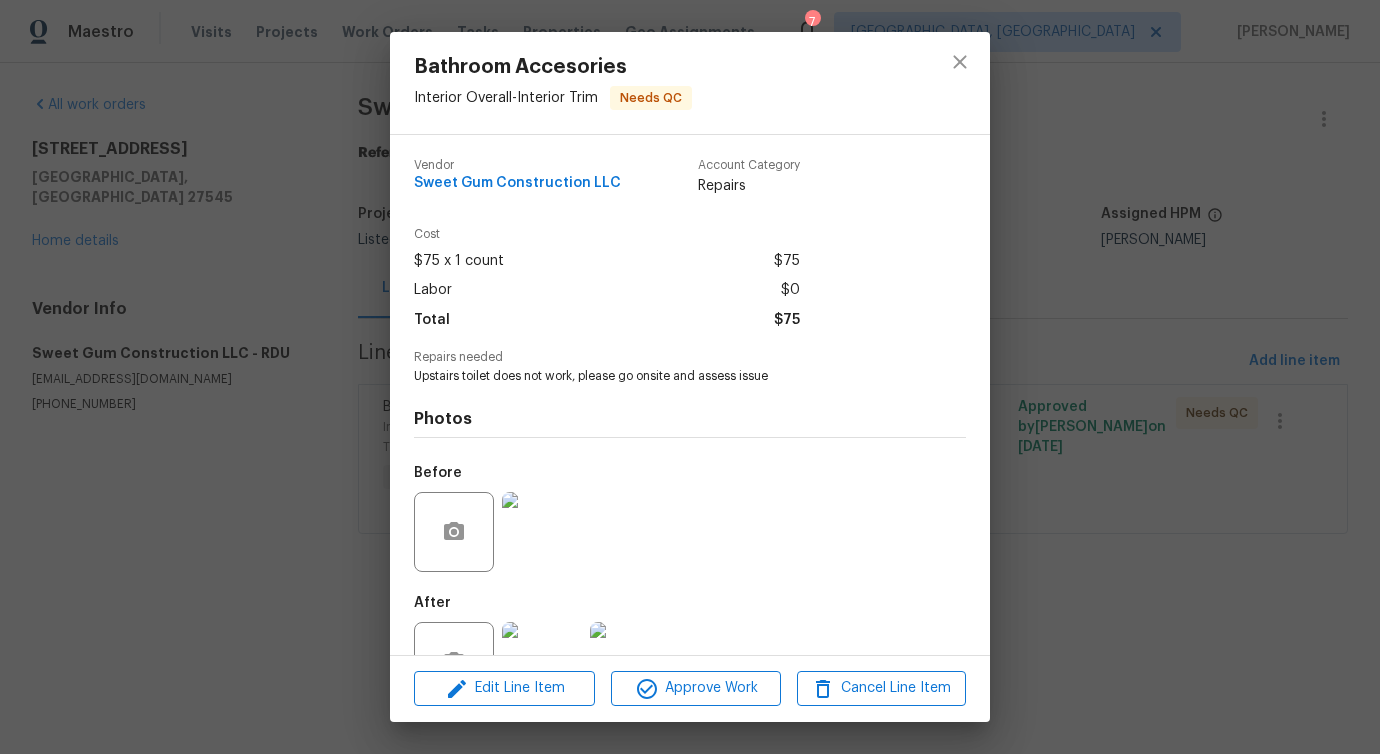 click on "Upstairs toilet does not work, please go onsite and assess issue" at bounding box center [662, 376] 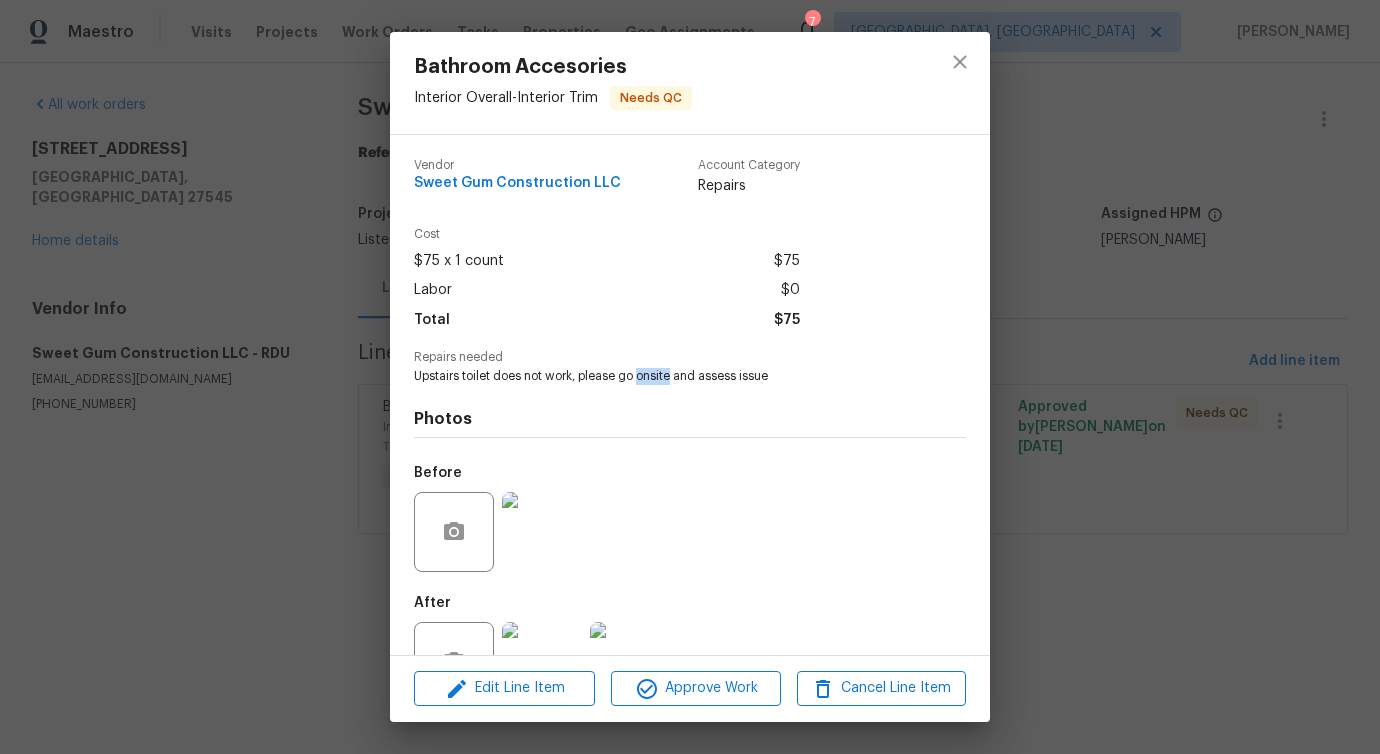 click on "Upstairs toilet does not work, please go onsite and assess issue" at bounding box center [662, 376] 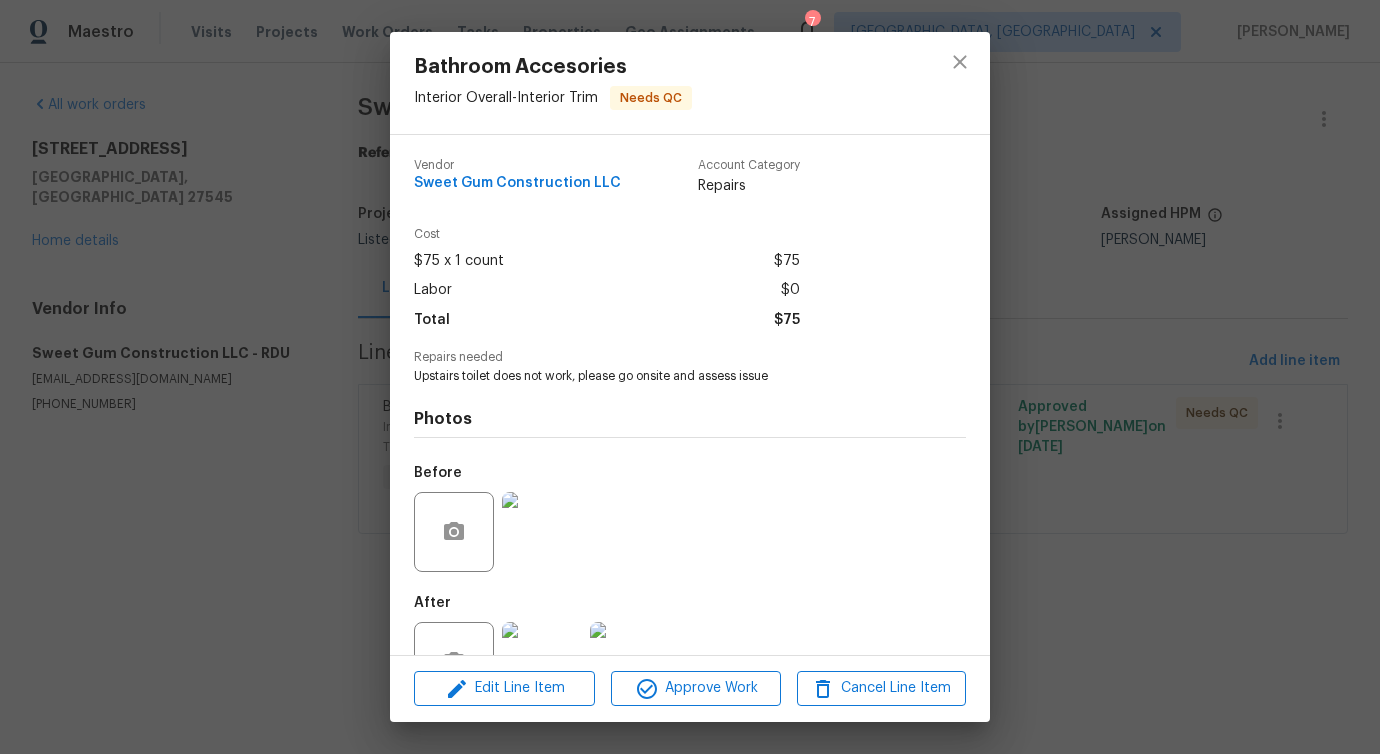 click on "Upstairs toilet does not work, please go onsite and assess issue" at bounding box center [662, 376] 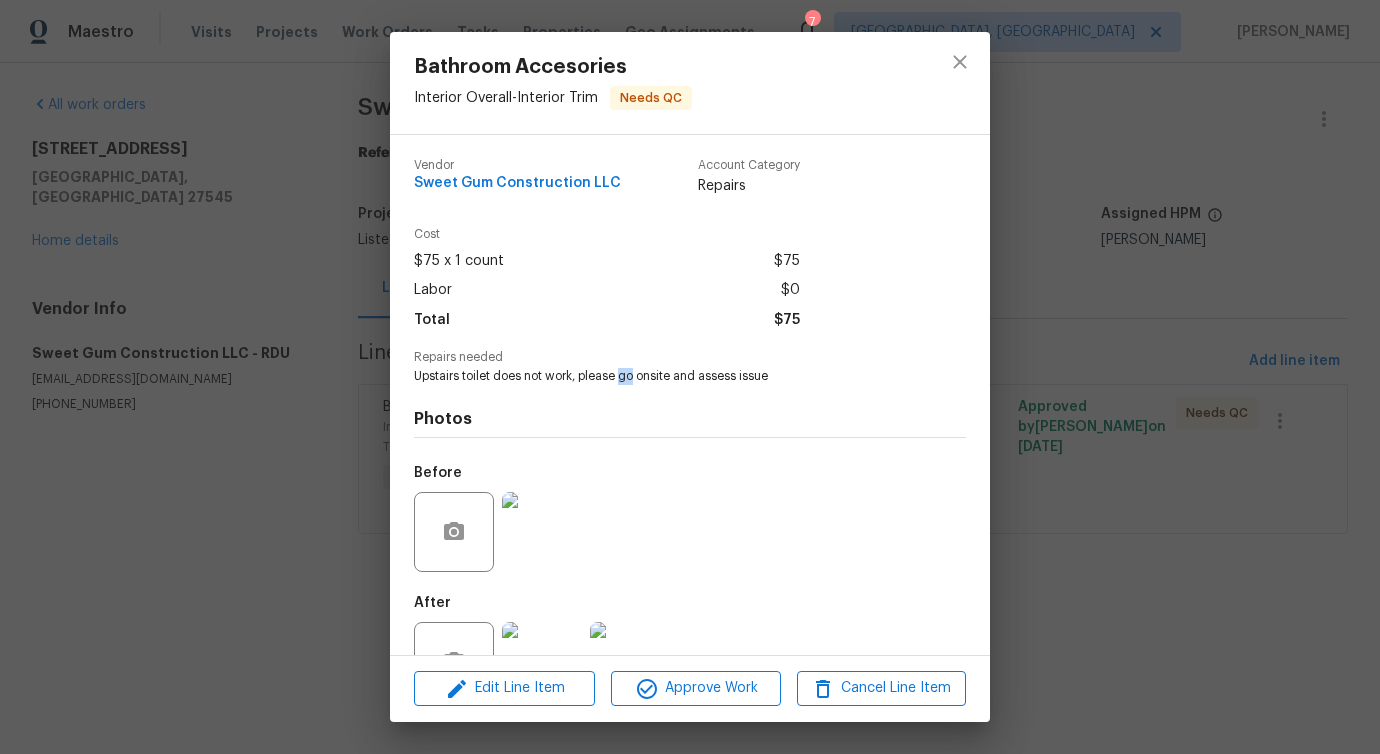 click on "Upstairs toilet does not work, please go onsite and assess issue" at bounding box center [662, 376] 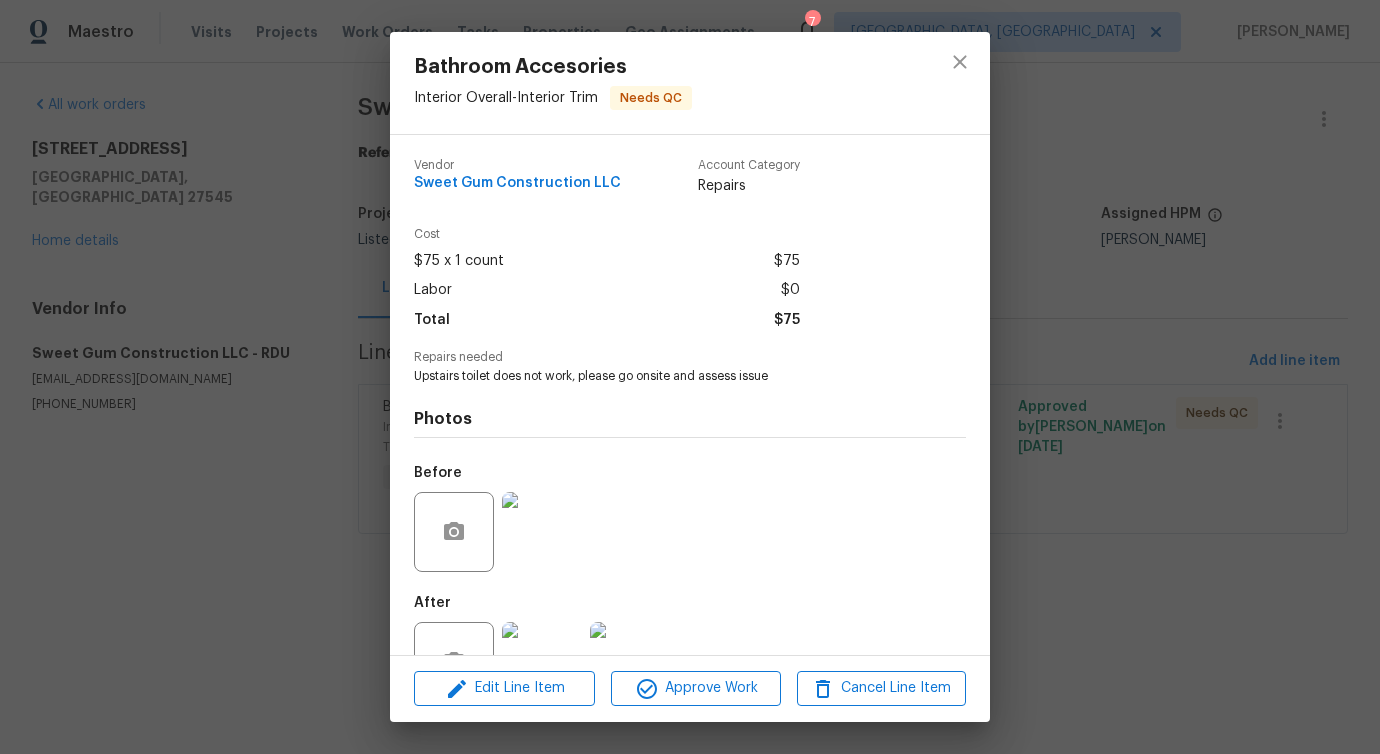 click on "Upstairs toilet does not work, please go onsite and assess issue" at bounding box center [662, 376] 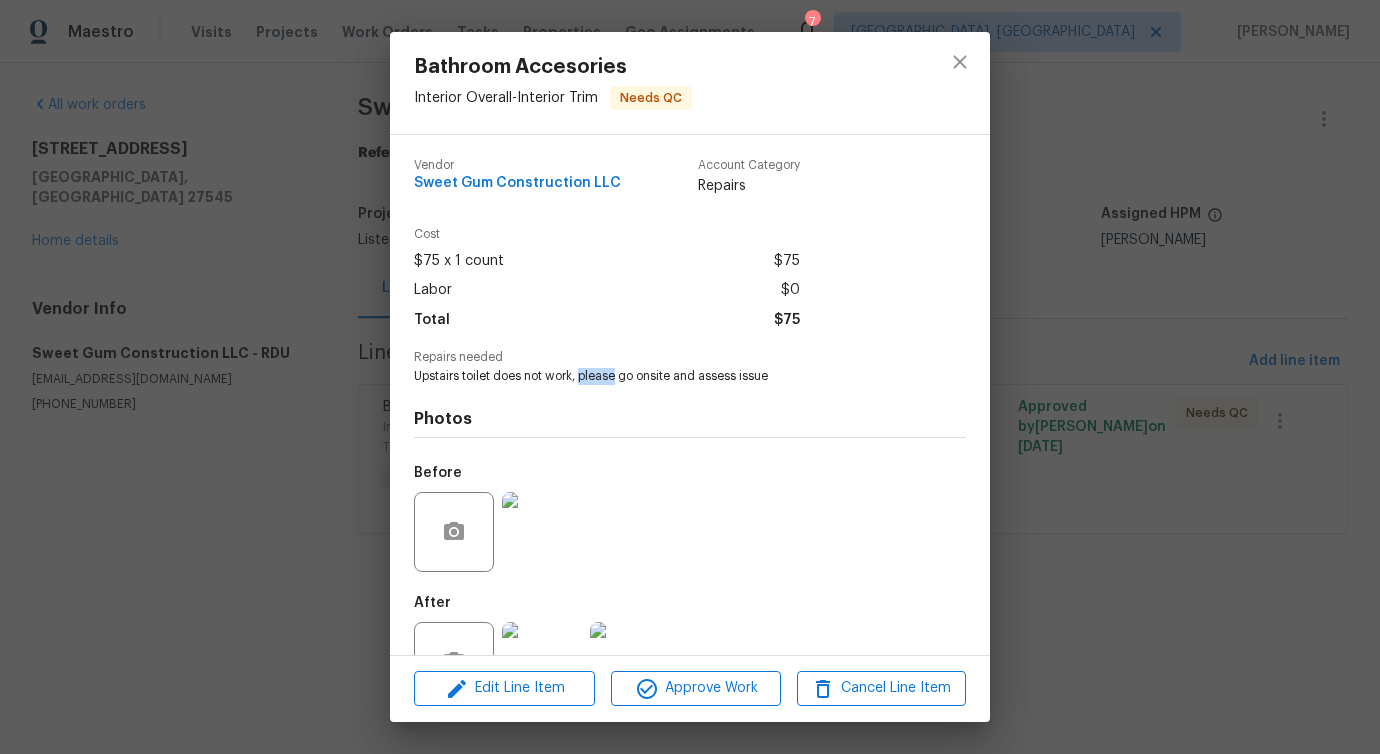 click on "Upstairs toilet does not work, please go onsite and assess issue" at bounding box center (662, 376) 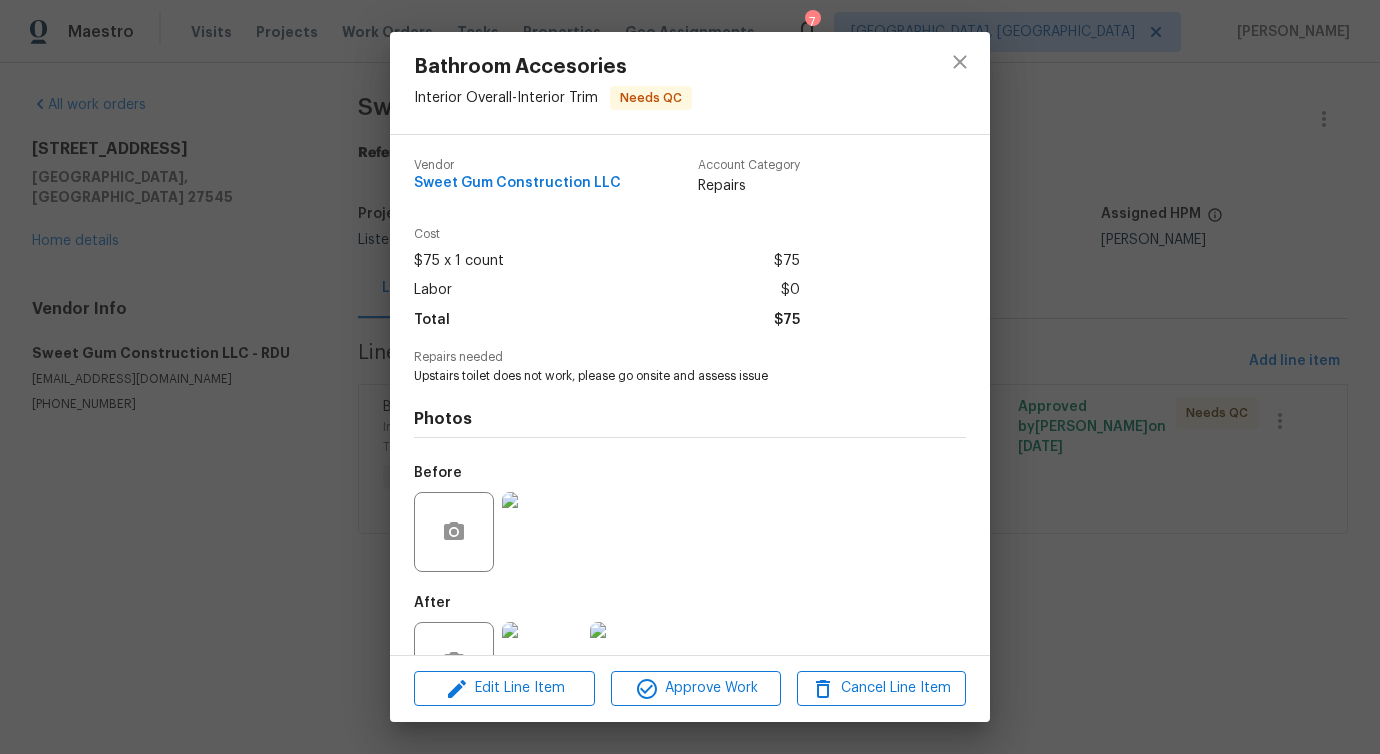 click on "Upstairs toilet does not work, please go onsite and assess issue" at bounding box center [662, 376] 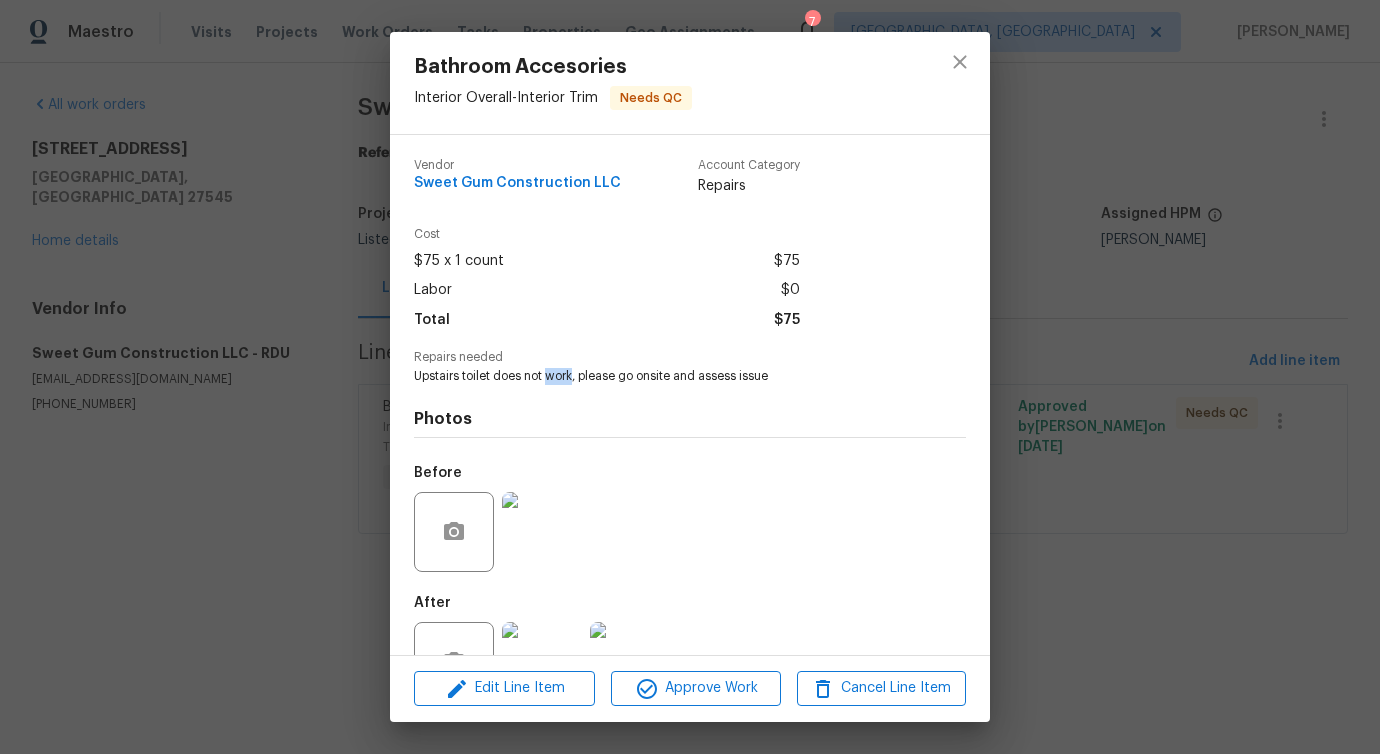 click on "Upstairs toilet does not work, please go onsite and assess issue" at bounding box center [662, 376] 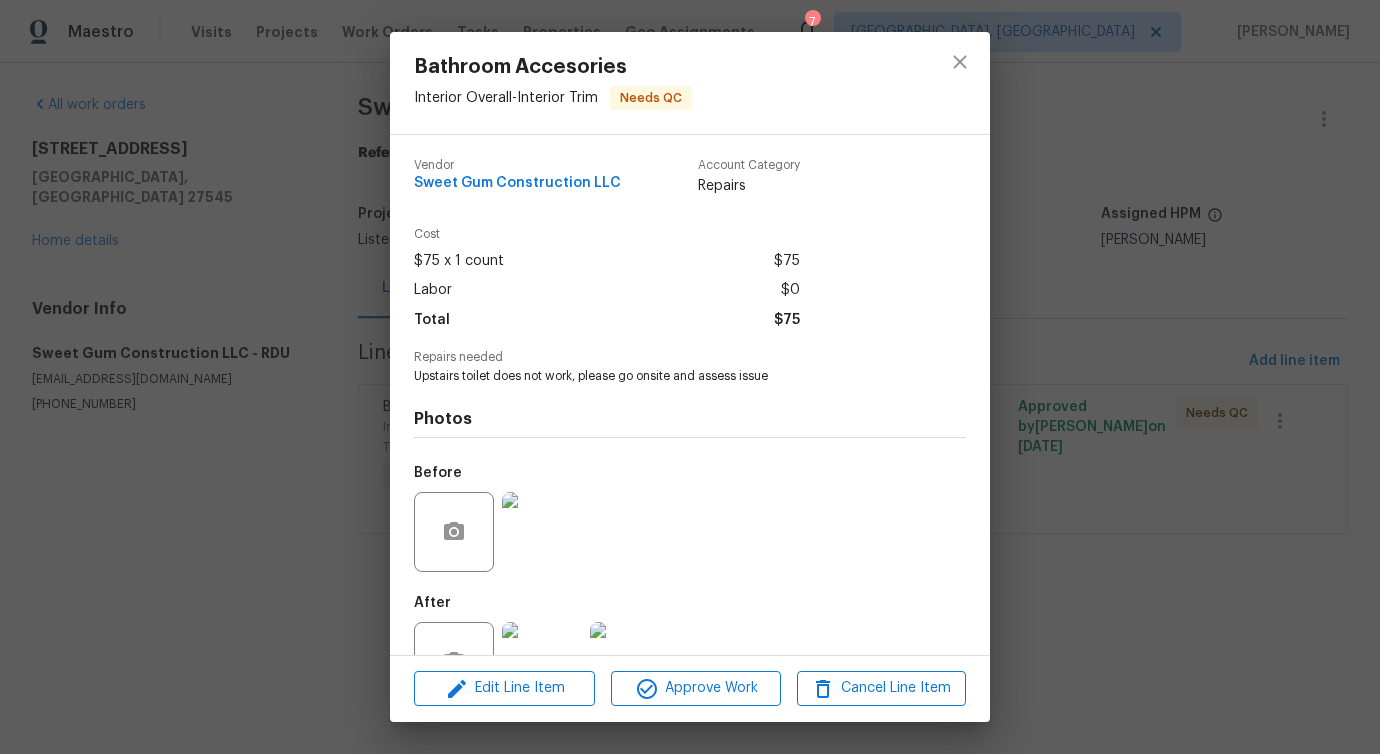 click on "Upstairs toilet does not work, please go onsite and assess issue" at bounding box center [662, 376] 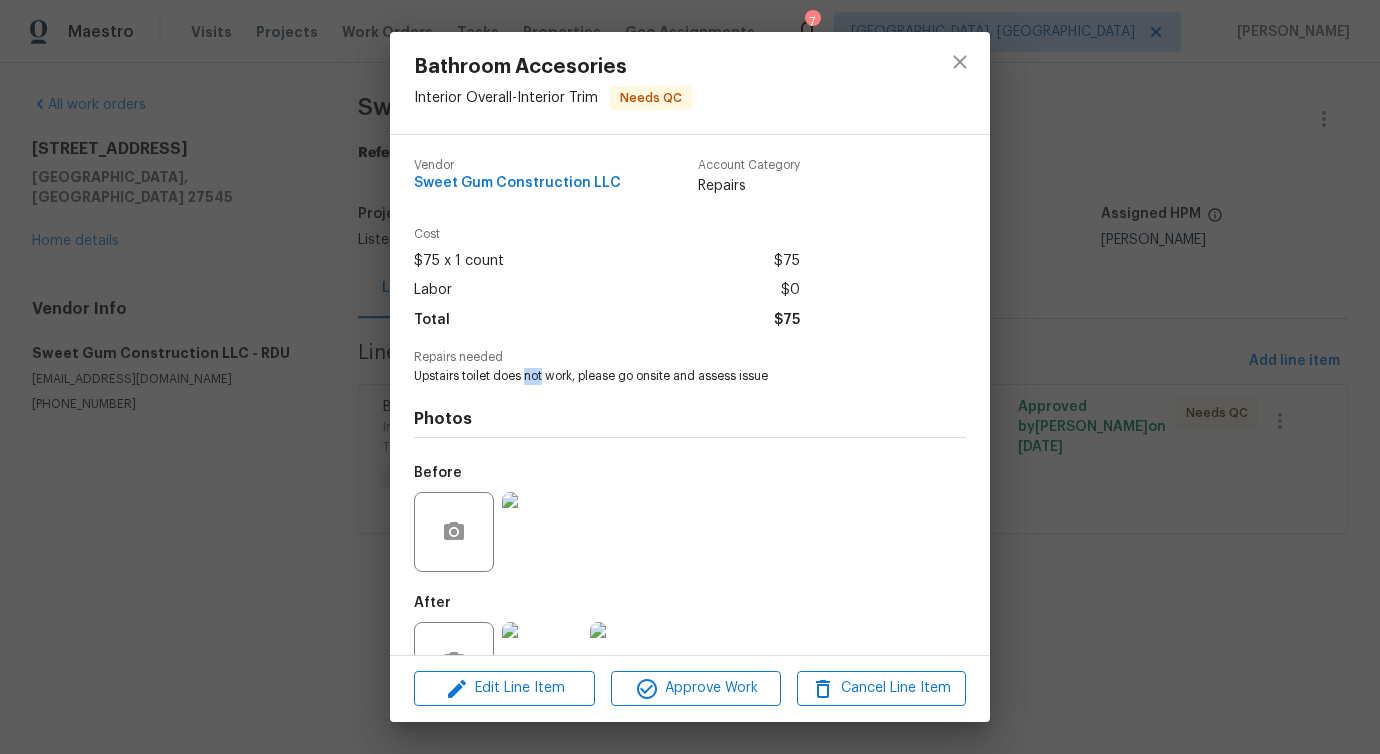 click on "Upstairs toilet does not work, please go onsite and assess issue" at bounding box center [662, 376] 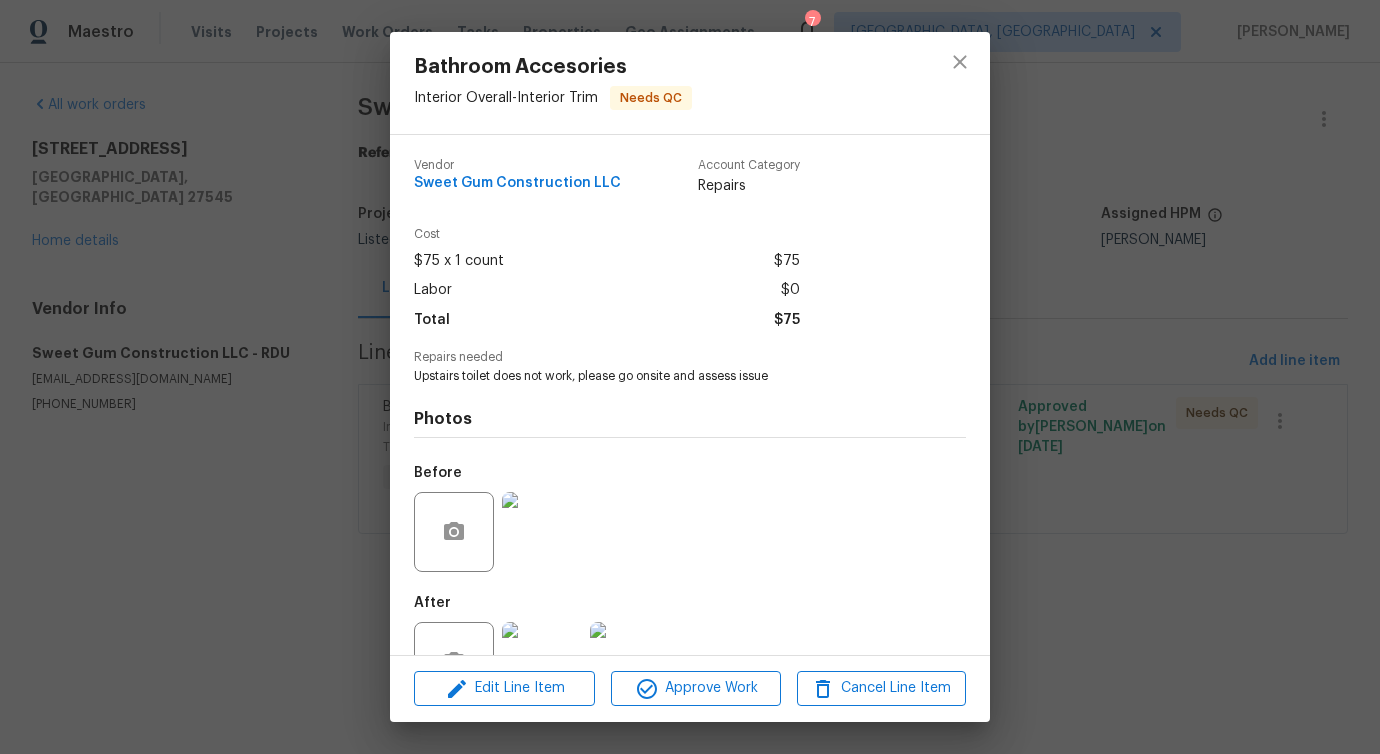click on "Upstairs toilet does not work, please go onsite and assess issue" at bounding box center (662, 376) 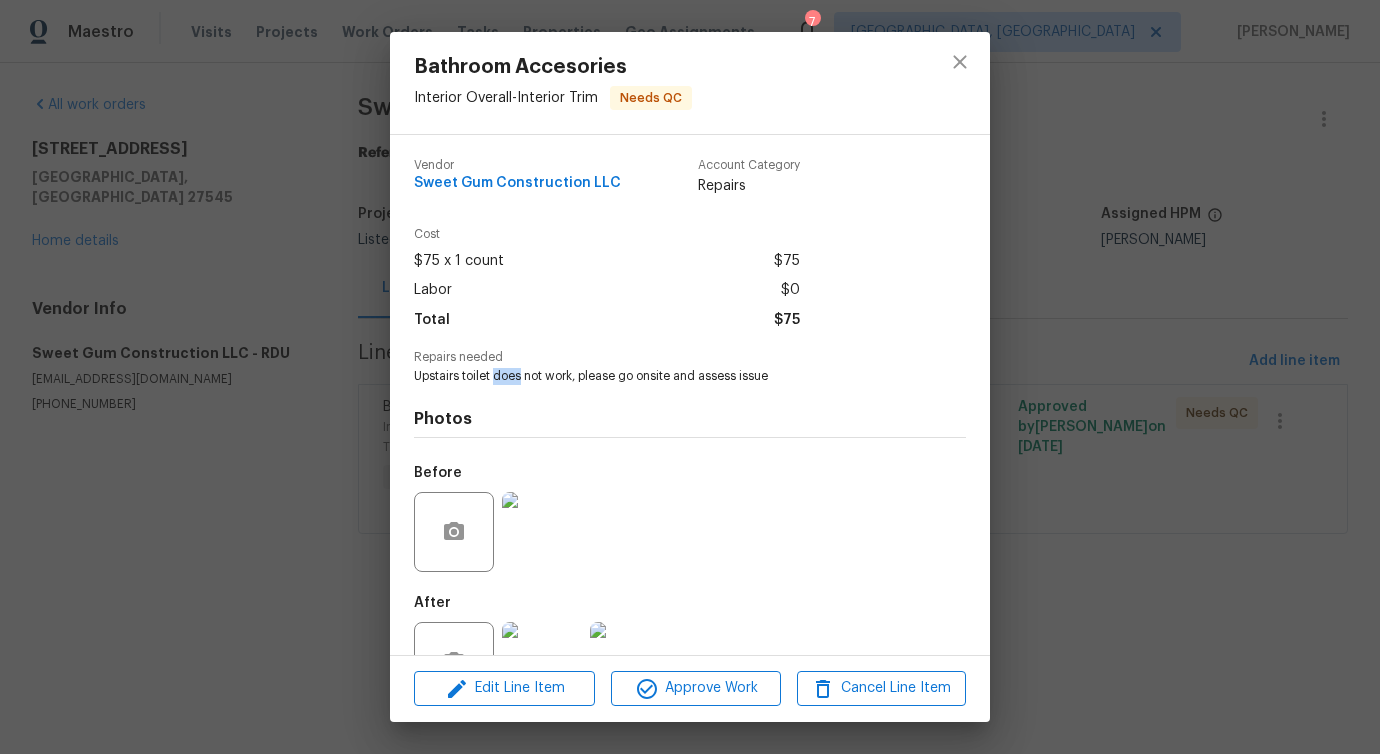 click on "Upstairs toilet does not work, please go onsite and assess issue" at bounding box center (662, 376) 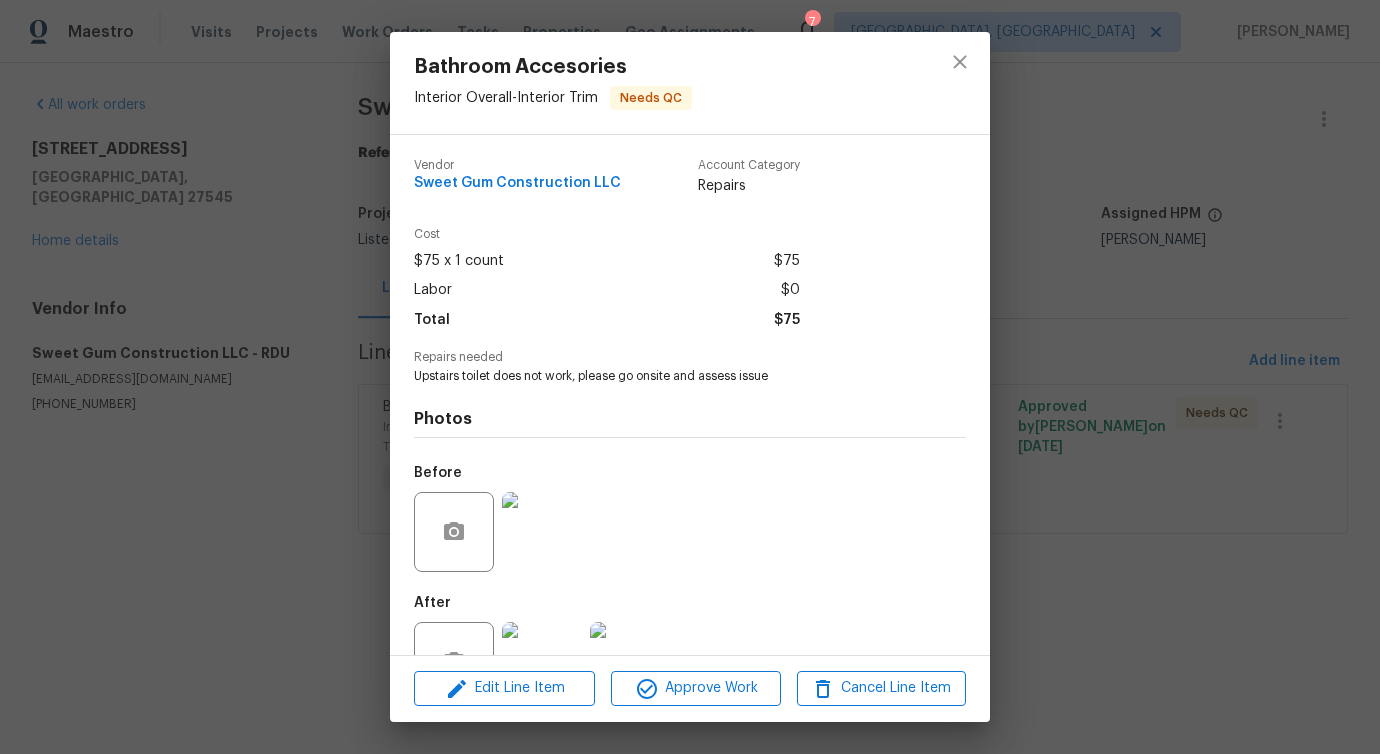 click on "Upstairs toilet does not work, please go onsite and assess issue" at bounding box center (662, 376) 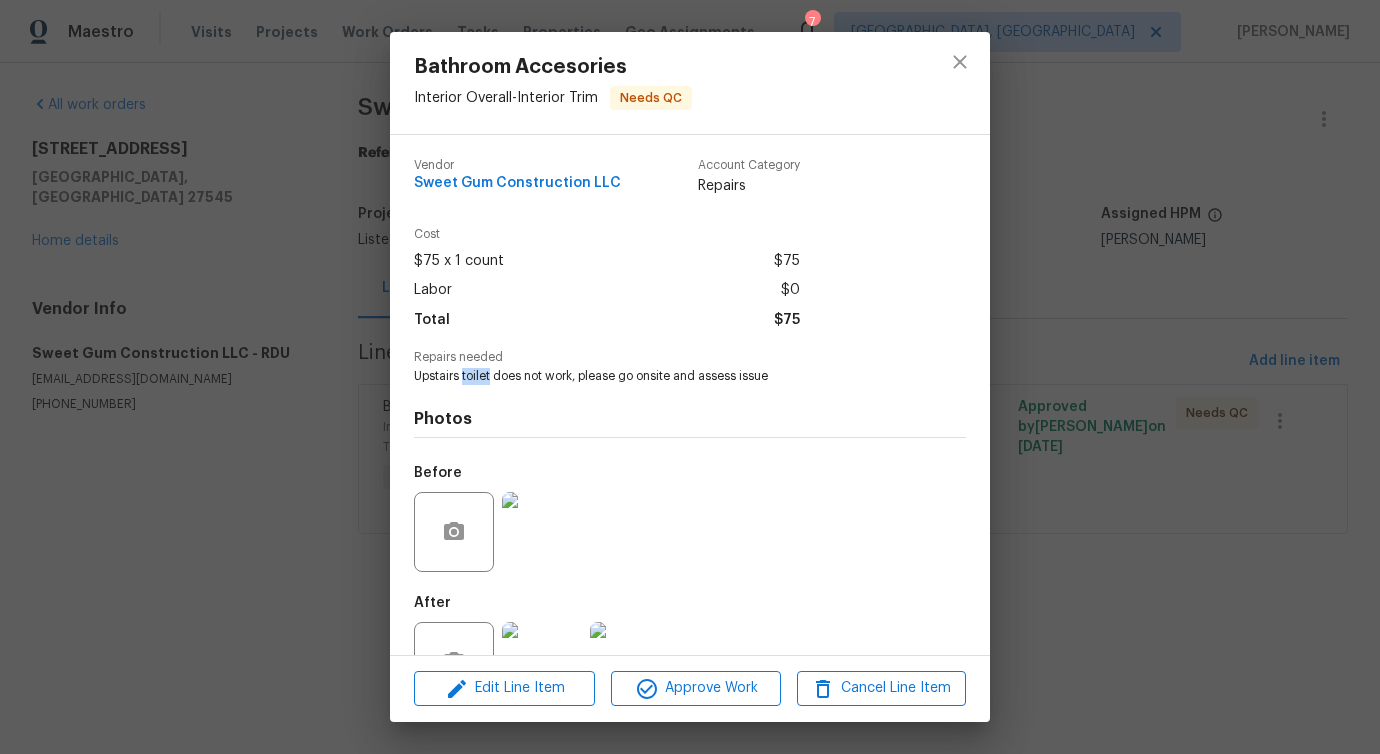click on "Upstairs toilet does not work, please go onsite and assess issue" at bounding box center (662, 376) 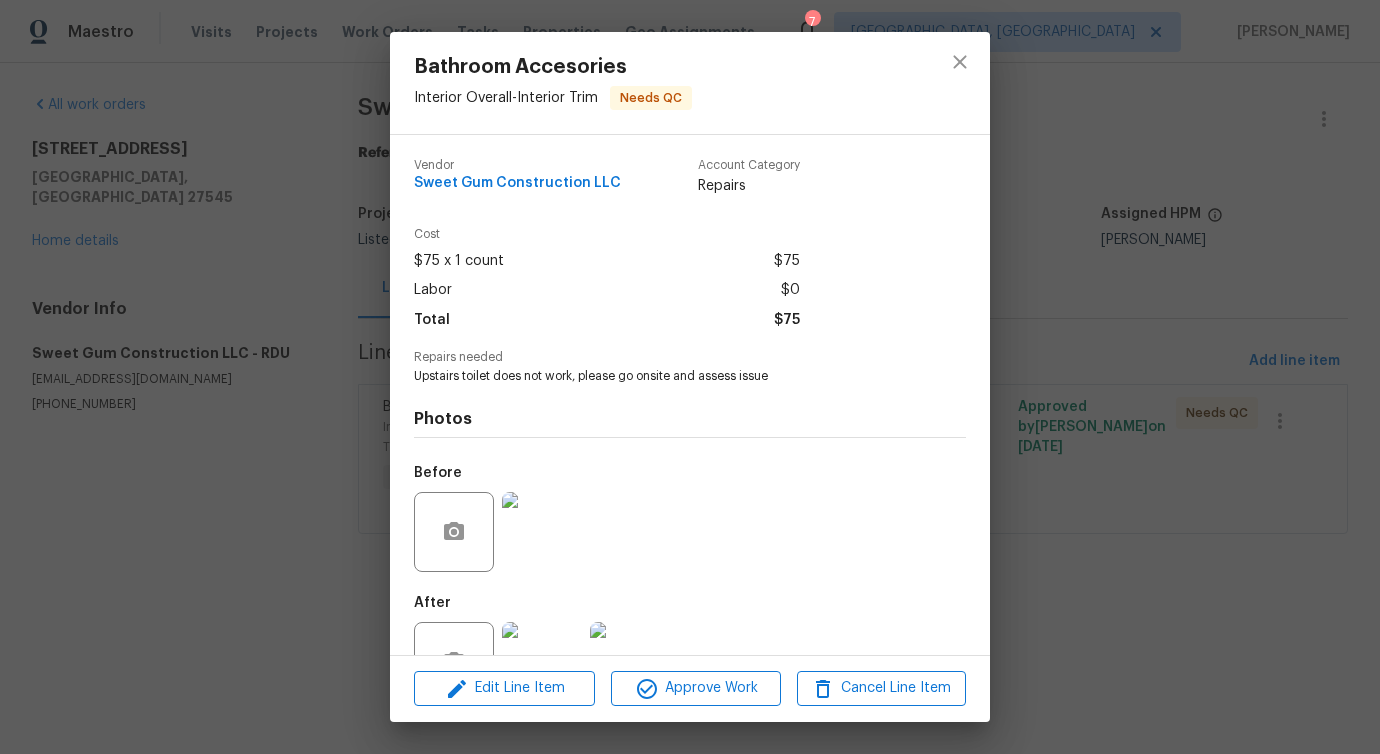 click on "Upstairs toilet does not work, please go onsite and assess issue" at bounding box center (662, 376) 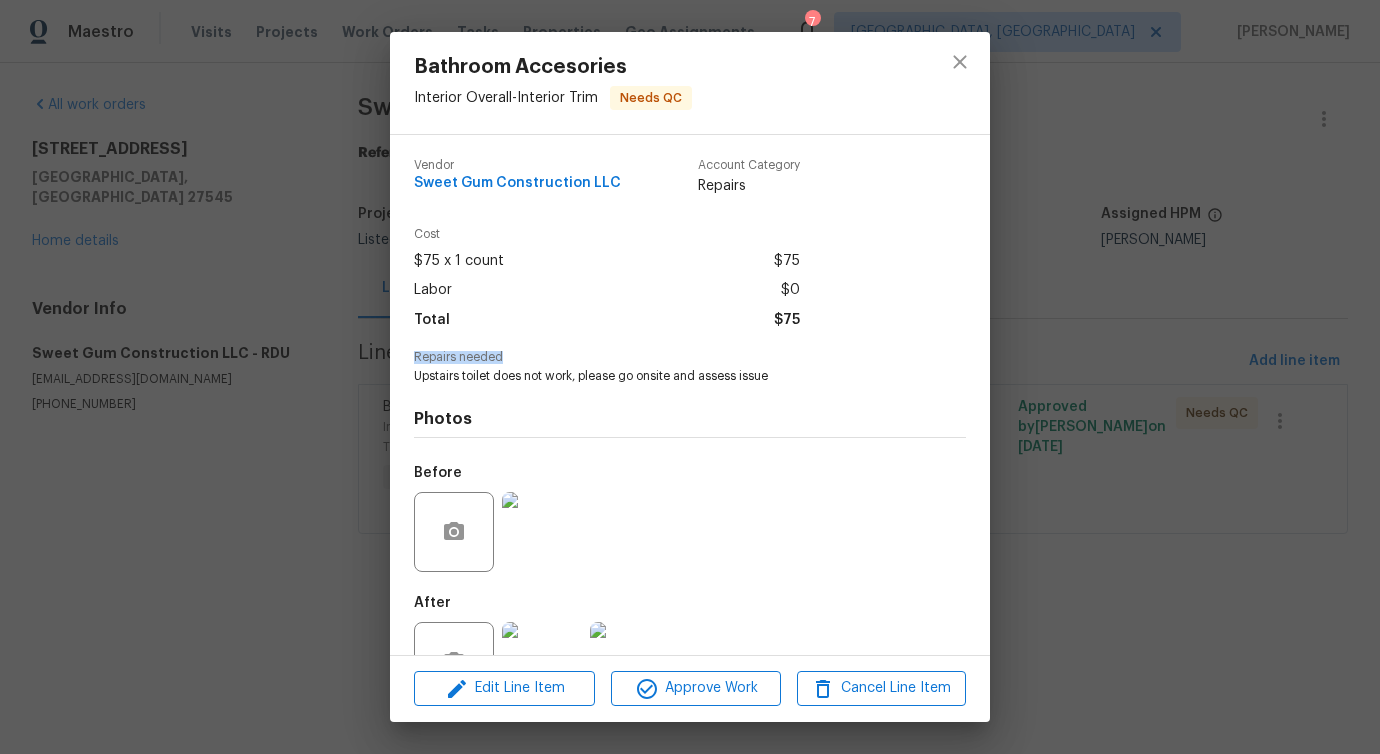 drag, startPoint x: 413, startPoint y: 358, endPoint x: 521, endPoint y: 359, distance: 108.00463 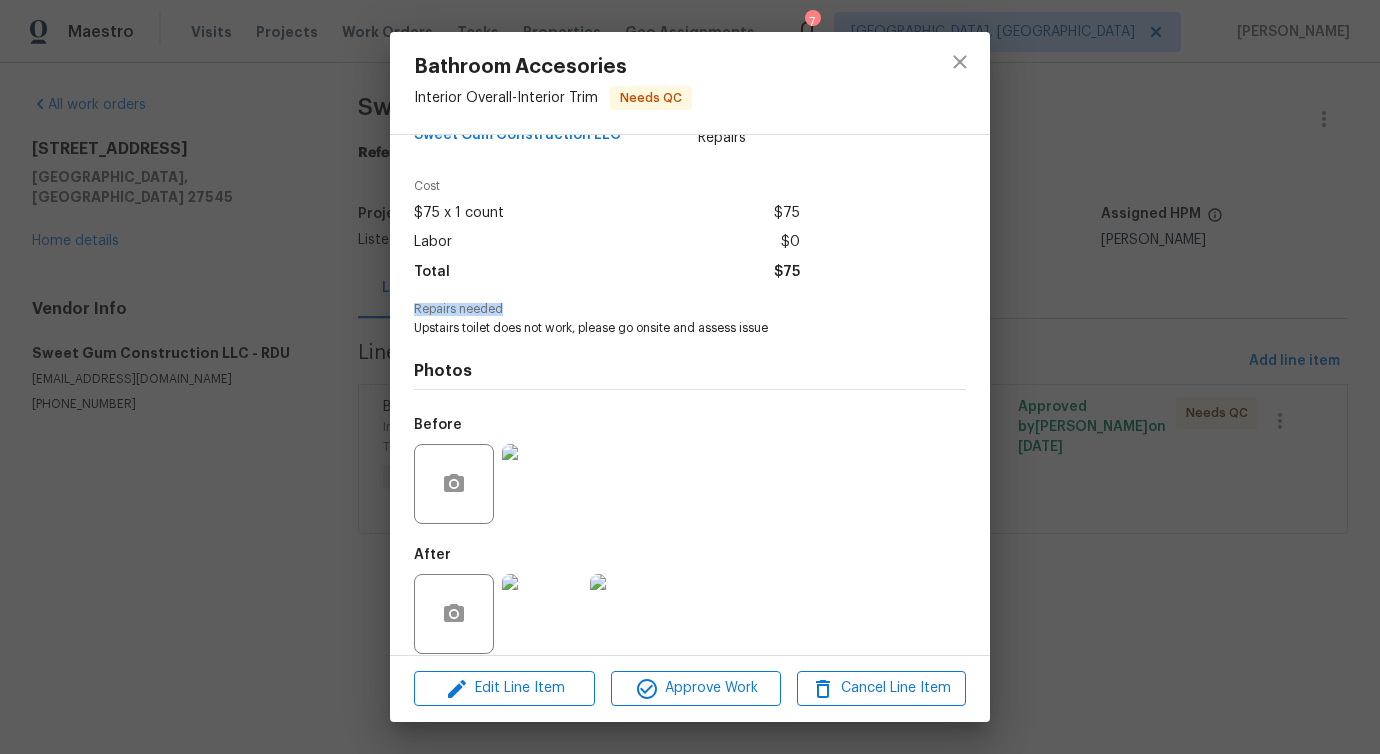 scroll, scrollTop: 0, scrollLeft: 0, axis: both 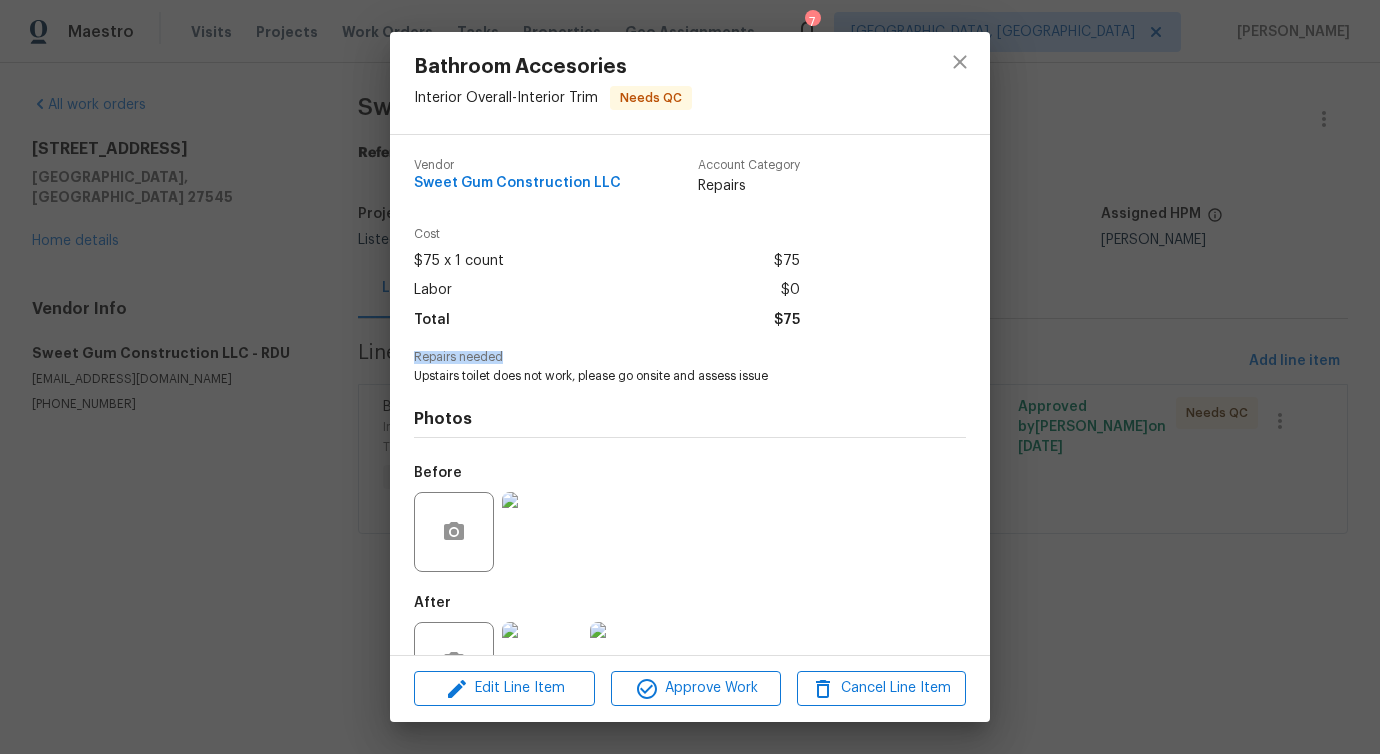 click on "Repairs" at bounding box center [749, 186] 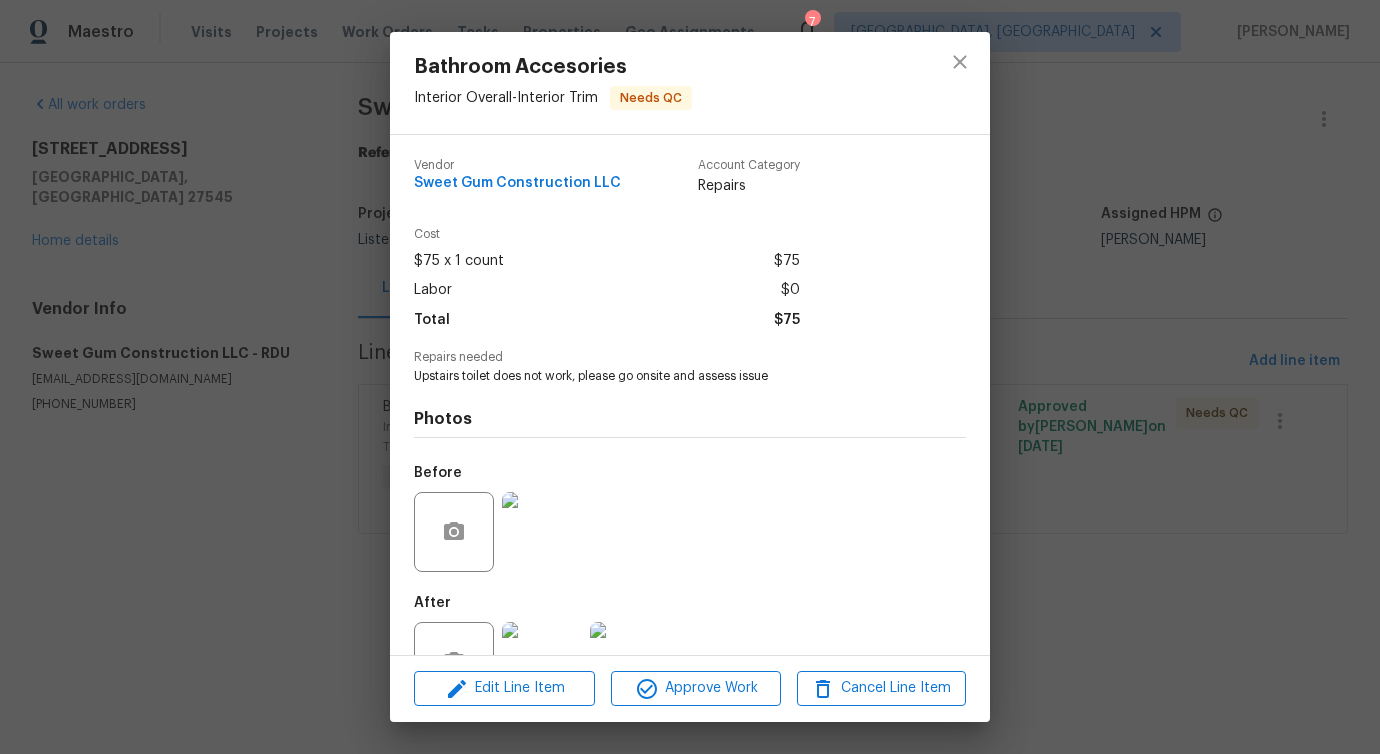 click on "Repairs" at bounding box center [749, 186] 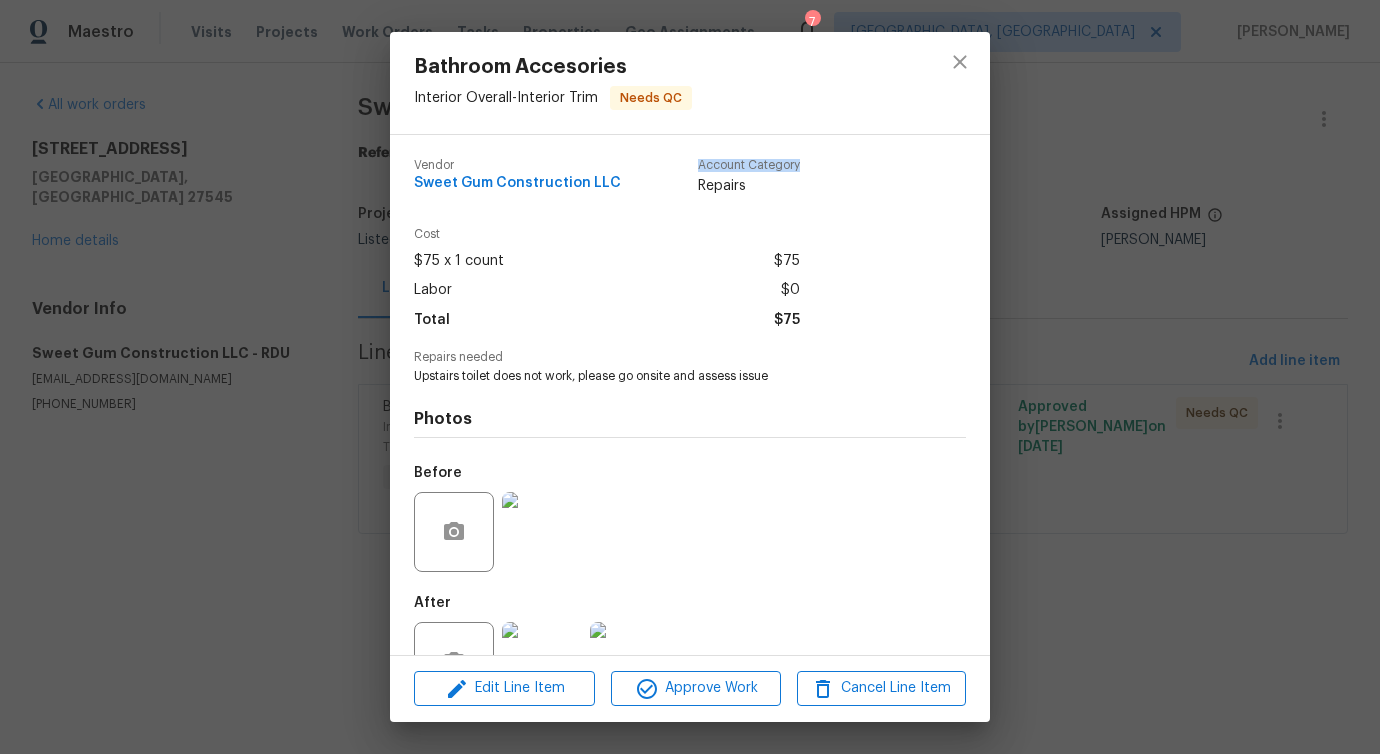 drag, startPoint x: 700, startPoint y: 165, endPoint x: 917, endPoint y: 170, distance: 217.0576 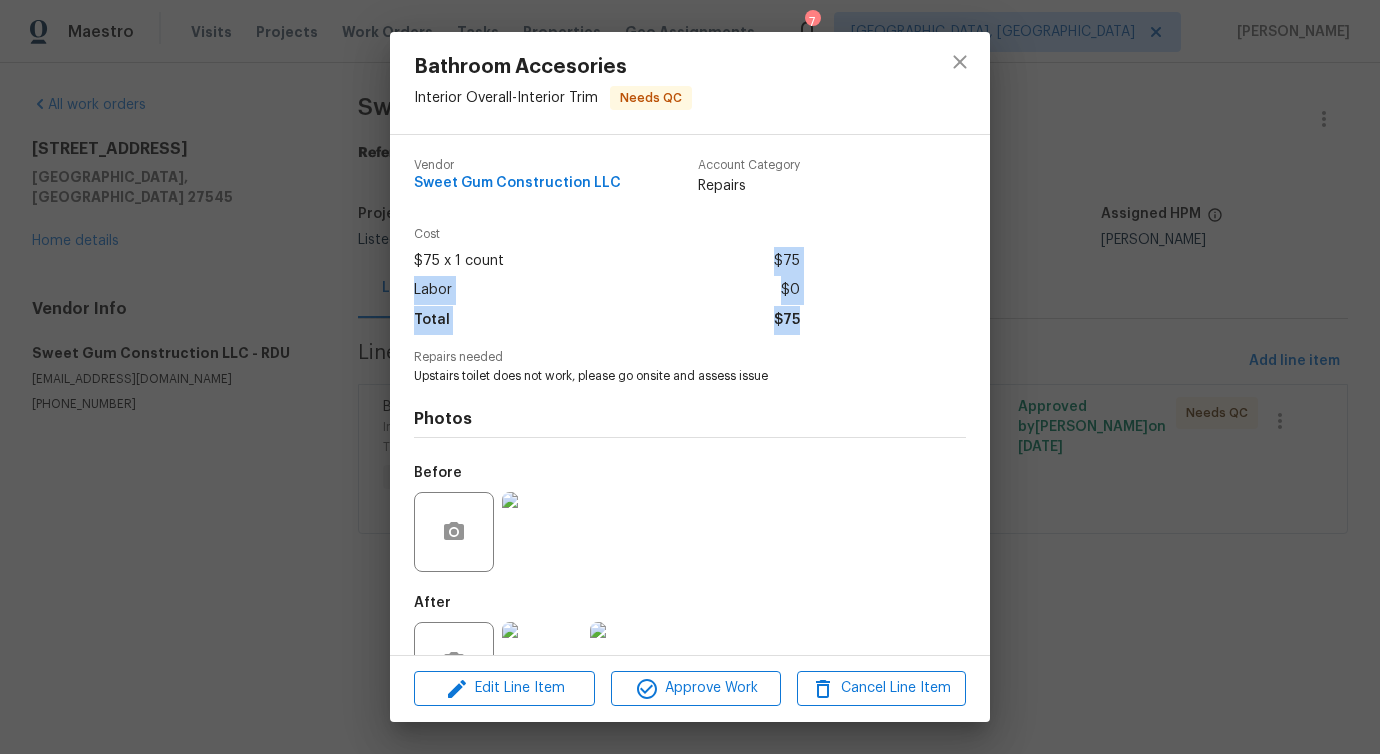 drag, startPoint x: 774, startPoint y: 261, endPoint x: 862, endPoint y: 335, distance: 114.97826 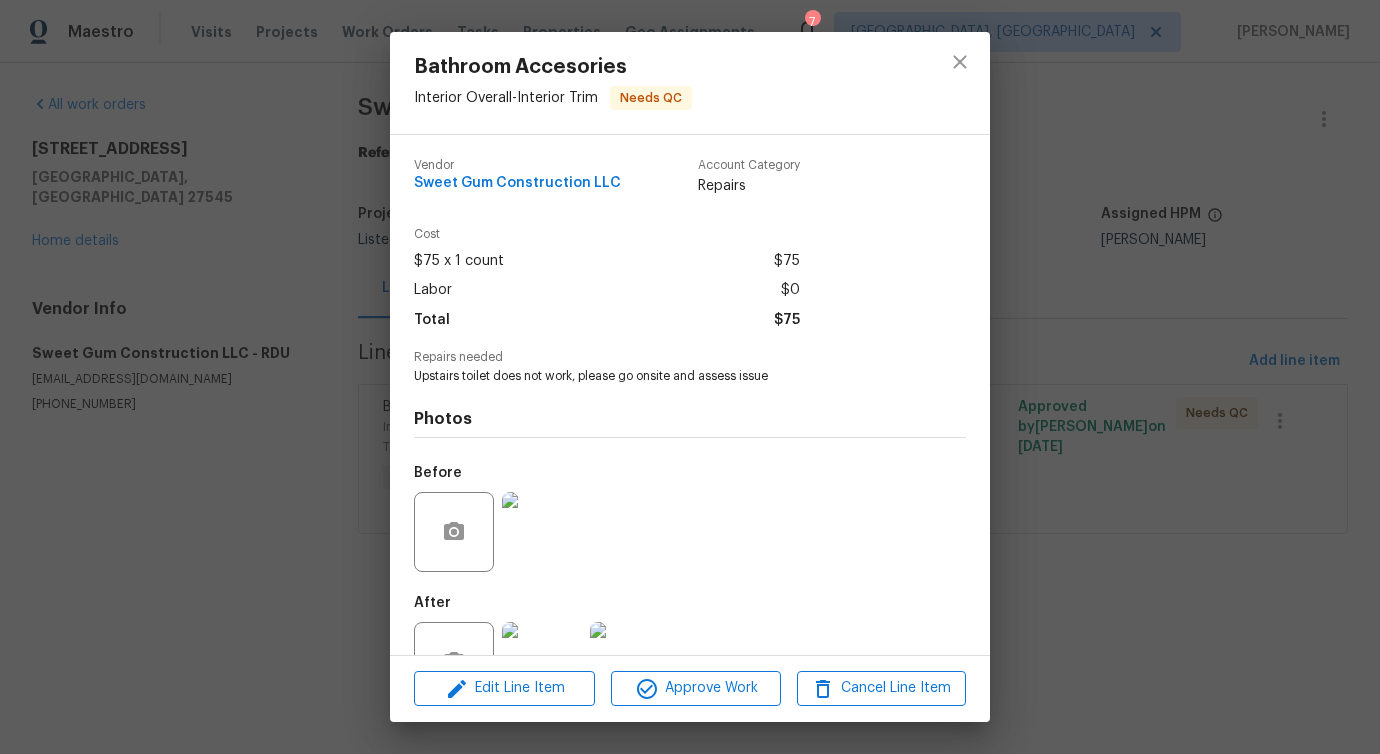 scroll, scrollTop: 67, scrollLeft: 0, axis: vertical 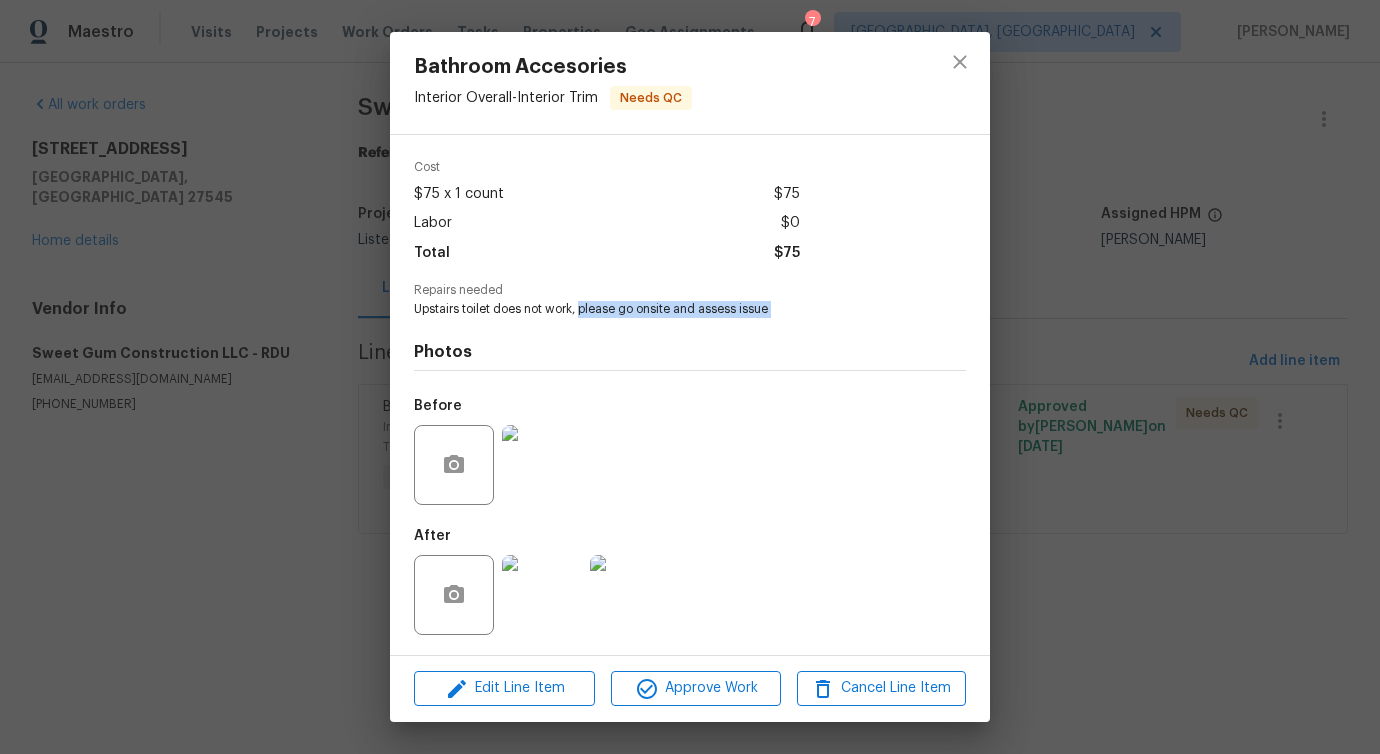 drag, startPoint x: 583, startPoint y: 307, endPoint x: 789, endPoint y: 318, distance: 206.29349 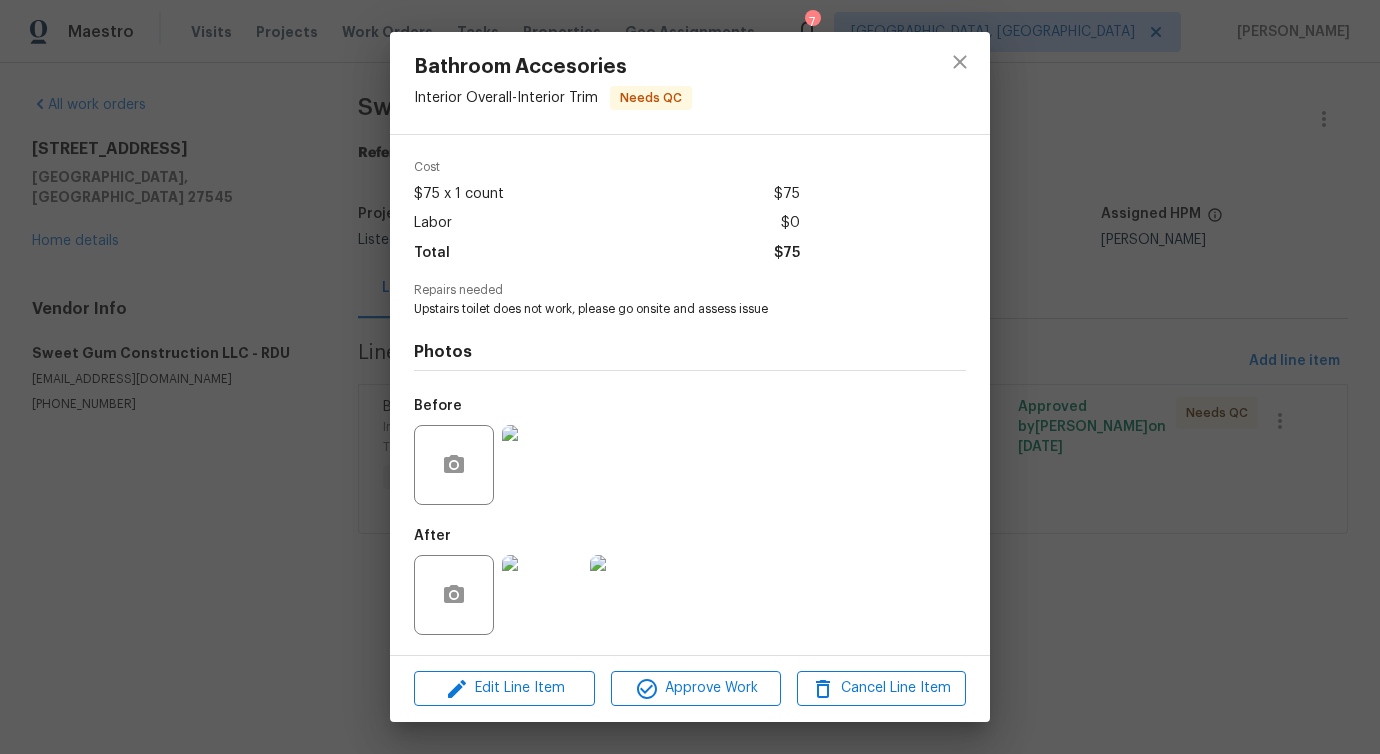 click on "$75" at bounding box center [787, 253] 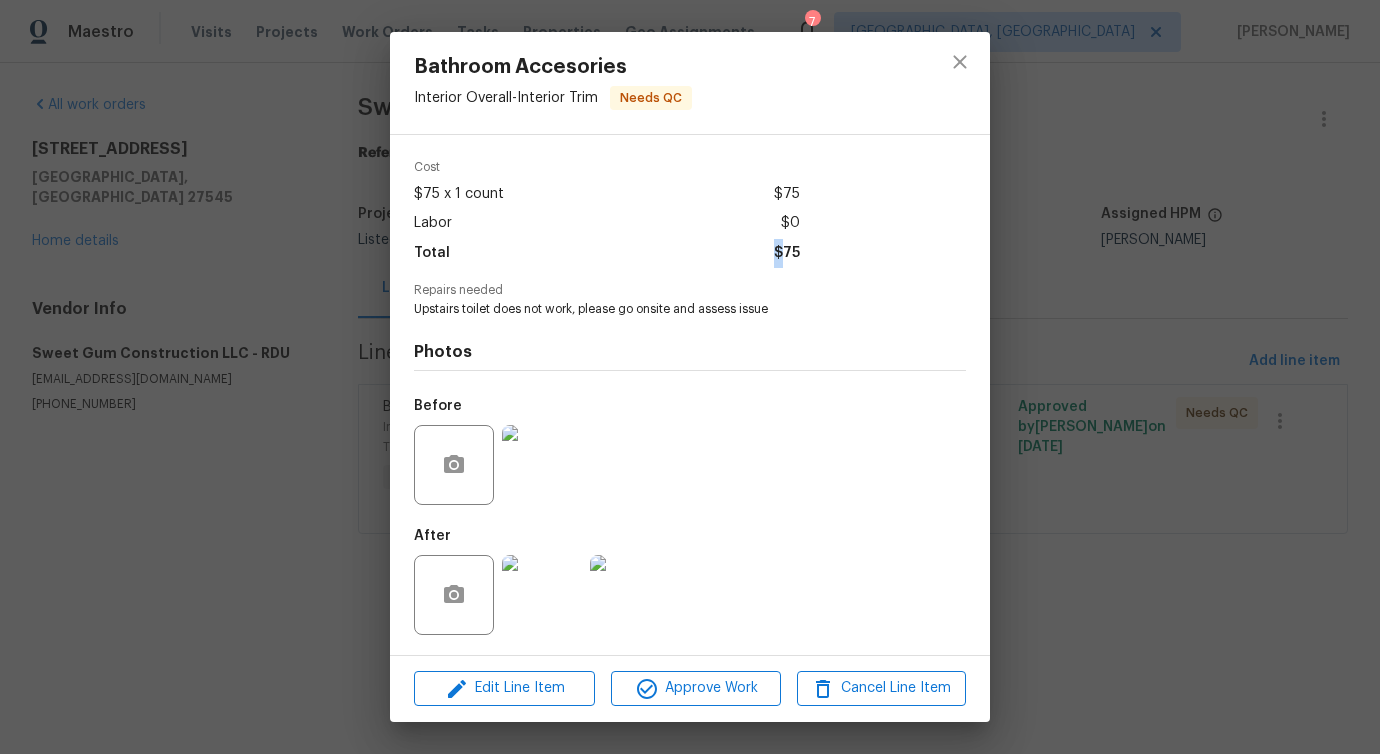 click on "$75" at bounding box center (787, 253) 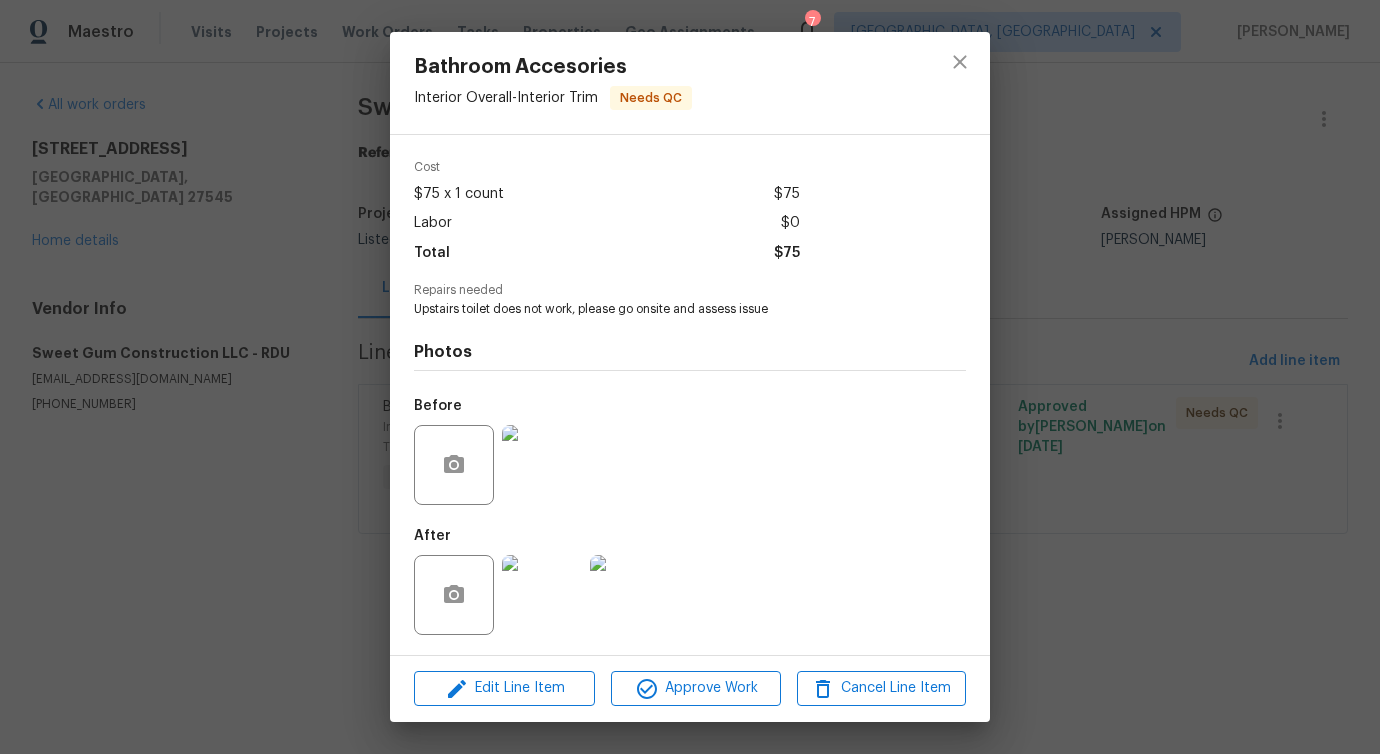 click on "$75" at bounding box center [787, 253] 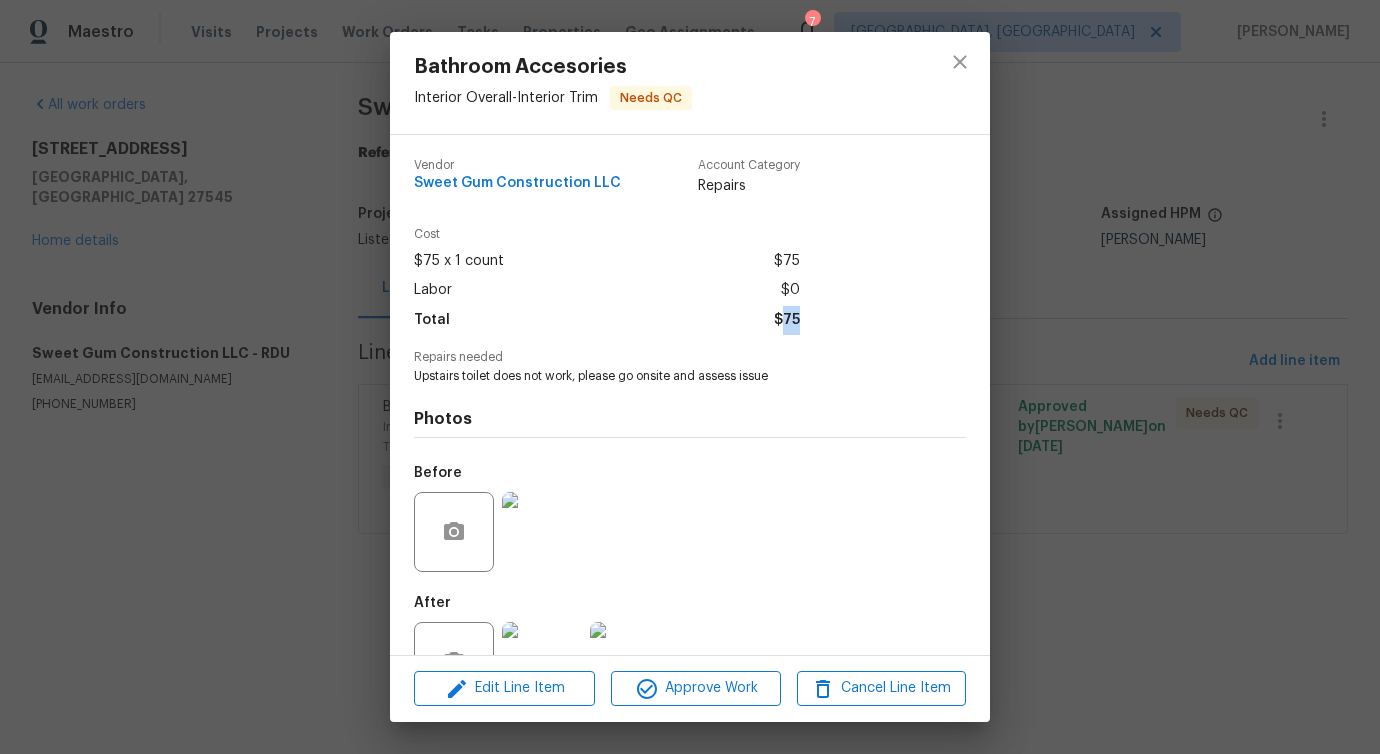 scroll, scrollTop: 67, scrollLeft: 0, axis: vertical 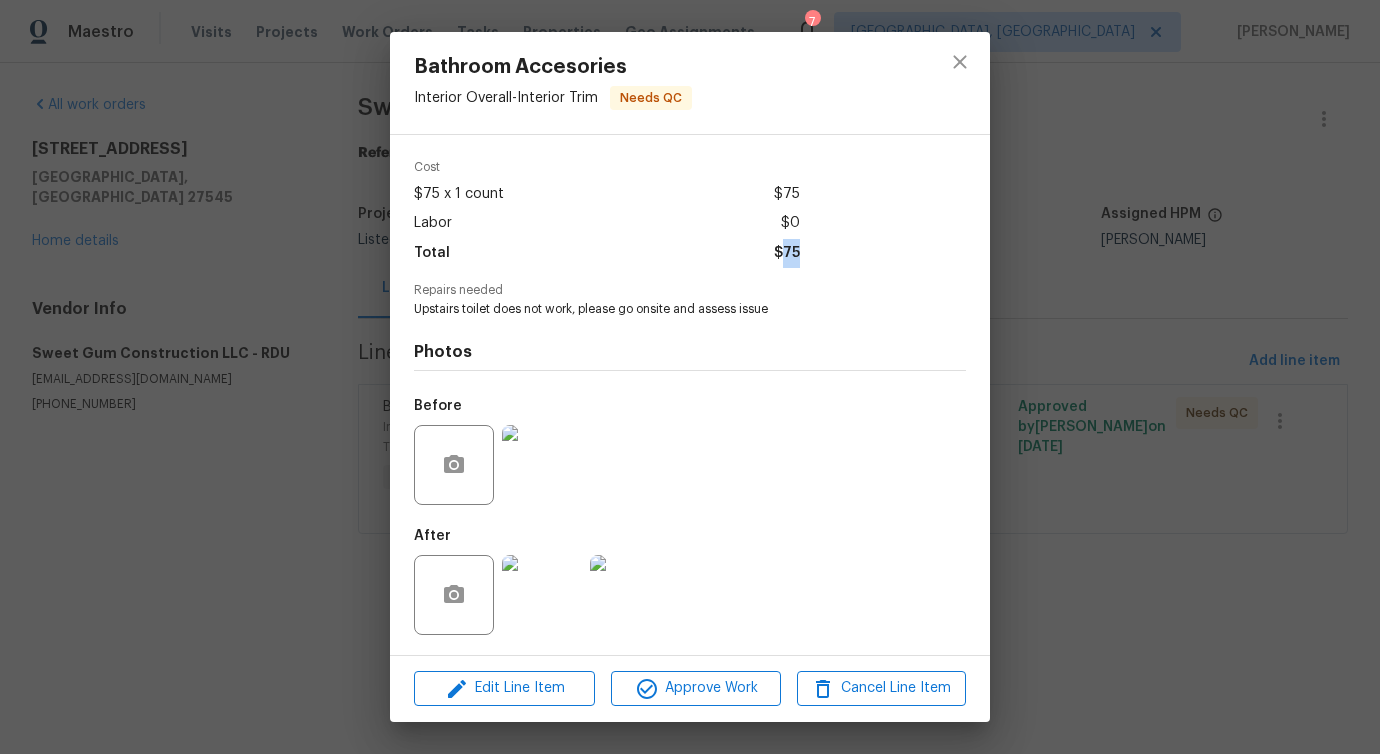 click at bounding box center [542, 595] 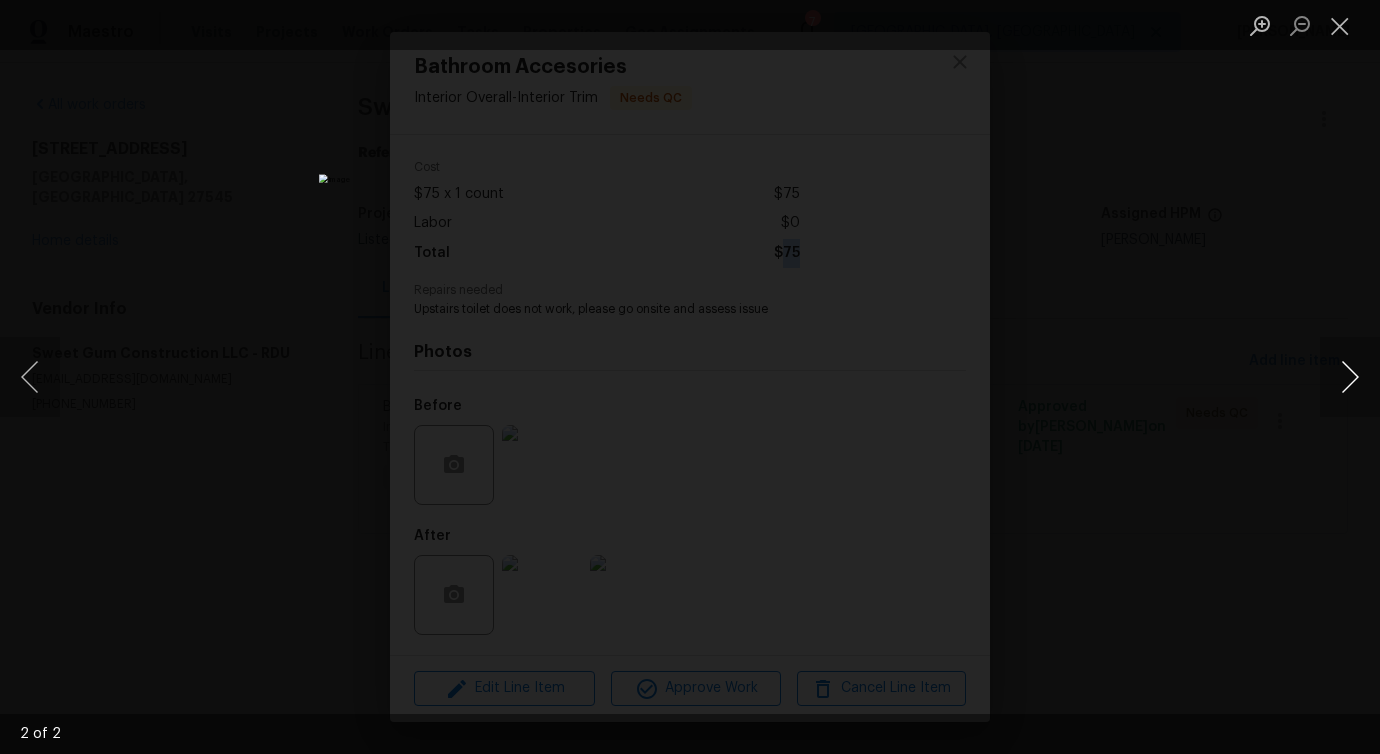 click at bounding box center (1350, 377) 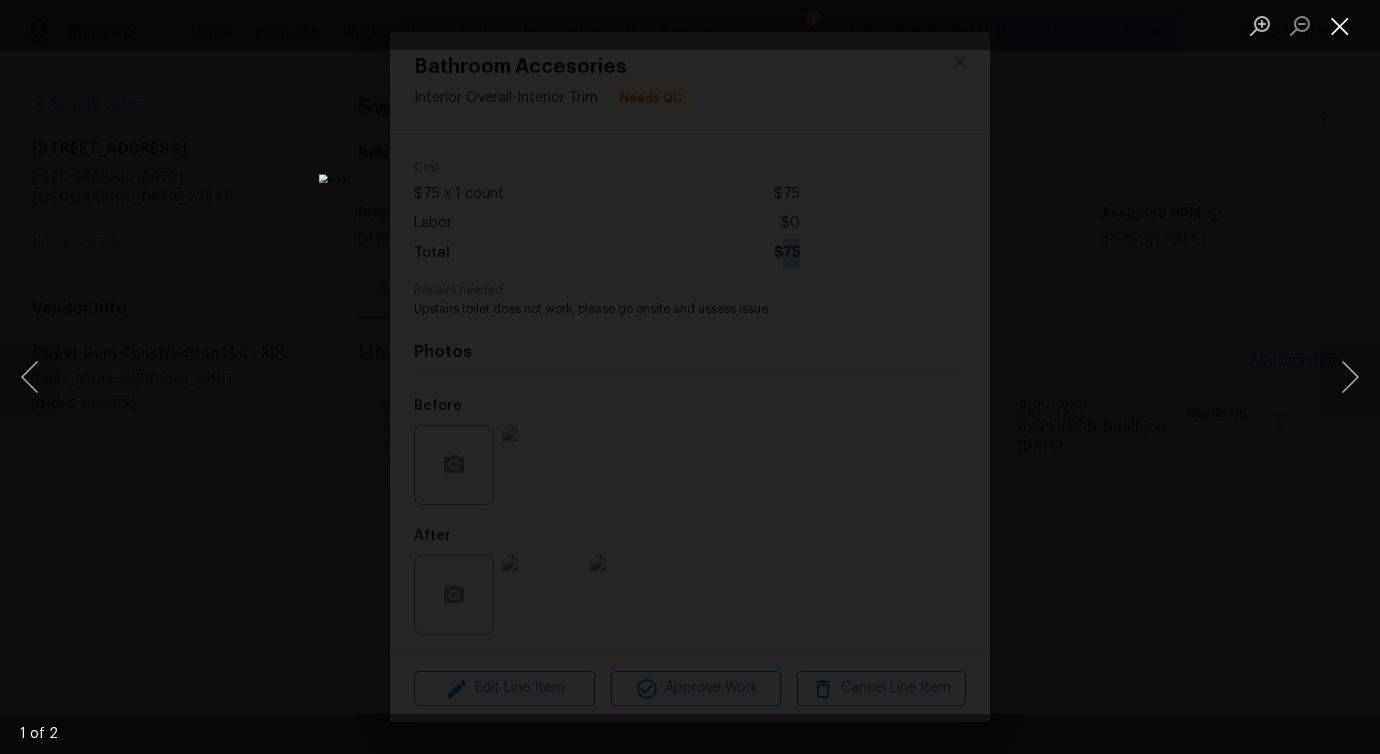 click at bounding box center [1340, 25] 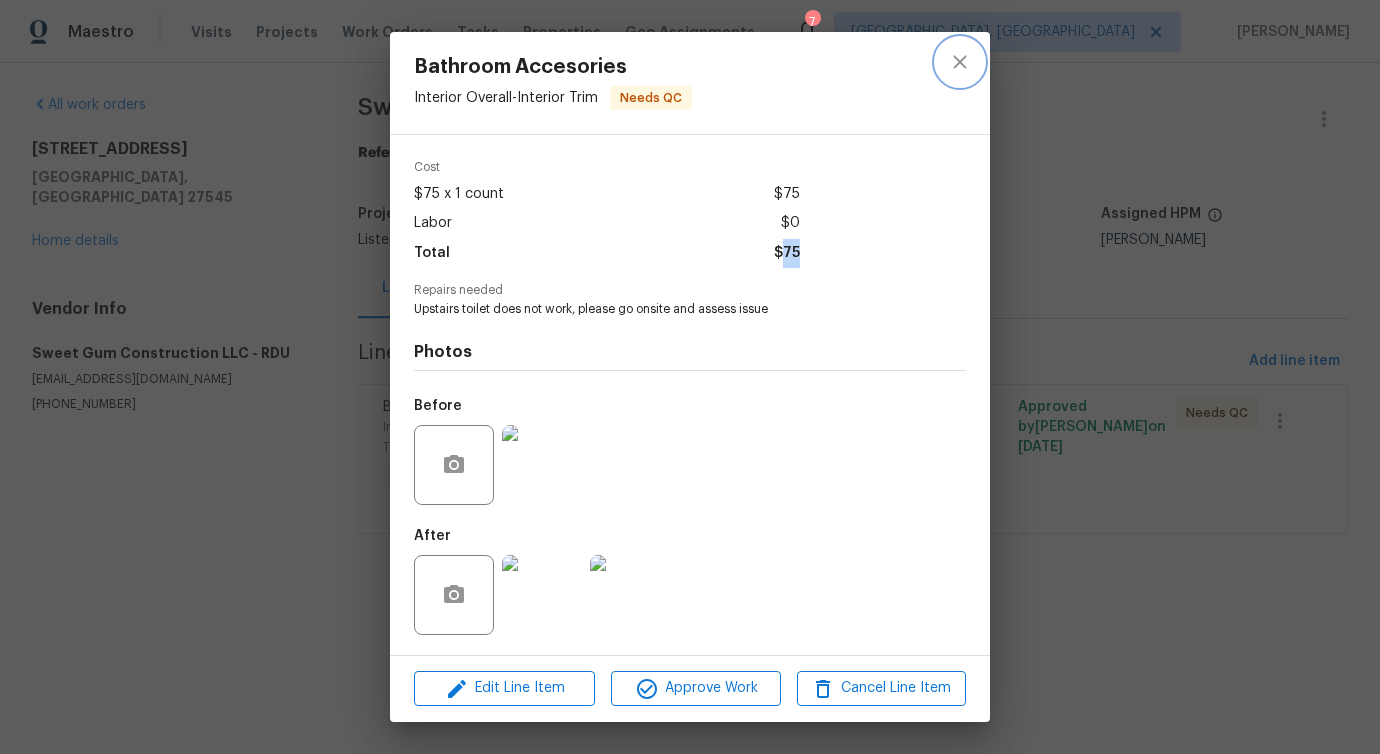 click at bounding box center (960, 62) 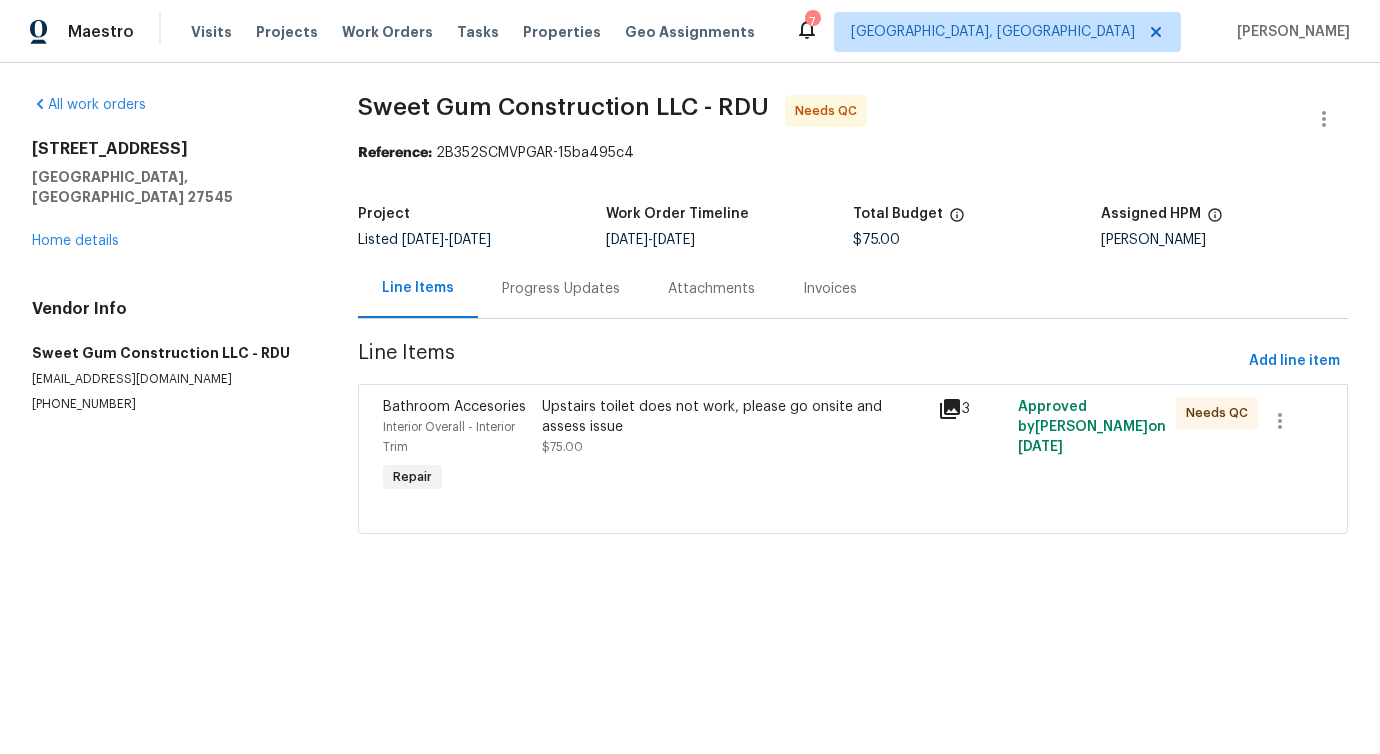 click on "Progress Updates" at bounding box center (561, 288) 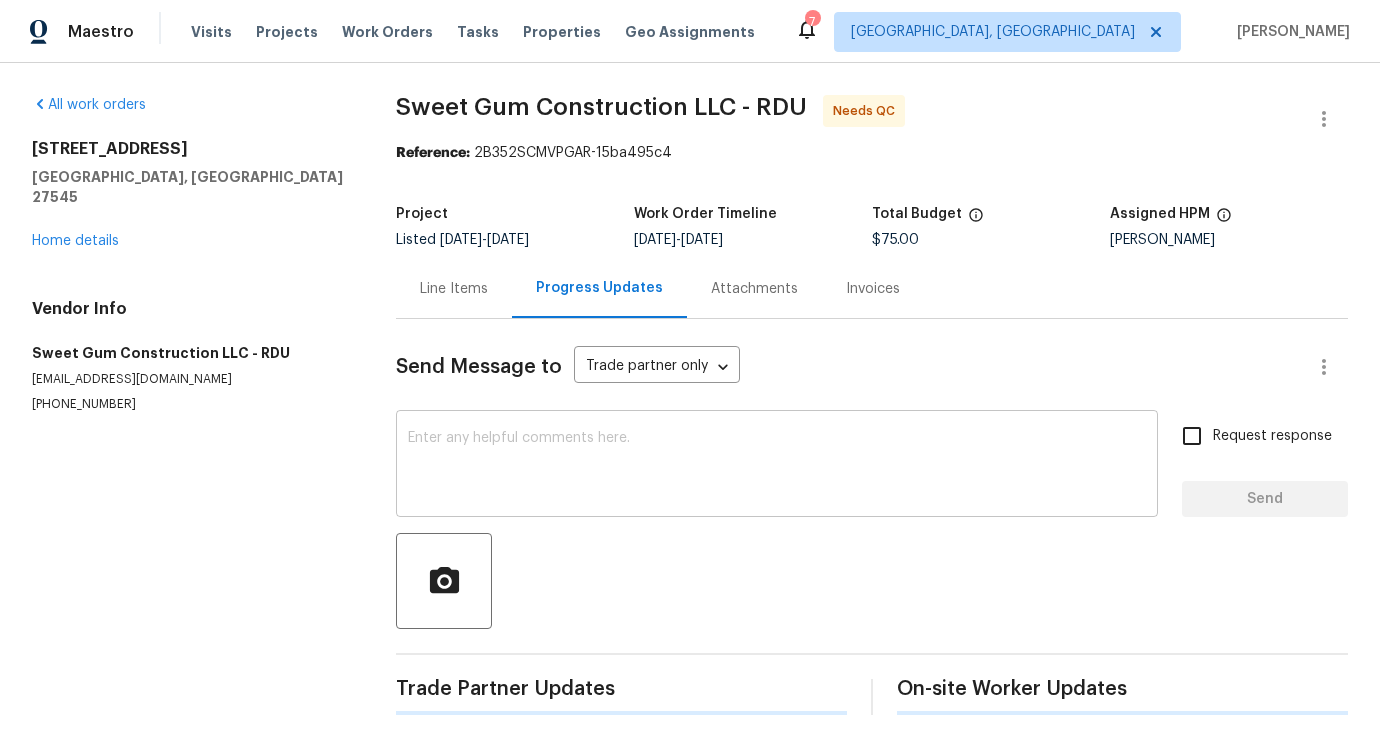 click at bounding box center [777, 466] 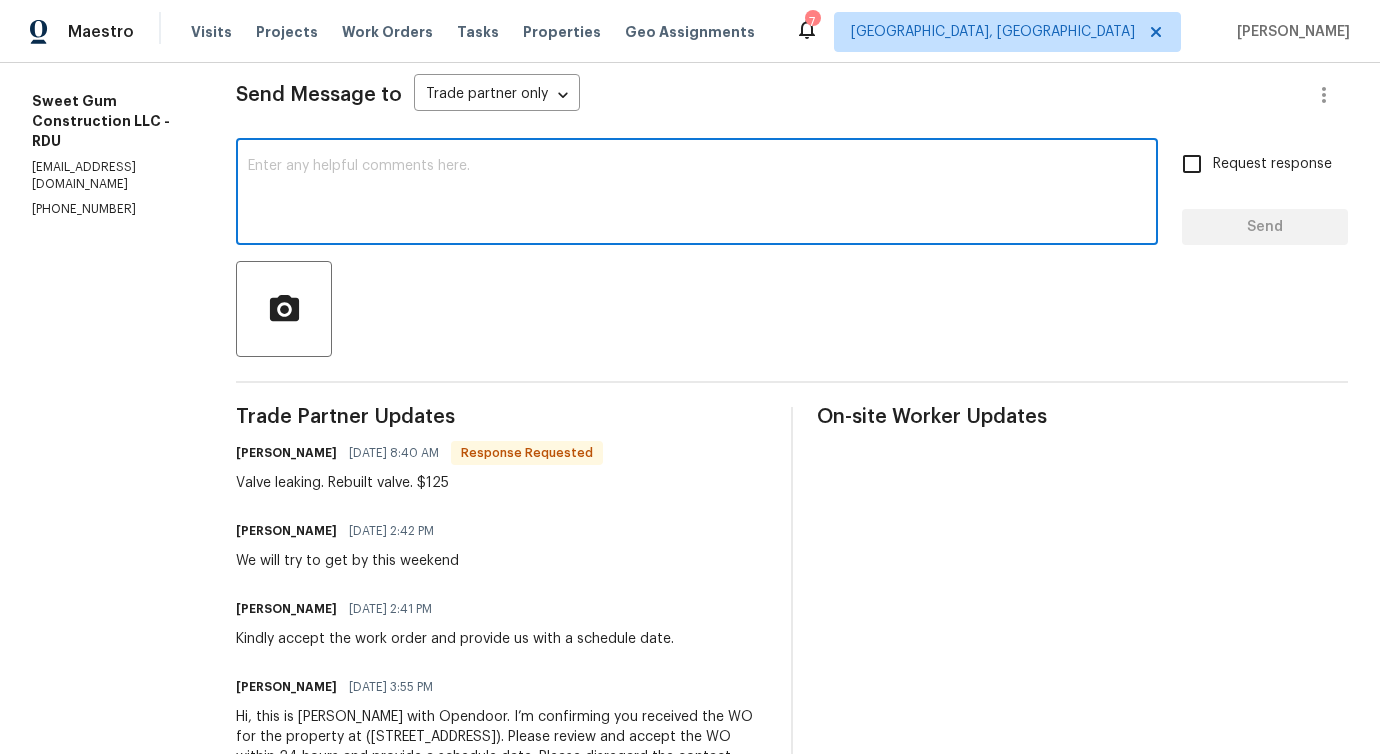 scroll, scrollTop: 0, scrollLeft: 0, axis: both 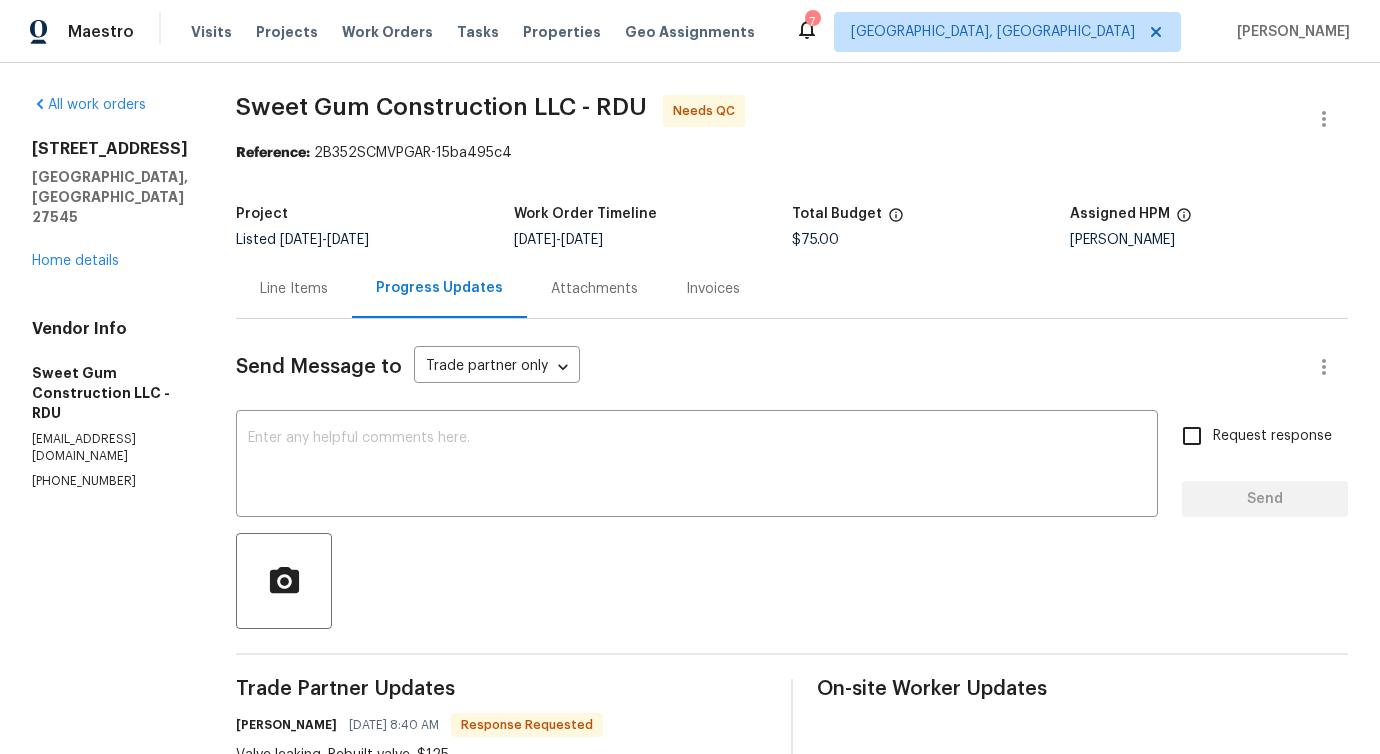 click on "Line Items" at bounding box center (294, 289) 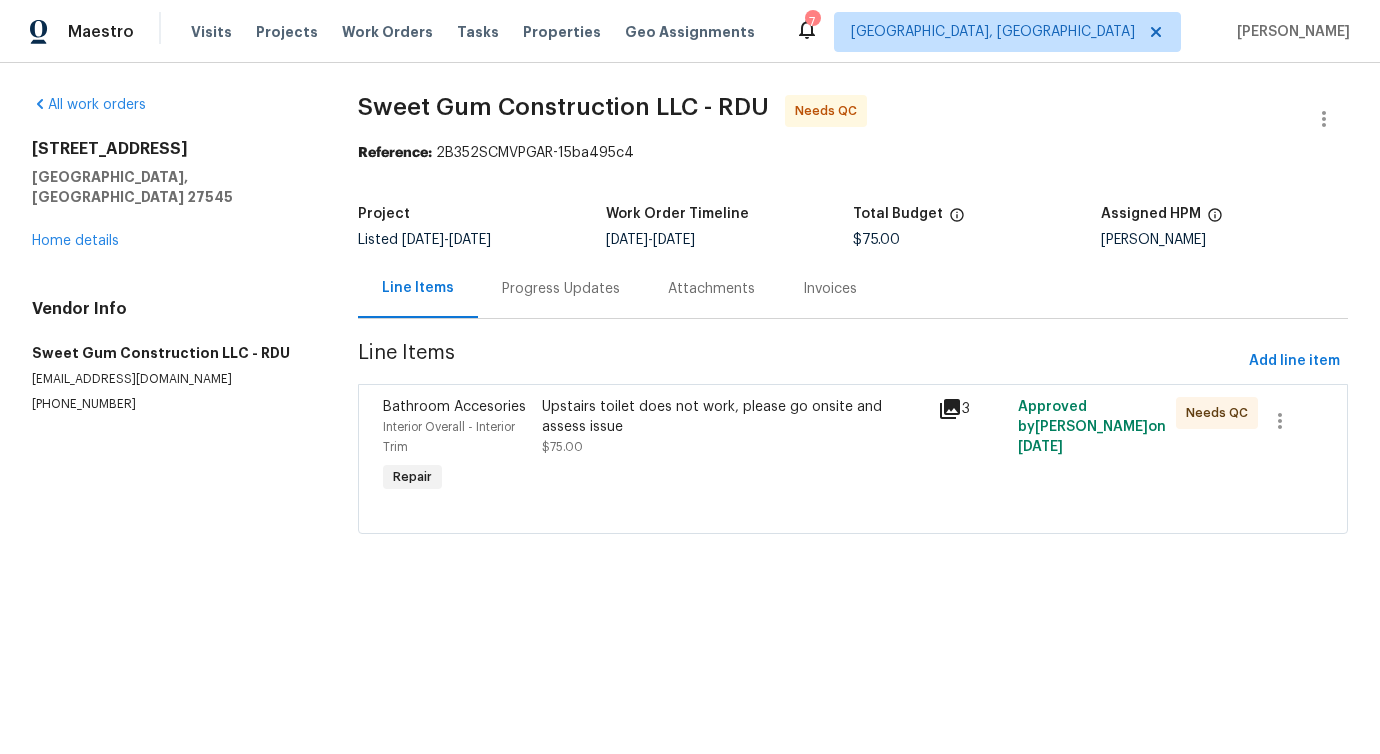 click on "Upstairs toilet does not work, please go onsite and assess issue" at bounding box center [734, 417] 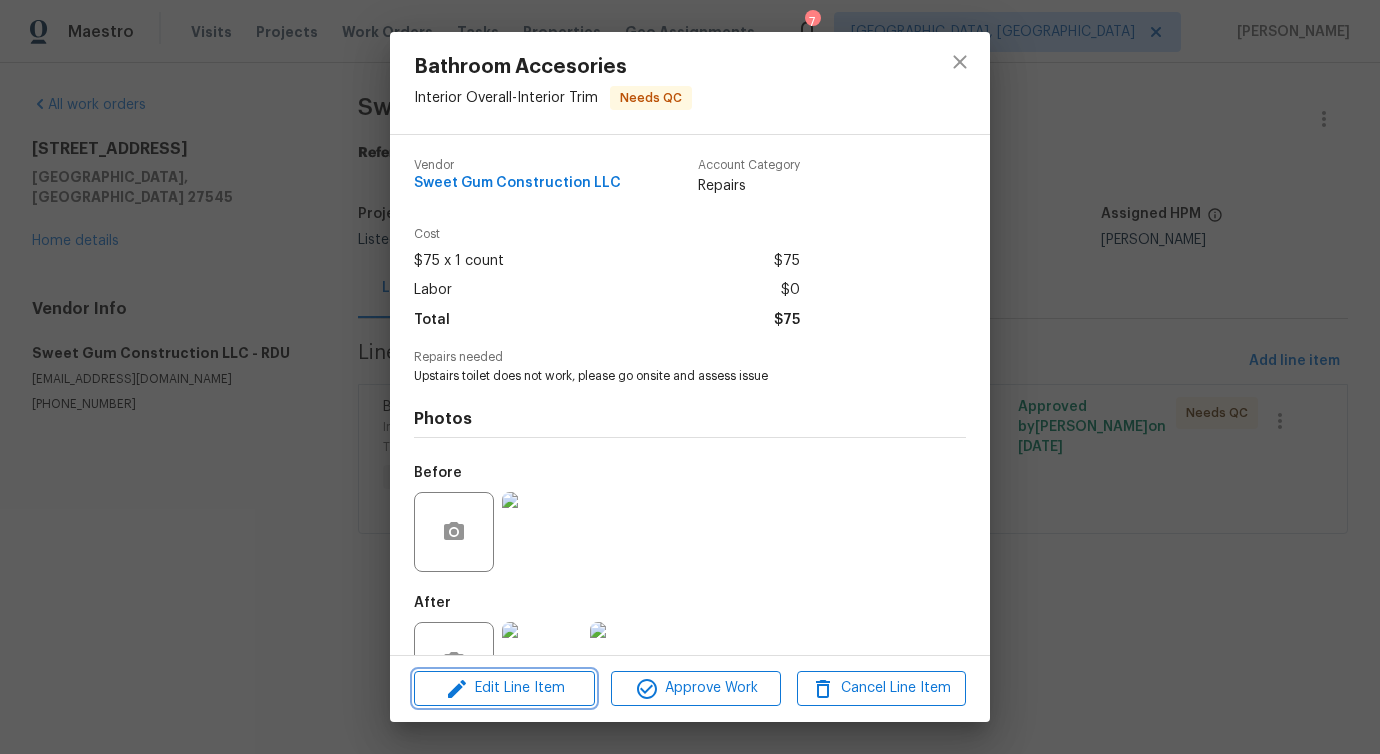 click on "Edit Line Item" at bounding box center [504, 688] 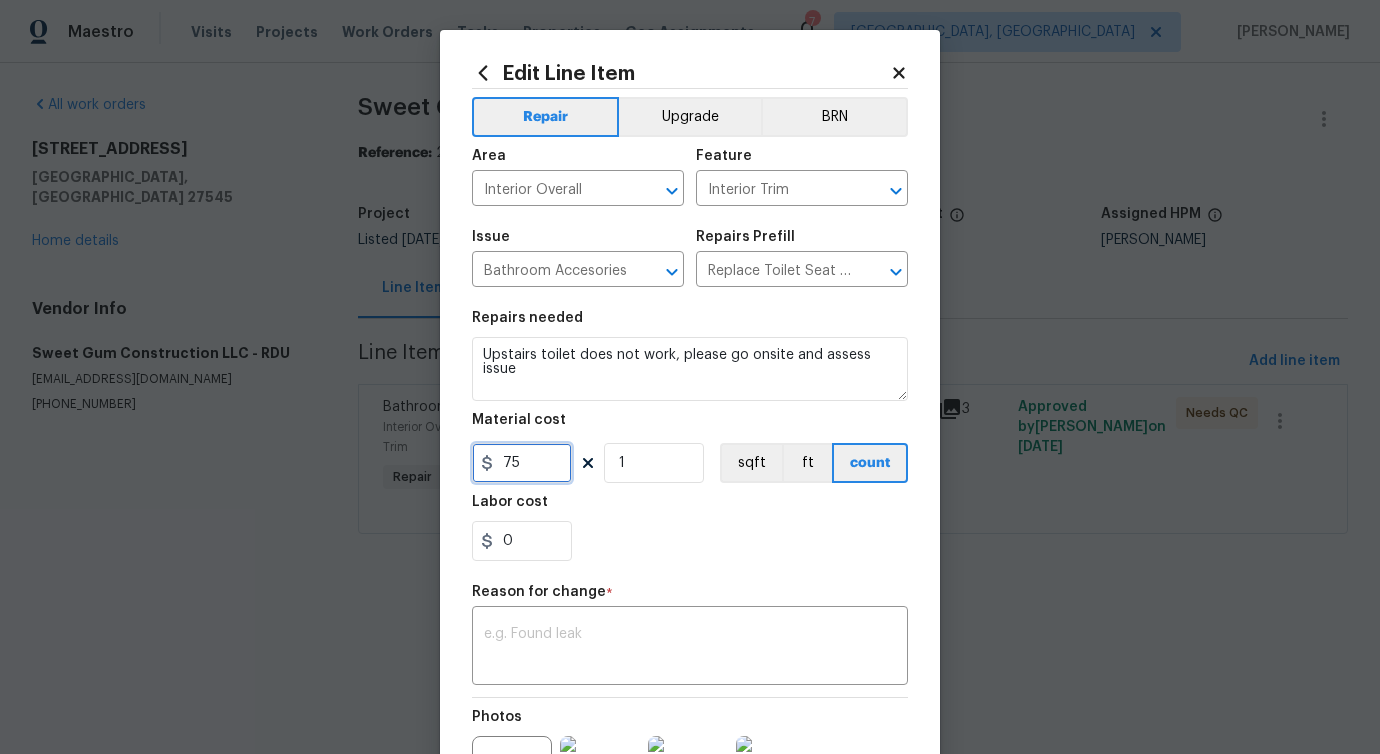 click on "75" at bounding box center [522, 463] 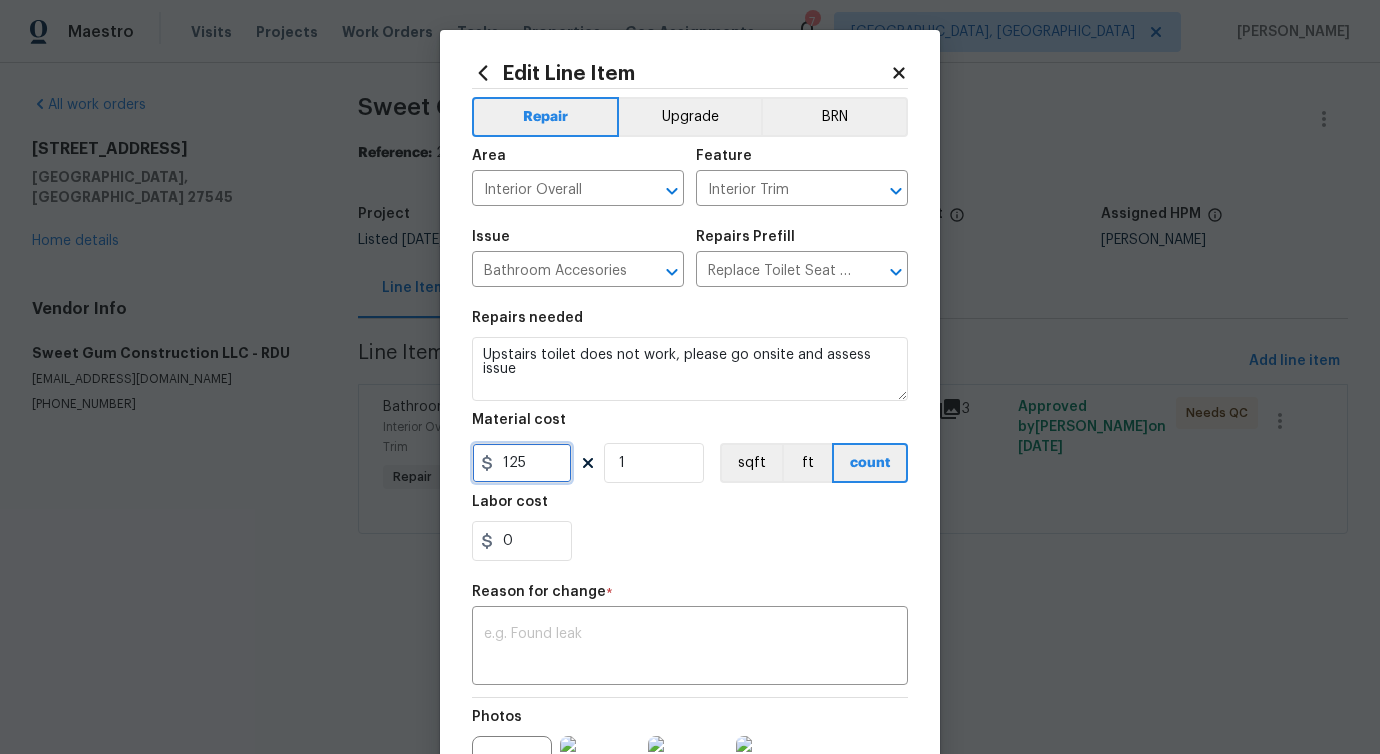 scroll, scrollTop: 224, scrollLeft: 0, axis: vertical 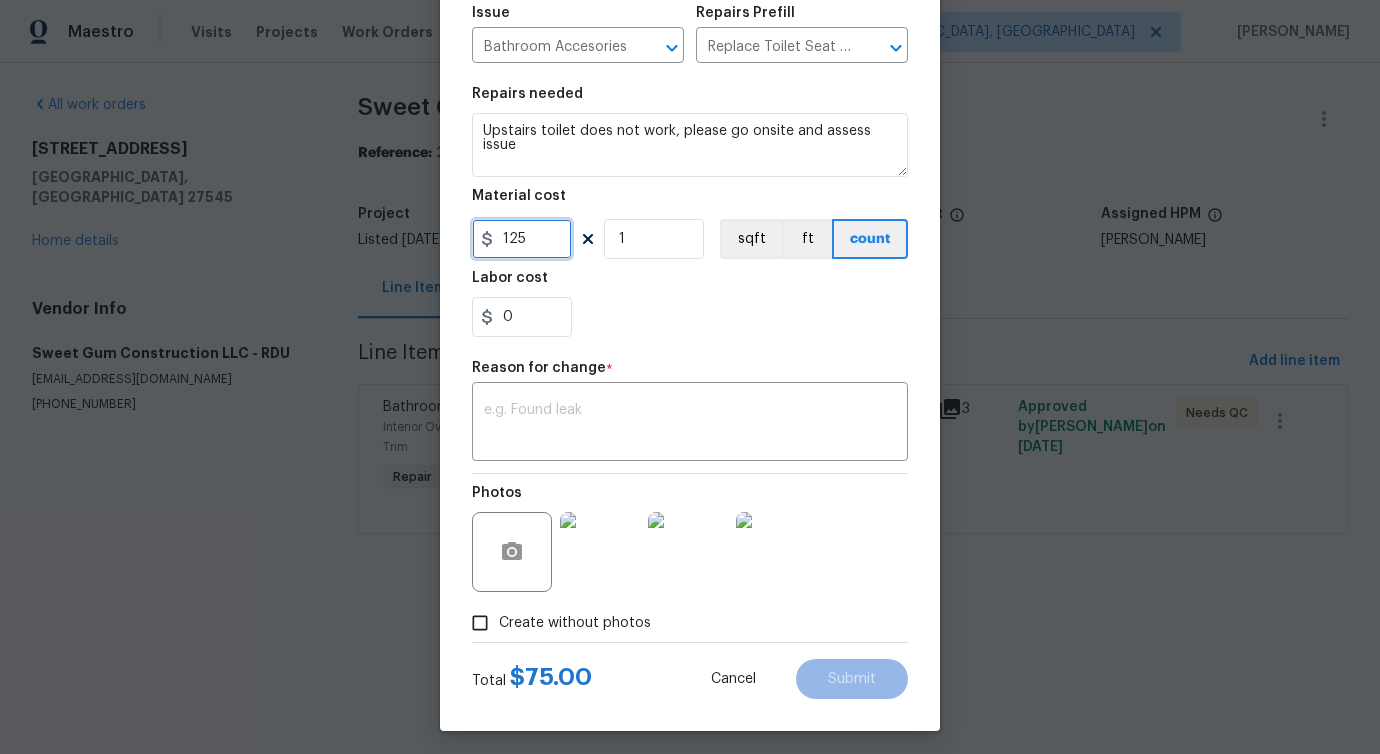 type on "125" 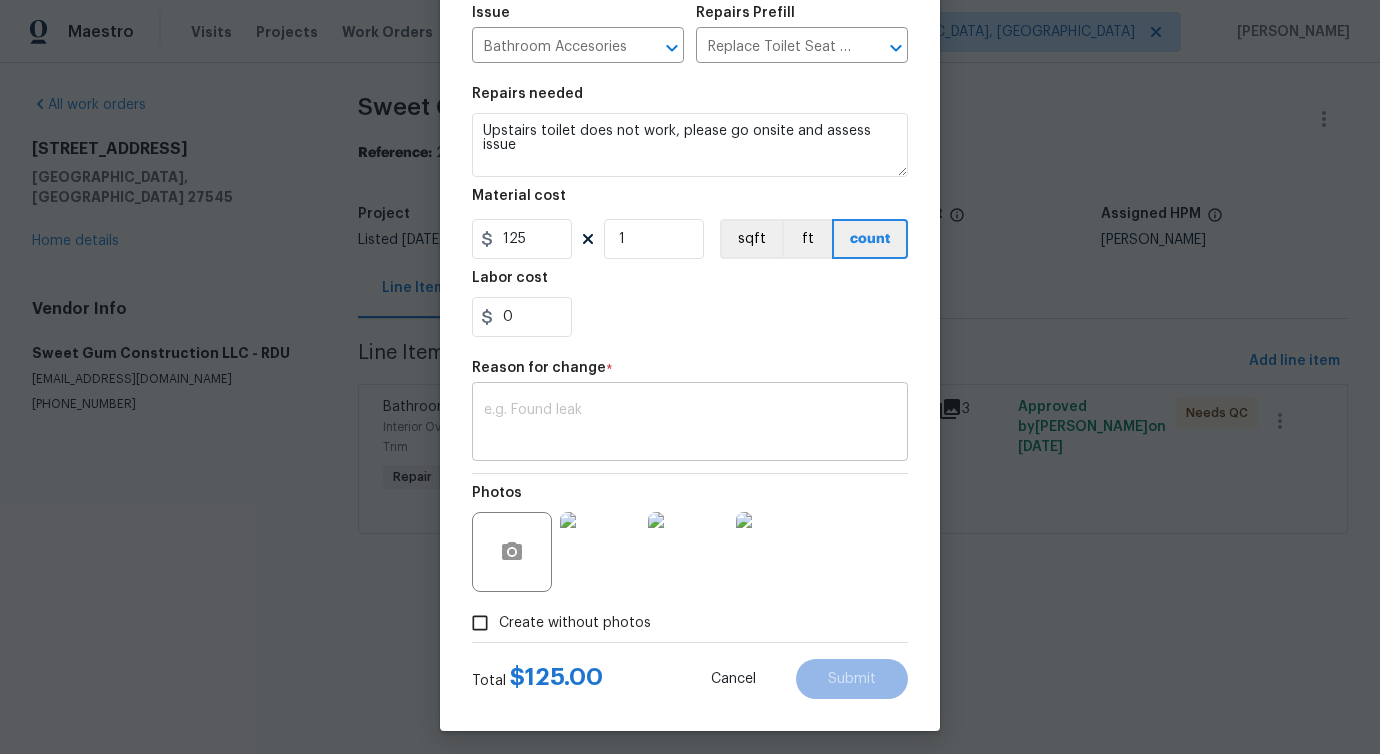 click on "x ​" at bounding box center [690, 424] 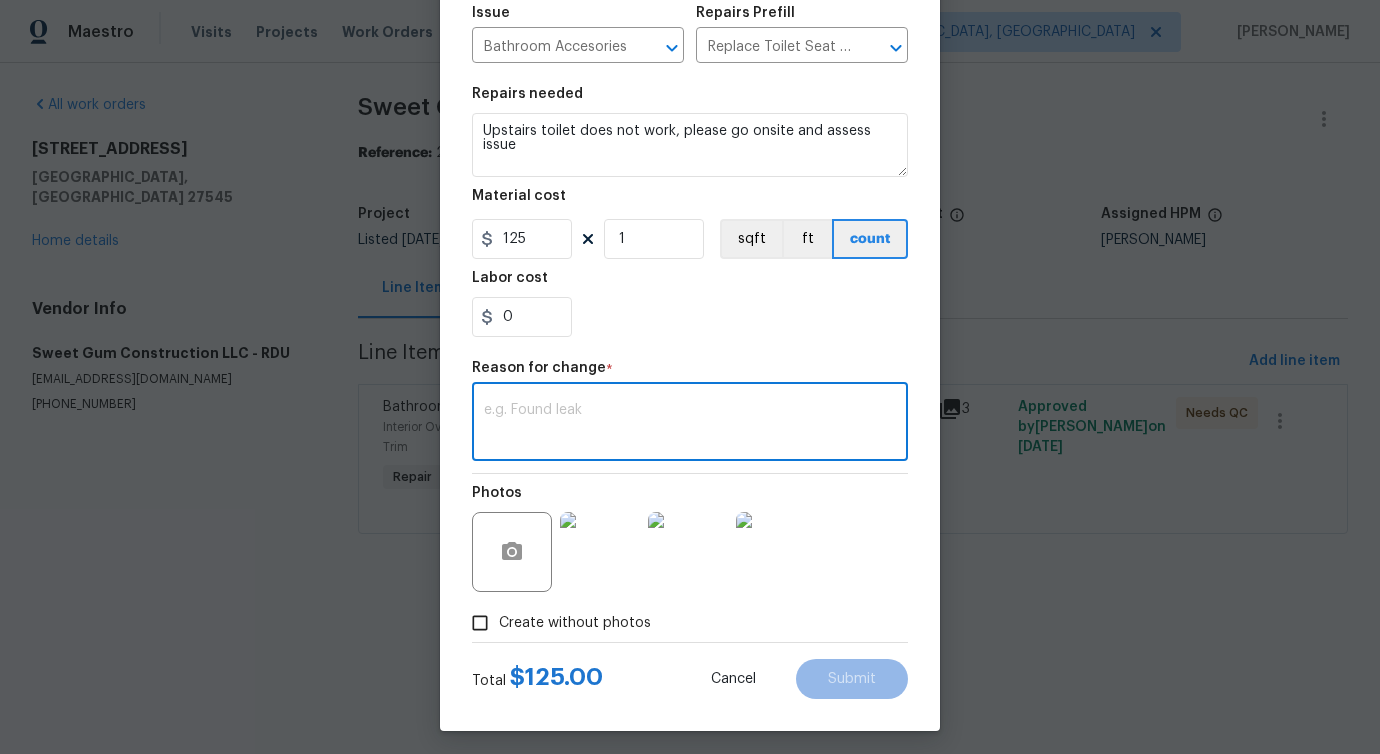 paste on "(PS) Updated per vendor's final cost." 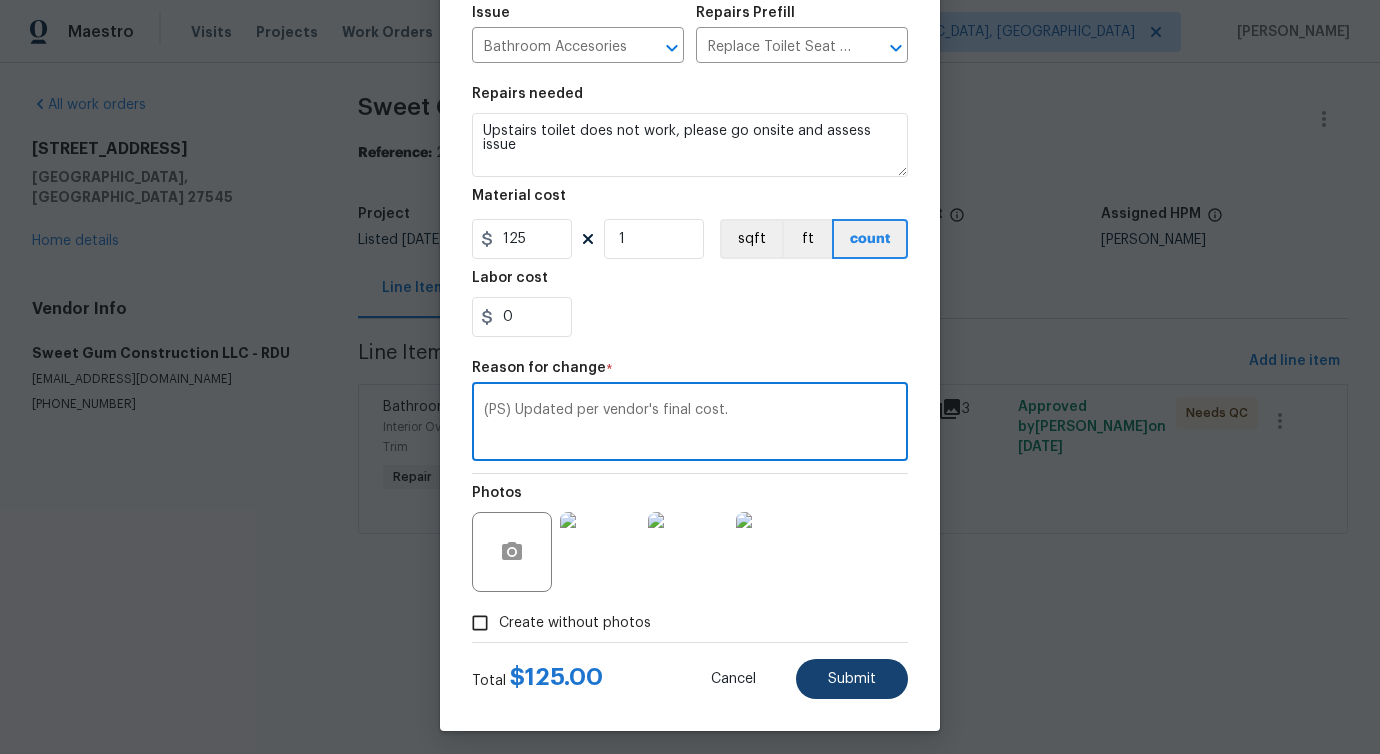 type on "(PS) Updated per vendor's final cost." 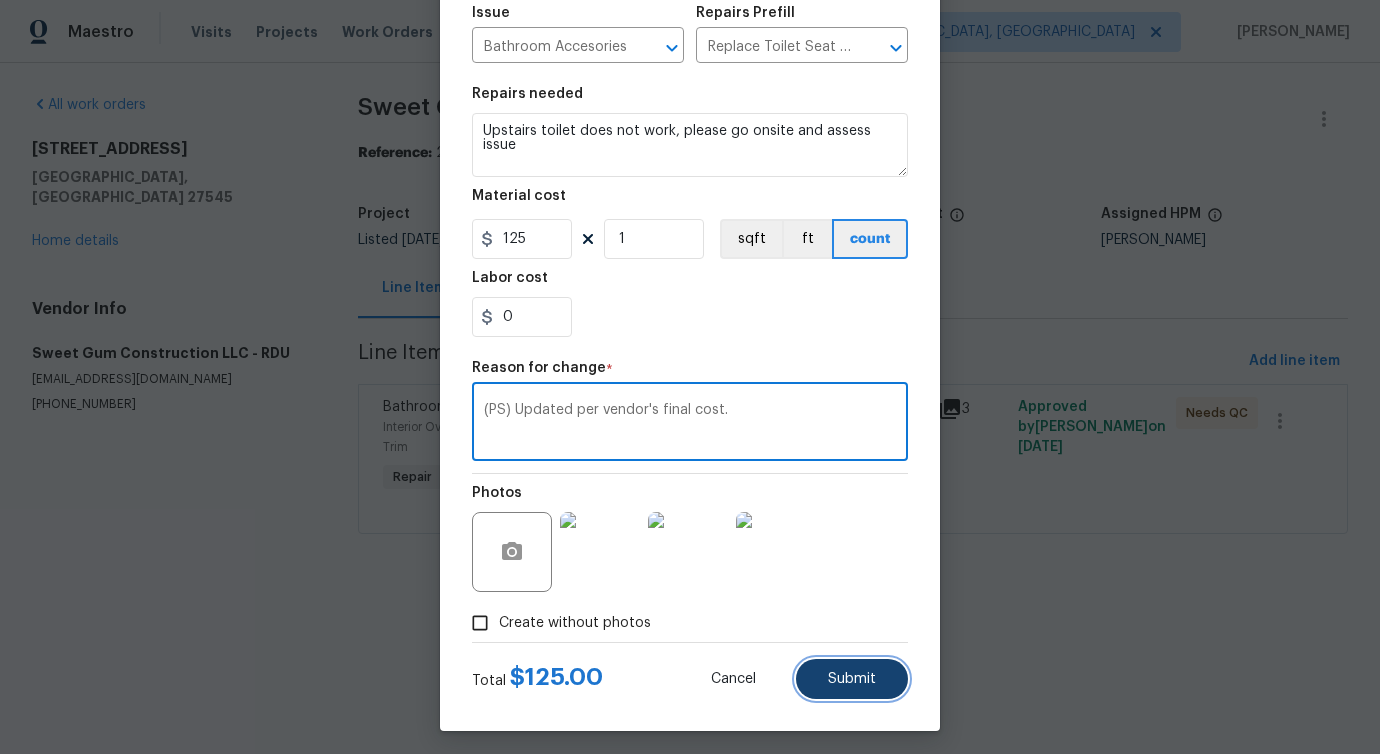 click on "Submit" at bounding box center [852, 679] 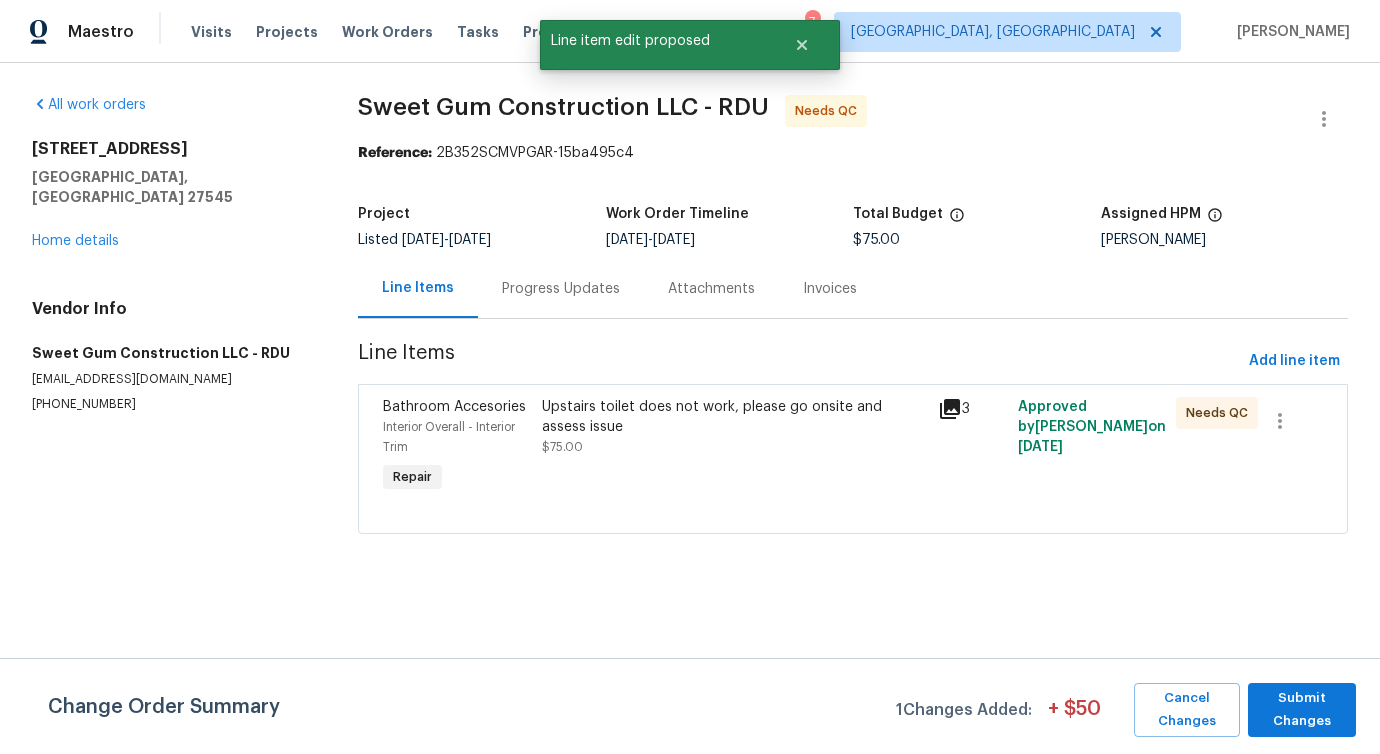 scroll, scrollTop: 0, scrollLeft: 0, axis: both 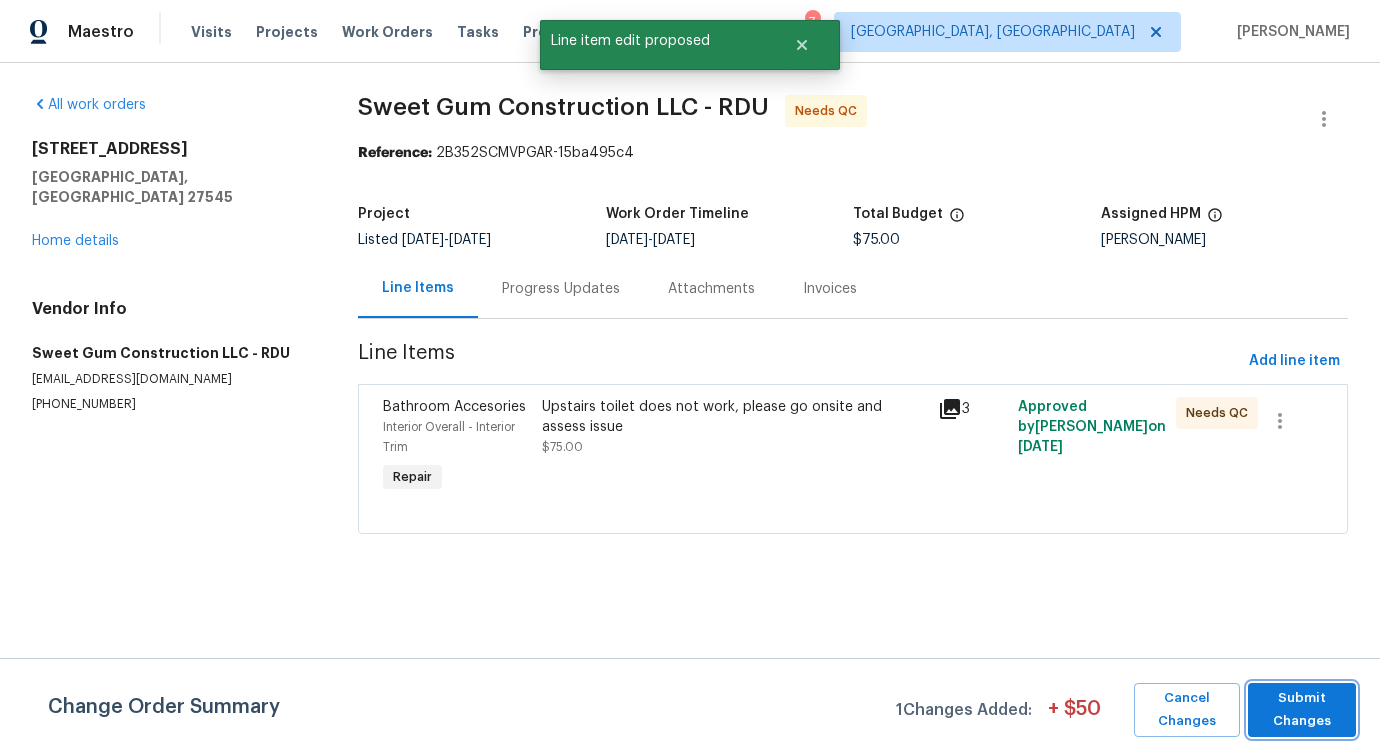 click on "Submit Changes" at bounding box center (1302, 710) 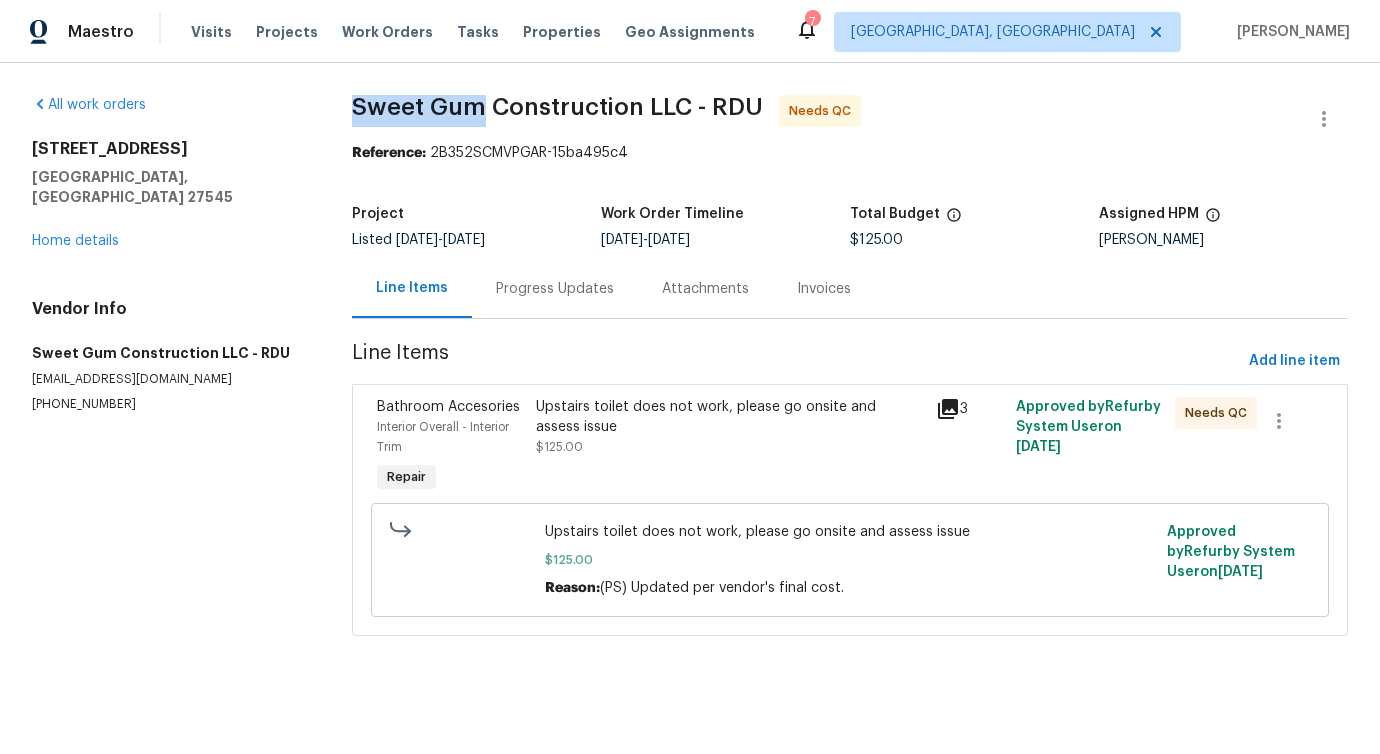 drag, startPoint x: 350, startPoint y: 107, endPoint x: 472, endPoint y: 107, distance: 122 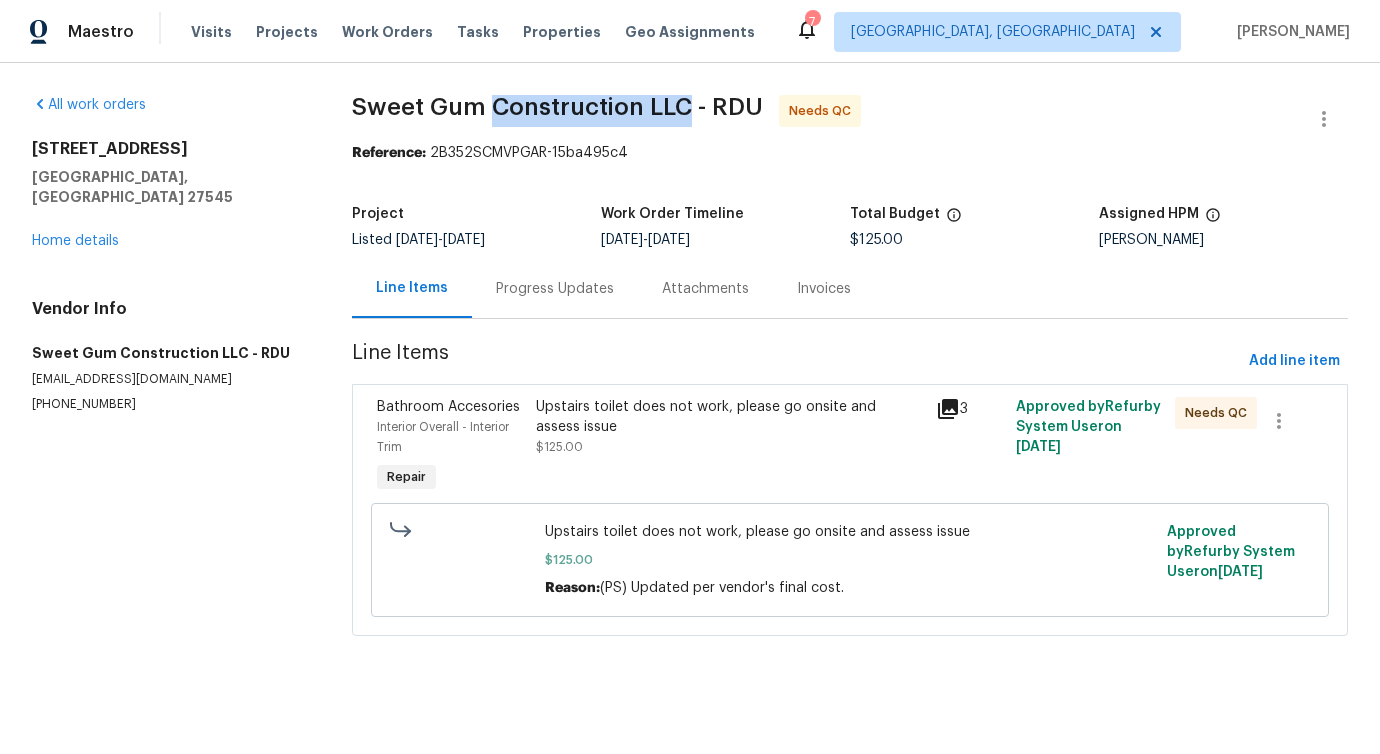 drag, startPoint x: 488, startPoint y: 108, endPoint x: 678, endPoint y: 102, distance: 190.09471 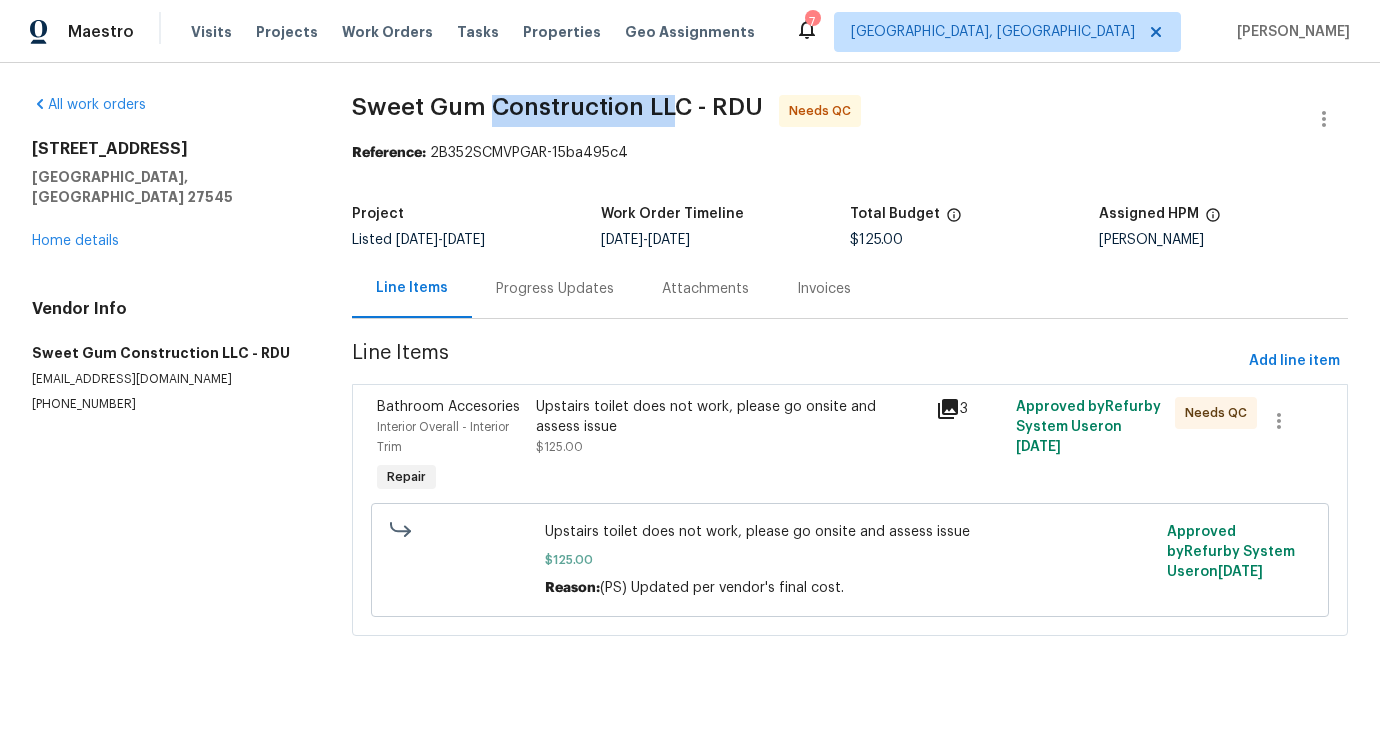 click on "Sweet Gum Construction LLC - RDU" at bounding box center (557, 107) 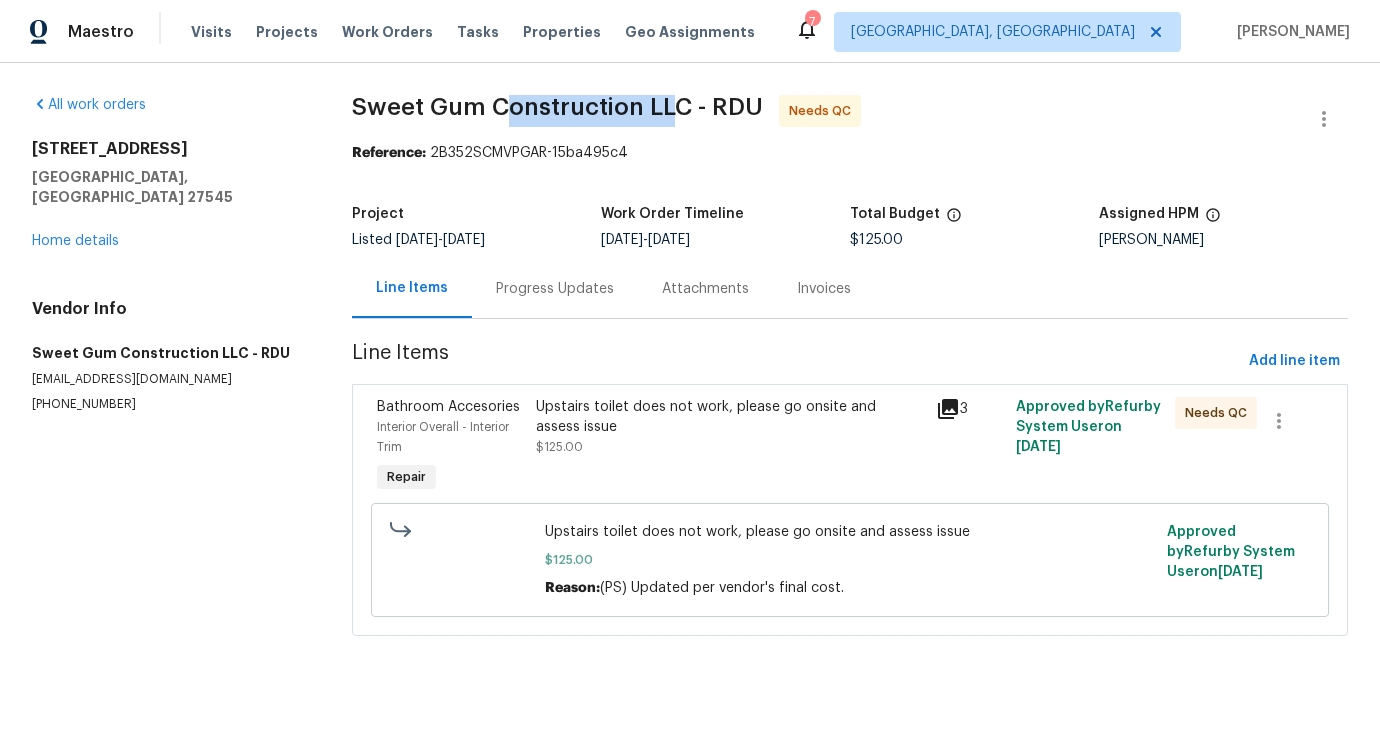 drag, startPoint x: 507, startPoint y: 114, endPoint x: 669, endPoint y: 114, distance: 162 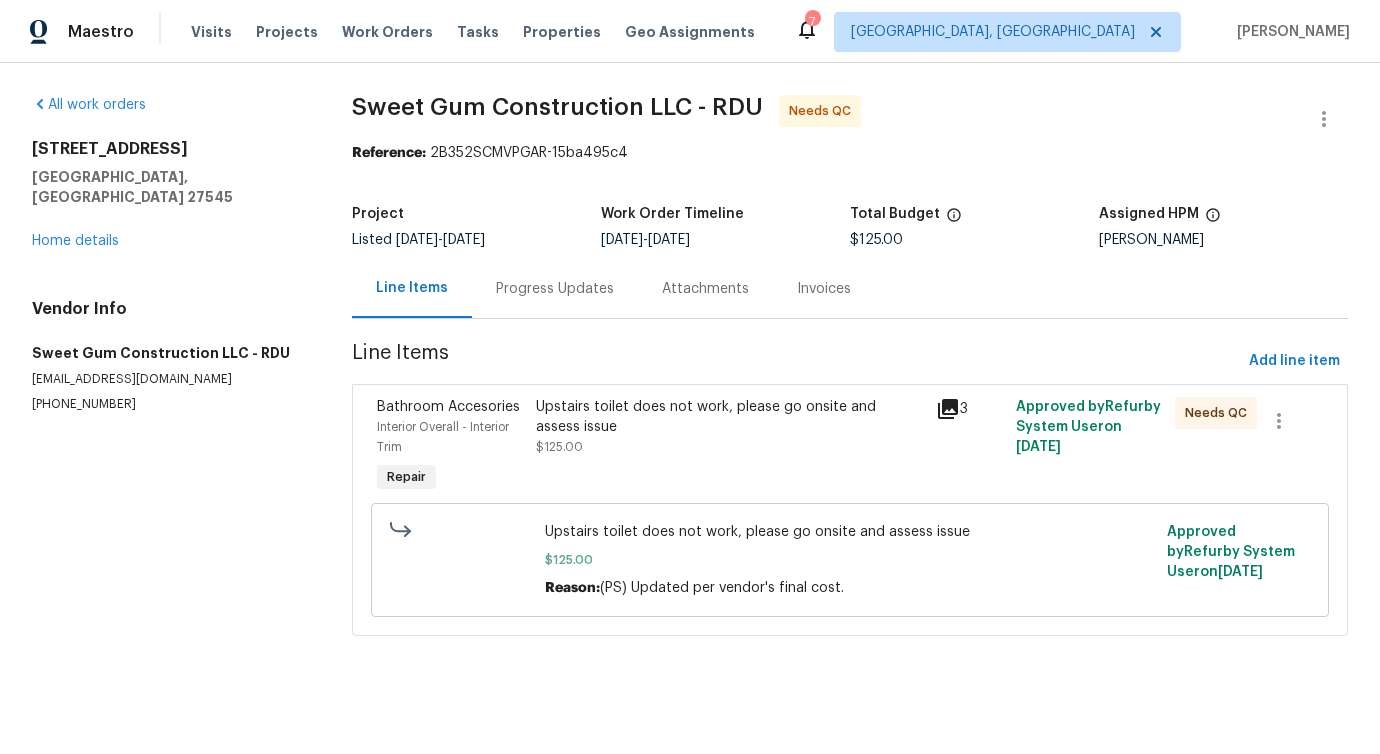click on "Sweet Gum Construction LLC - RDU" at bounding box center (557, 107) 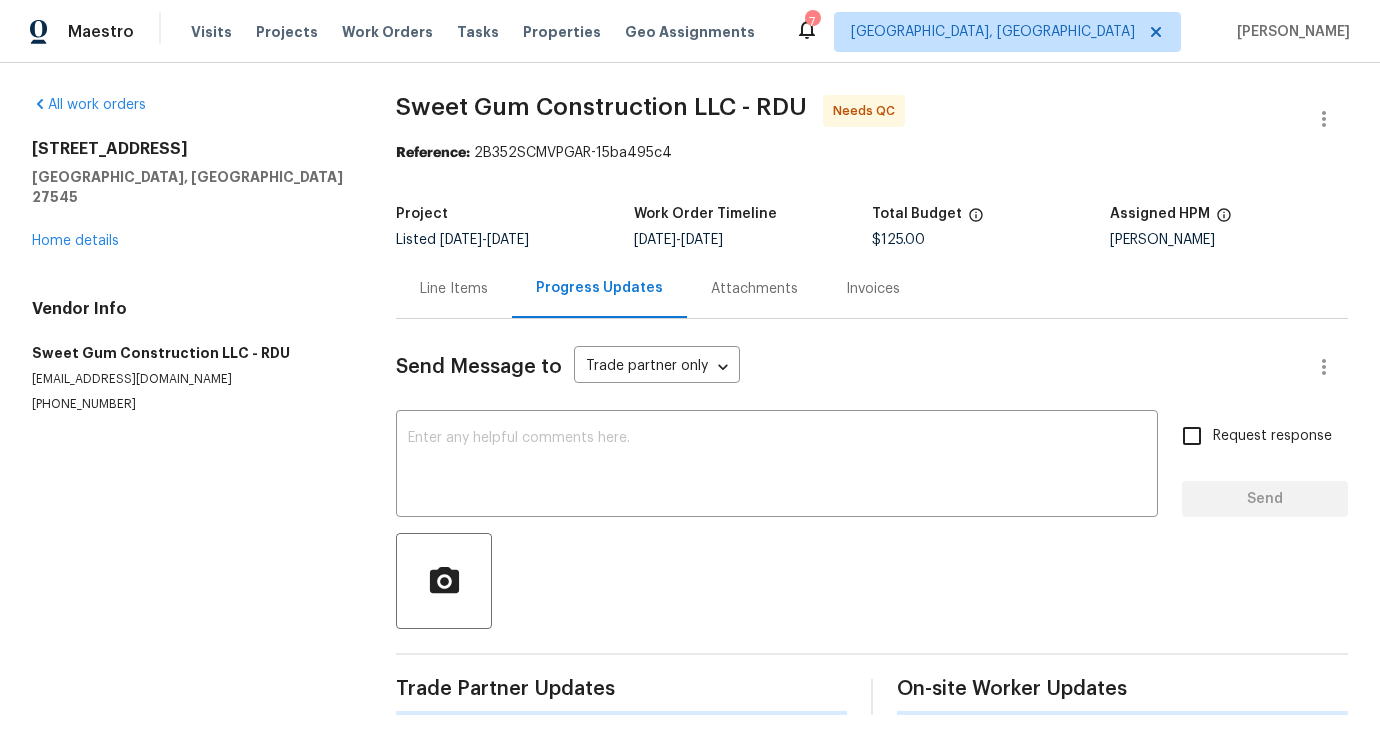 click on "Send Message to Trade partner only Trade partner only ​" at bounding box center [848, 367] 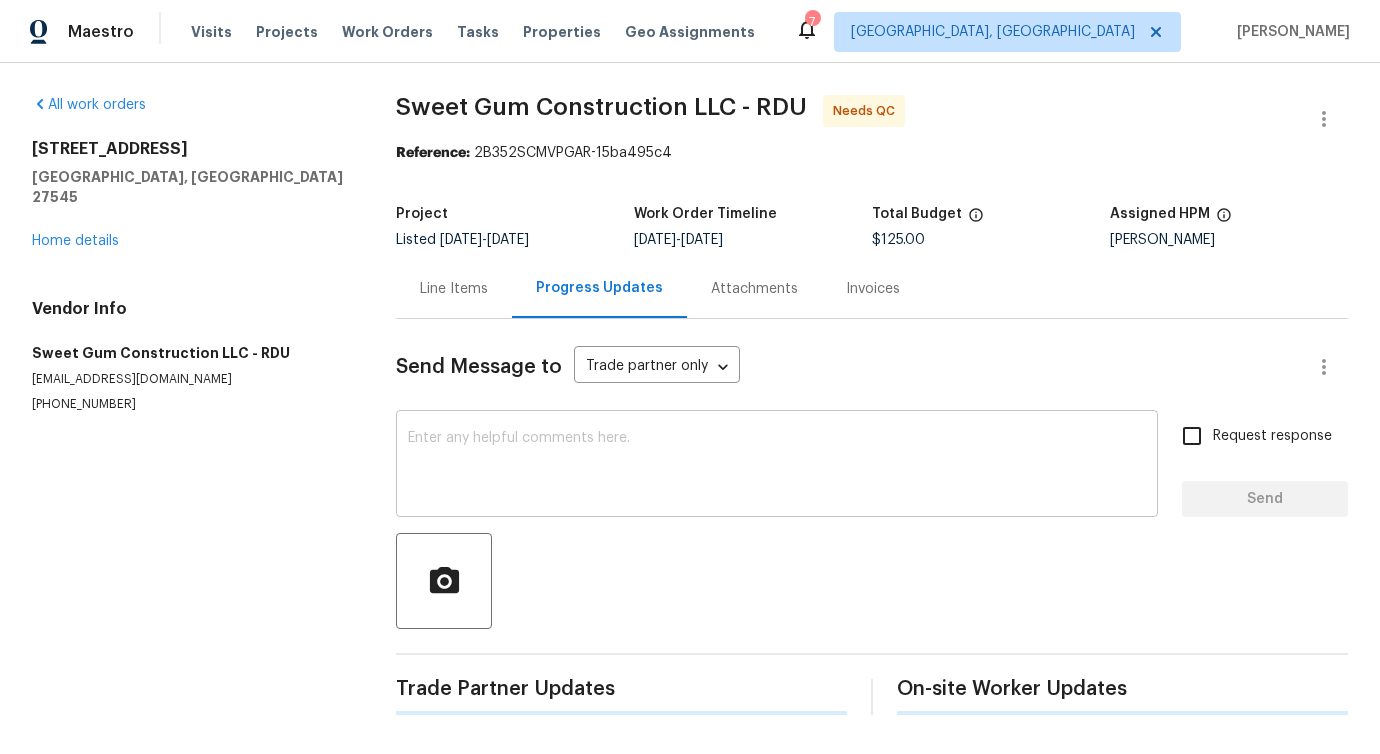 click at bounding box center [777, 466] 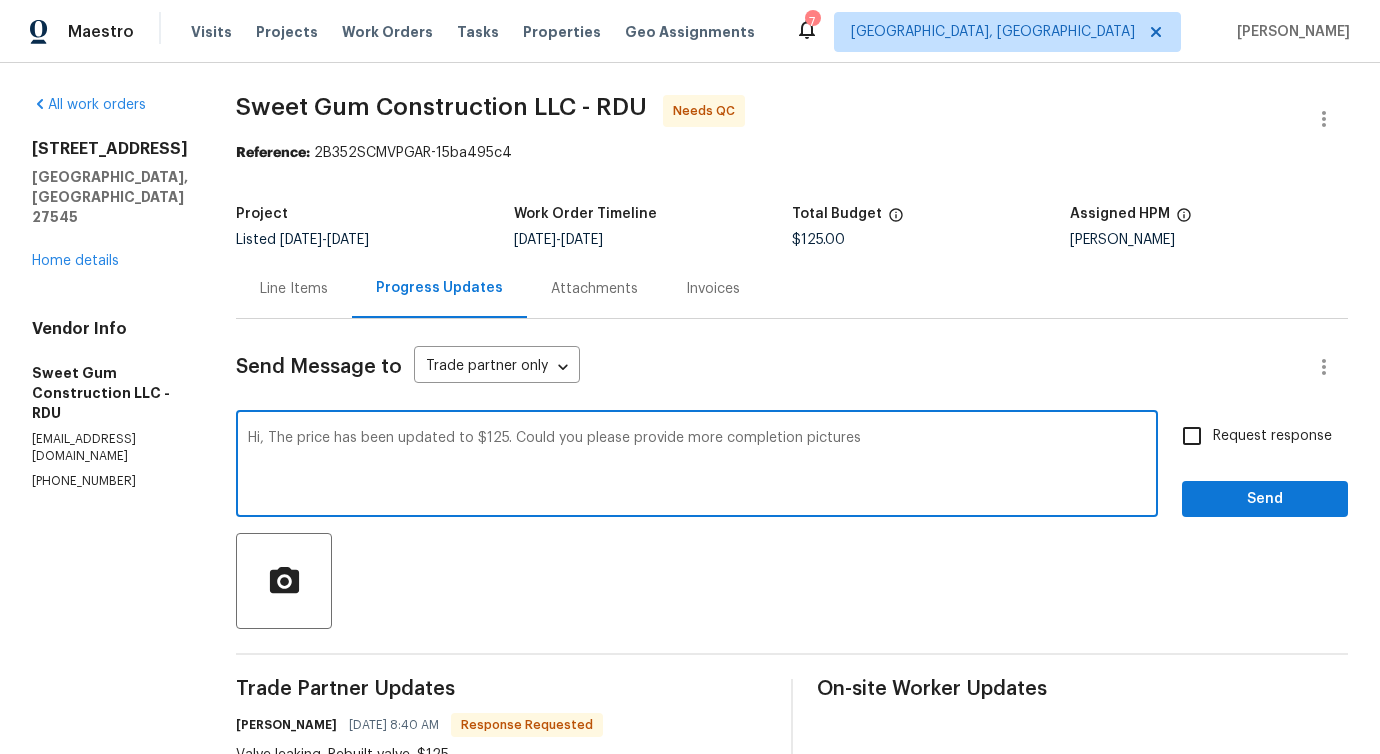 click on "Hi, The price has been updated to $125. Could you please provide more completion pictures" at bounding box center [697, 466] 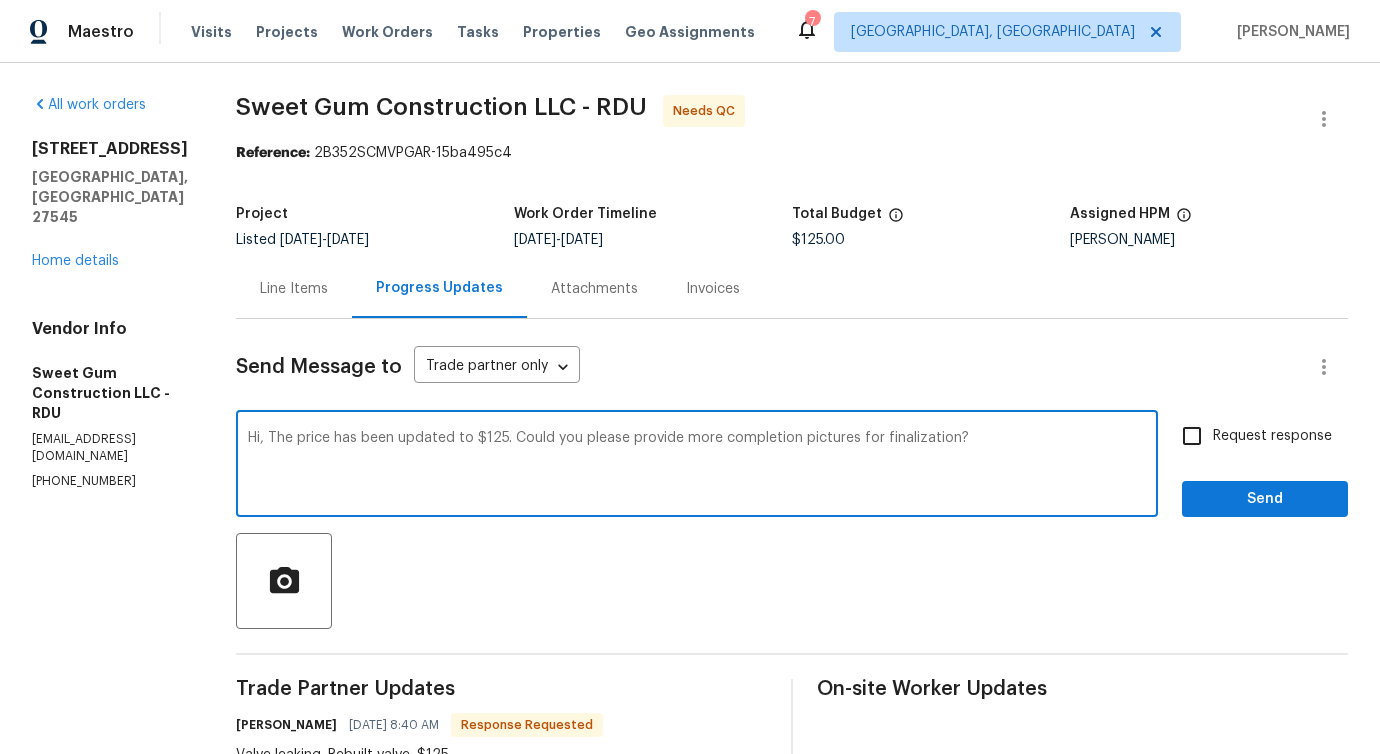 click on "pictures" at bounding box center [0, 0] 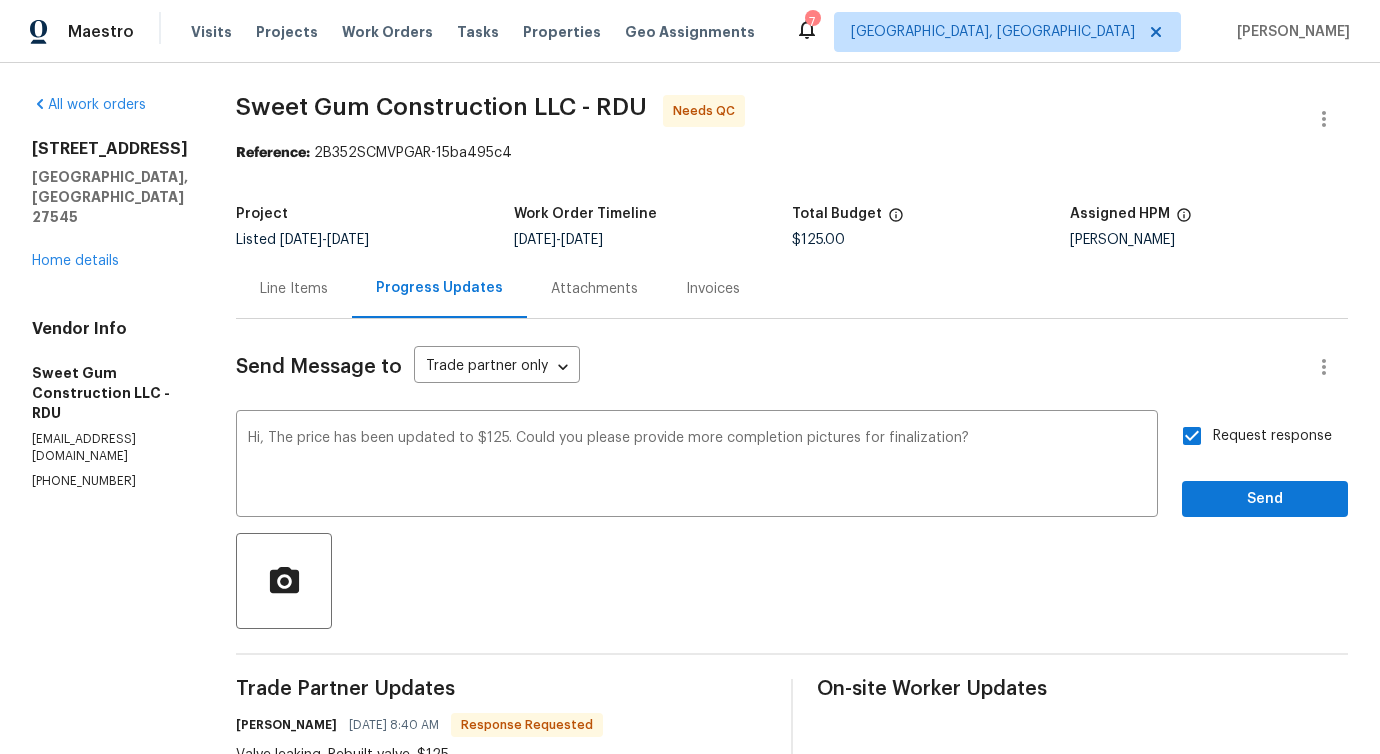 scroll, scrollTop: 42, scrollLeft: 0, axis: vertical 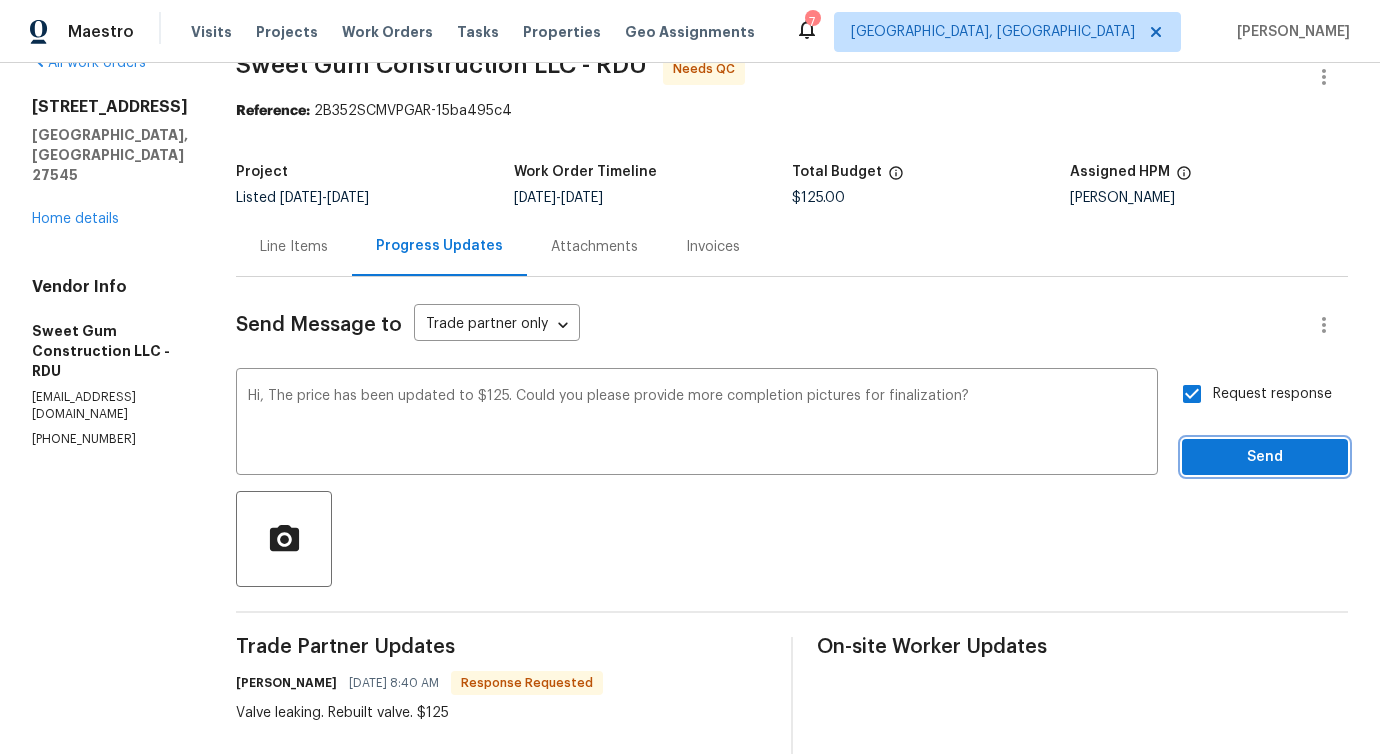click on "Send" at bounding box center (1265, 457) 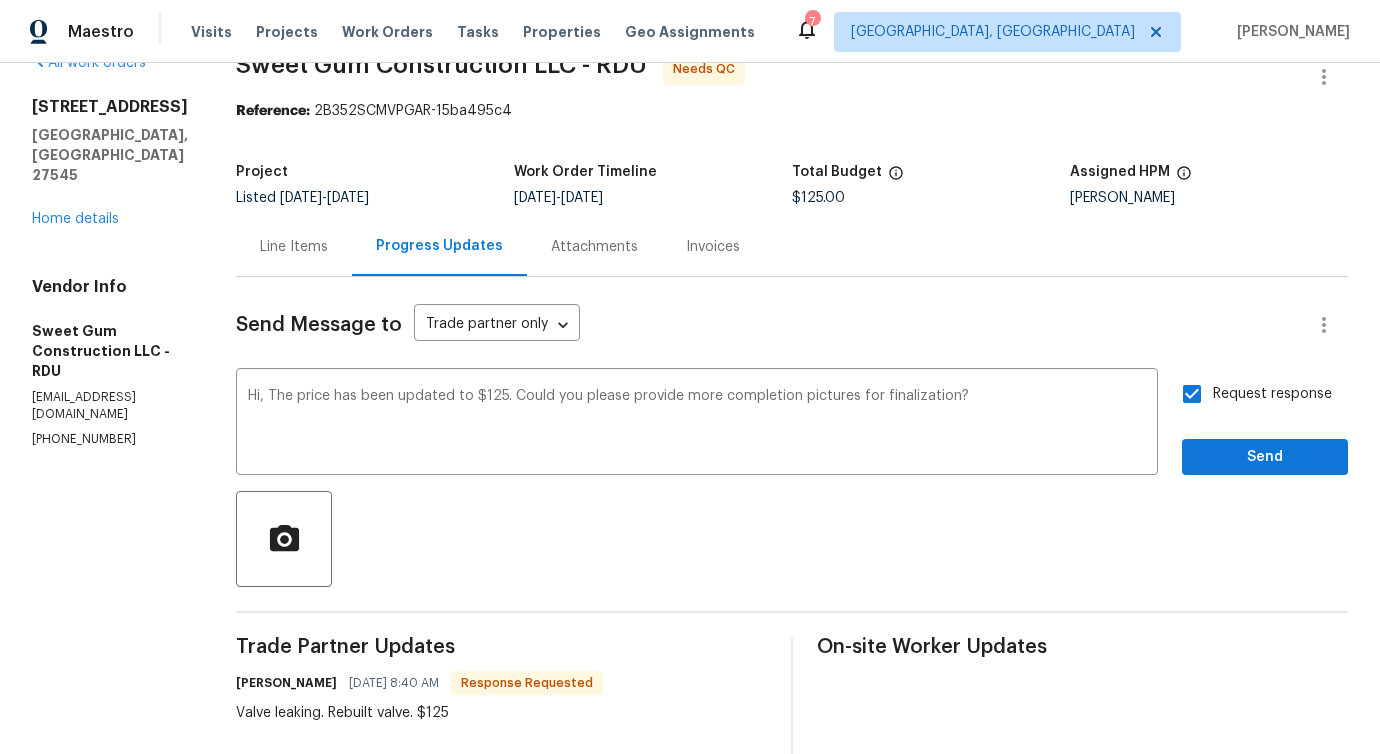 scroll, scrollTop: 0, scrollLeft: 0, axis: both 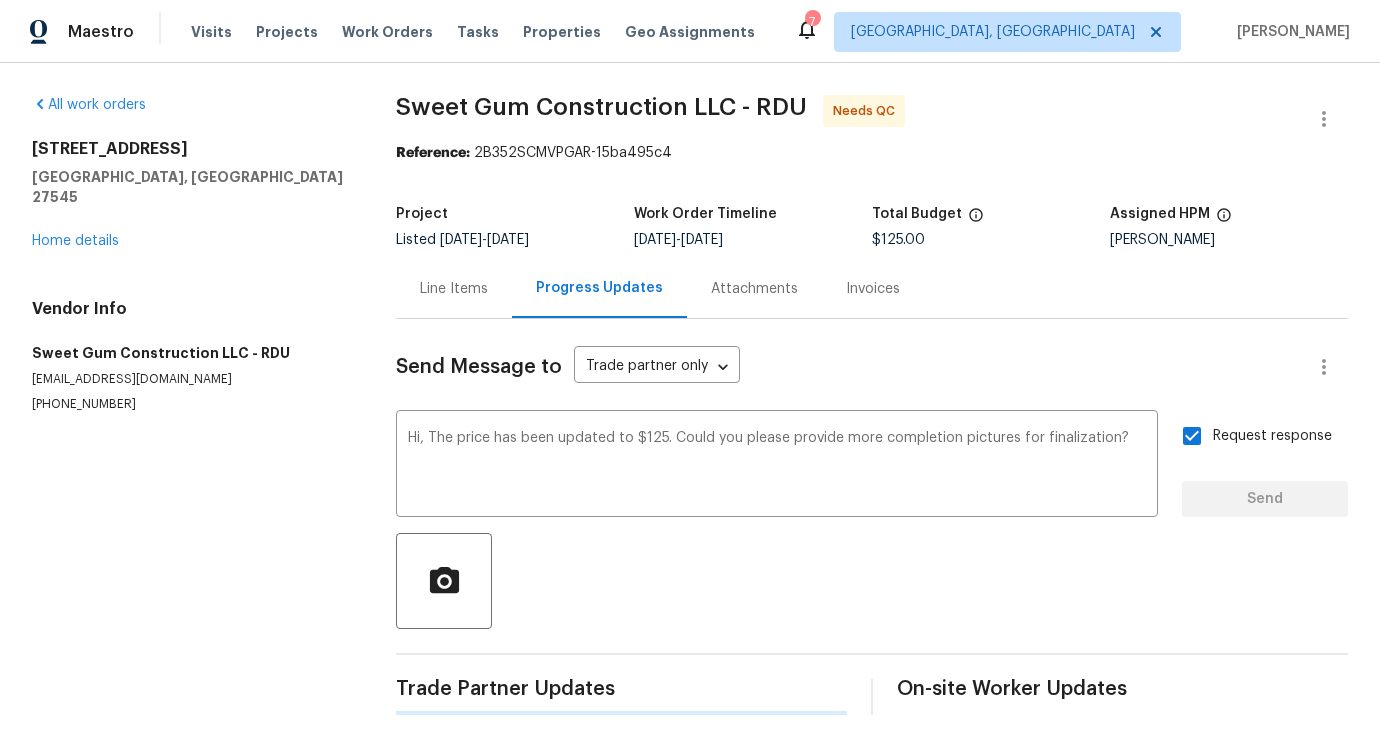 type 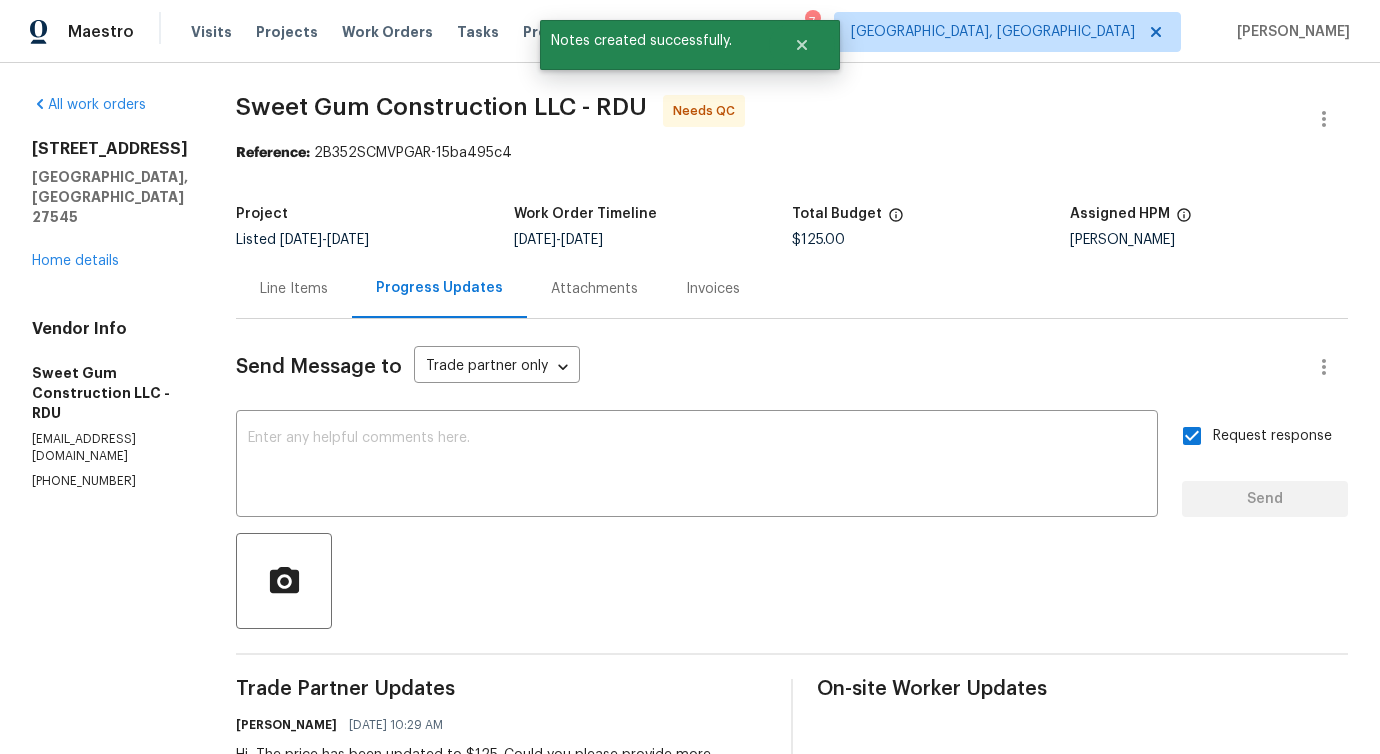 click on "Line Items" at bounding box center [294, 288] 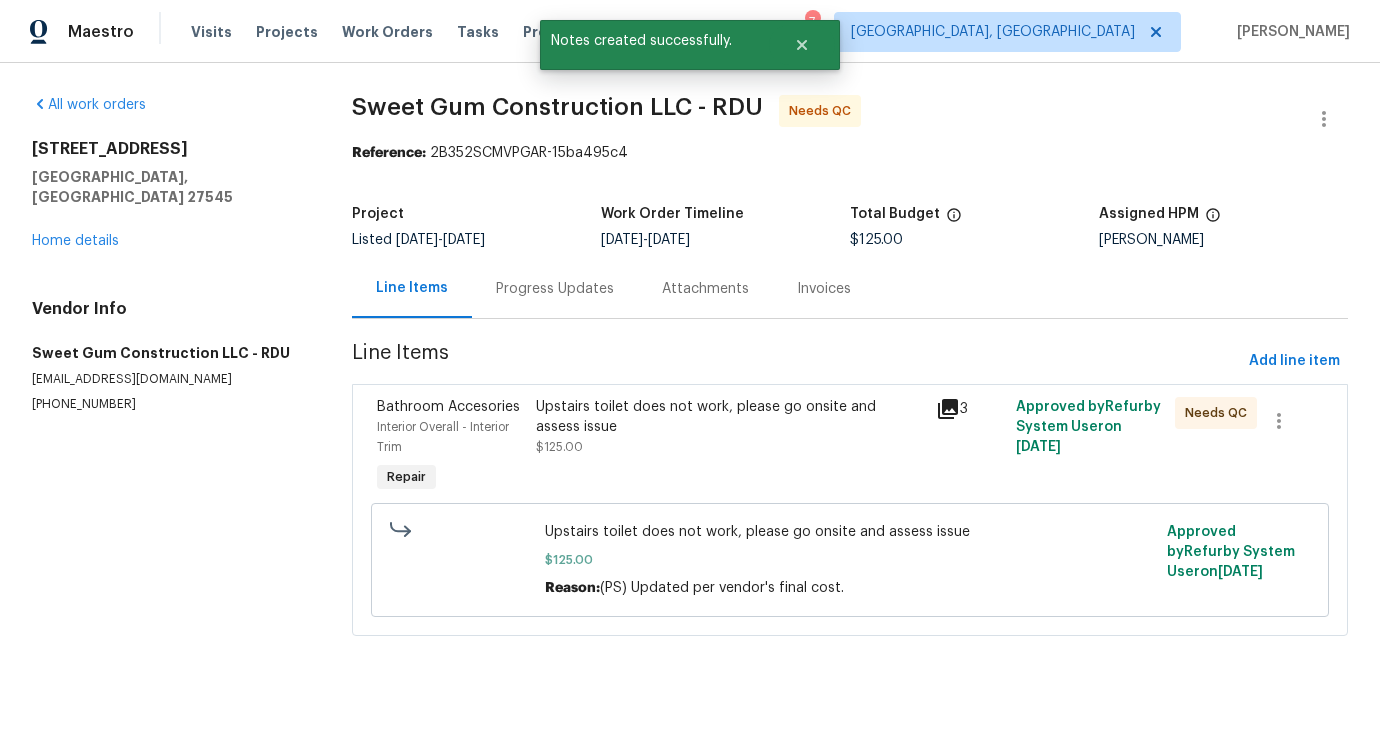 click on "Upstairs toilet does not work, please go onsite and assess issue" at bounding box center (729, 417) 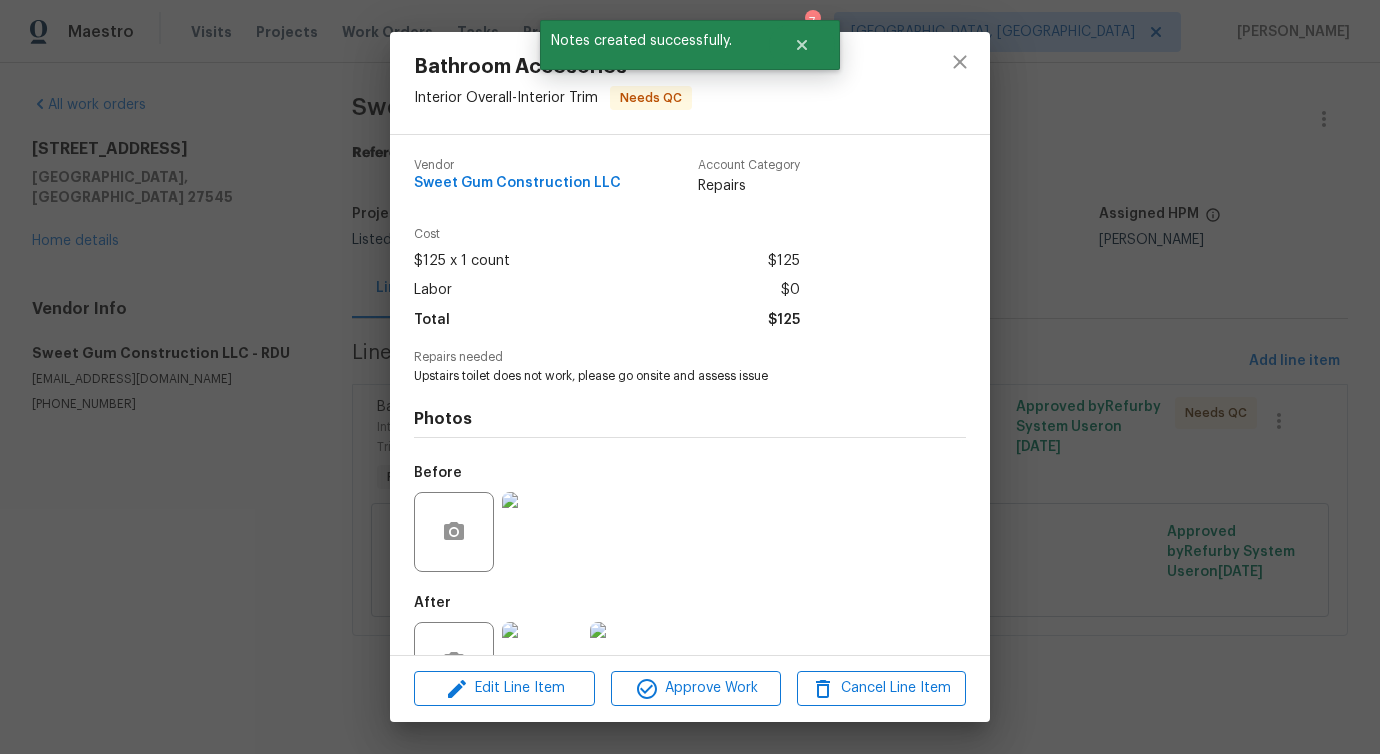 scroll, scrollTop: 67, scrollLeft: 0, axis: vertical 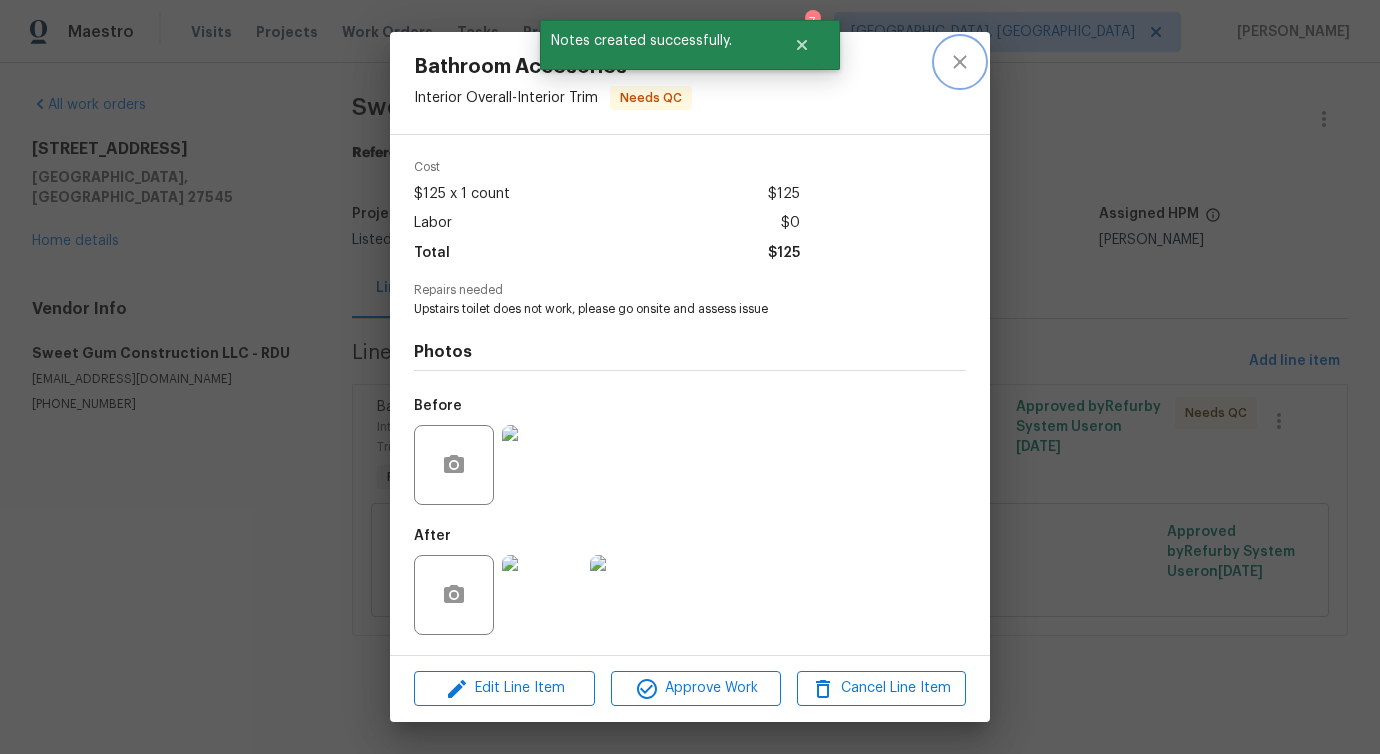 click 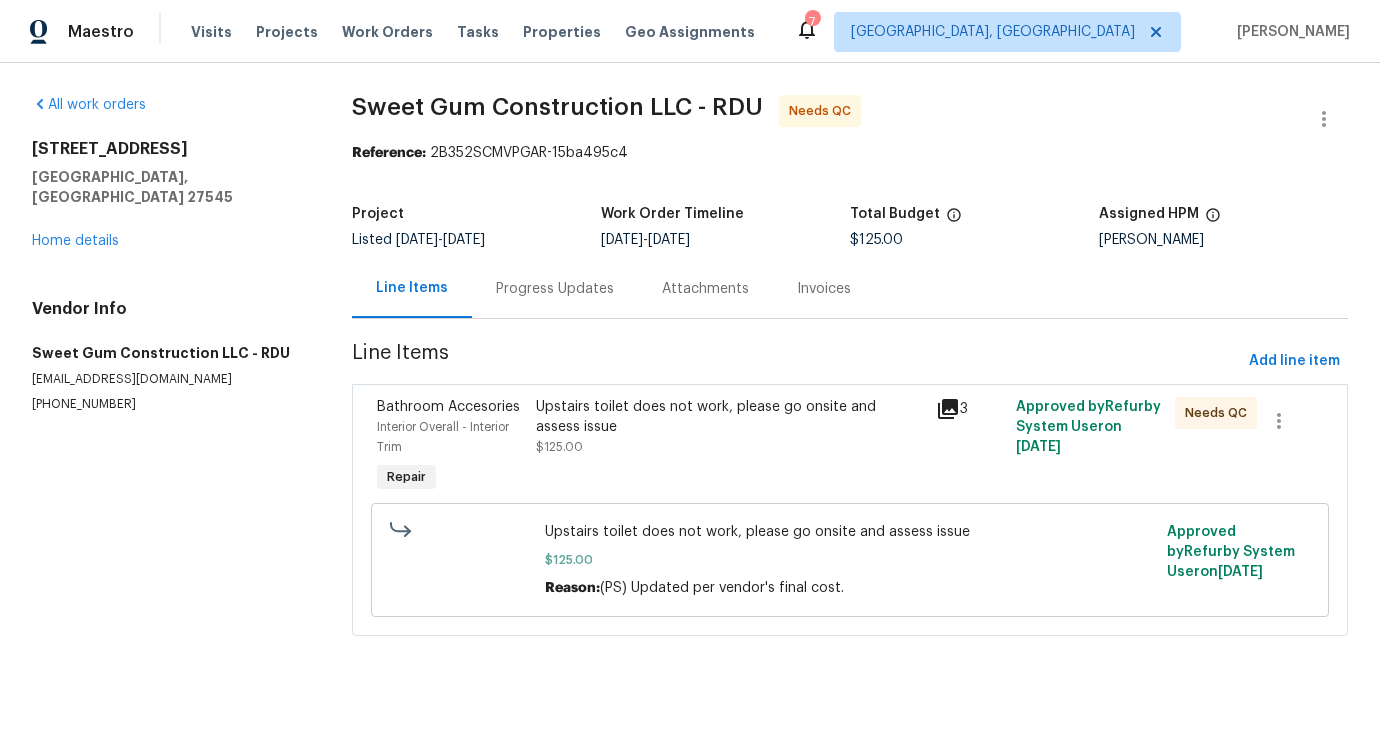 click on "Progress Updates" at bounding box center (555, 288) 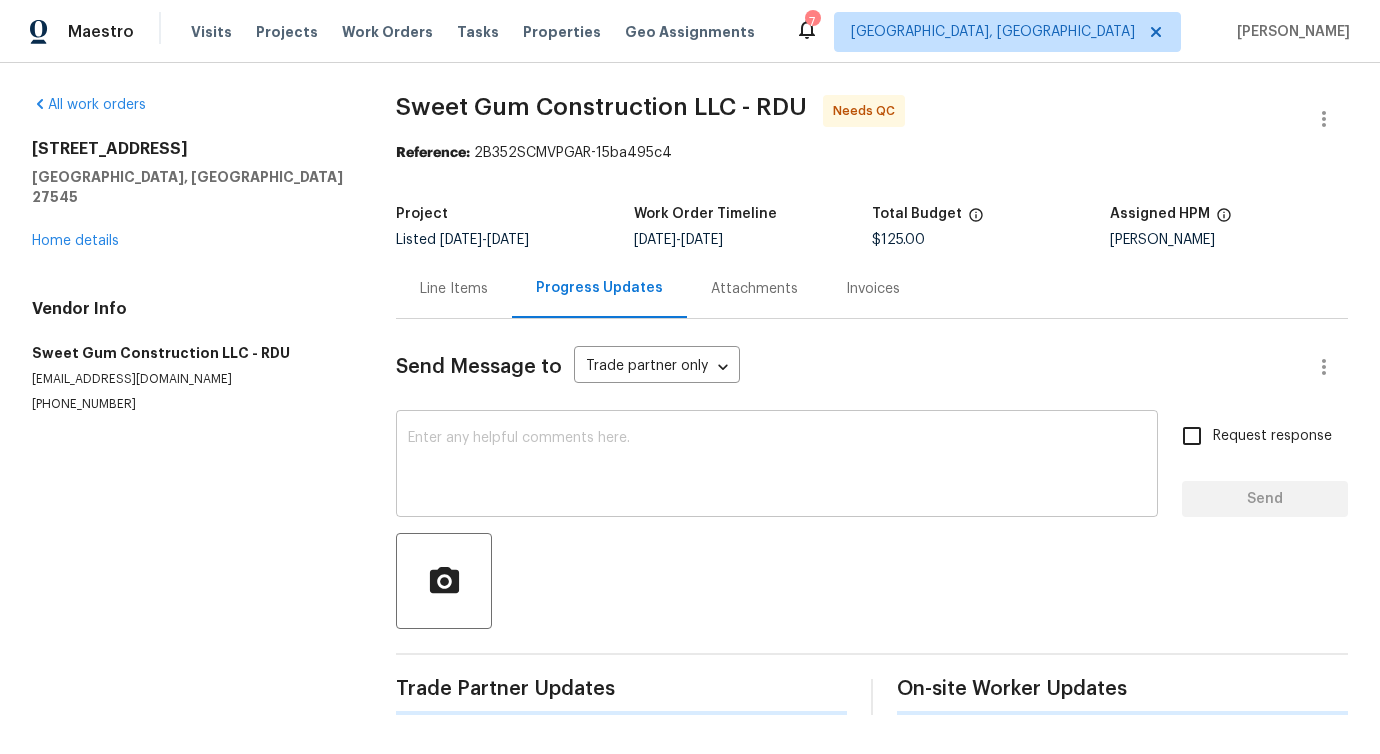 click at bounding box center (777, 466) 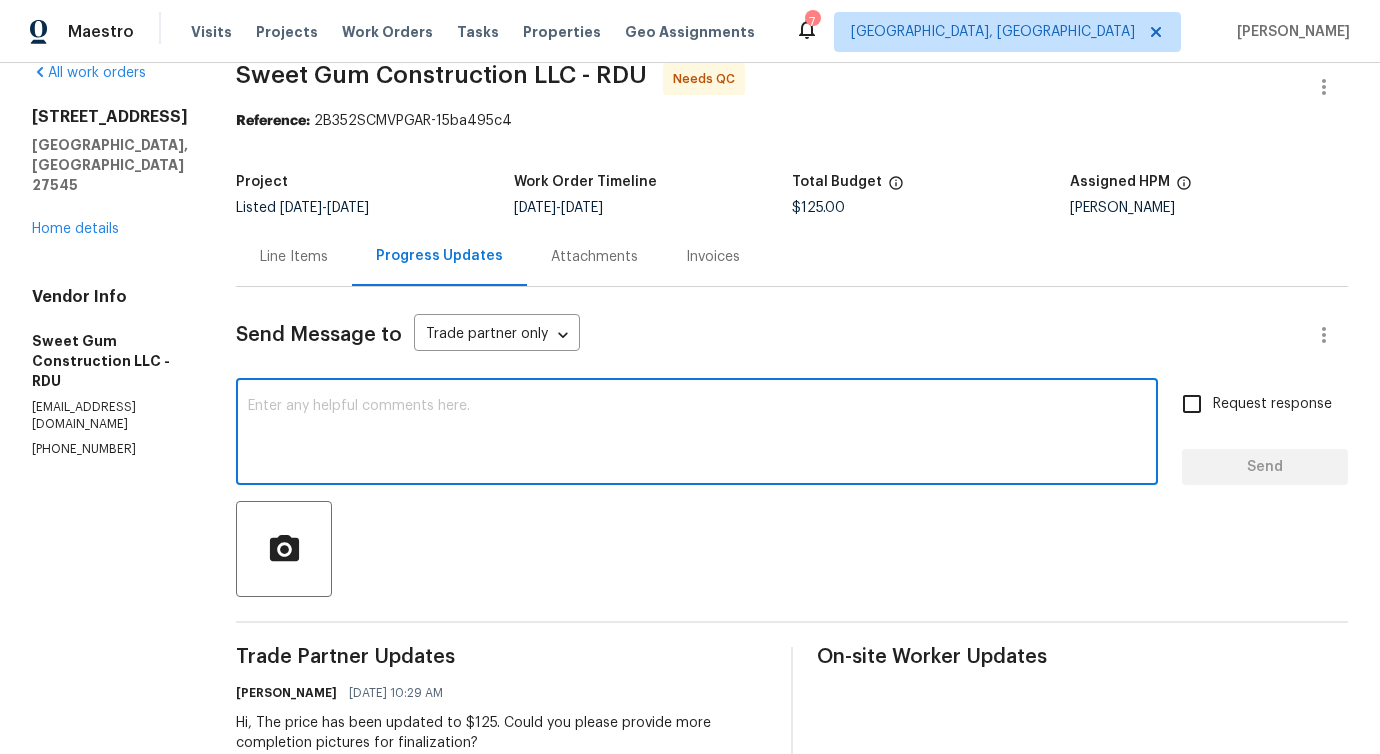 scroll, scrollTop: 0, scrollLeft: 0, axis: both 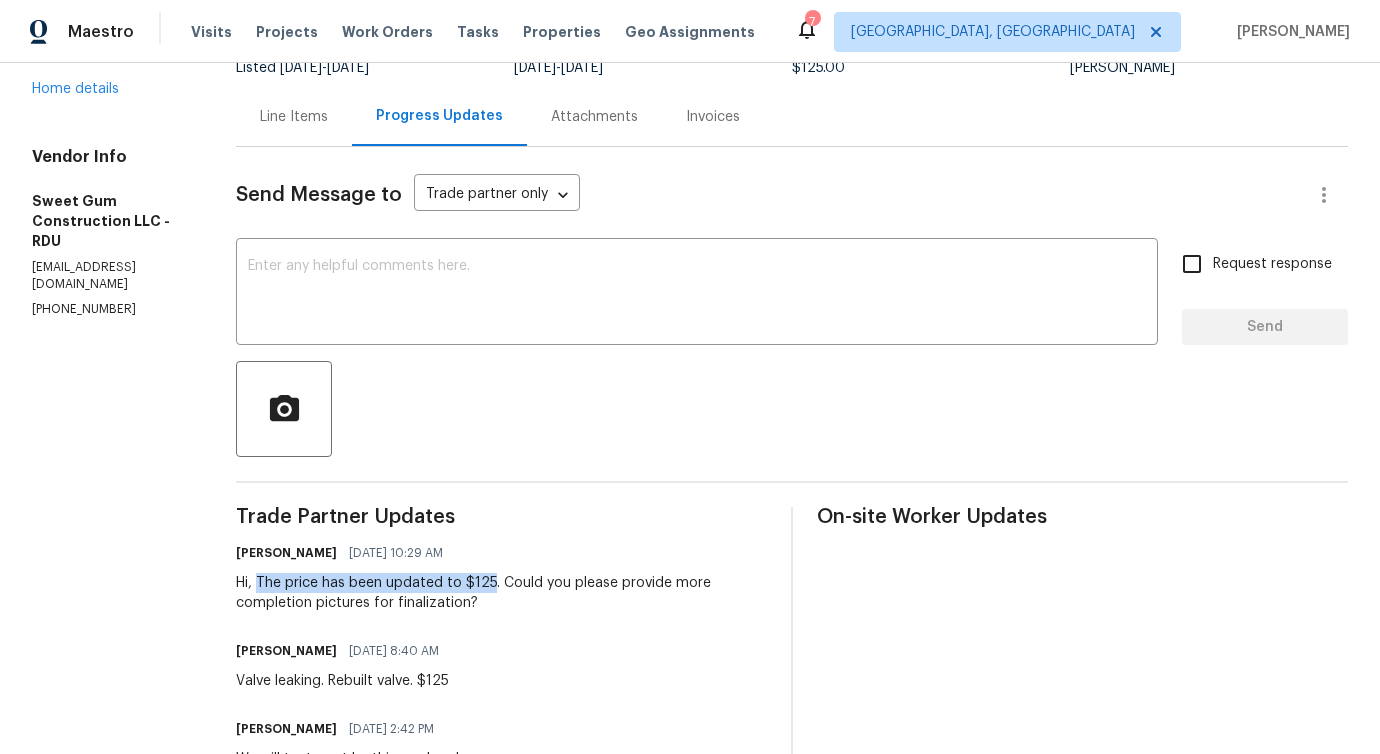 drag, startPoint x: 303, startPoint y: 584, endPoint x: 533, endPoint y: 585, distance: 230.00217 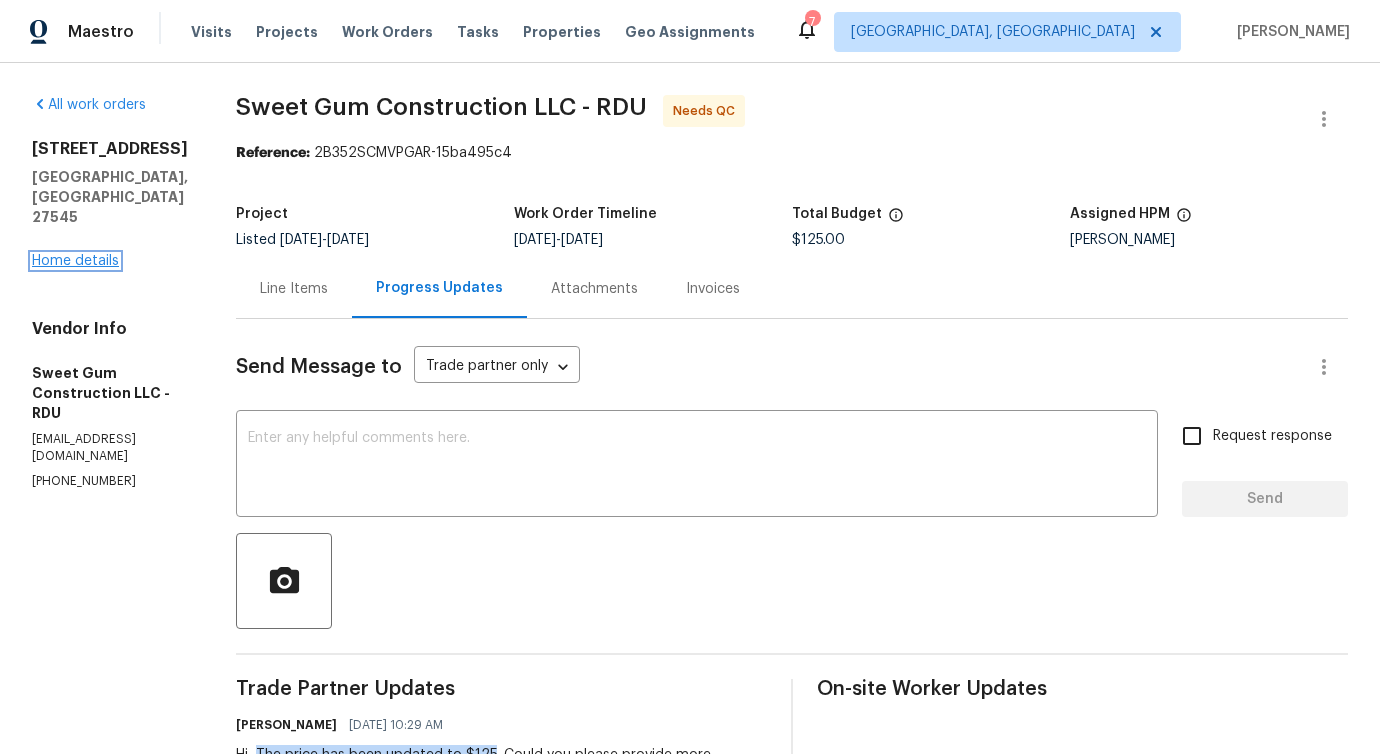 click on "Home details" at bounding box center (75, 261) 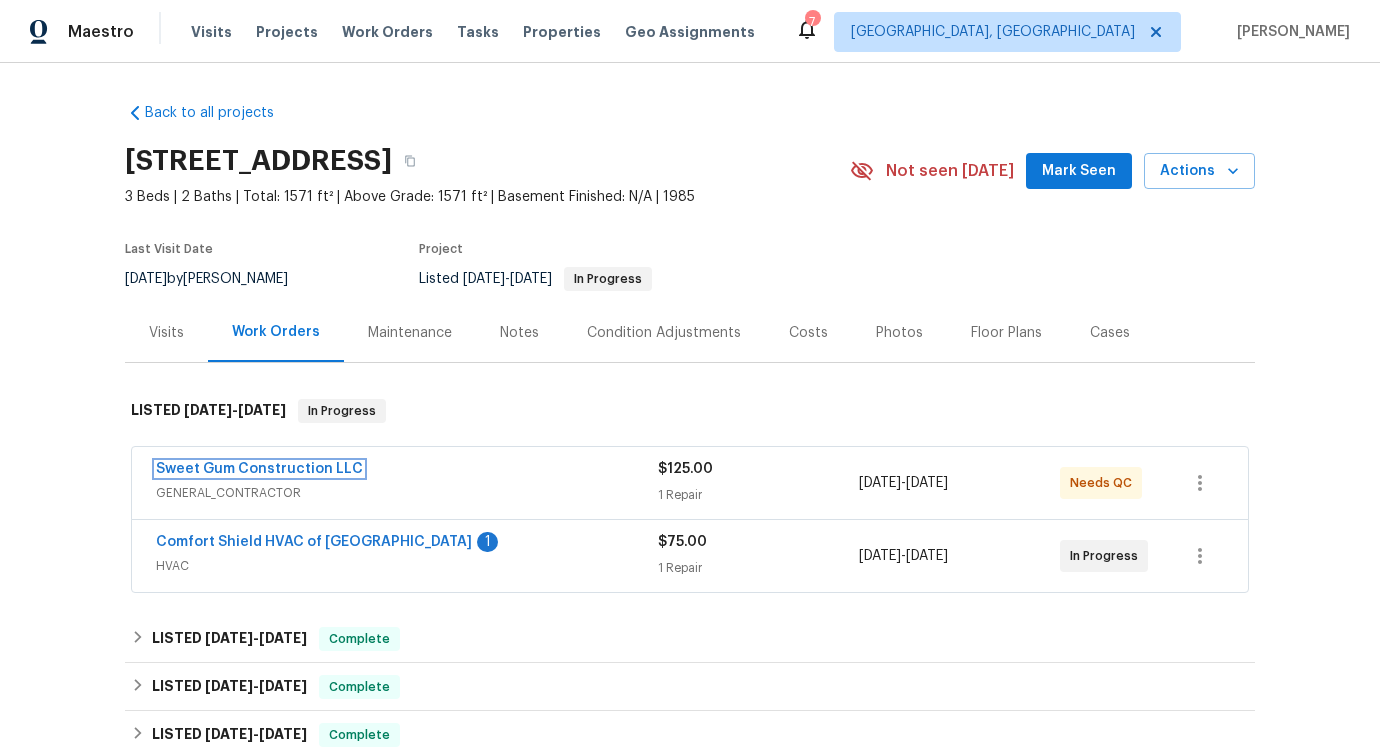 click on "Sweet Gum Construction LLC" at bounding box center (259, 469) 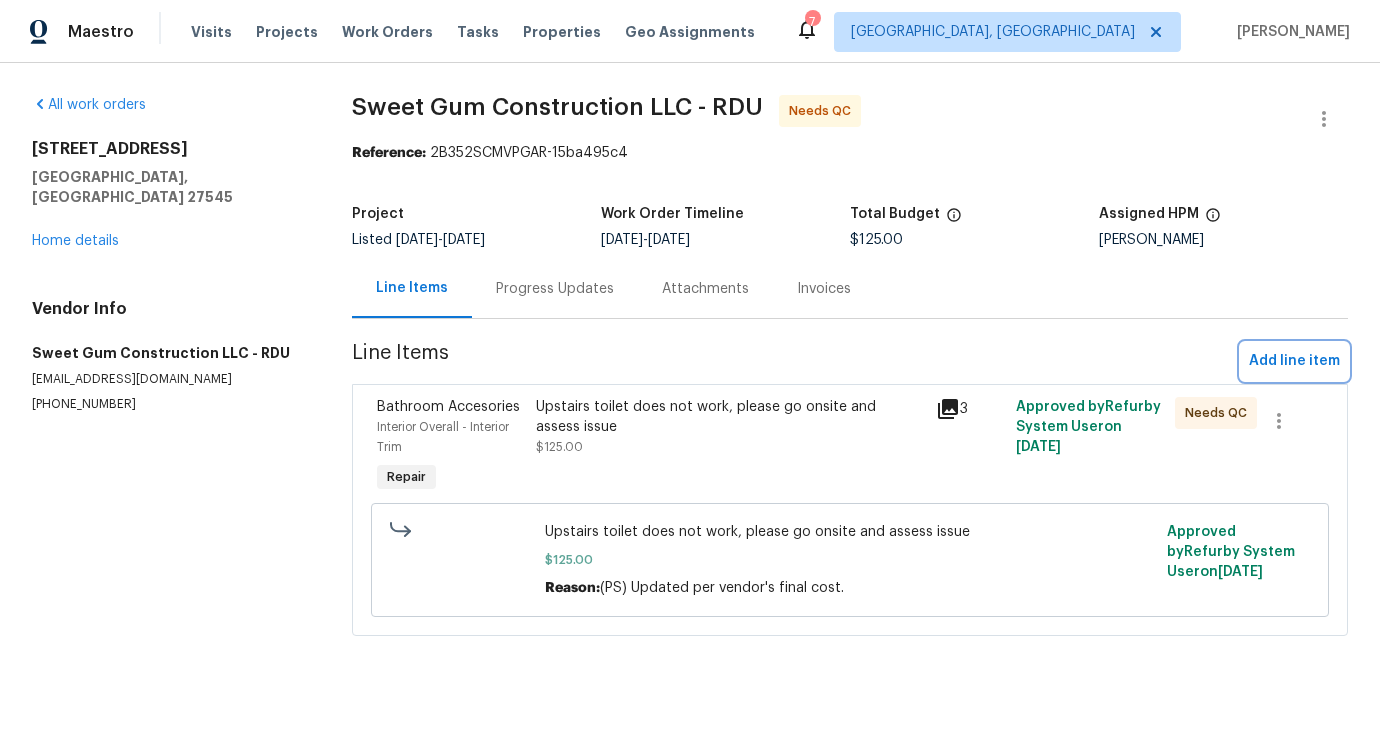 click on "Add line item" at bounding box center [1294, 361] 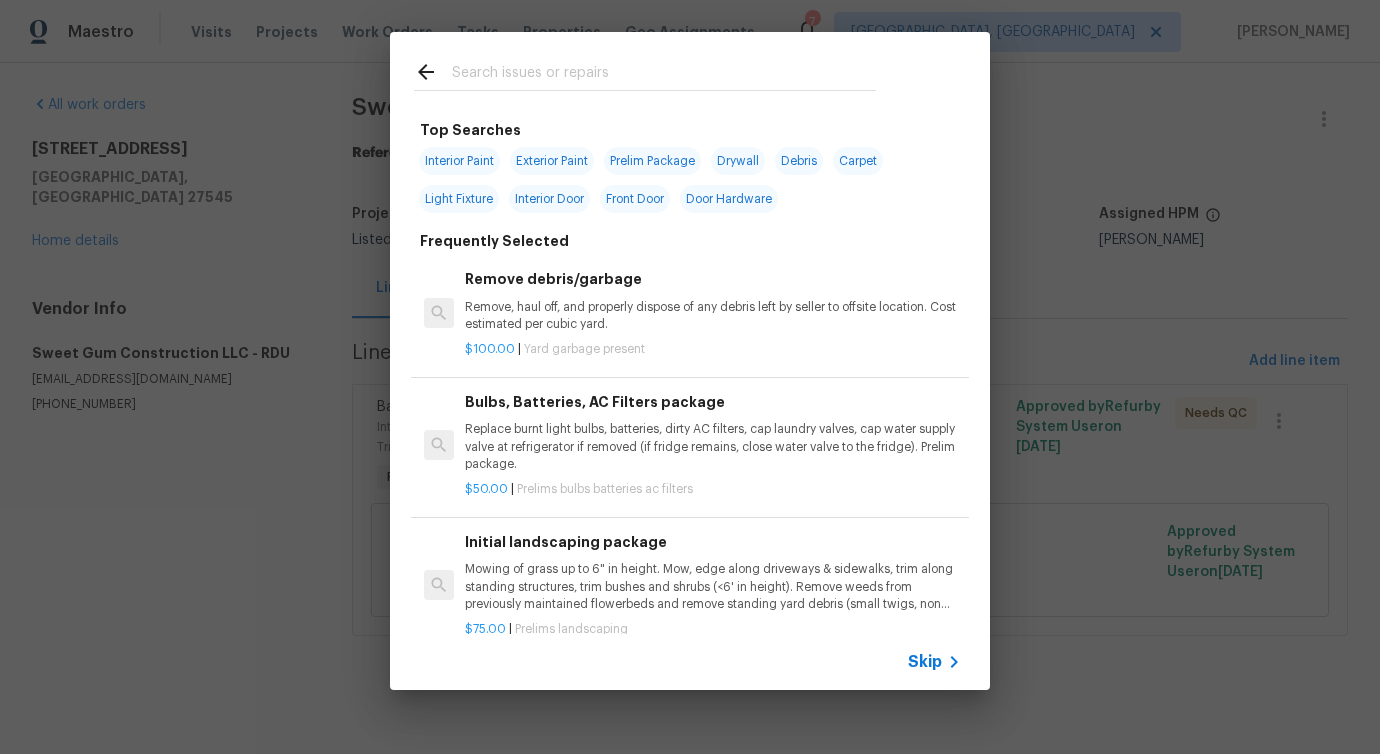 click at bounding box center [664, 75] 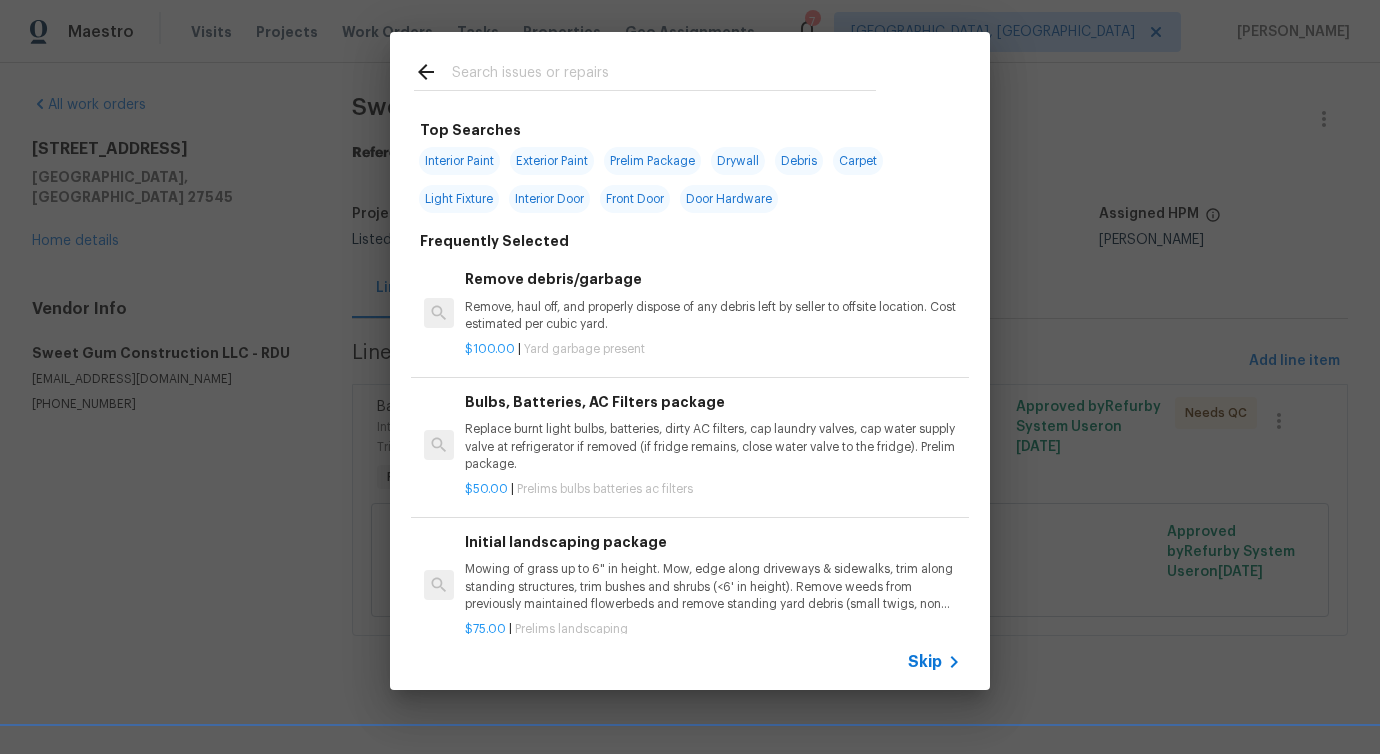 click on "Skip" at bounding box center (925, 662) 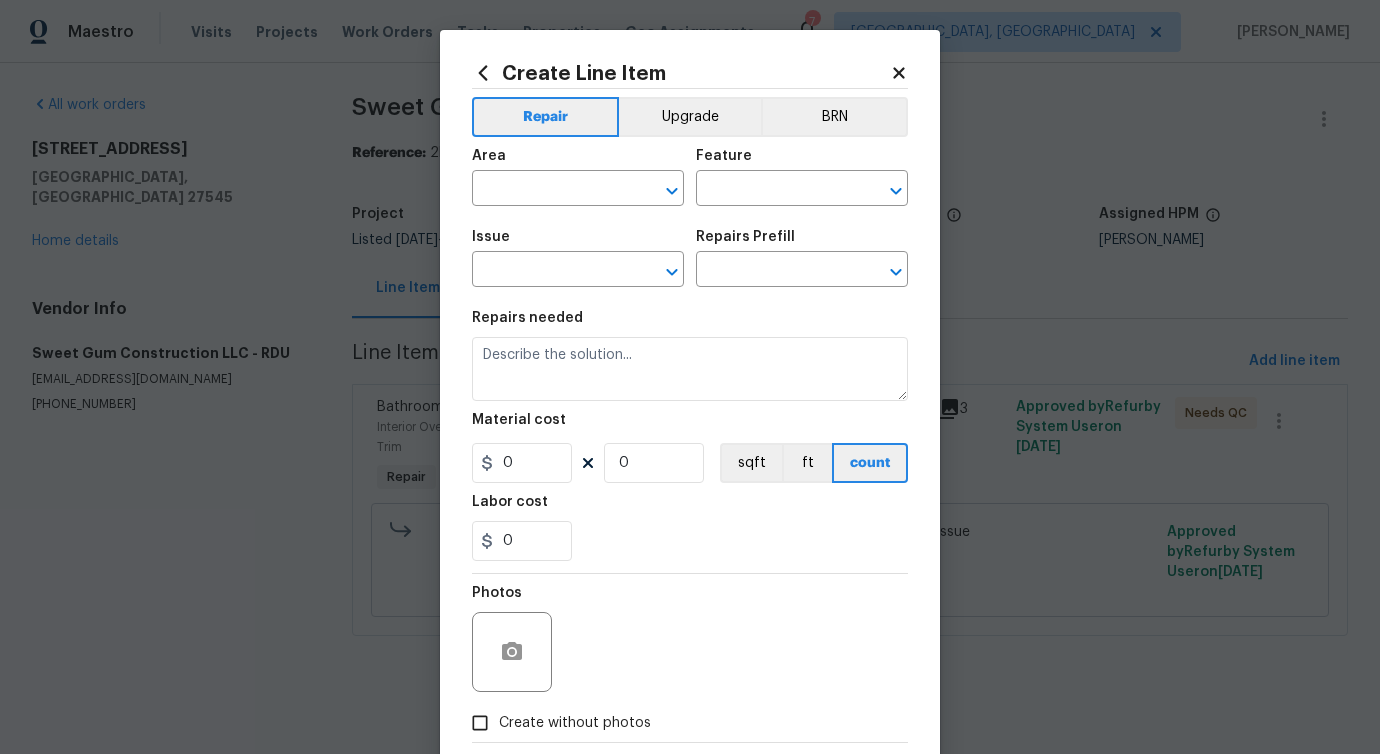 click 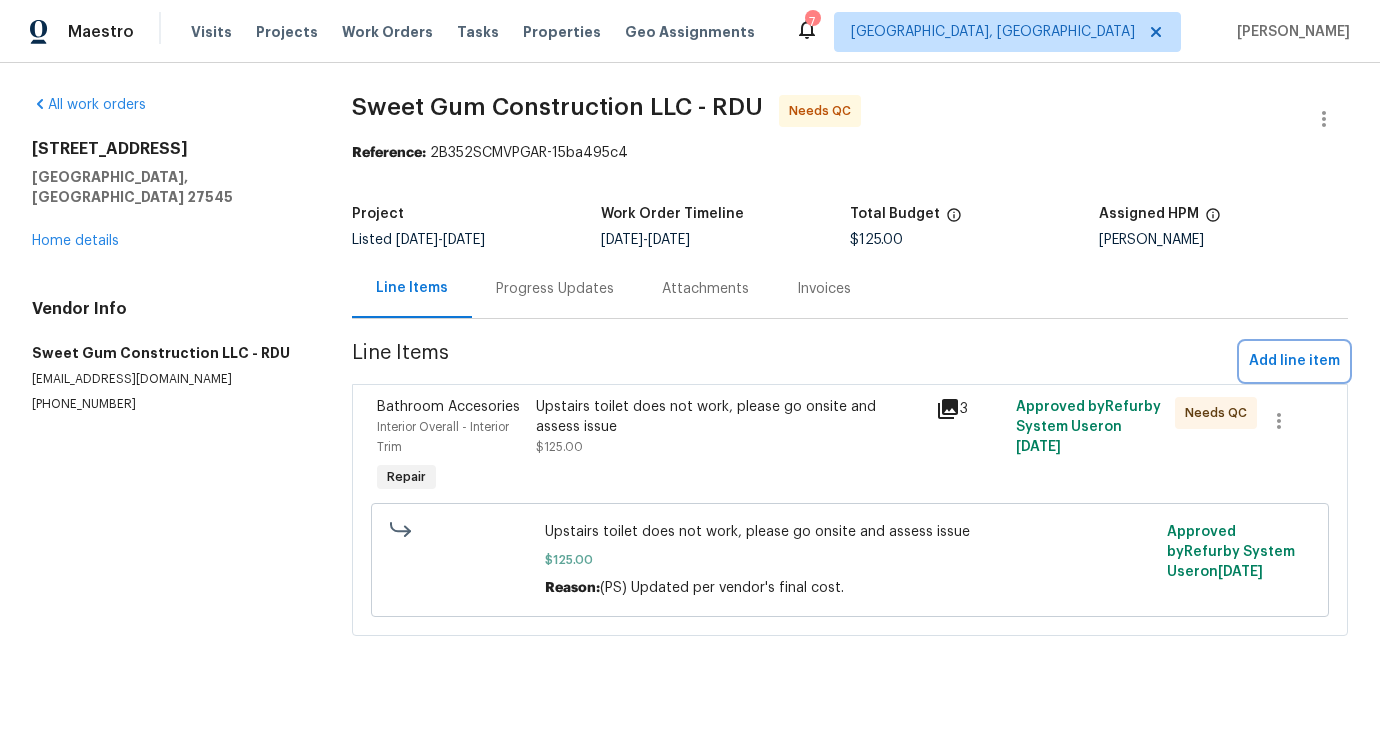 click on "Add line item" at bounding box center (1294, 361) 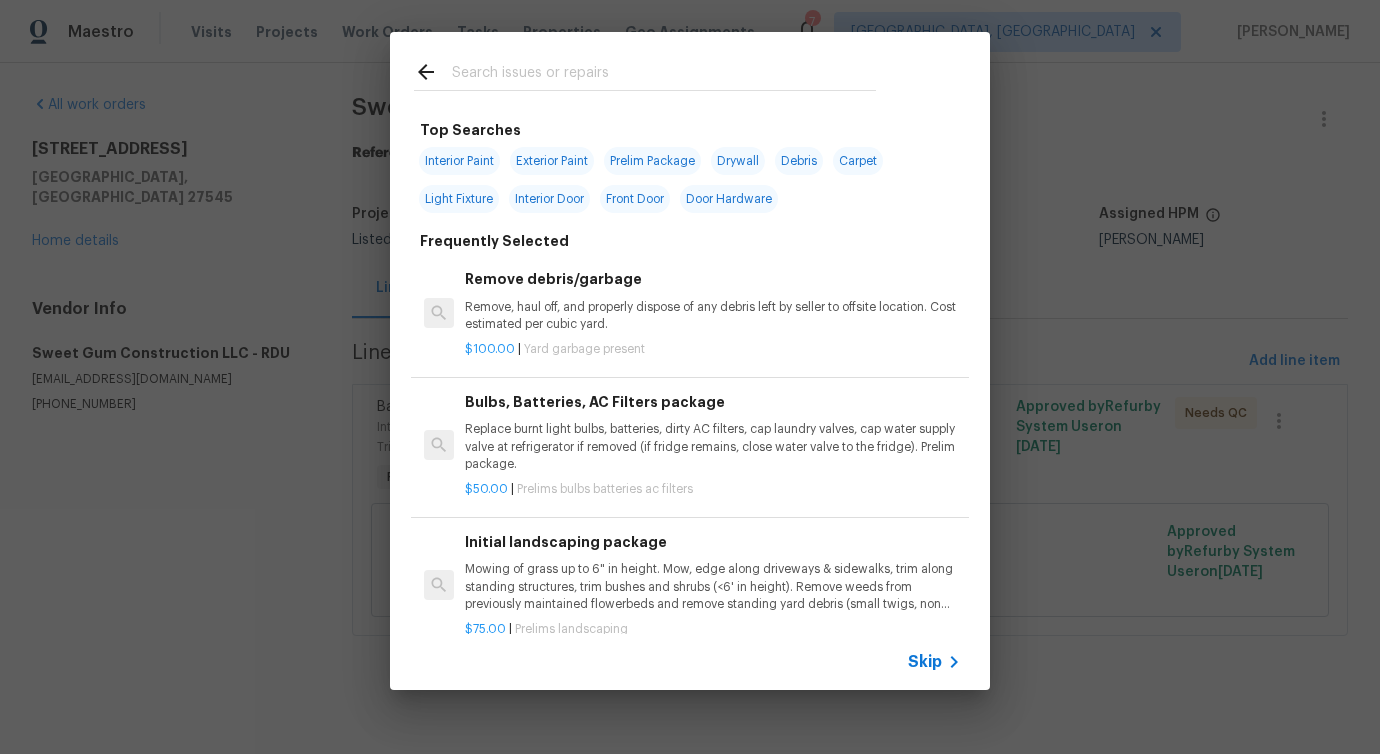 click at bounding box center [645, 71] 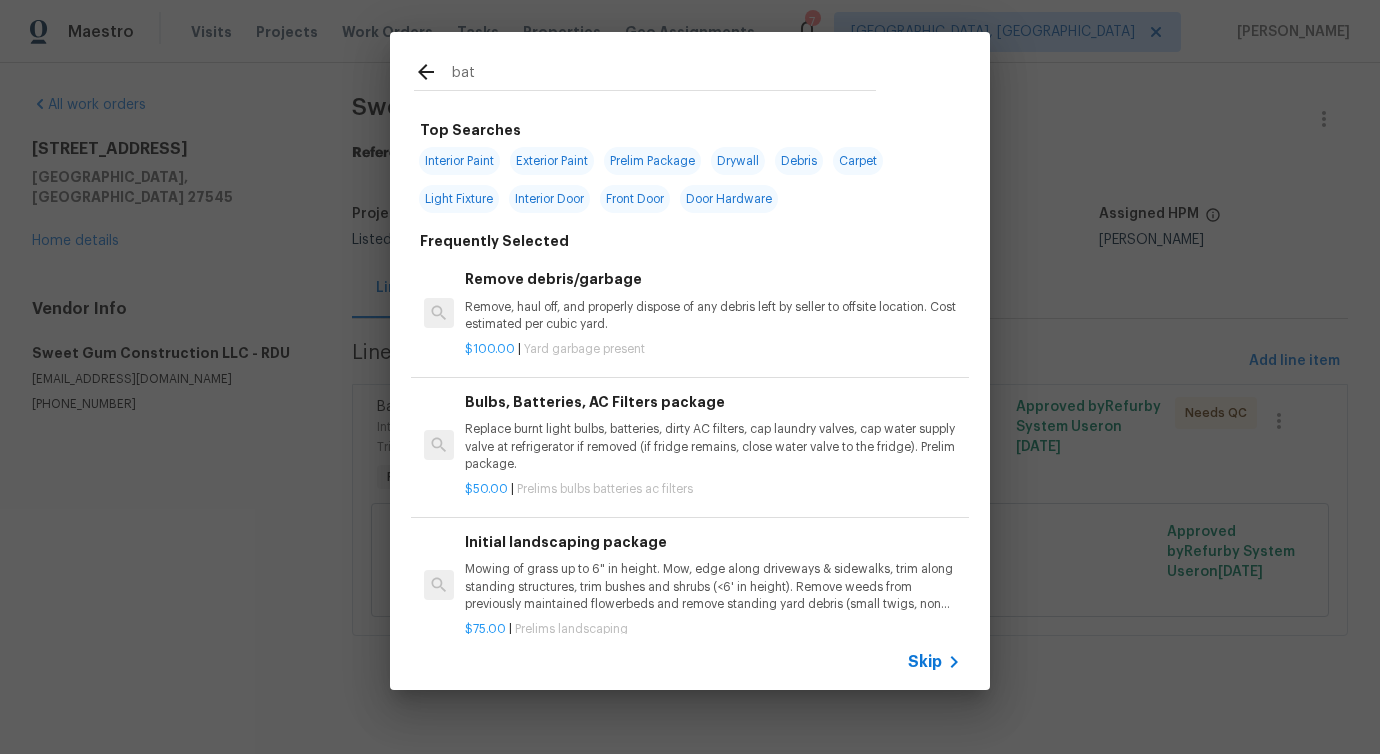 type on "bath" 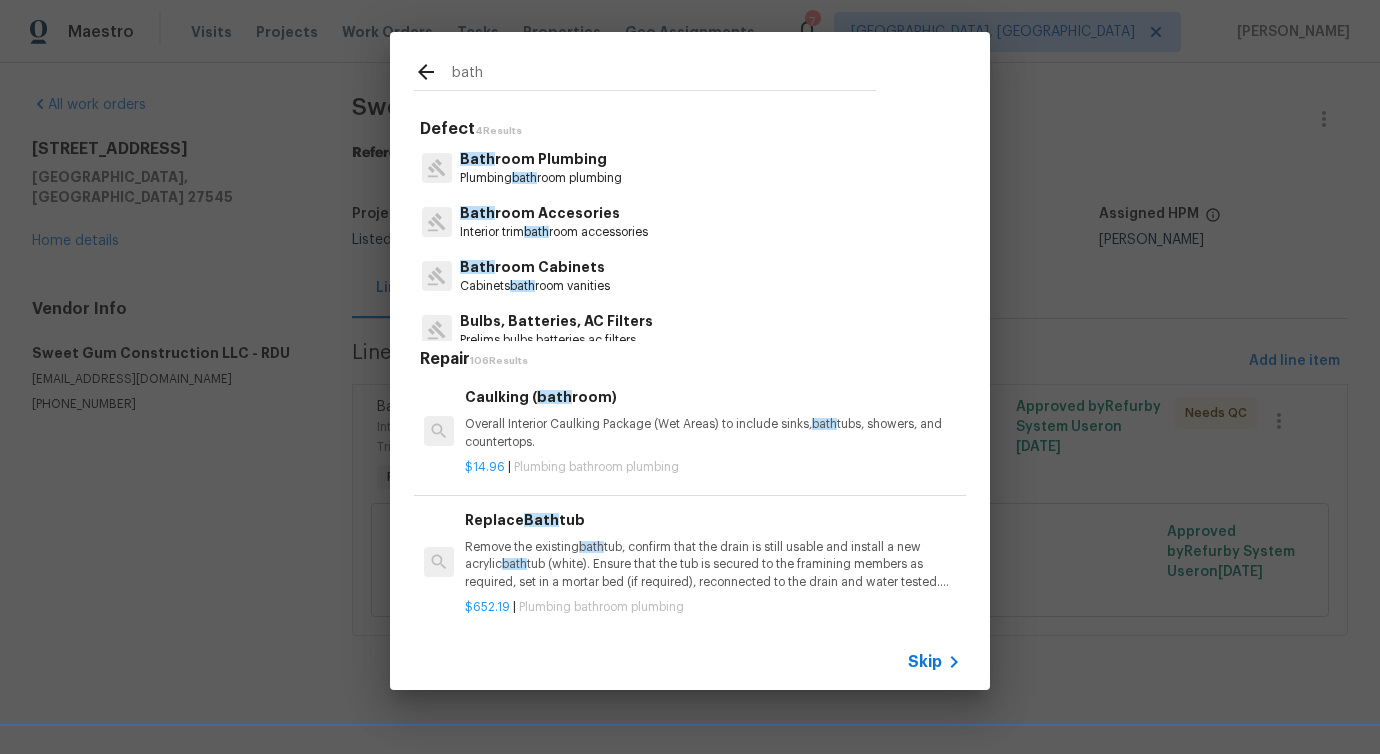 click on "bath" at bounding box center (536, 232) 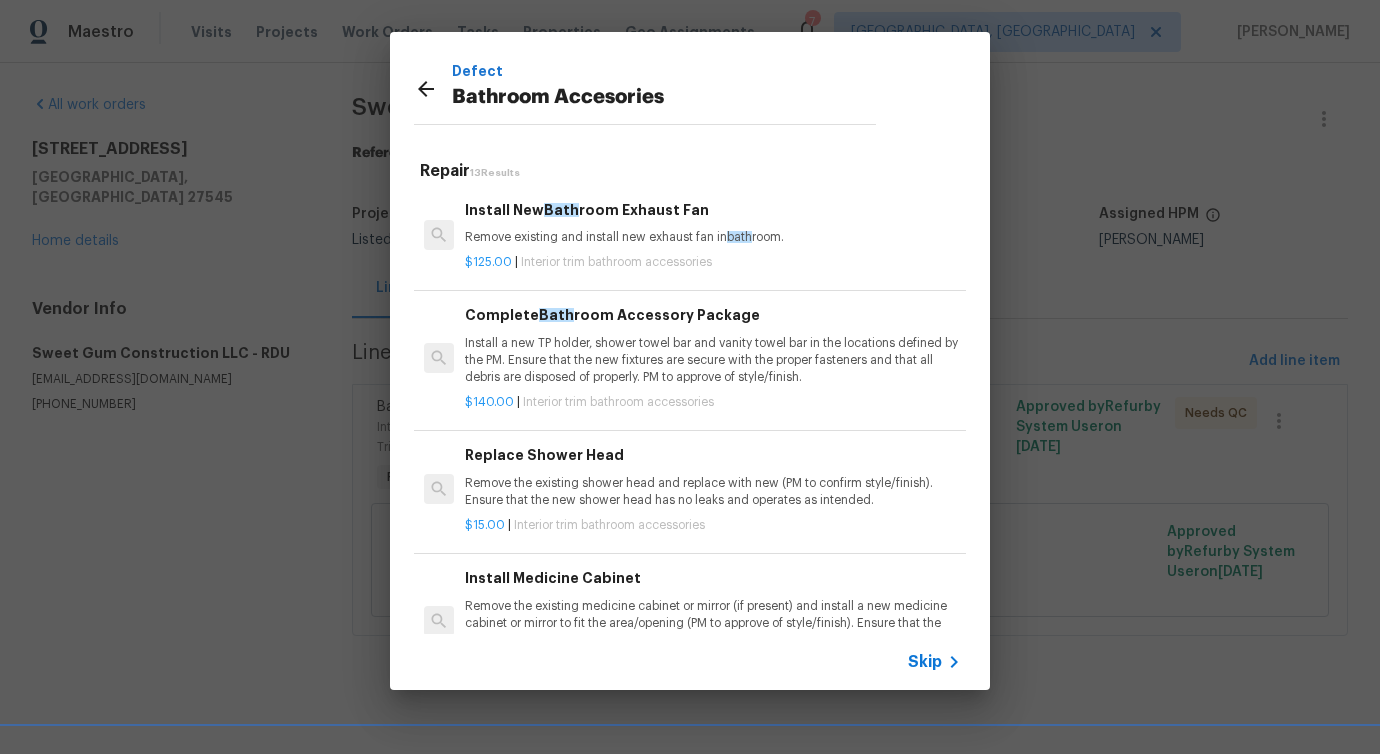 click on "Remove existing and install new exhaust fan in  bath room." at bounding box center [713, 237] 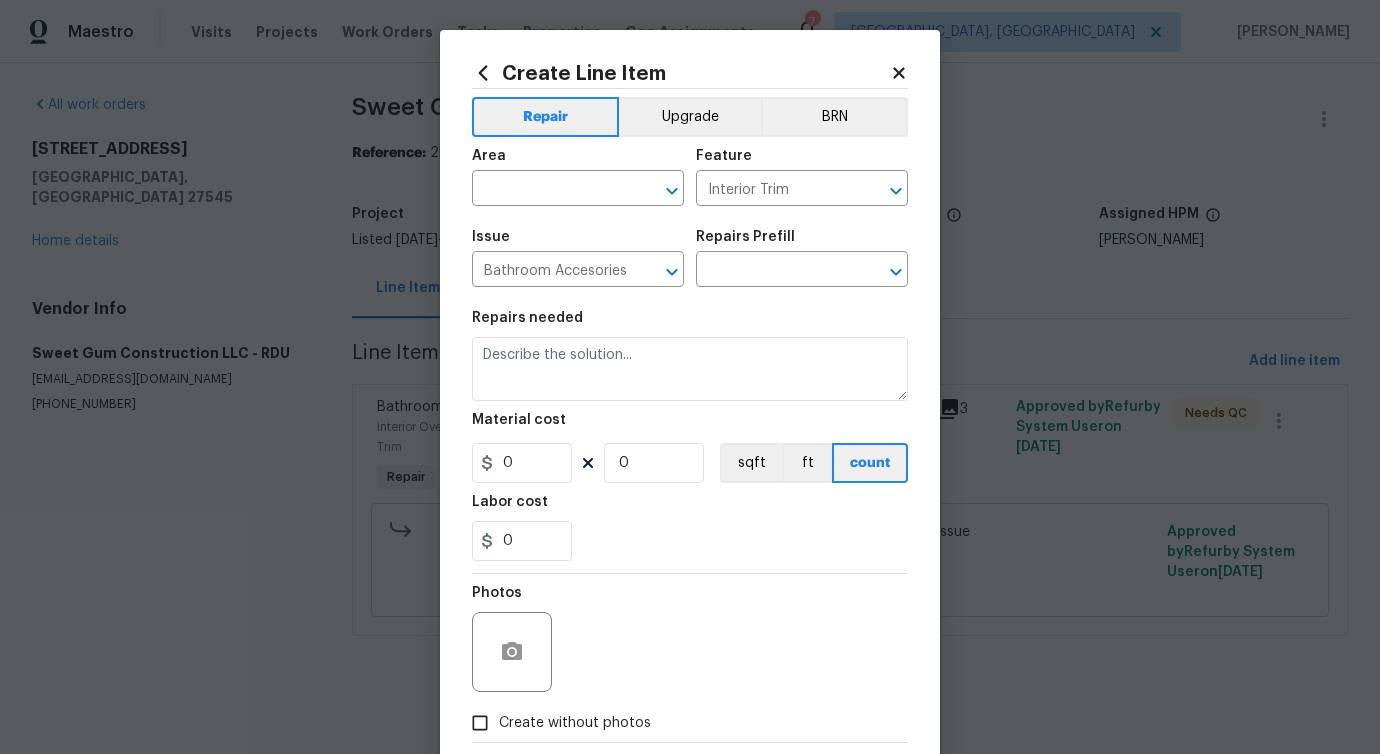 type on "Install New Bathroom Exhaust Fan $125.00" 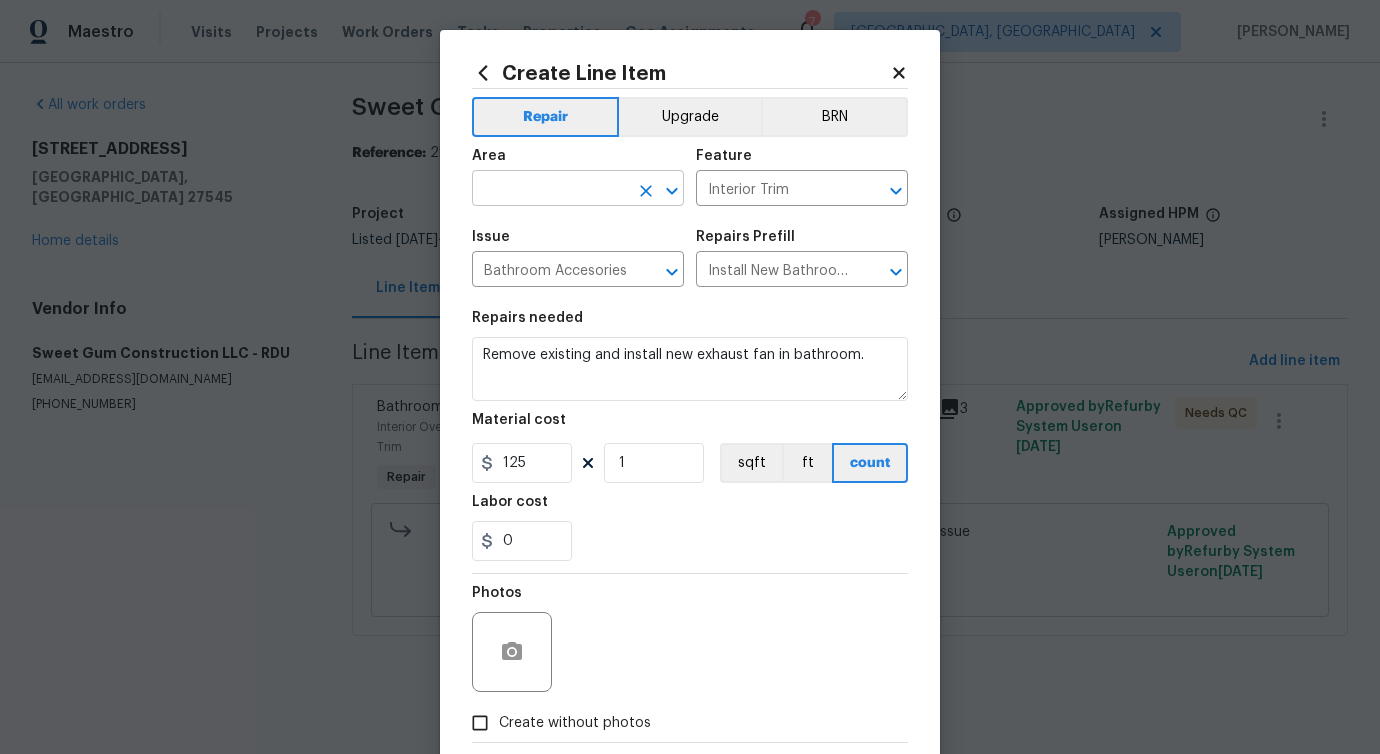 click at bounding box center (550, 190) 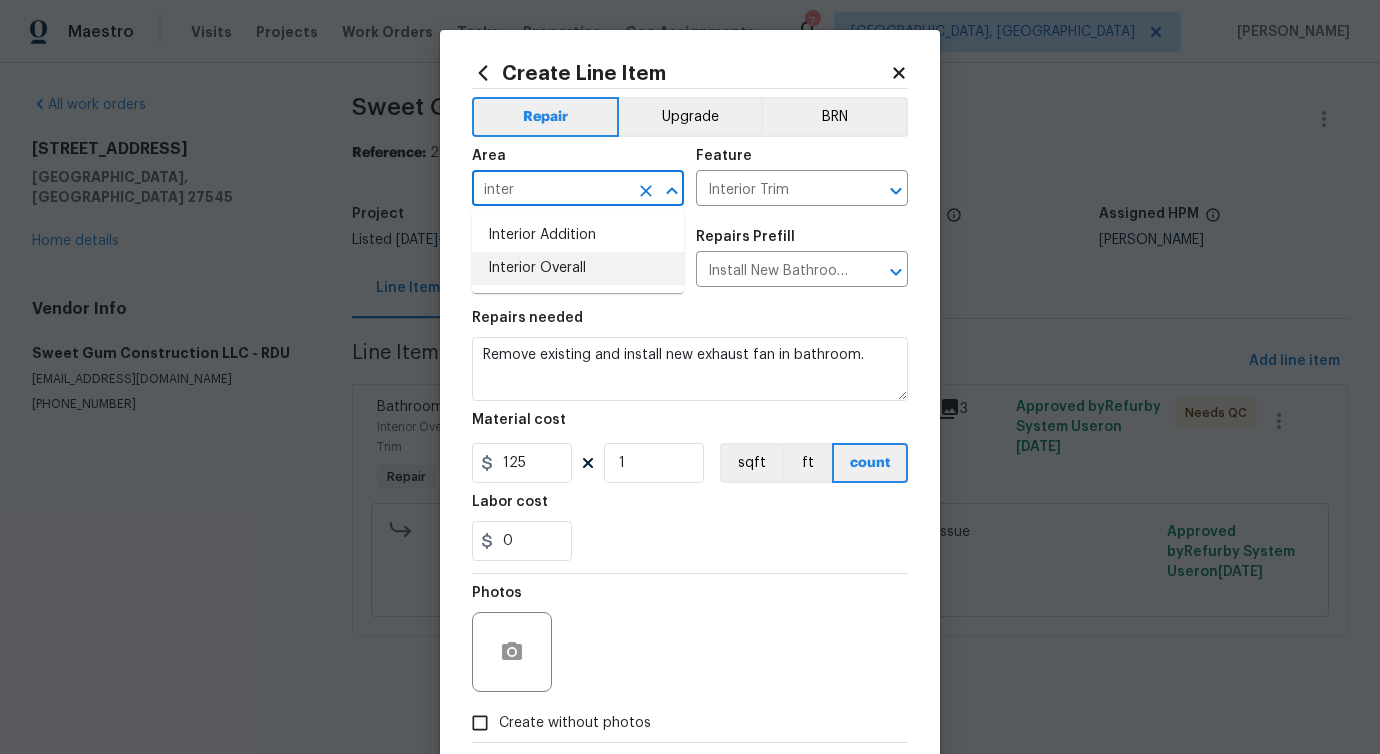 click on "Interior Overall" at bounding box center [578, 268] 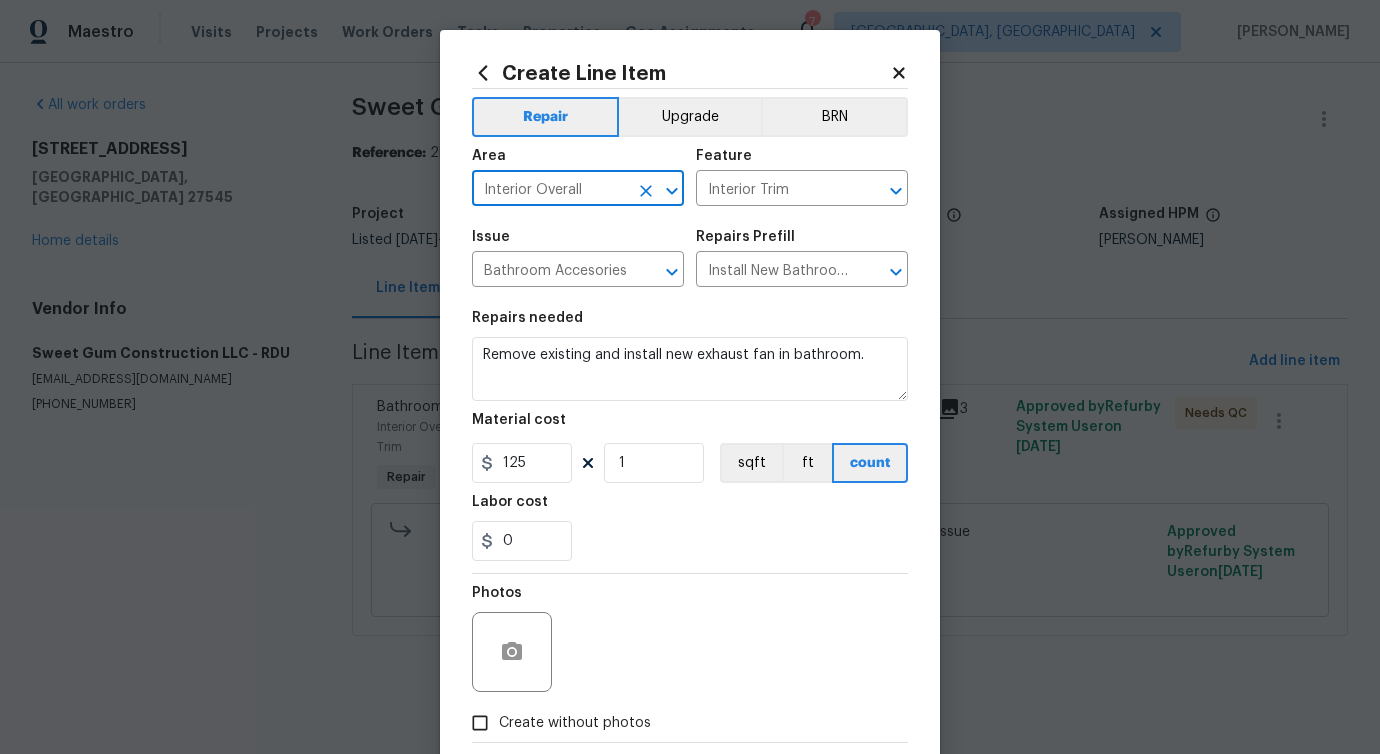 type on "Interior Overall" 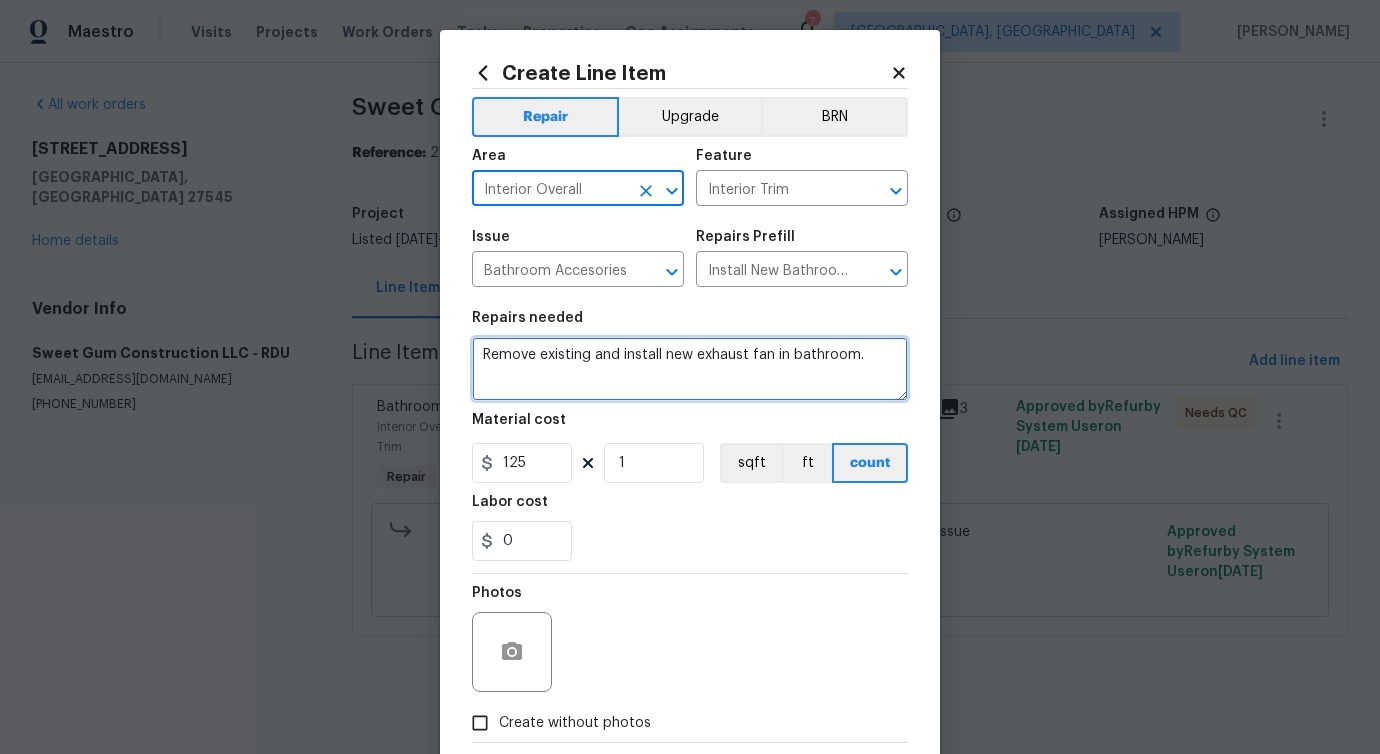 click on "Remove existing and install new exhaust fan in bathroom." at bounding box center [690, 369] 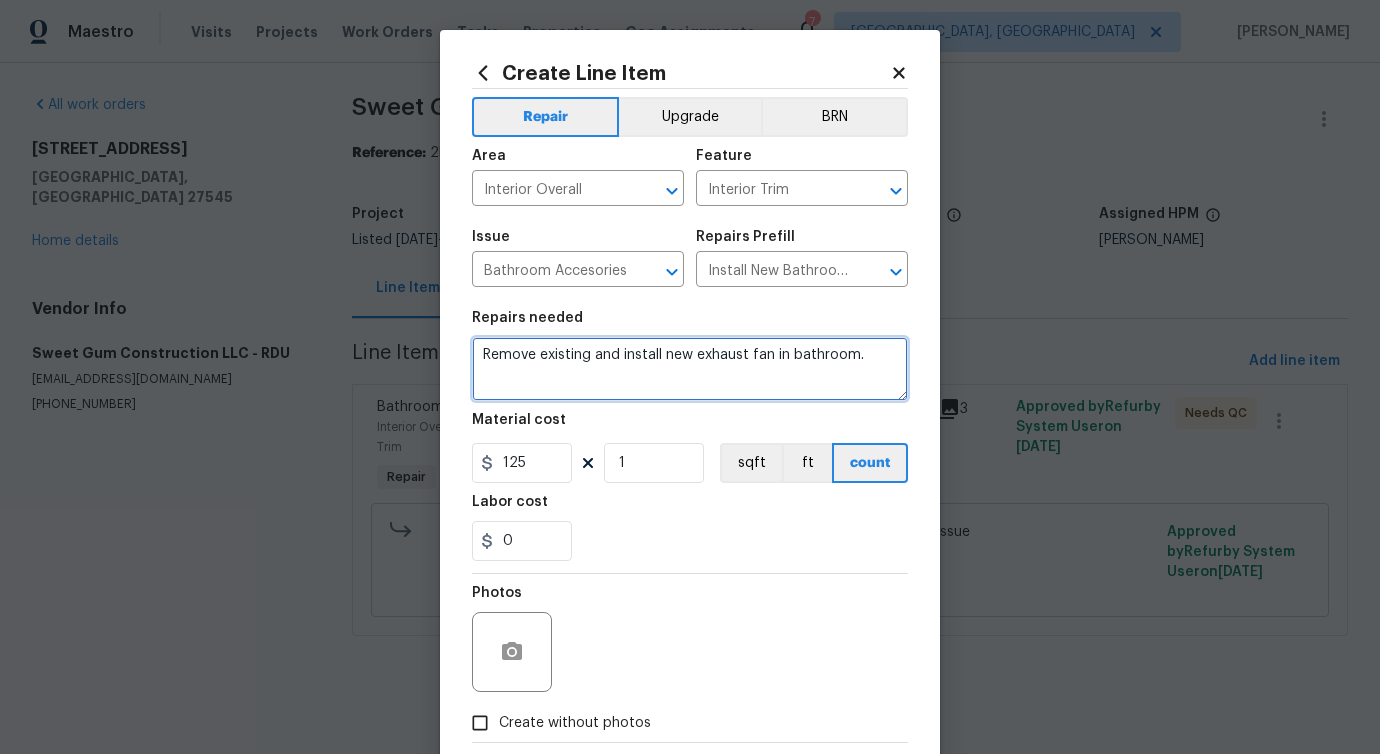 click on "Remove existing and install new exhaust fan in bathroom." at bounding box center [690, 369] 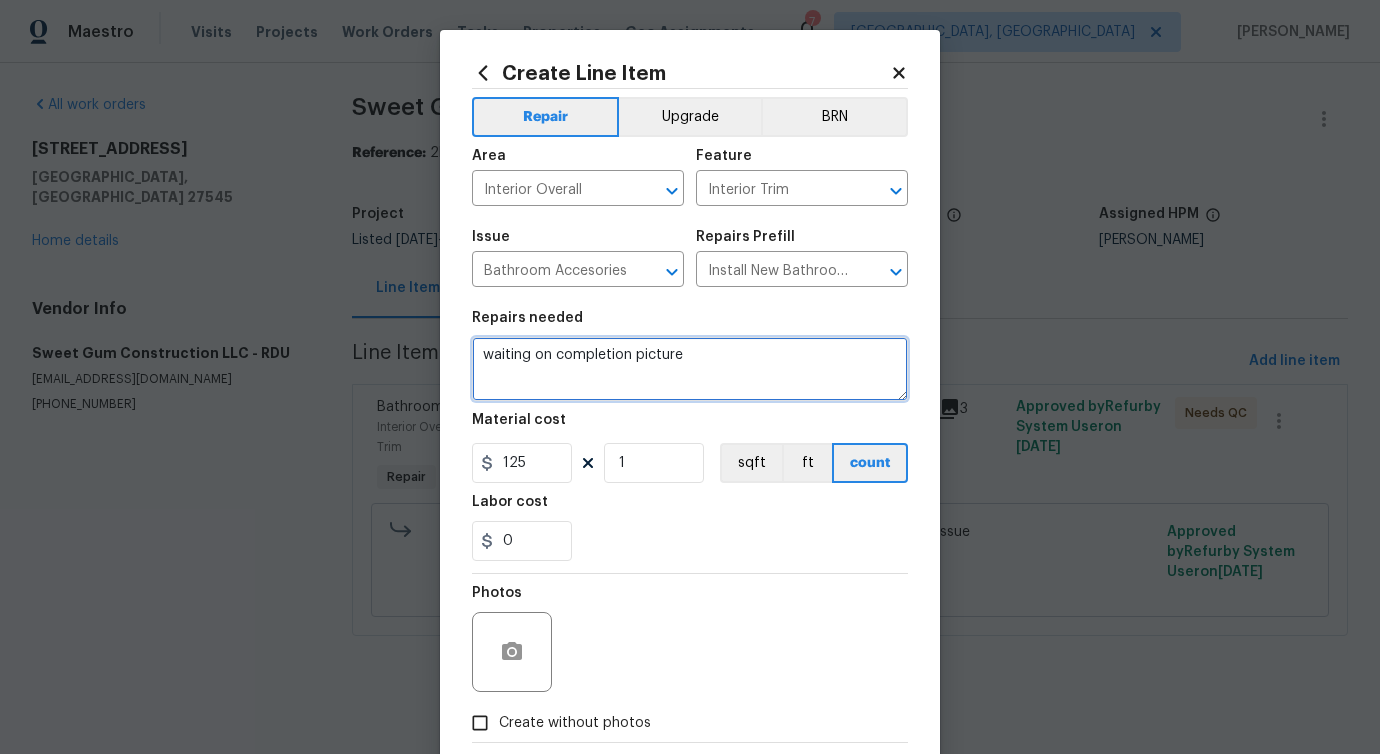 type on "waiting on completion pictures" 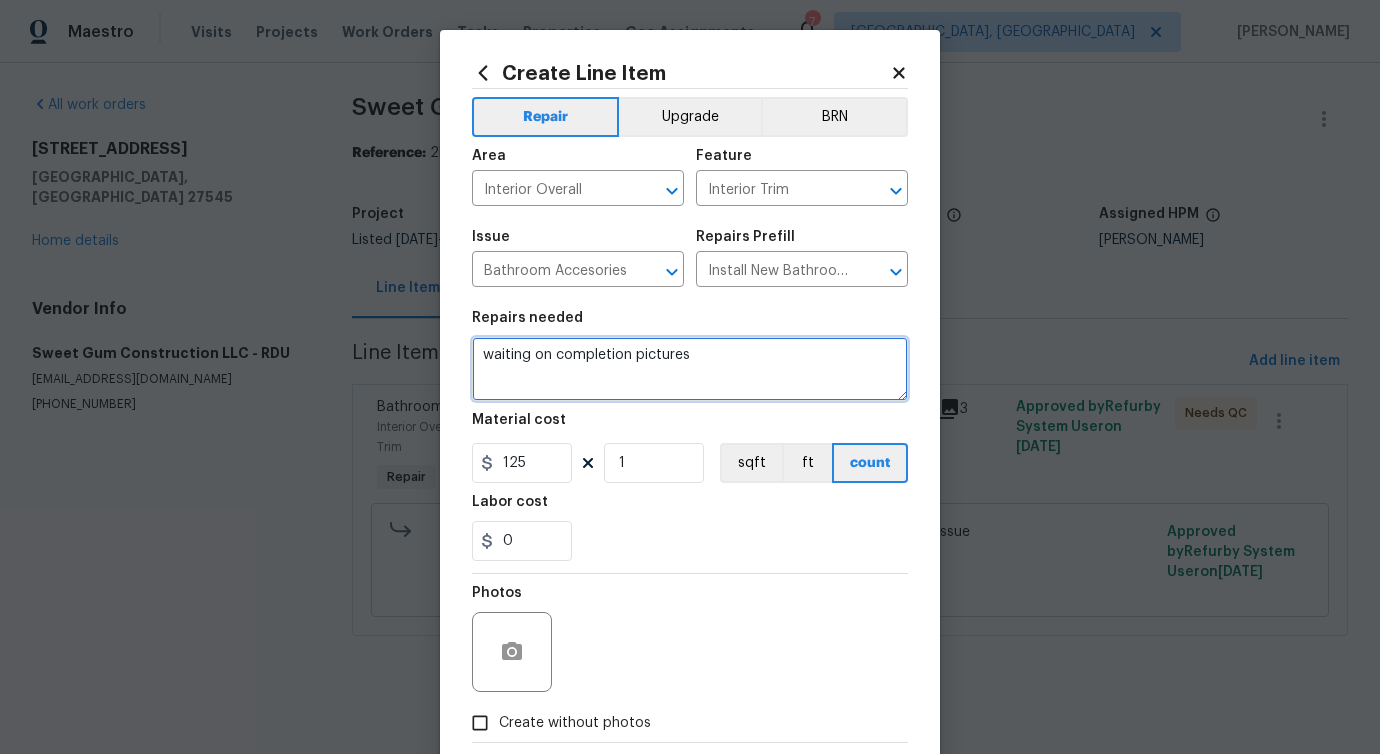 click on "waiting on completion pictures" at bounding box center [690, 369] 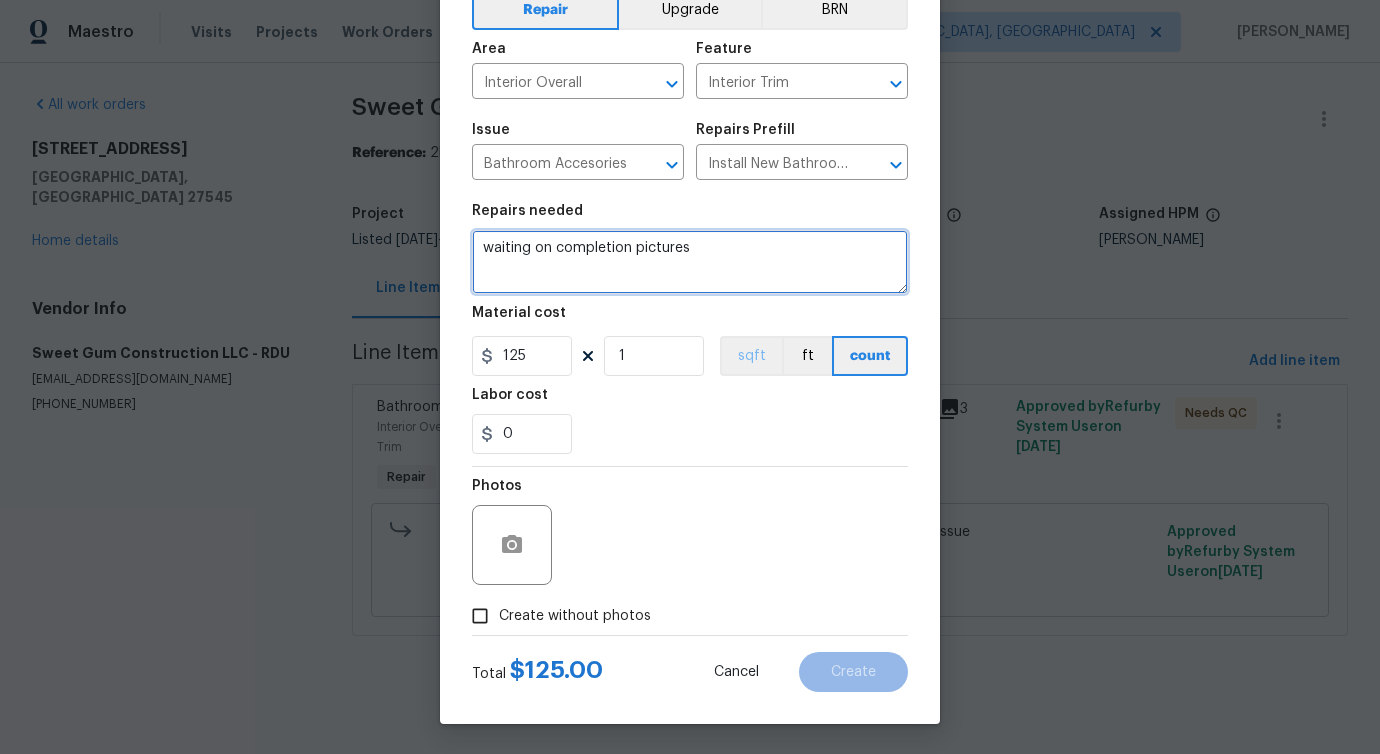 scroll, scrollTop: 0, scrollLeft: 0, axis: both 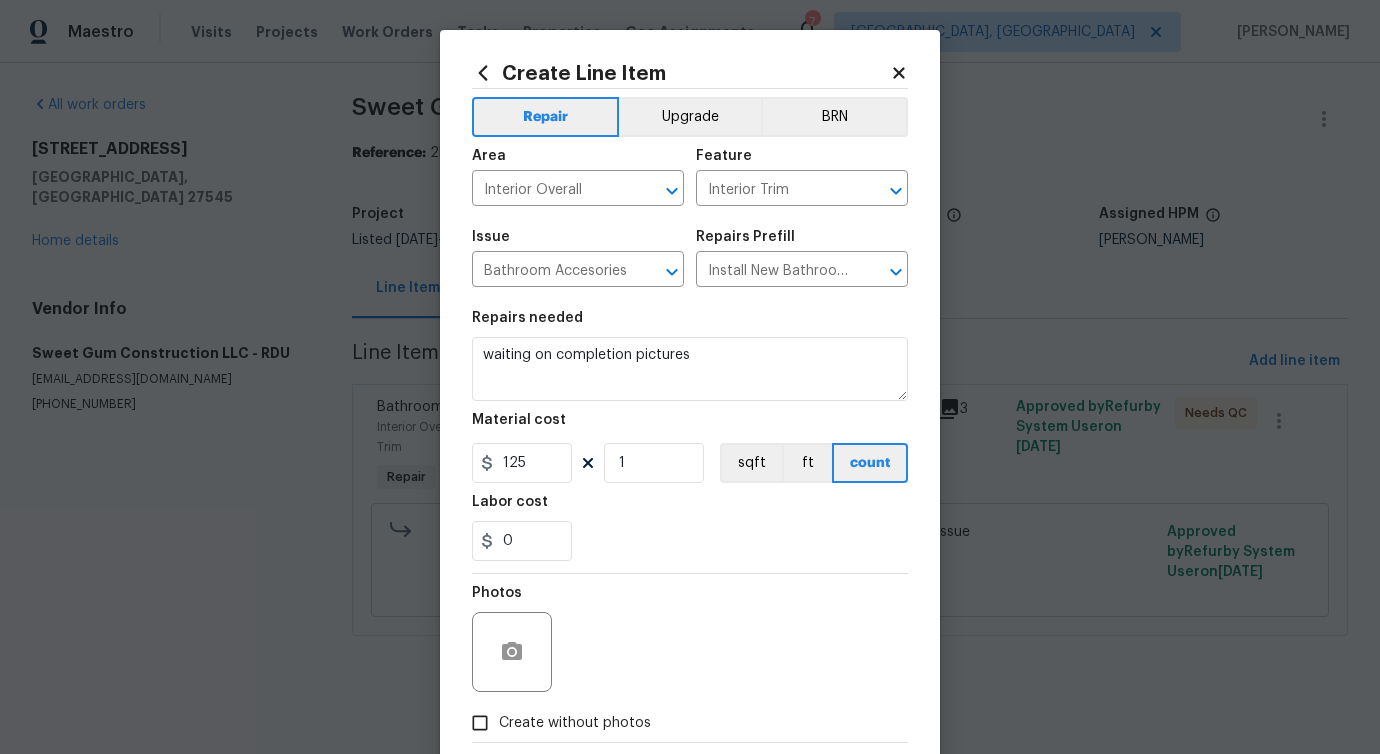 click 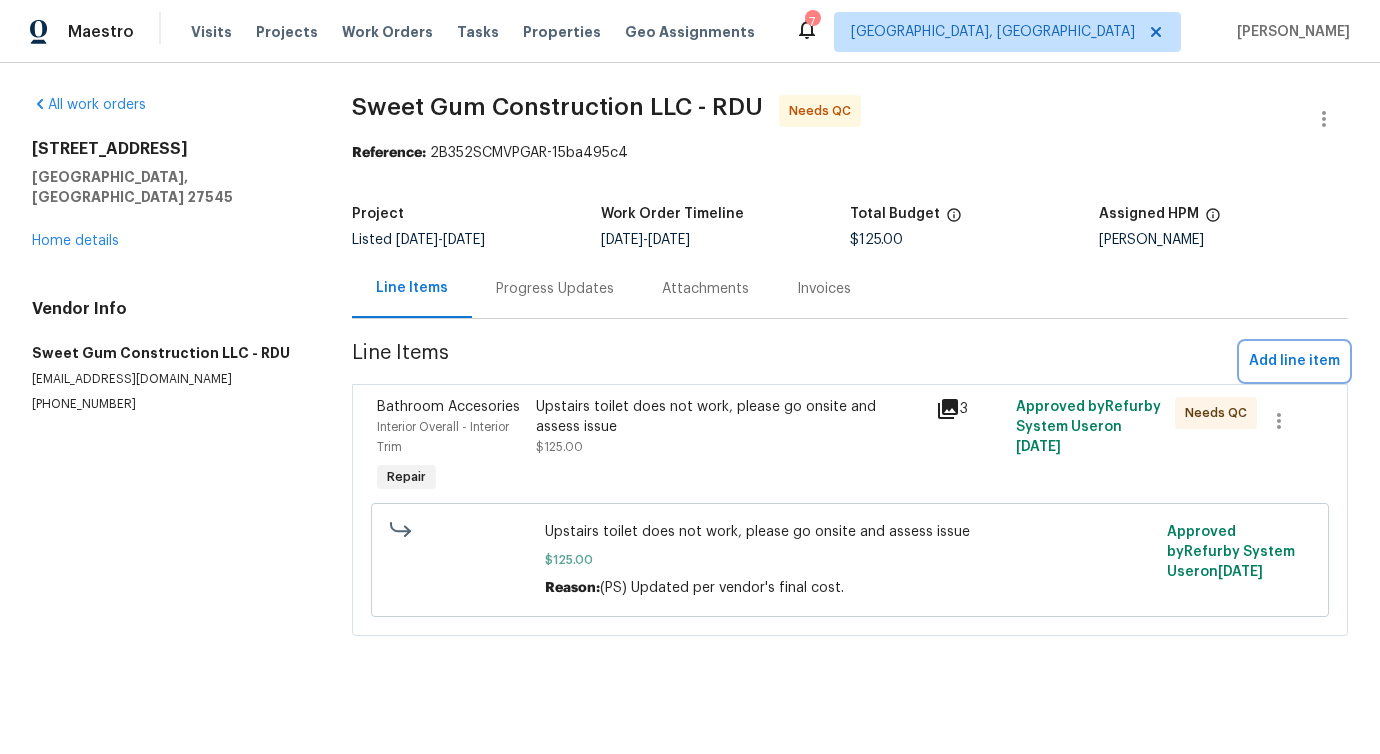 click on "Add line item" at bounding box center [1294, 361] 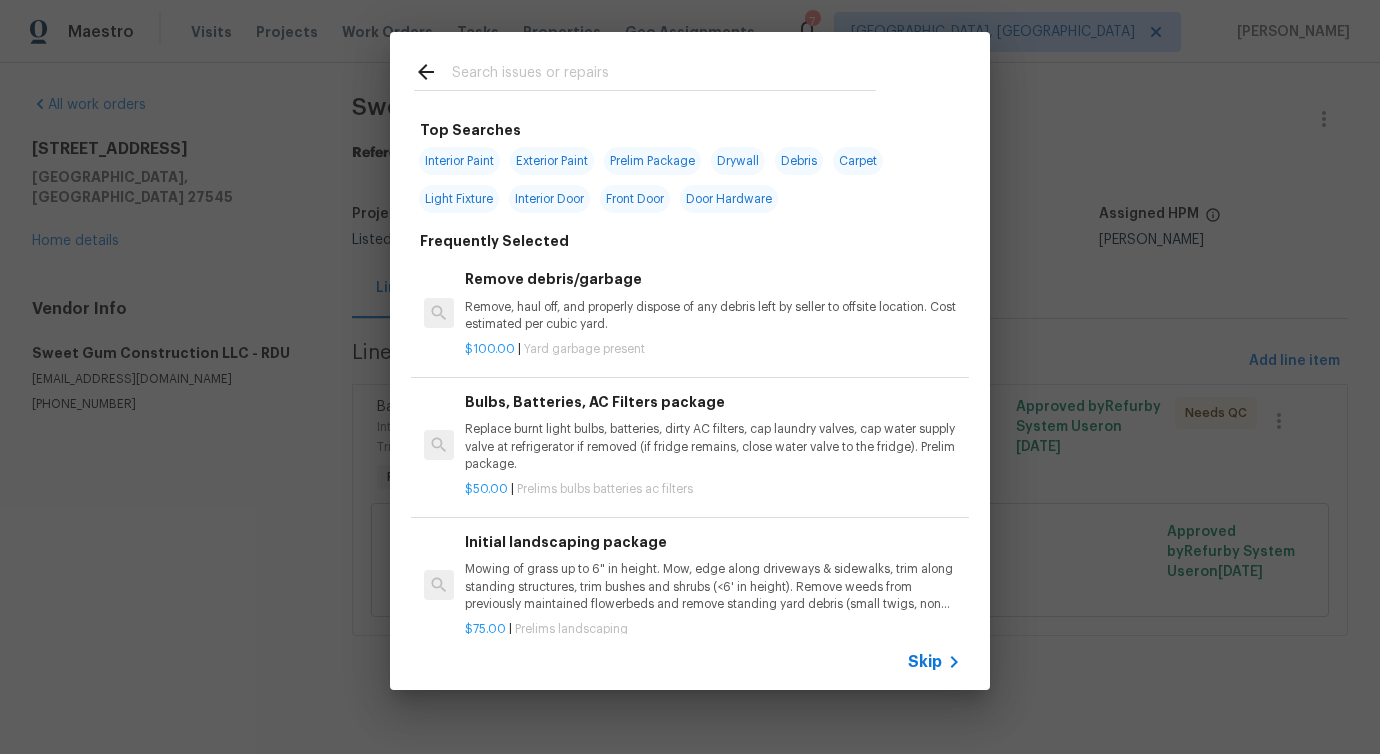 click at bounding box center (664, 75) 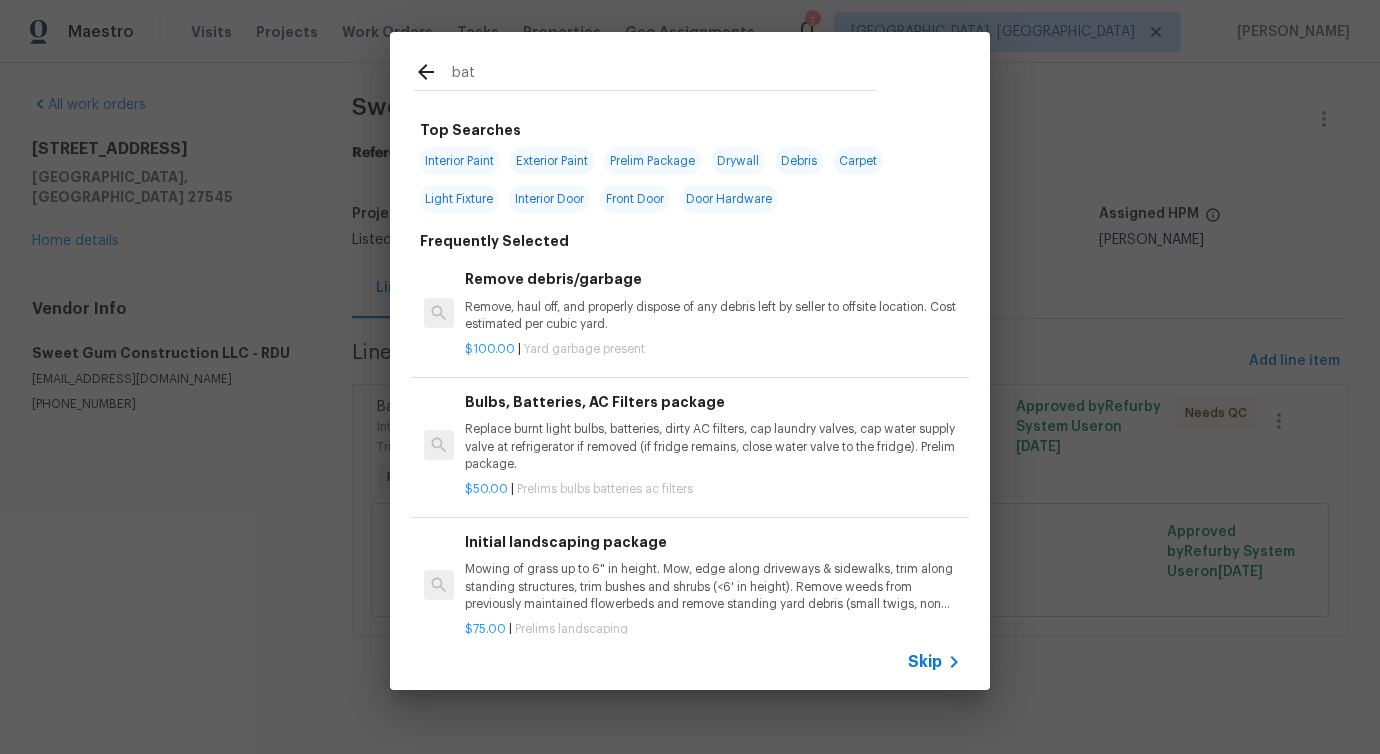 type on "bath" 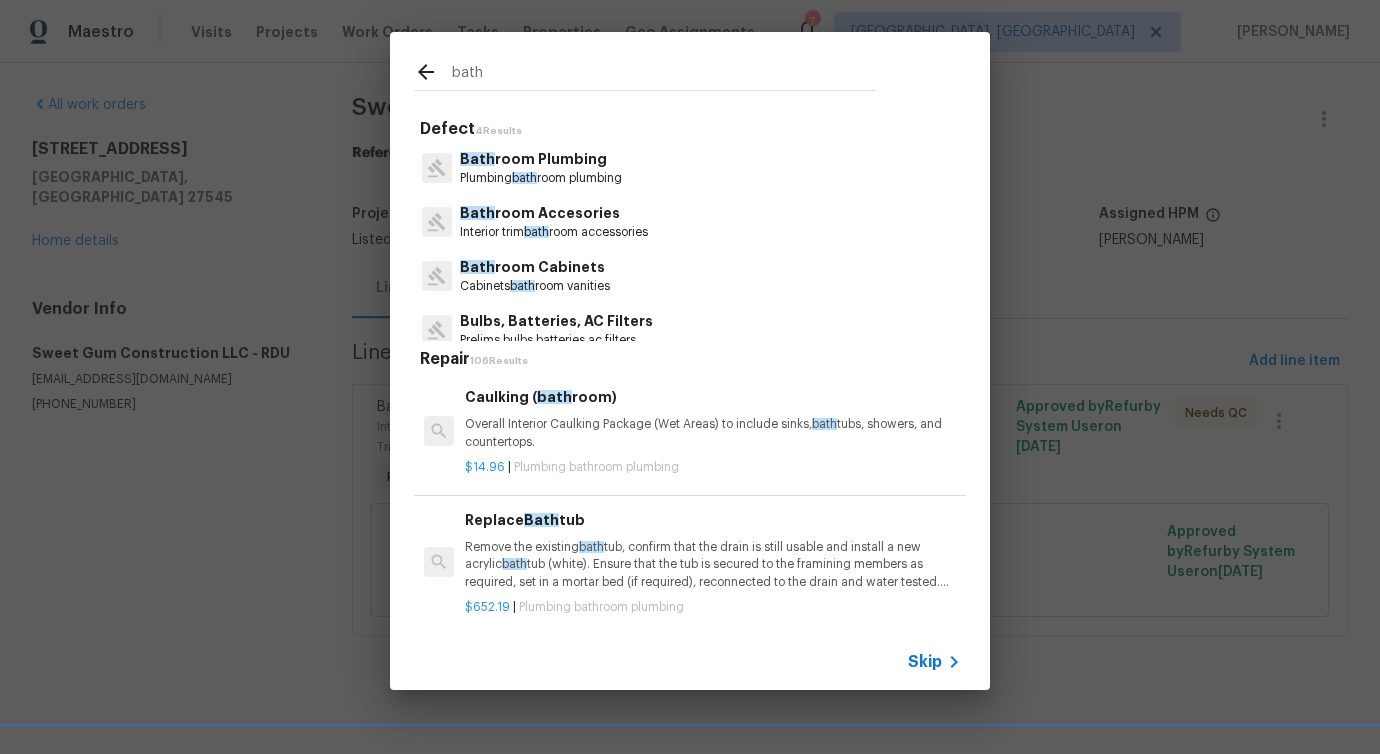 click on "Interior trim  bath room accessories" at bounding box center [554, 232] 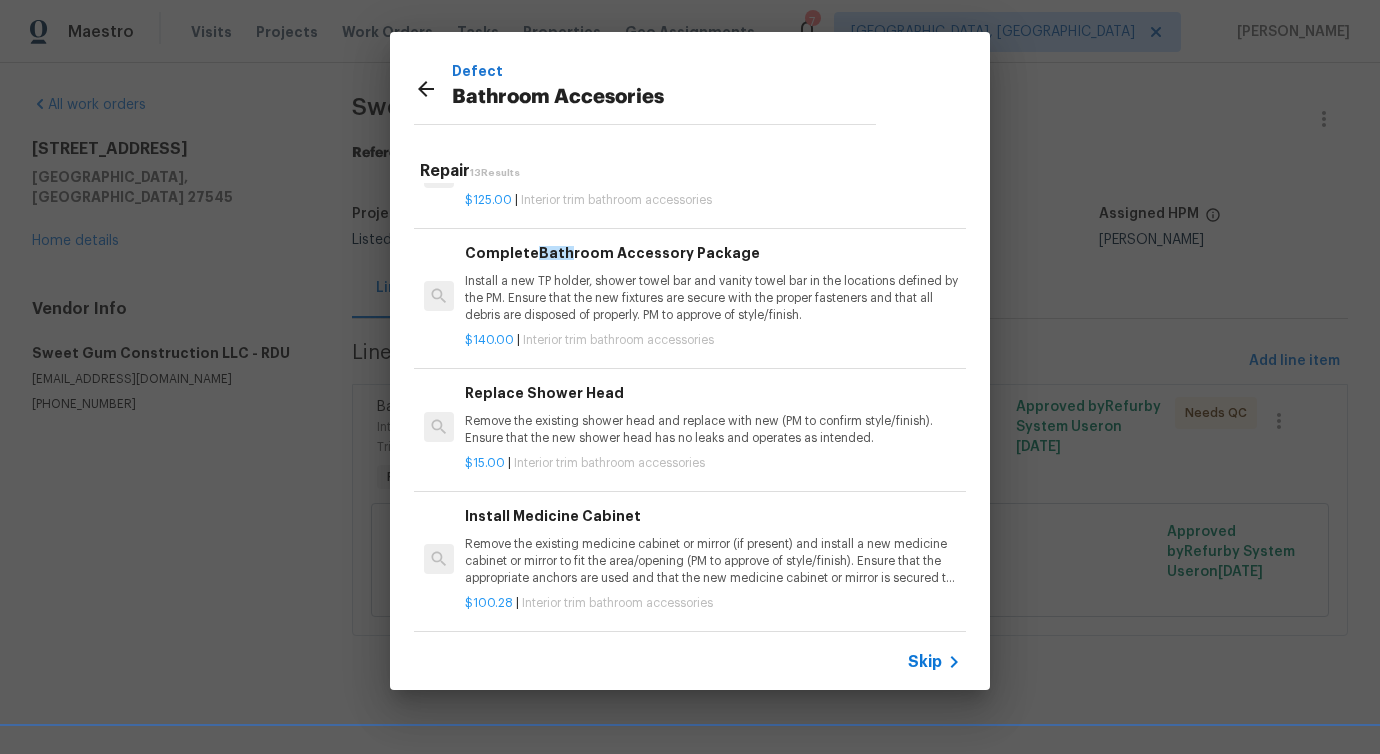 scroll, scrollTop: 0, scrollLeft: 0, axis: both 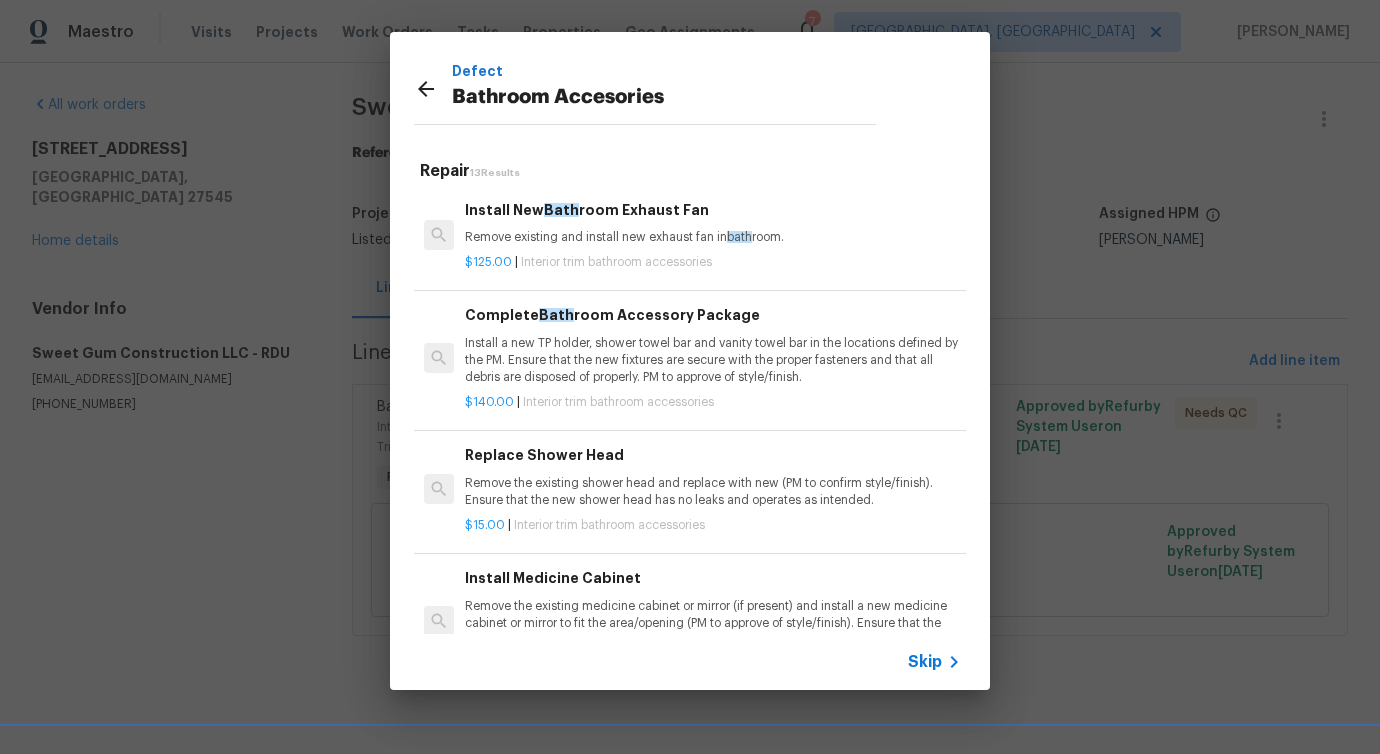 click on "$140.00   |   Interior trim bathroom accessories" at bounding box center (713, 398) 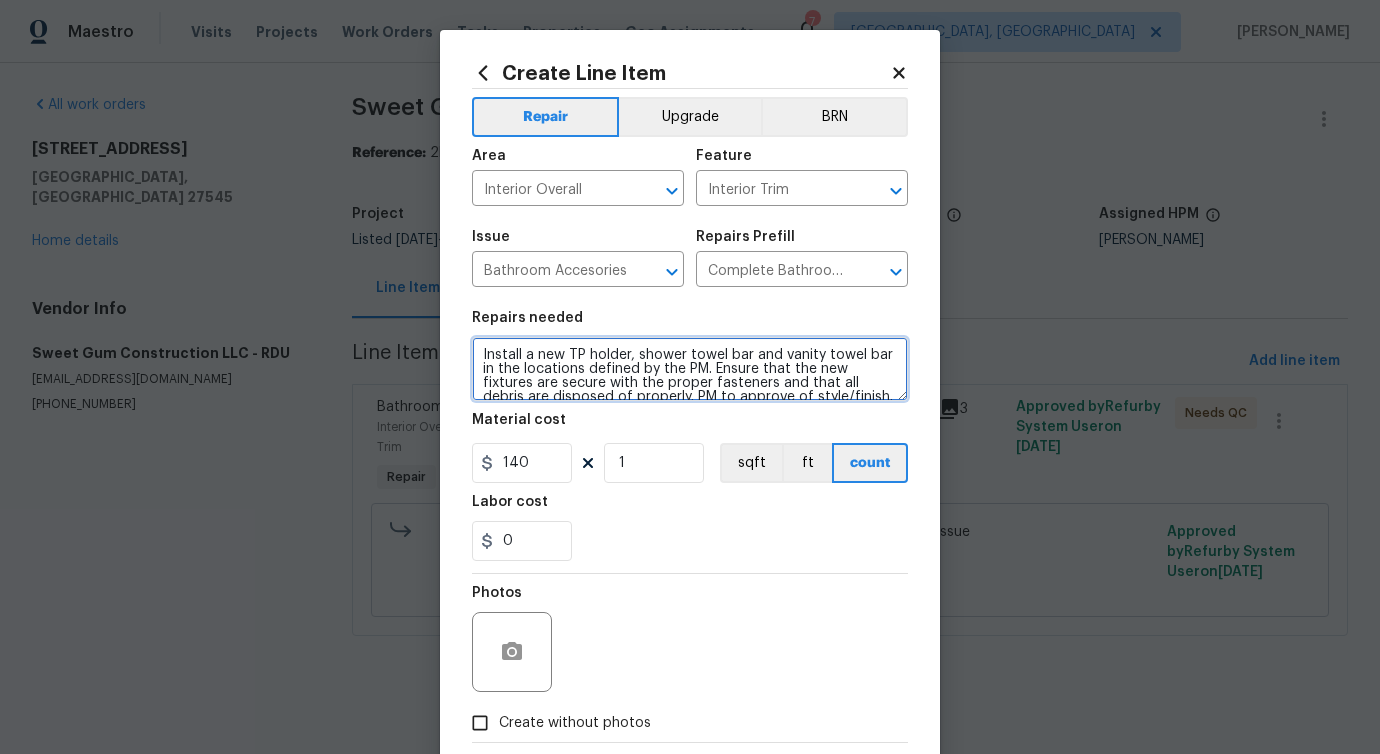 click on "Install a new TP holder, shower towel bar and vanity towel bar in the locations defined by the PM. Ensure that the new fixtures are secure with the proper fasteners and that all debris are disposed of properly. PM to approve of style/finish." at bounding box center [690, 369] 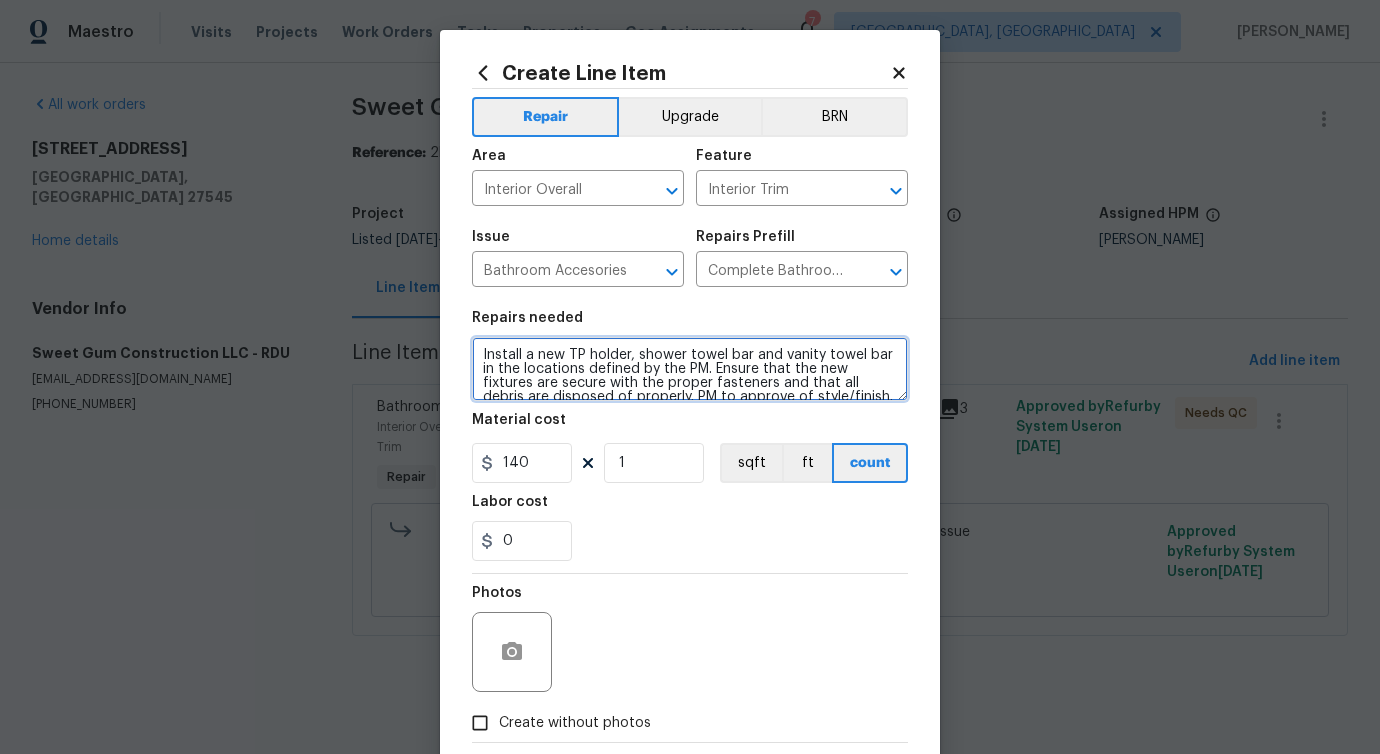 click on "Install a new TP holder, shower towel bar and vanity towel bar in the locations defined by the PM. Ensure that the new fixtures are secure with the proper fasteners and that all debris are disposed of properly. PM to approve of style/finish." at bounding box center (690, 369) 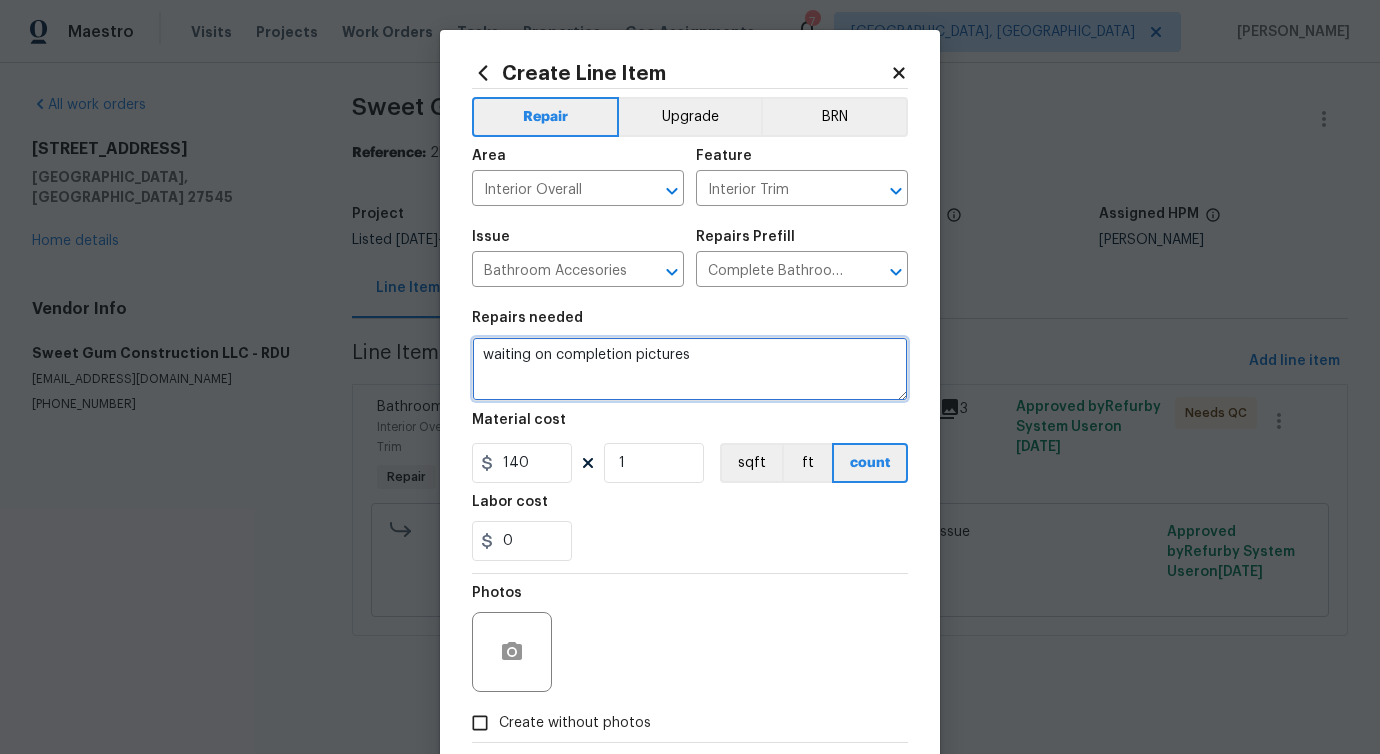 type on "waiting on completion pictures" 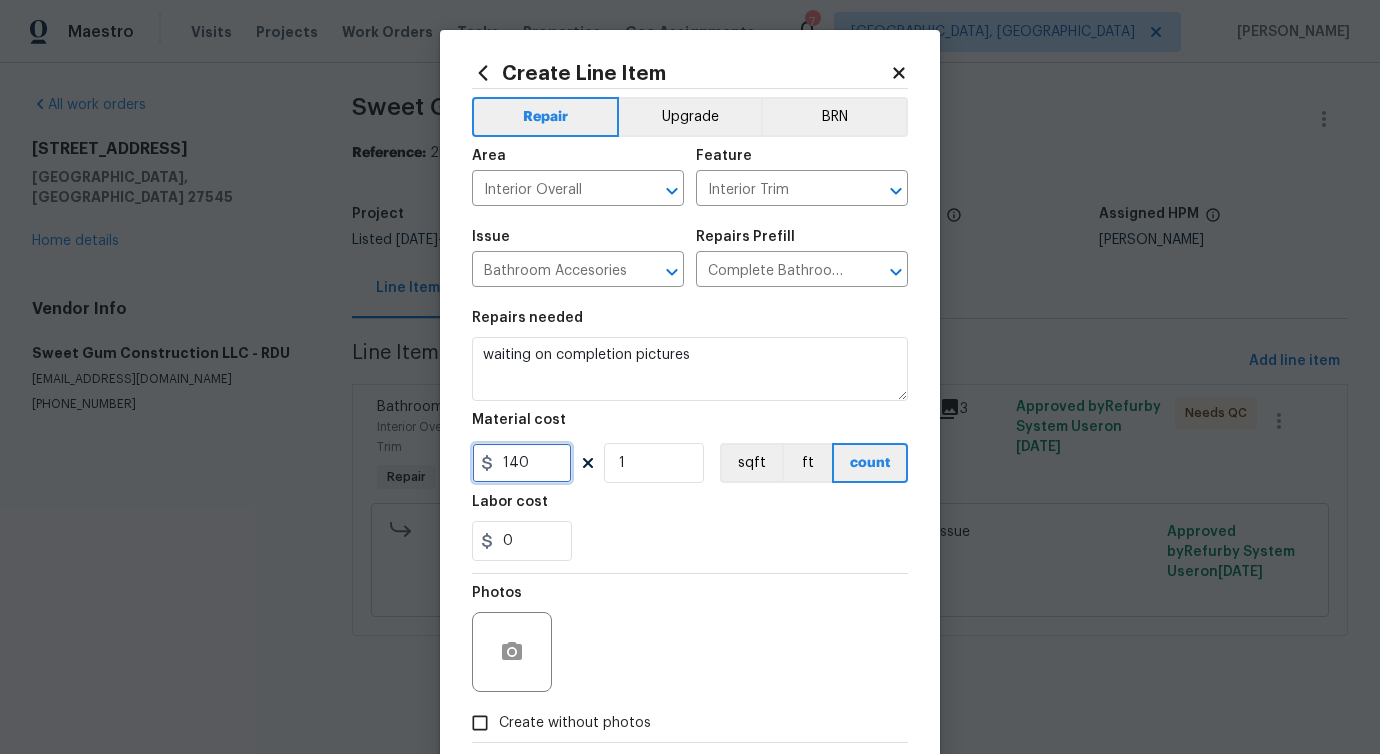 click on "140" at bounding box center (522, 463) 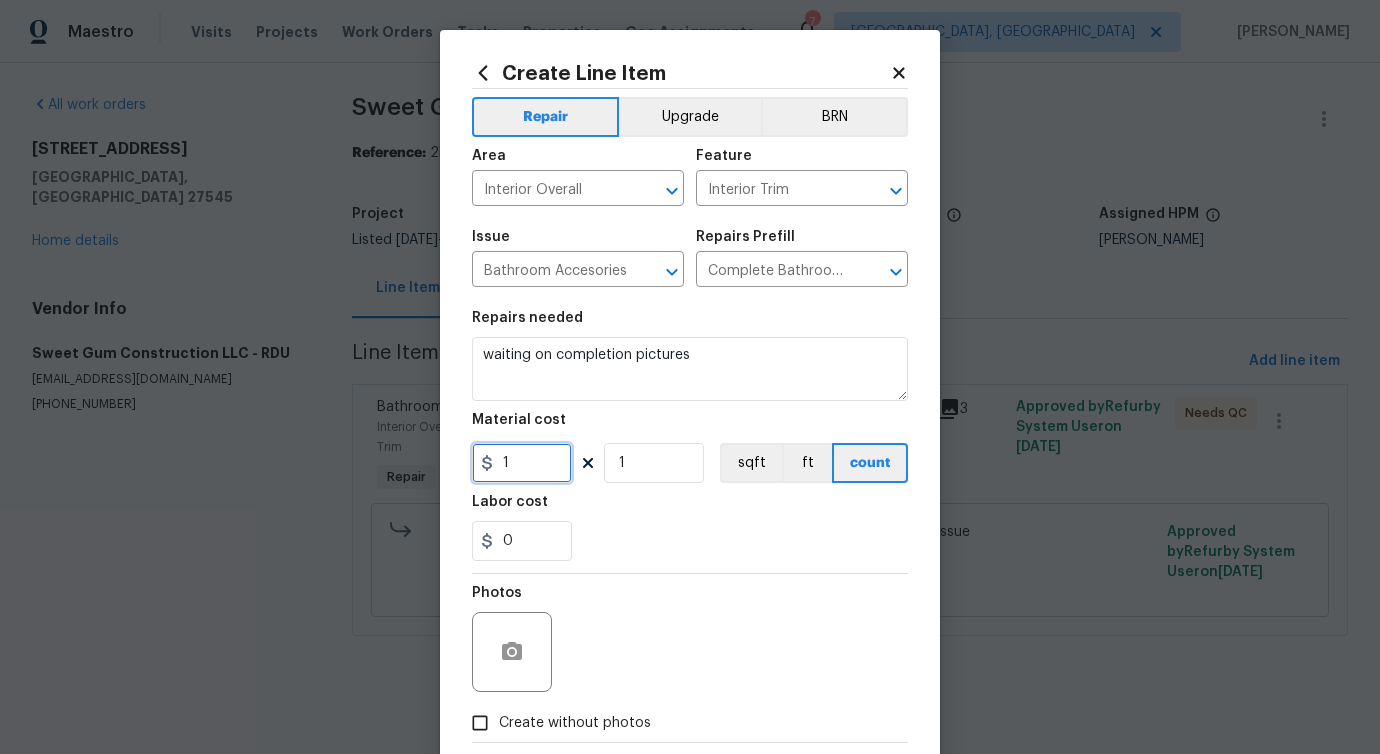 type on "1" 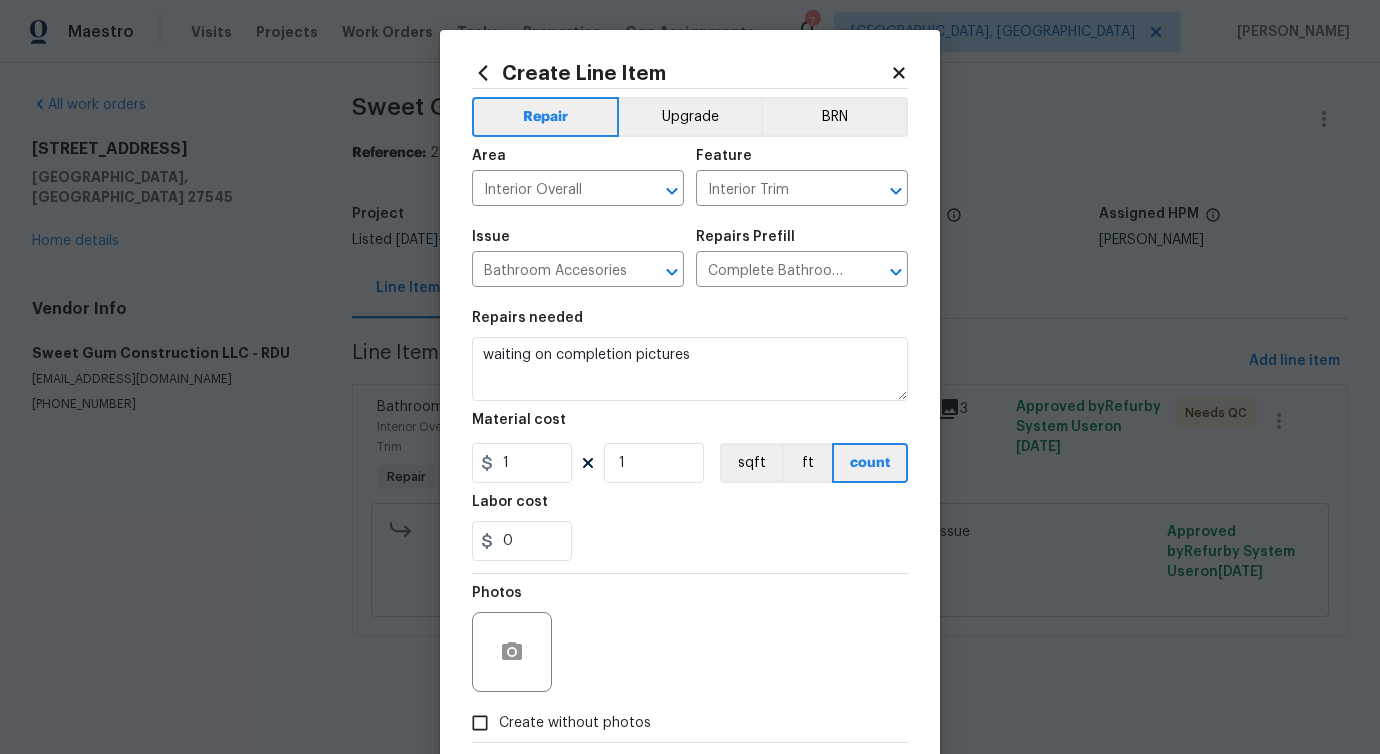 click on "0" at bounding box center [690, 541] 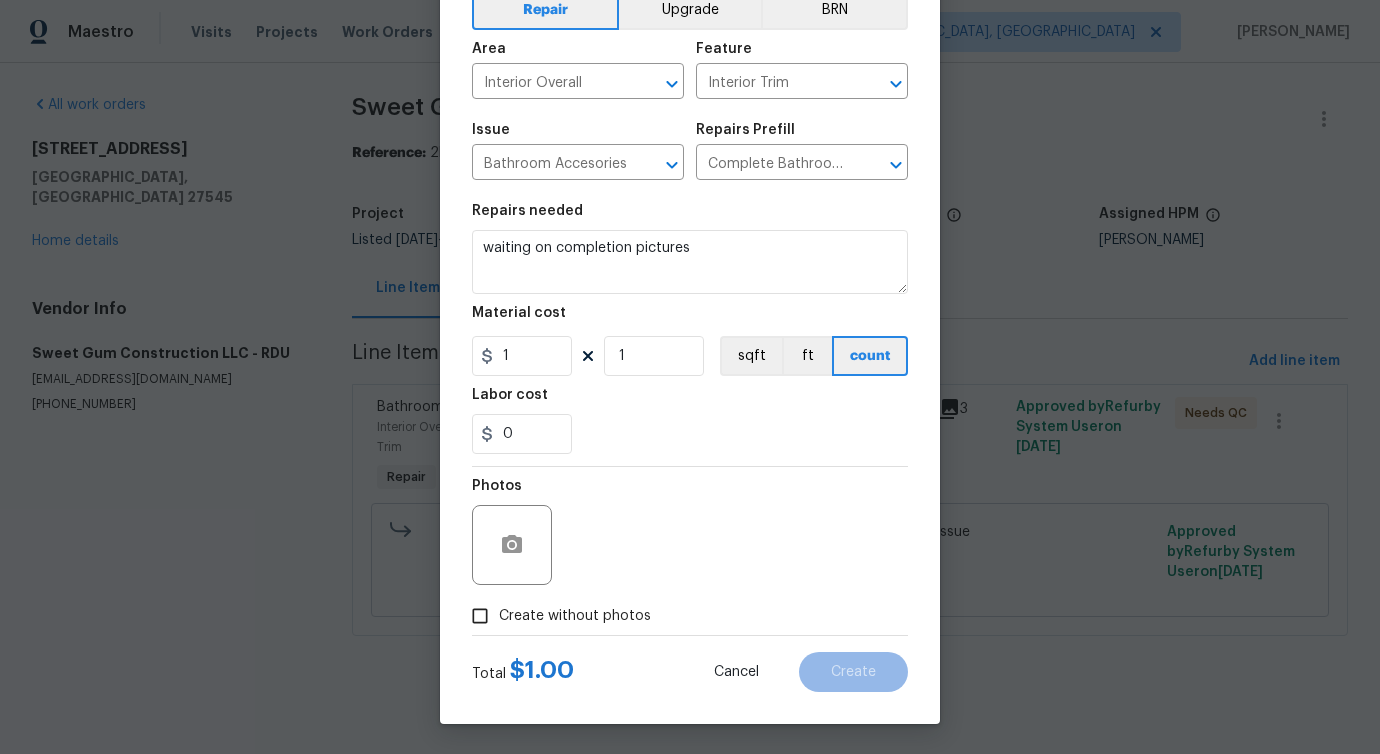 click on "Create without photos" at bounding box center [575, 616] 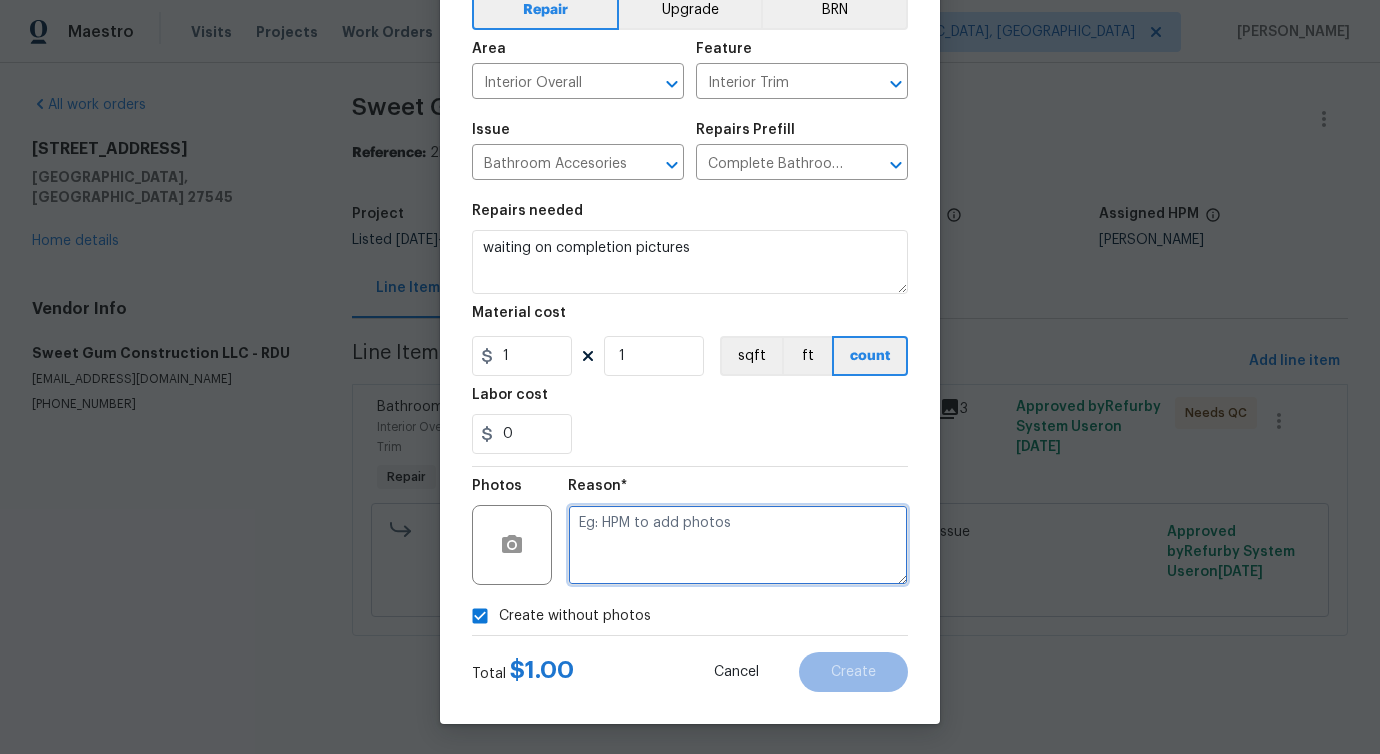 click at bounding box center (738, 545) 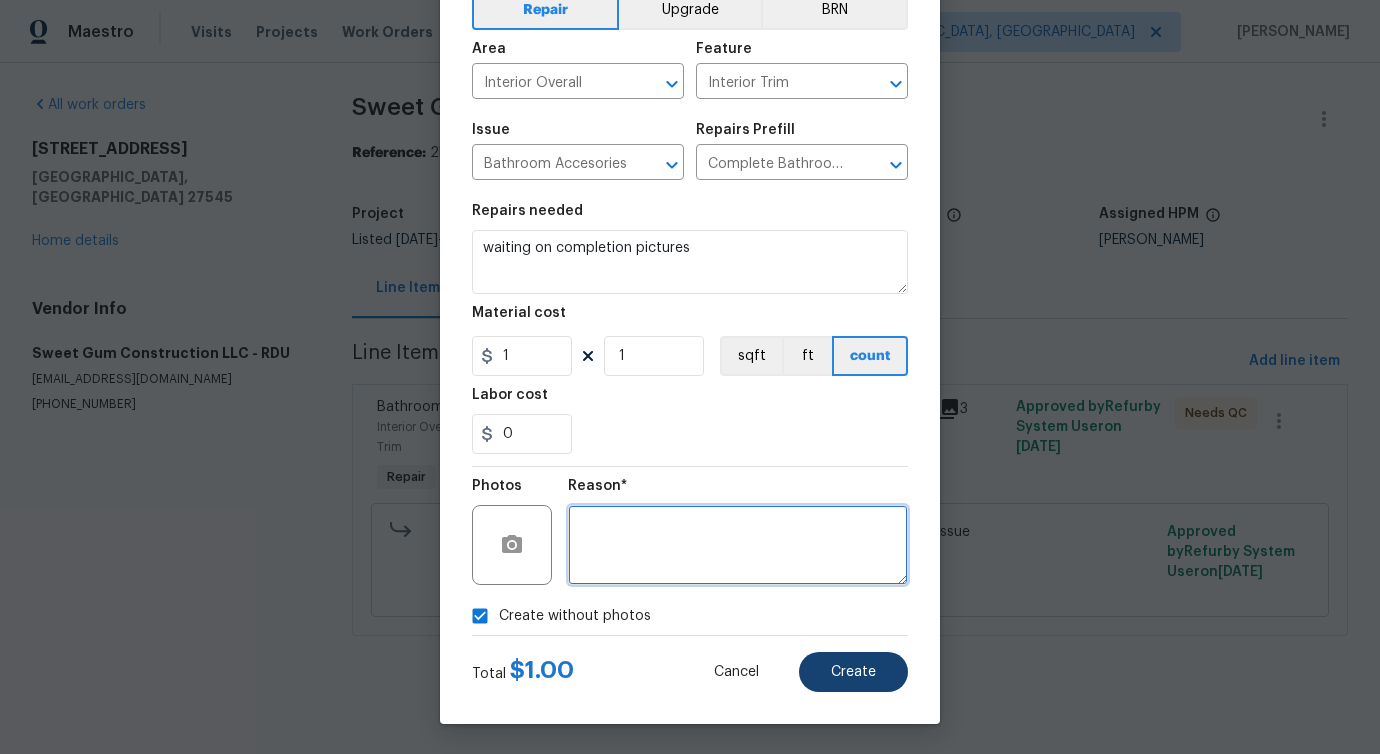 type 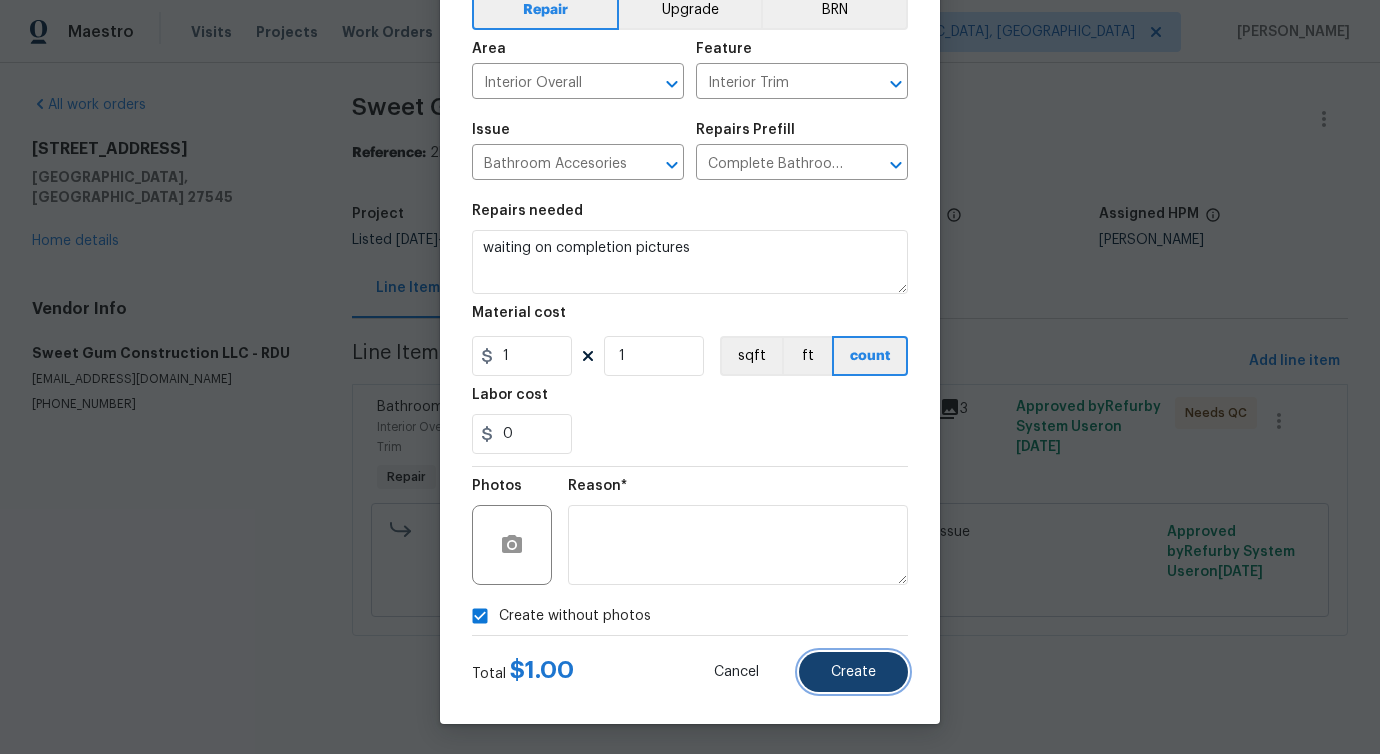 click on "Create" at bounding box center [853, 672] 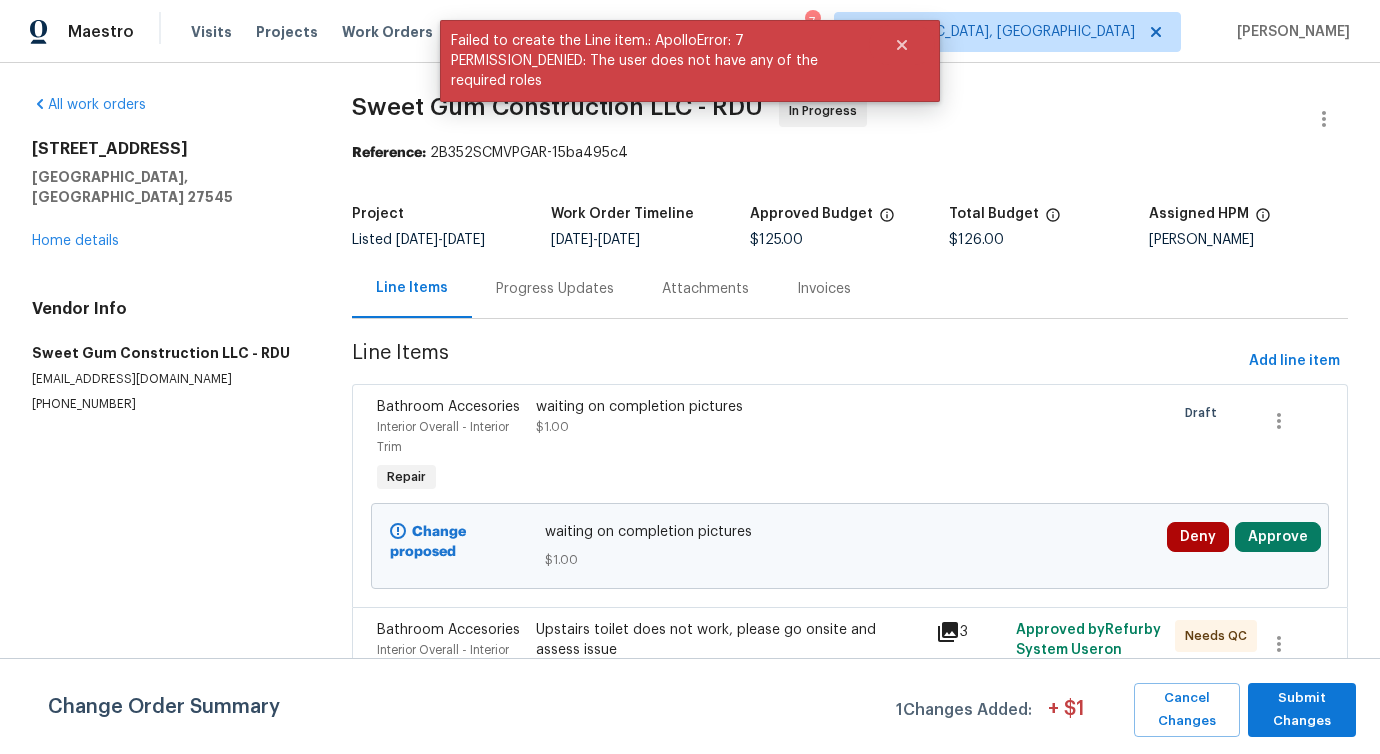 scroll, scrollTop: 163, scrollLeft: 0, axis: vertical 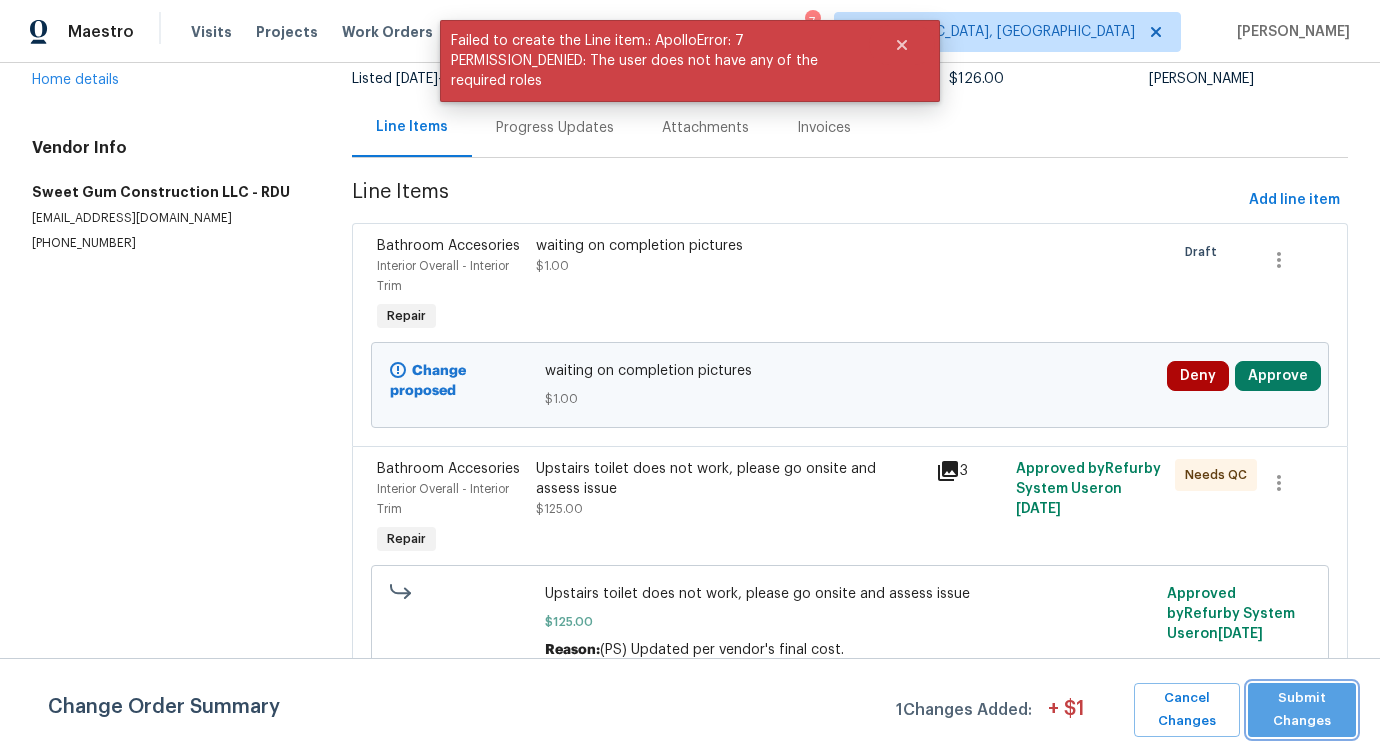 click on "Submit Changes" at bounding box center (1302, 710) 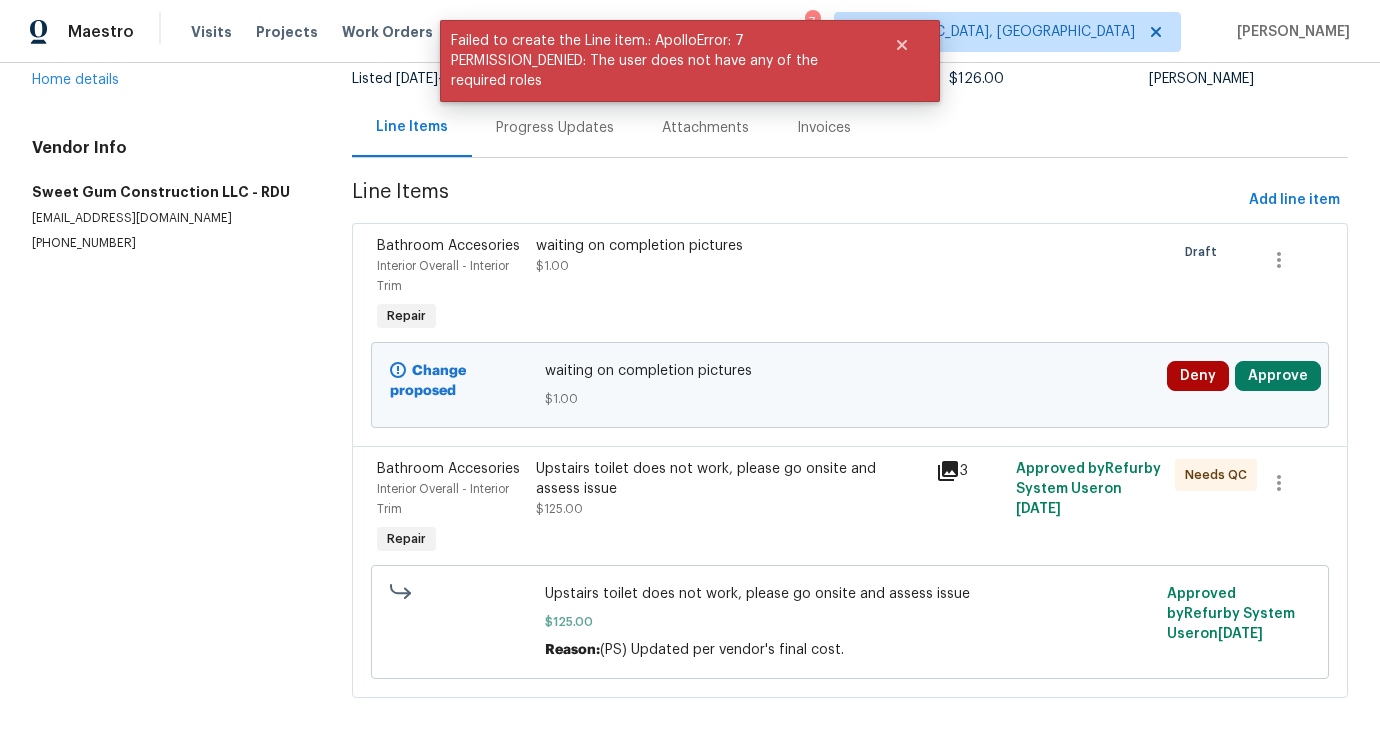 scroll, scrollTop: 0, scrollLeft: 0, axis: both 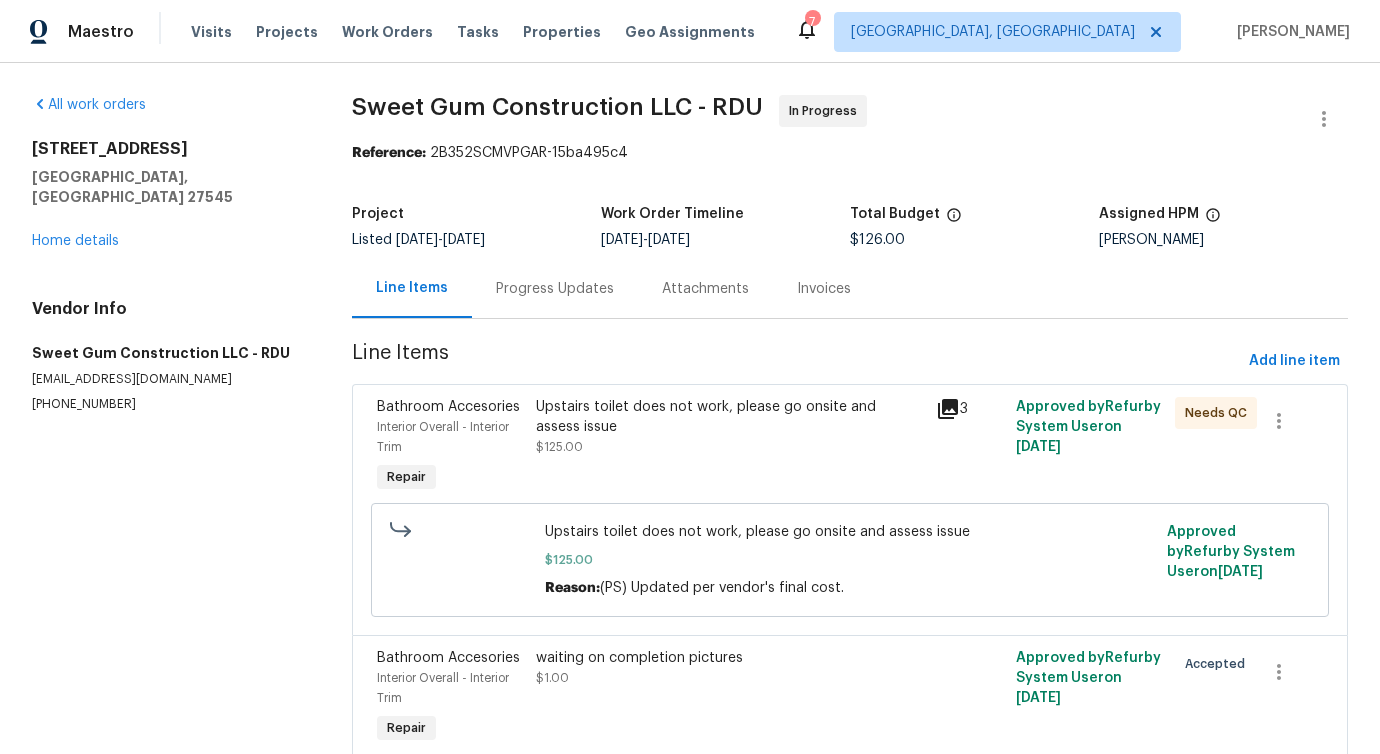 click on "Sweet Gum Construction LLC - RDU" at bounding box center (557, 107) 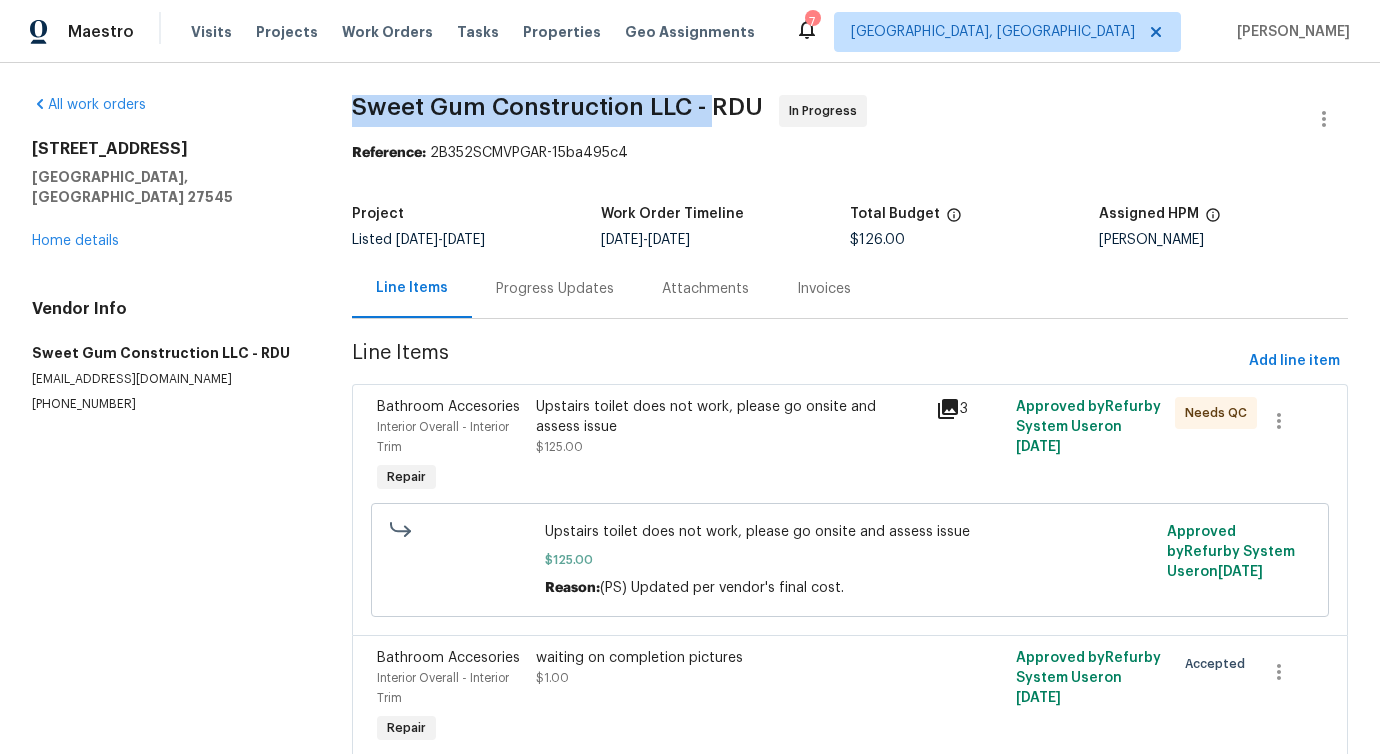 drag, startPoint x: 349, startPoint y: 103, endPoint x: 707, endPoint y: 112, distance: 358.1131 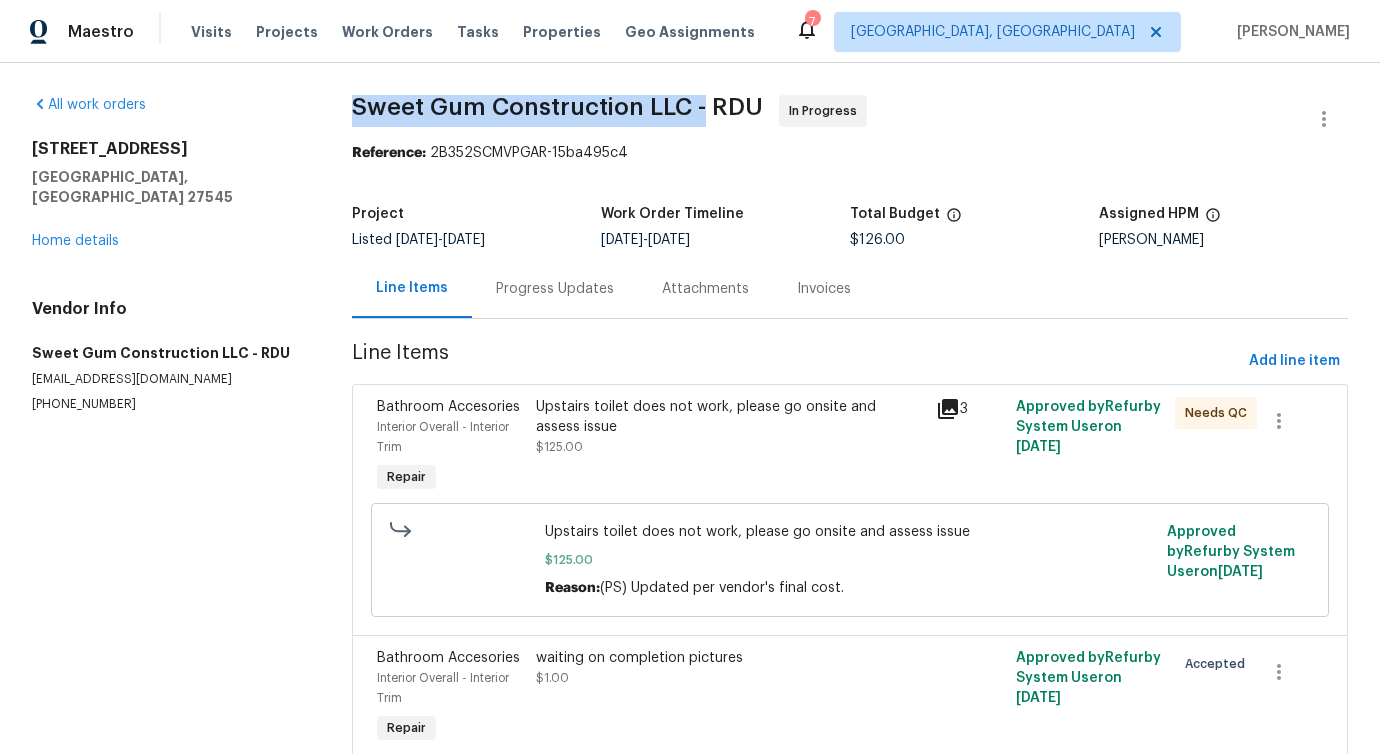drag, startPoint x: 347, startPoint y: 102, endPoint x: 702, endPoint y: 113, distance: 355.17038 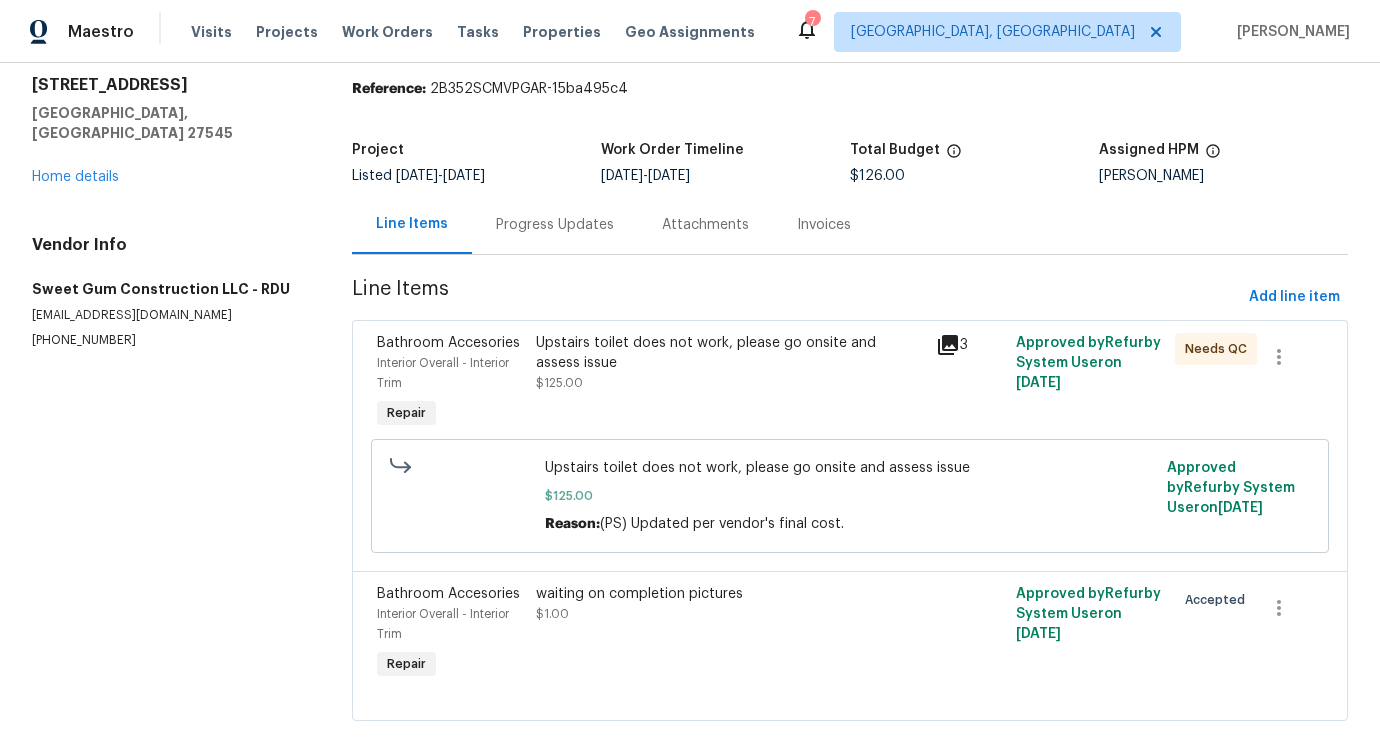 scroll, scrollTop: 0, scrollLeft: 0, axis: both 